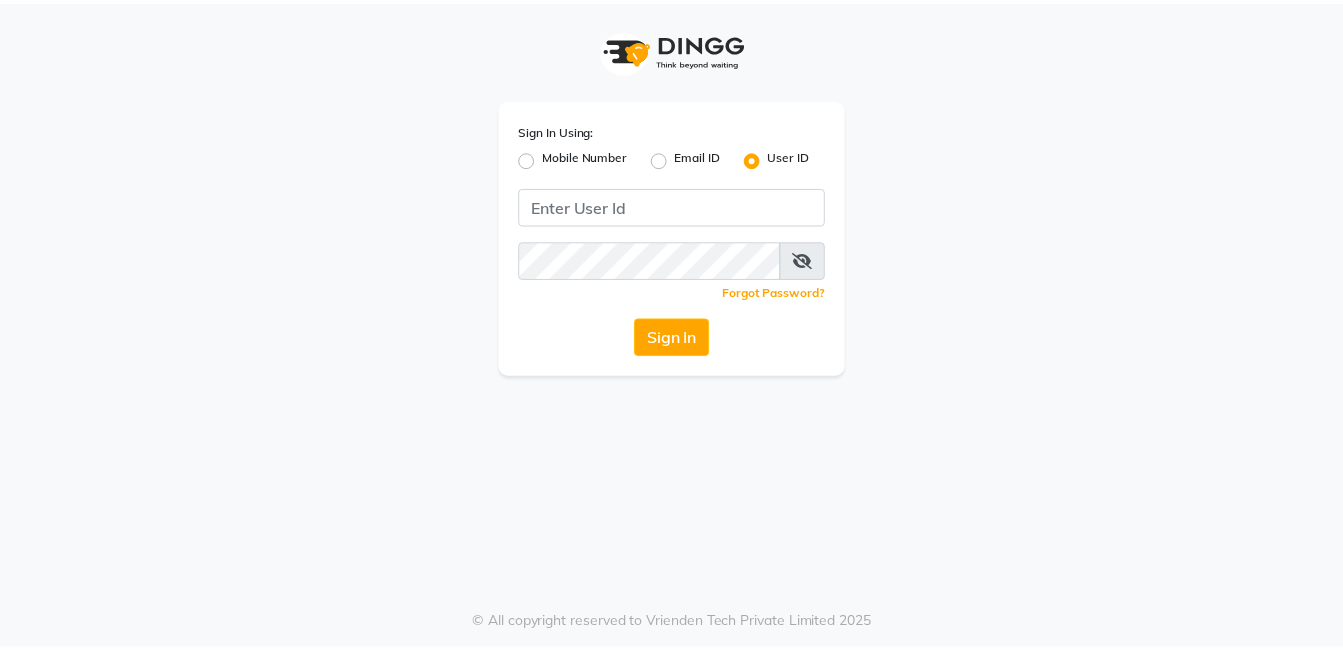 scroll, scrollTop: 0, scrollLeft: 0, axis: both 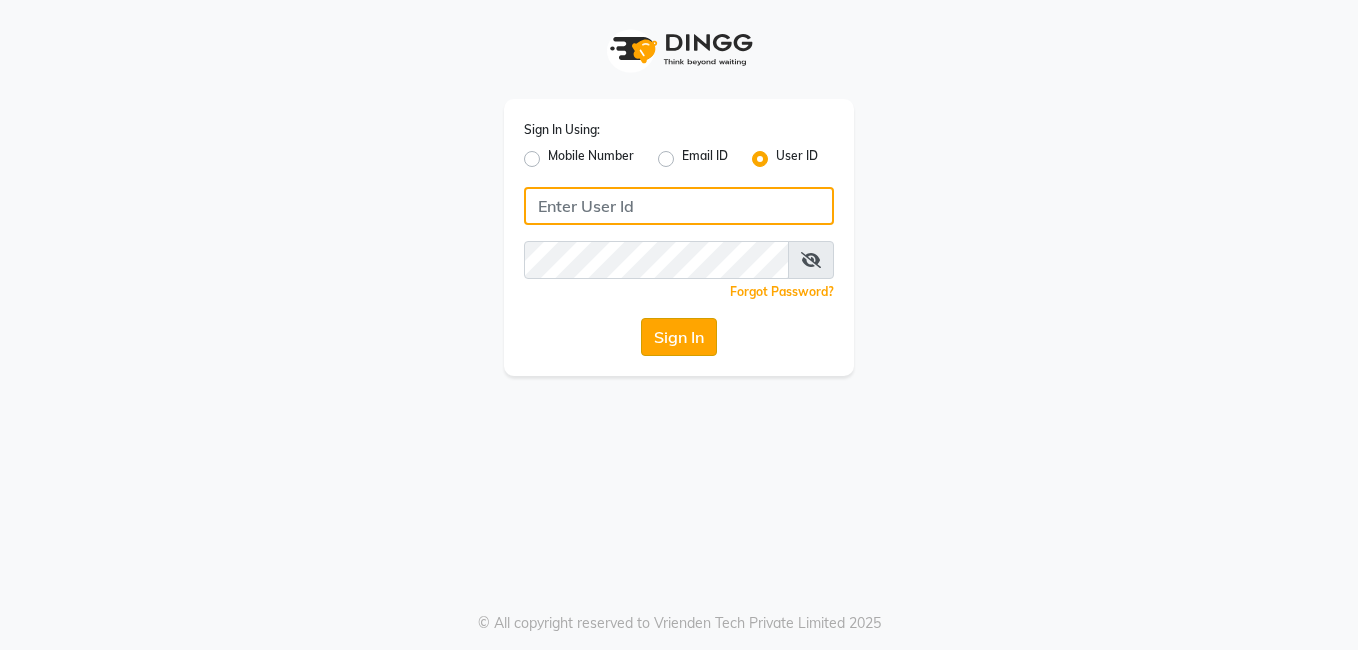 type on "[PERSON_NAME]" 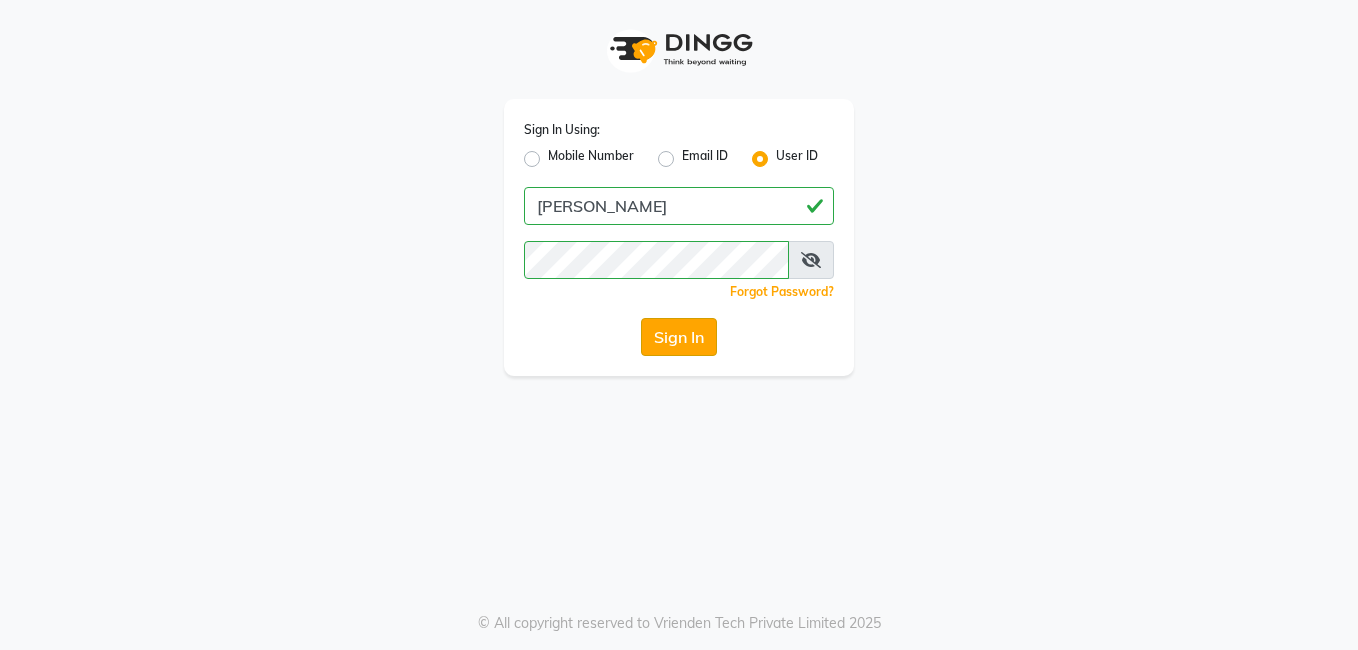 click on "Sign In" 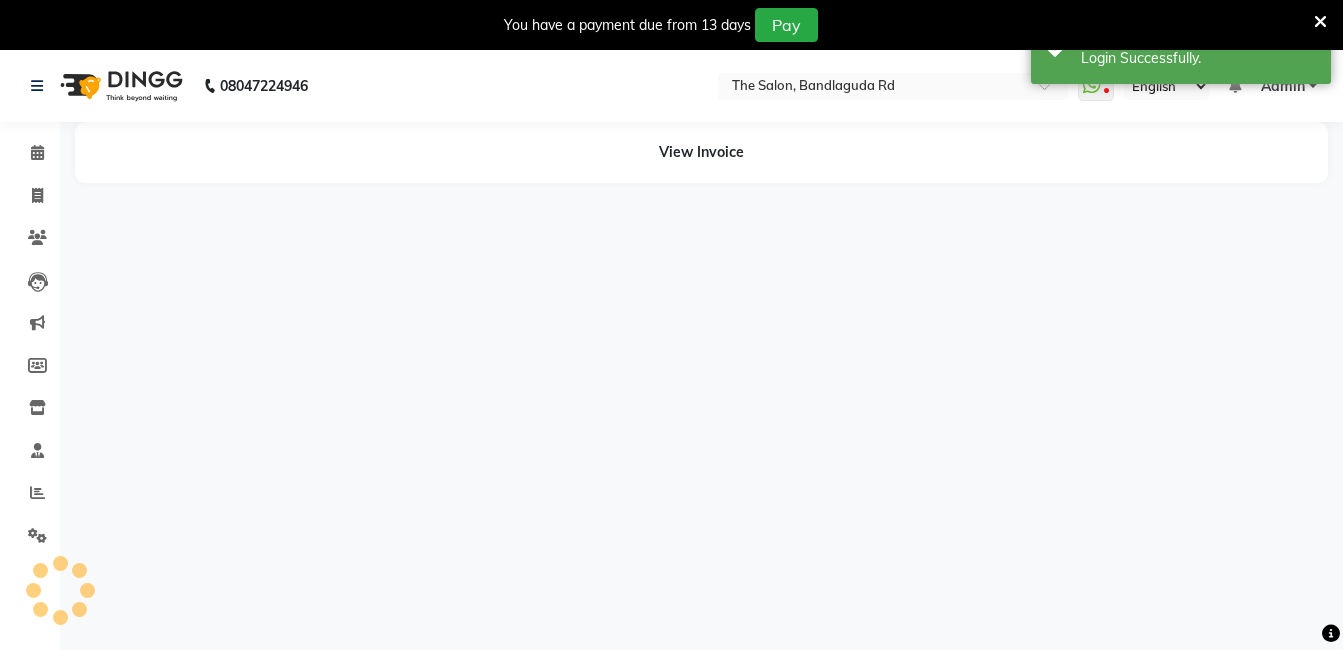 select on "en" 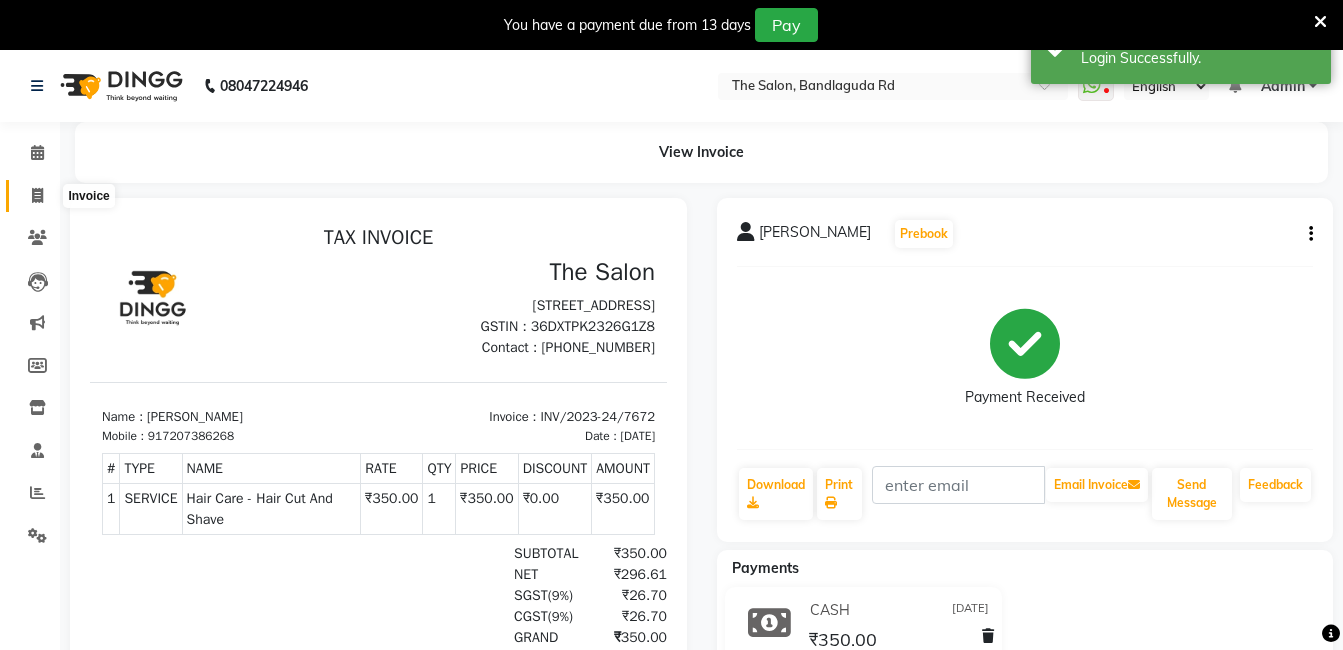 scroll, scrollTop: 0, scrollLeft: 0, axis: both 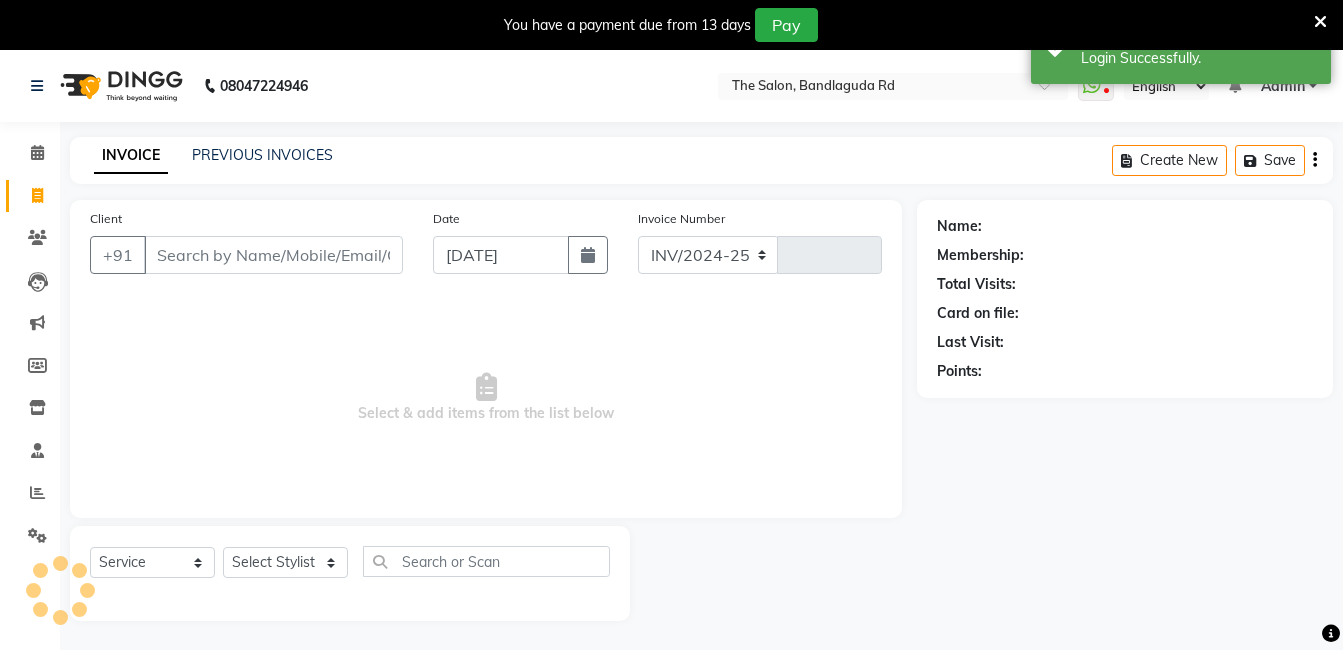 select on "5198" 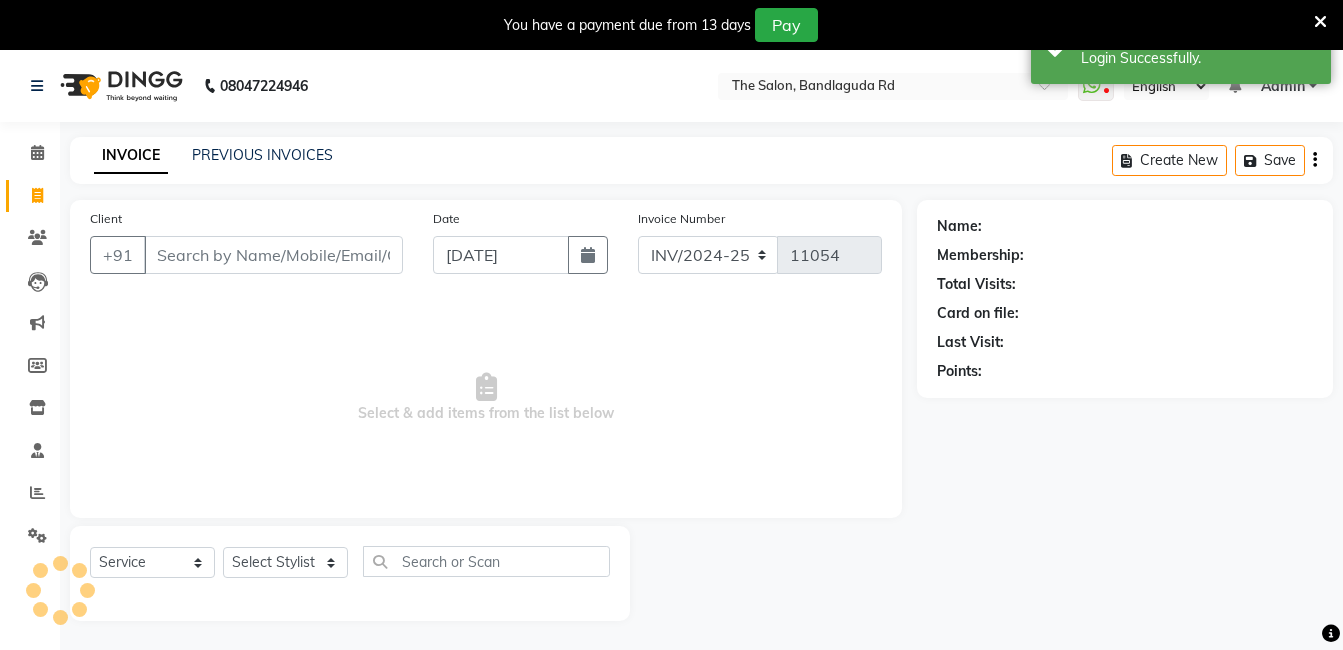 scroll, scrollTop: 50, scrollLeft: 0, axis: vertical 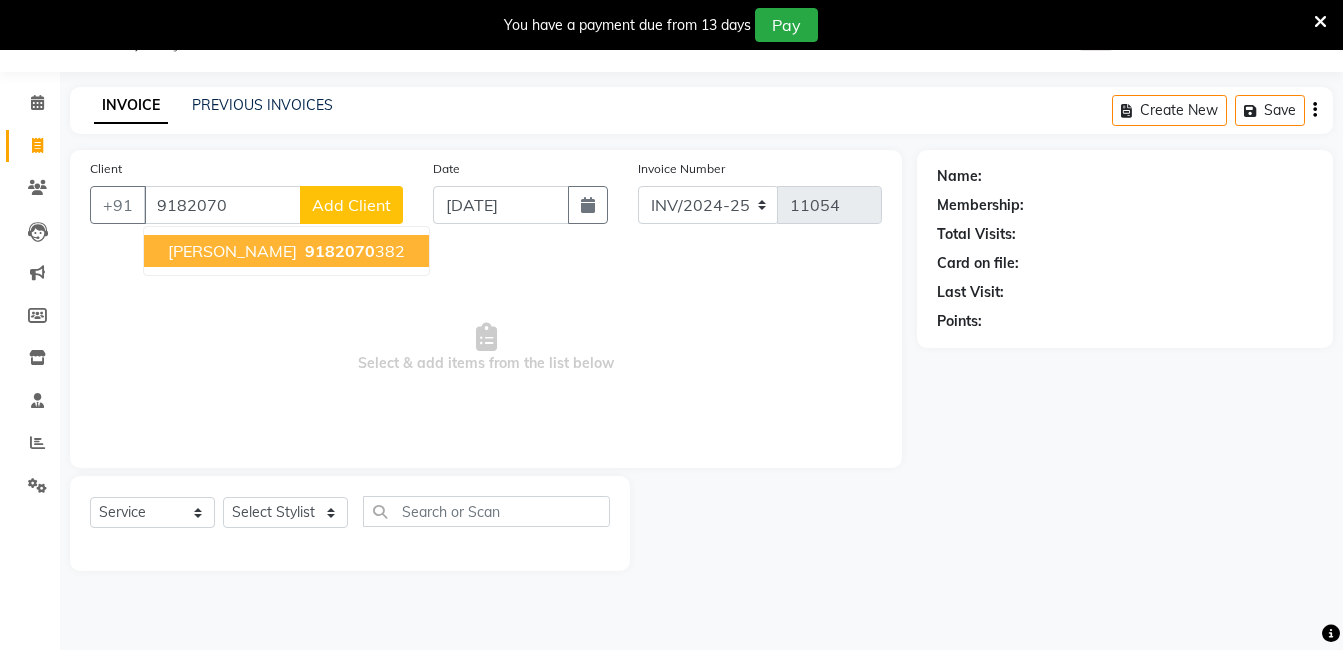 click on "daniel   9182070 382" at bounding box center (286, 251) 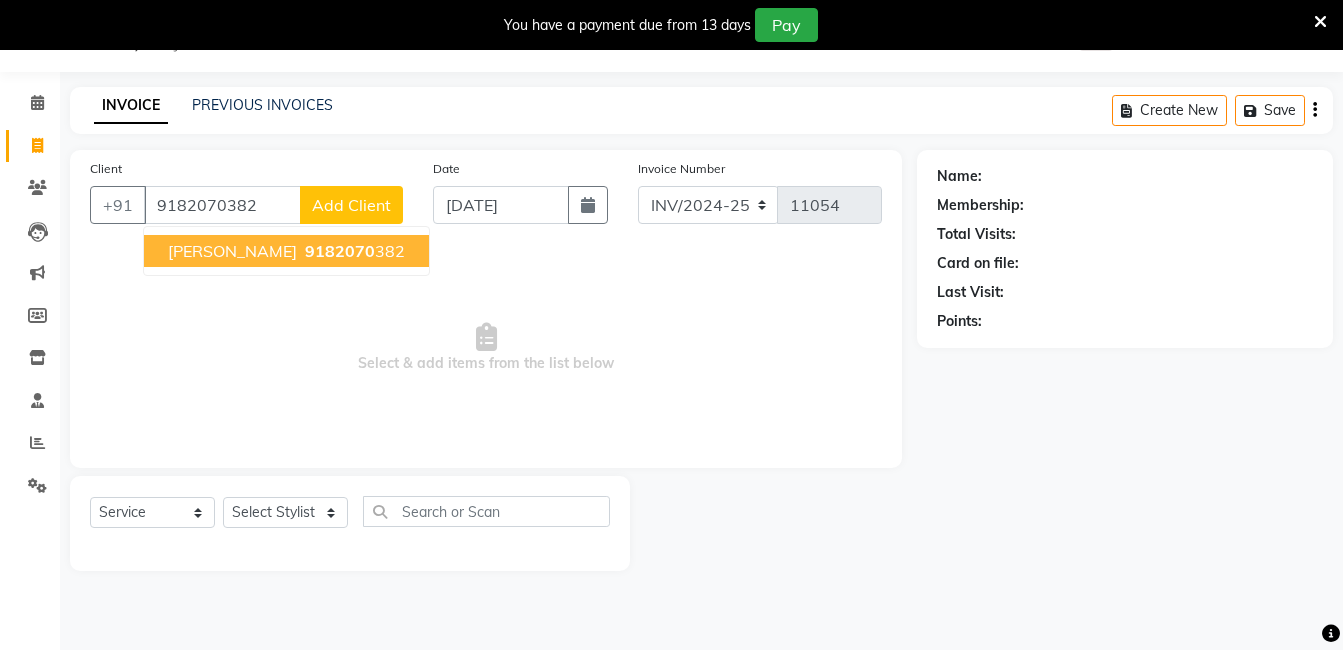 type on "9182070382" 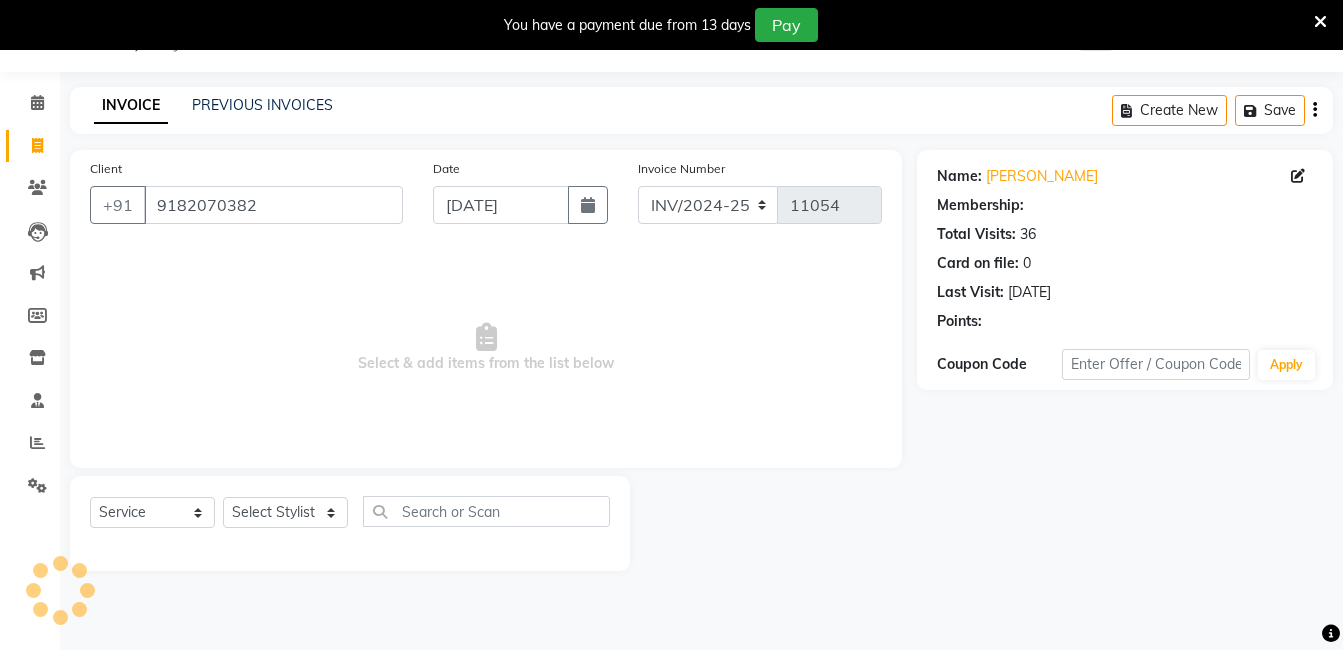 select on "2: Object" 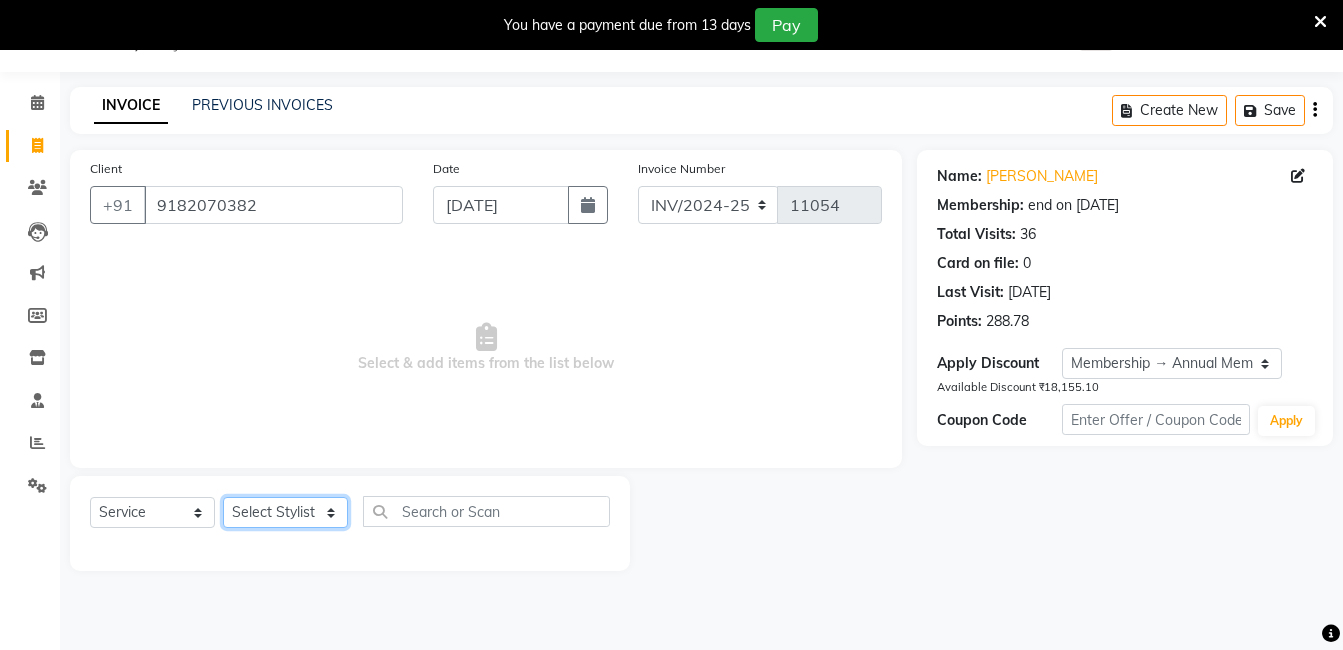click on "Select Stylist adil fazil imran iqbal kasim mohd rasheed sameer TALIB wasey manager" 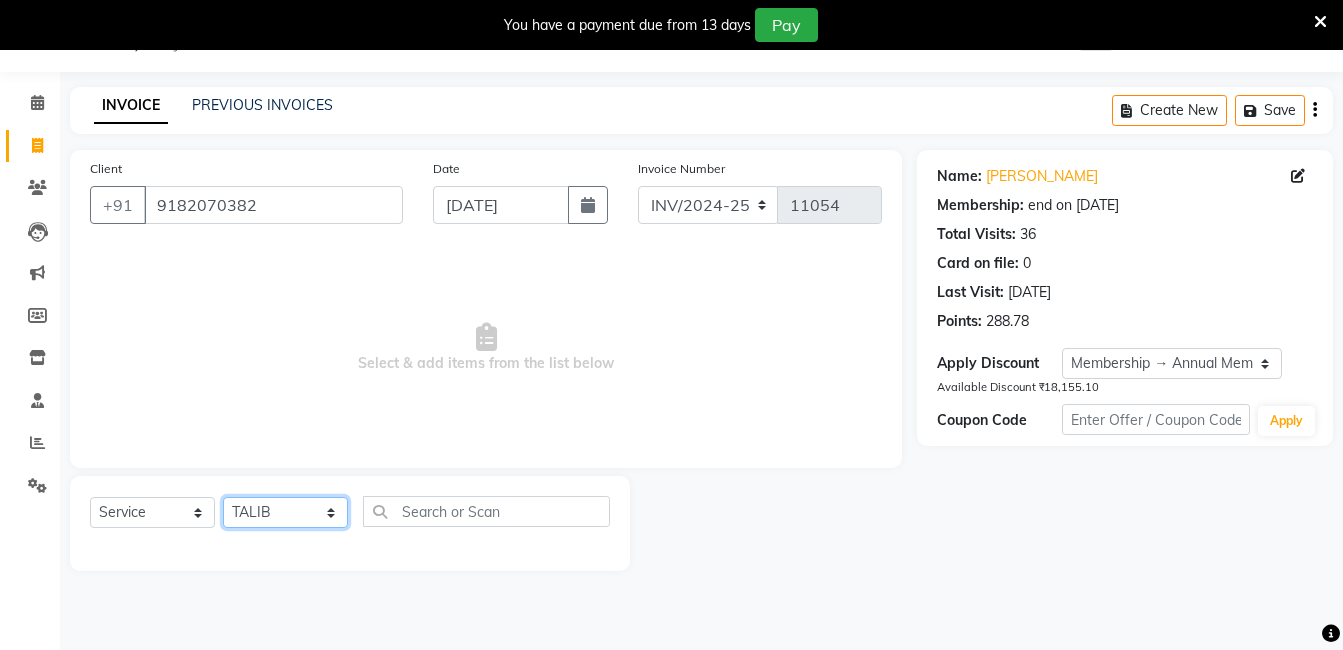 click on "Select Stylist adil fazil imran iqbal kasim mohd rasheed sameer TALIB wasey manager" 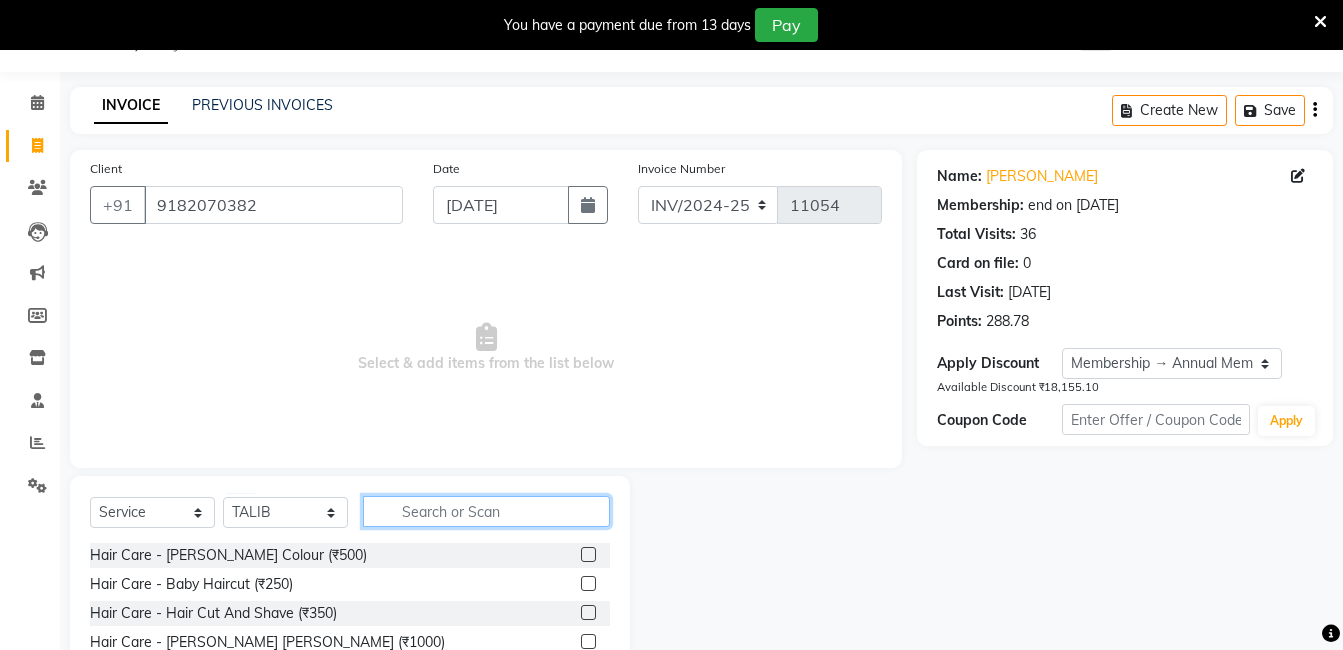 click 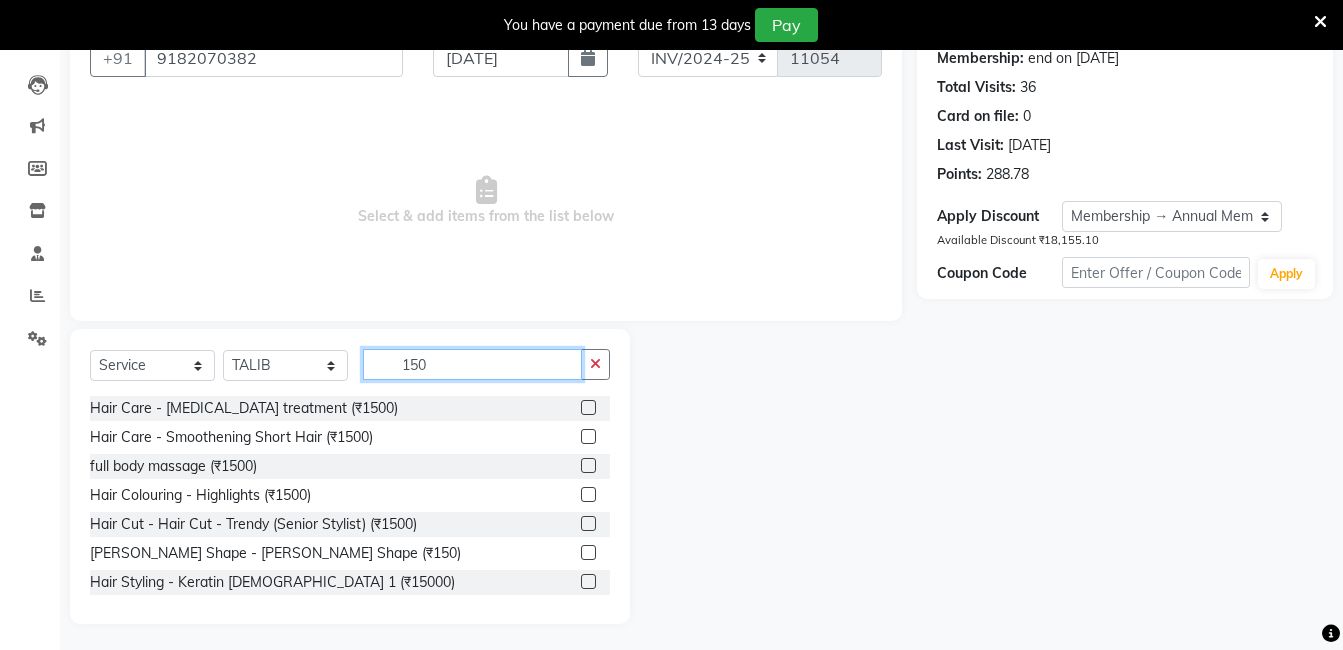 scroll, scrollTop: 201, scrollLeft: 0, axis: vertical 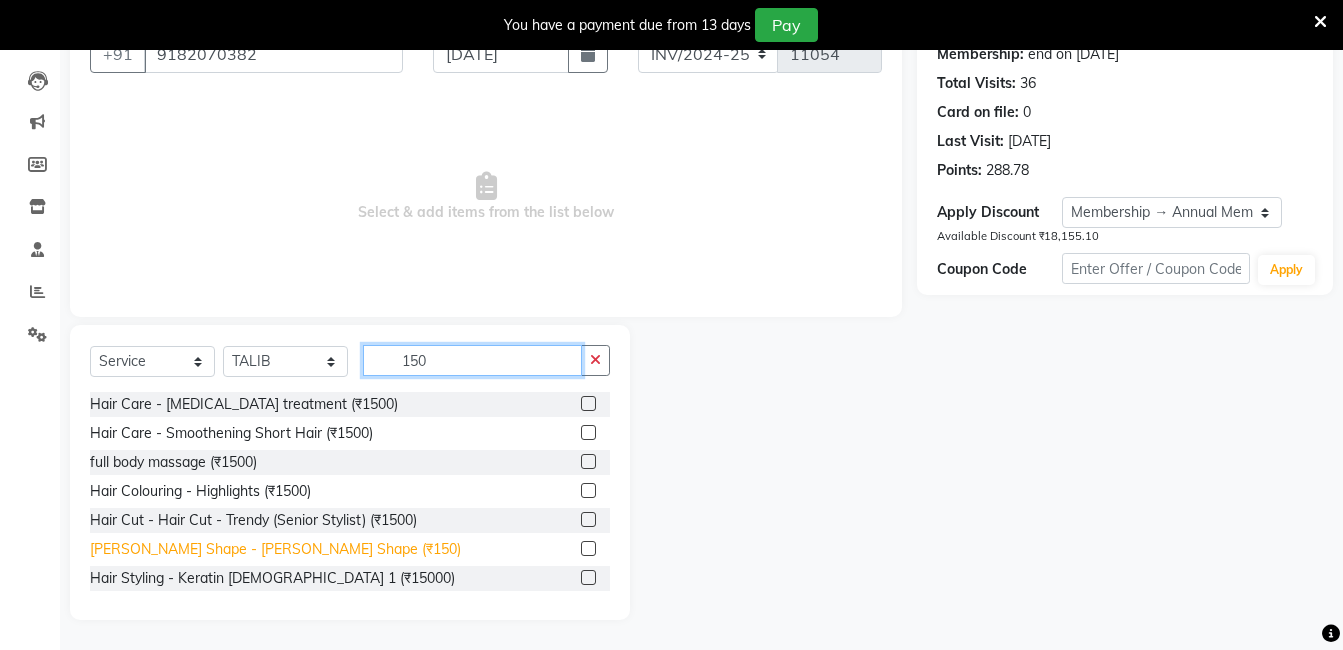 type on "150" 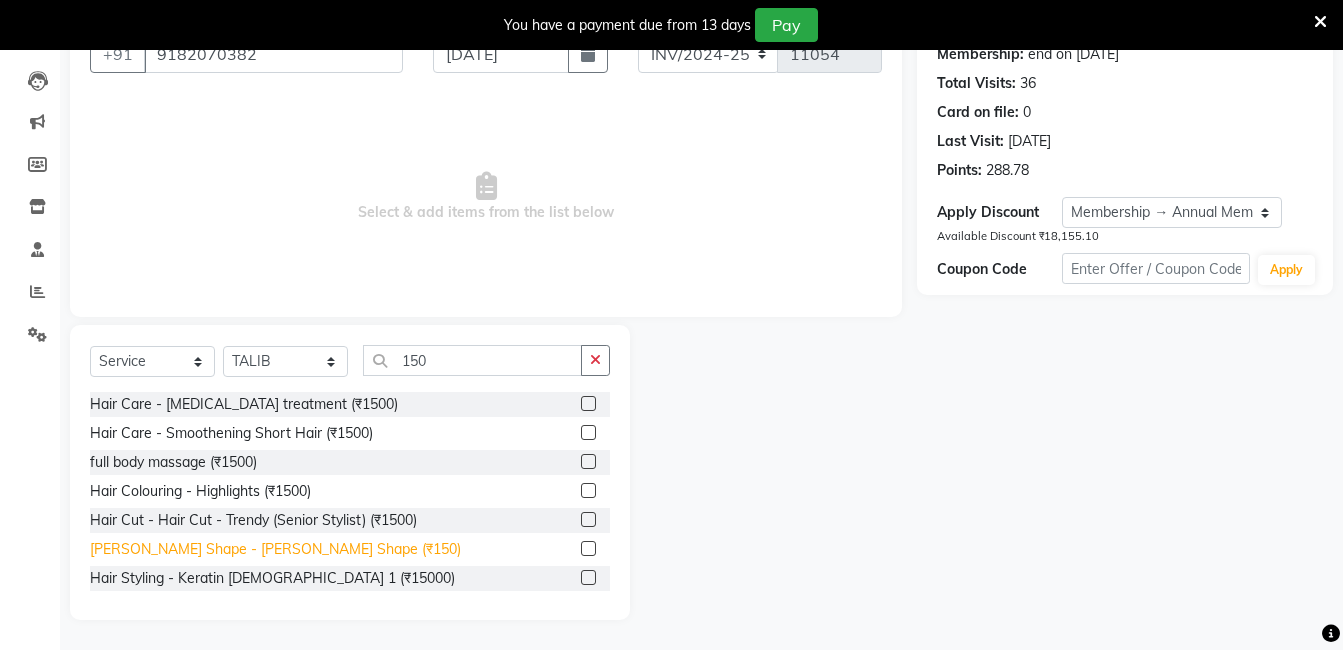 click on "[PERSON_NAME] Shape - [PERSON_NAME] Shape (₹150)" 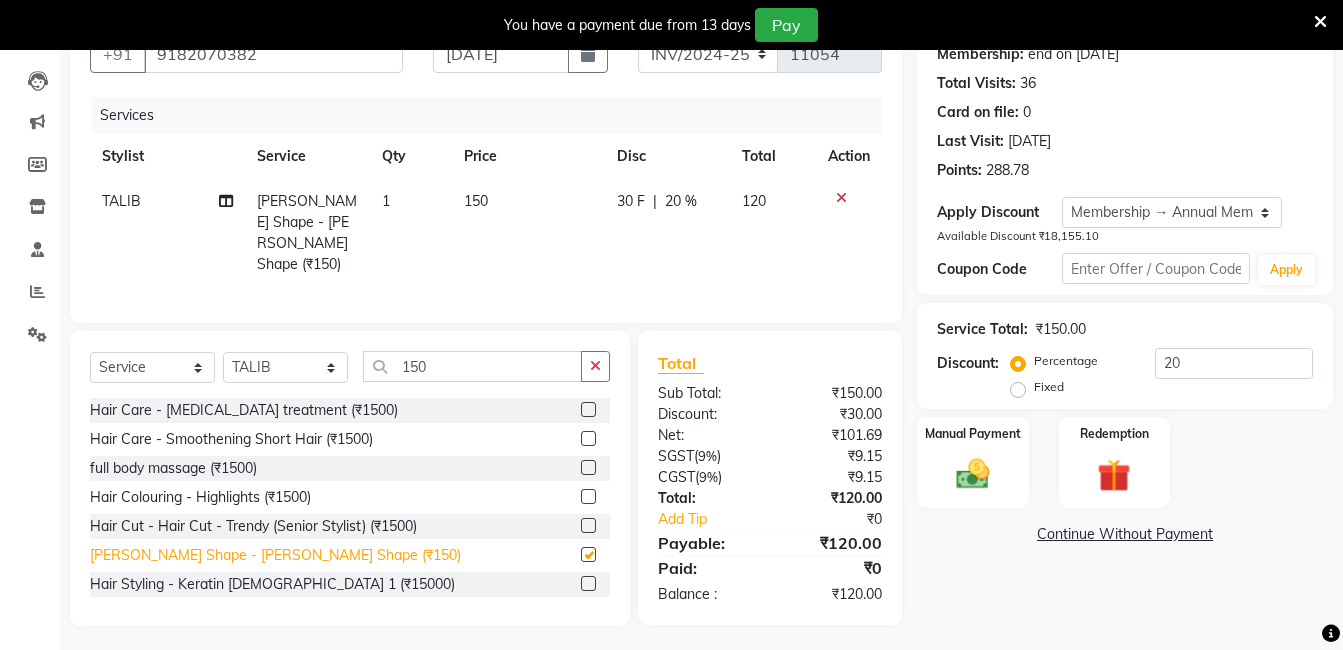 checkbox on "false" 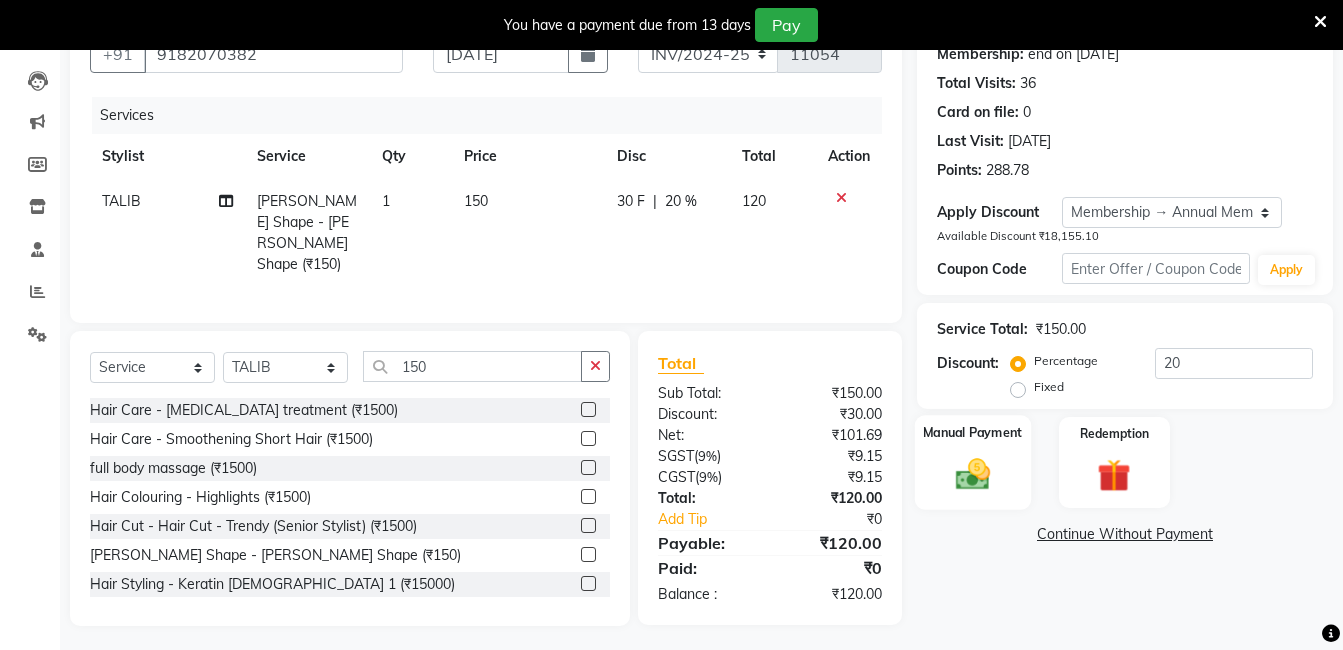 click on "Manual Payment" 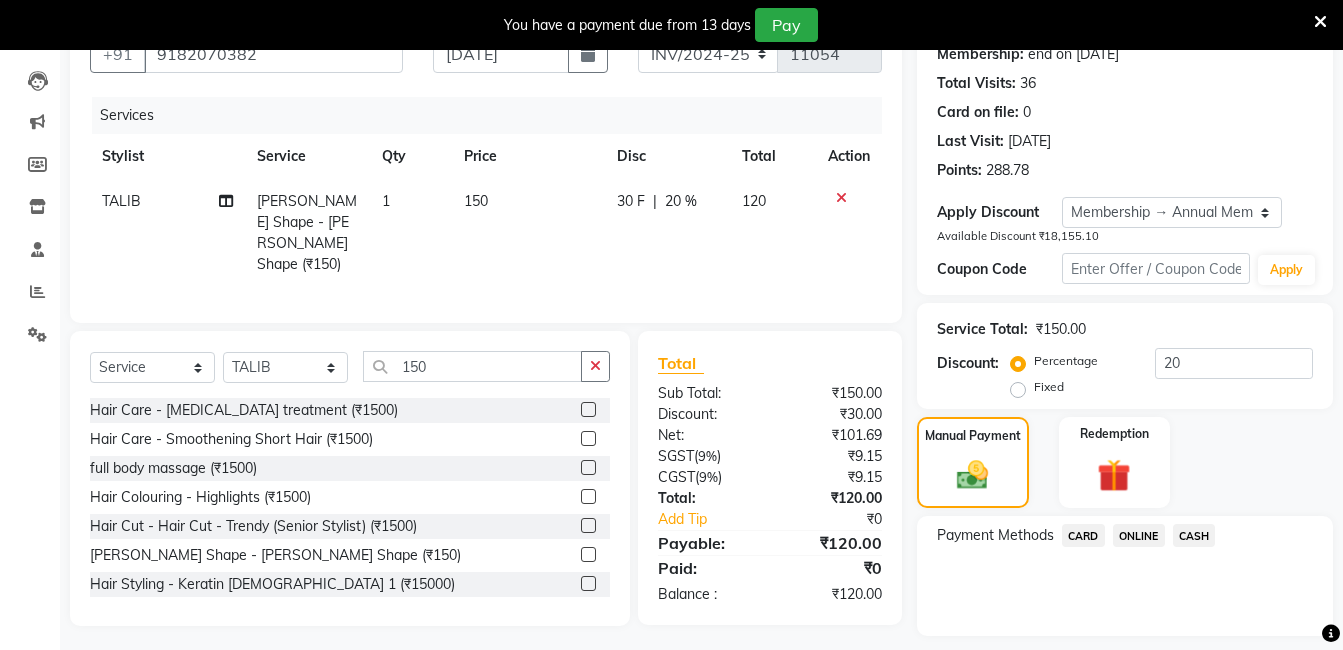 click on "ONLINE" 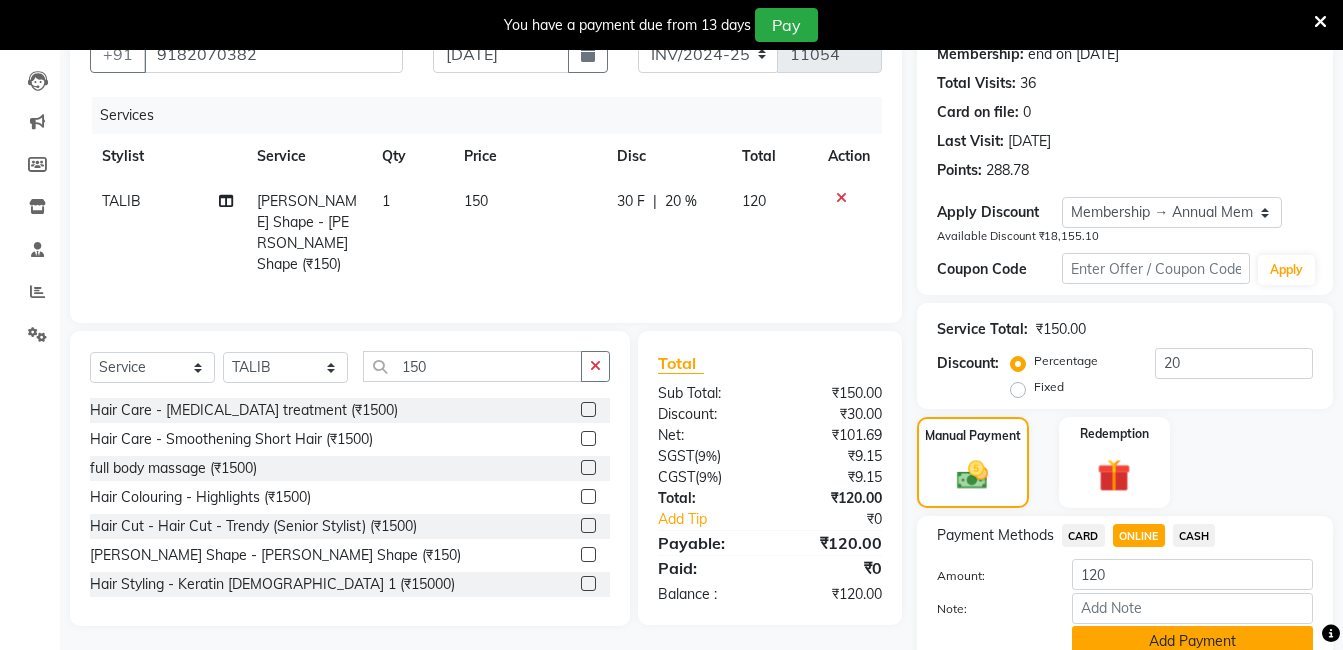 click on "Add Payment" 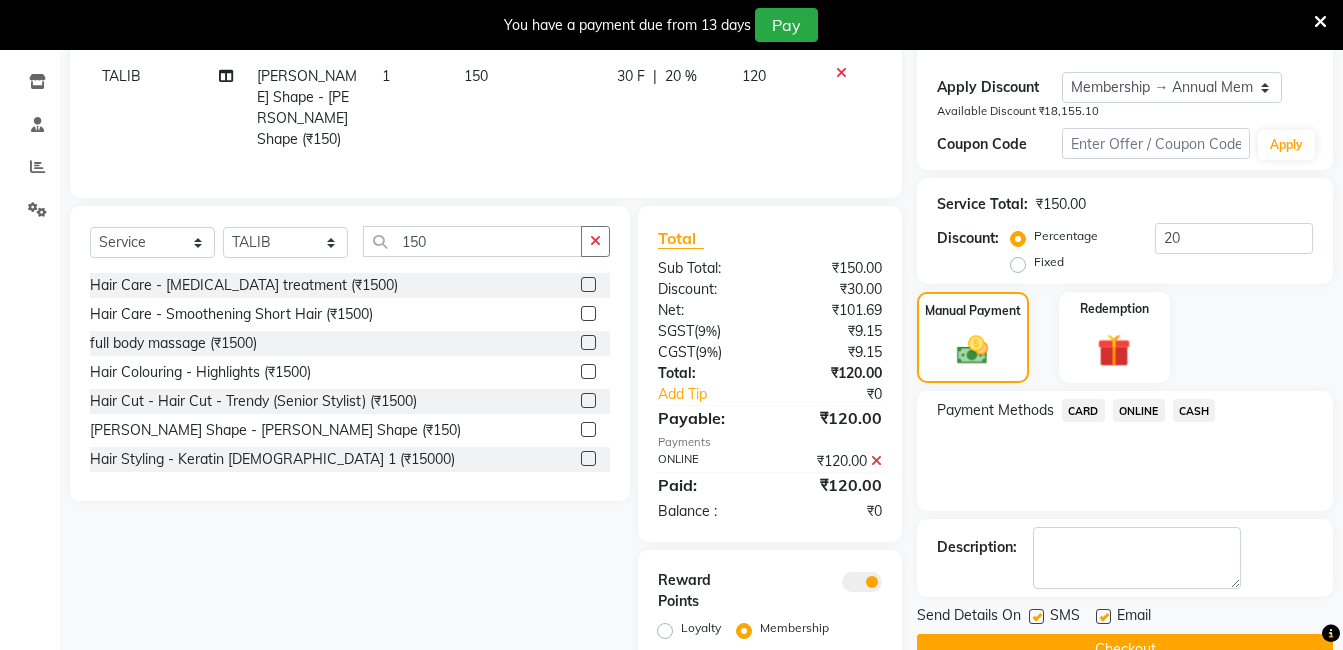 scroll, scrollTop: 391, scrollLeft: 0, axis: vertical 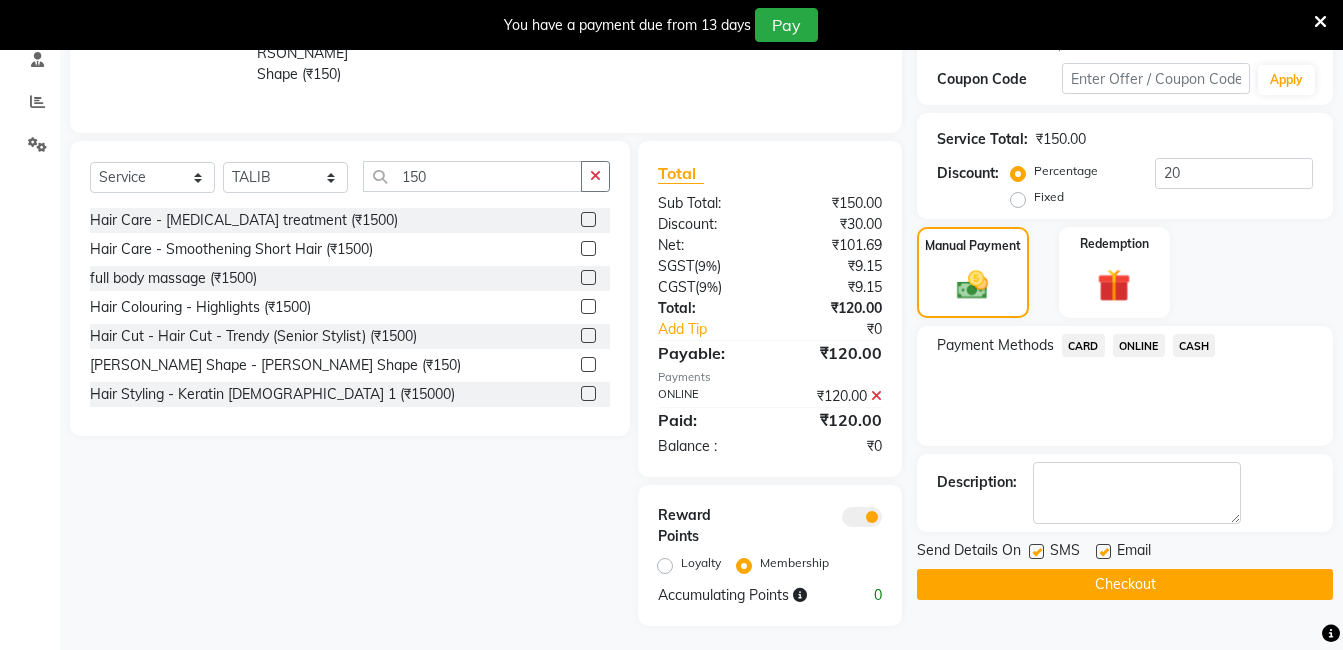 click on "Checkout" 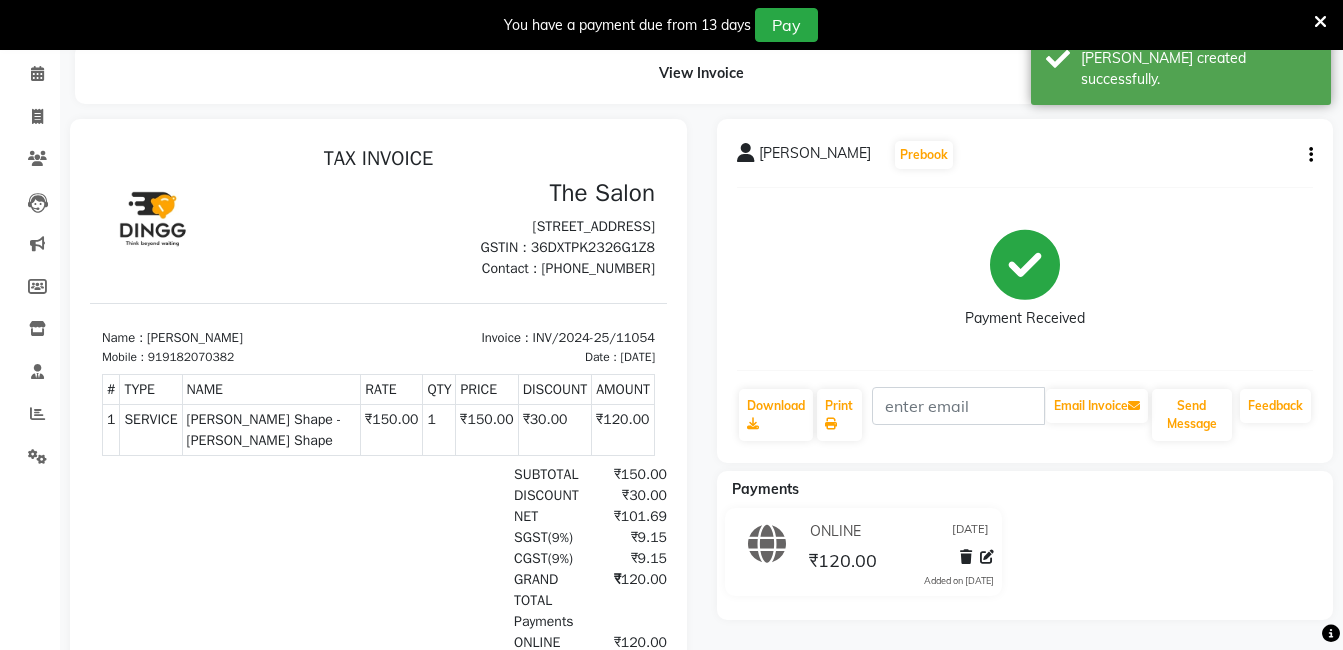 scroll, scrollTop: 318, scrollLeft: 0, axis: vertical 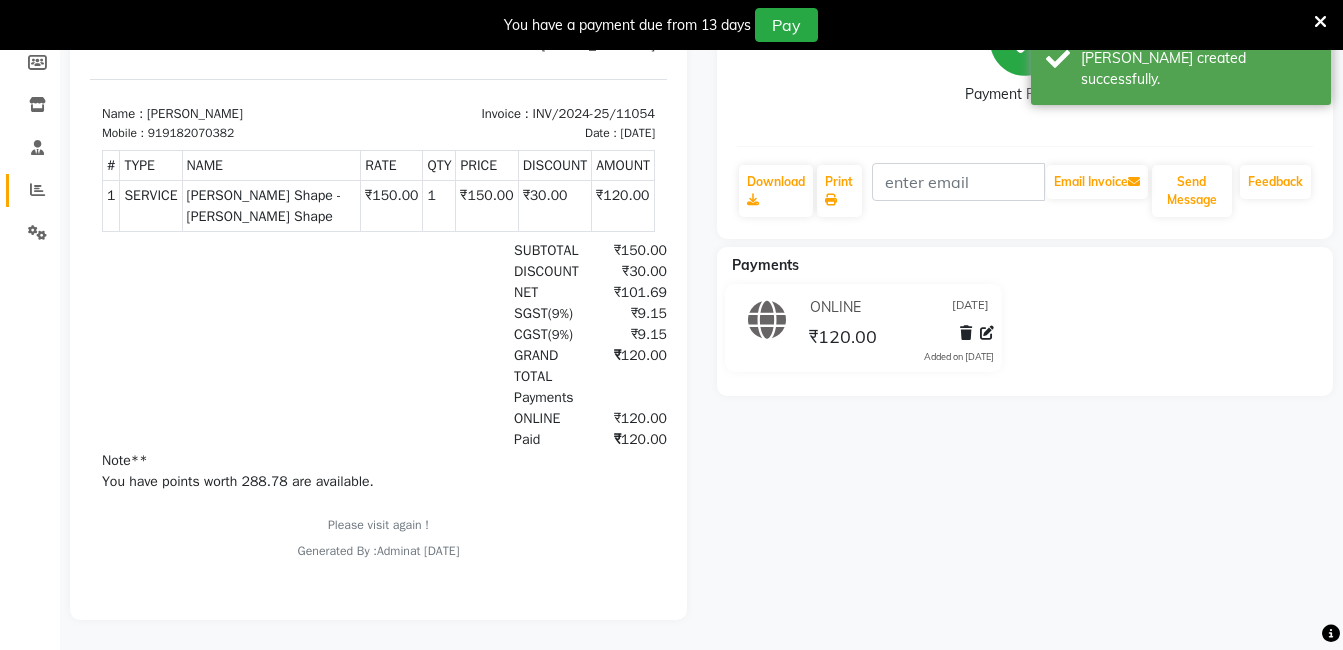 click on "Reports" 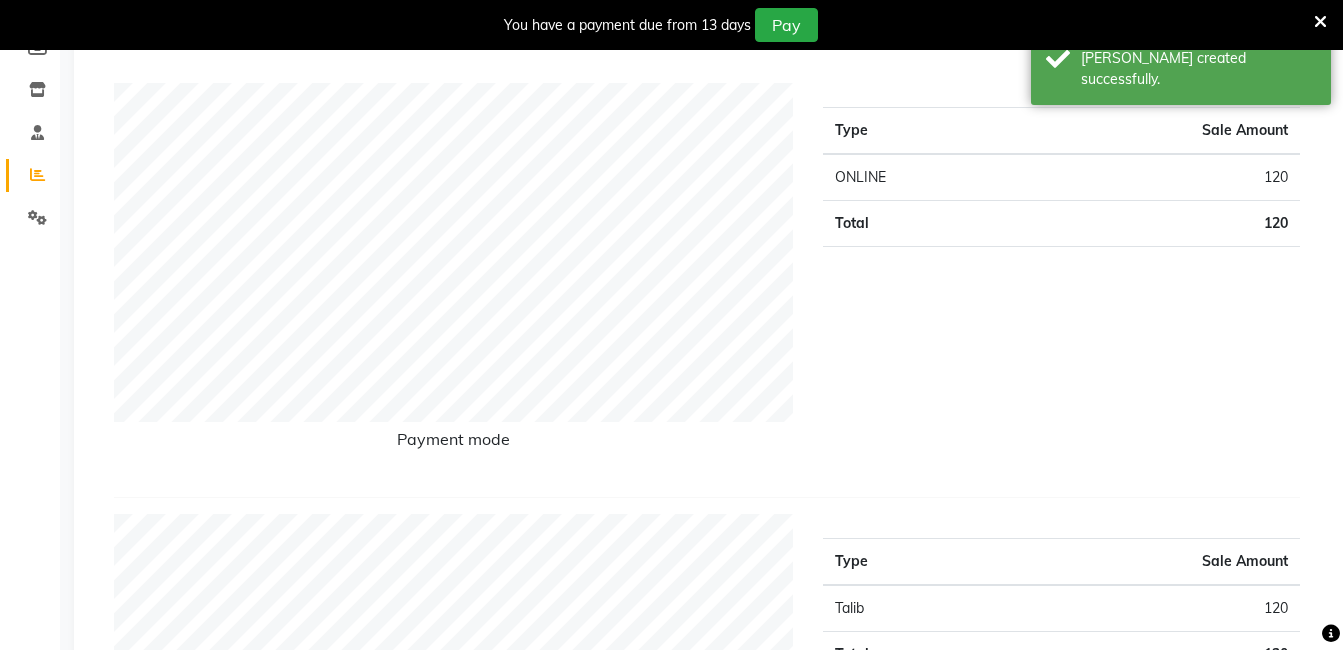 scroll, scrollTop: 0, scrollLeft: 0, axis: both 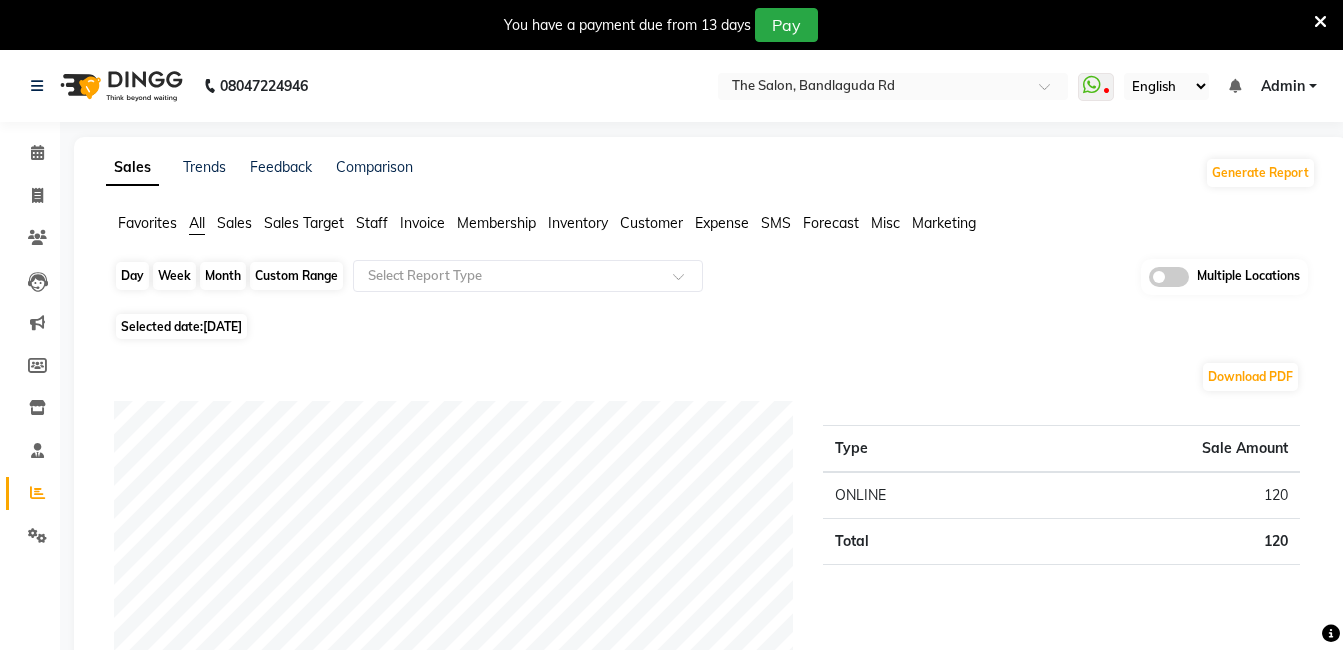 click on "Day" 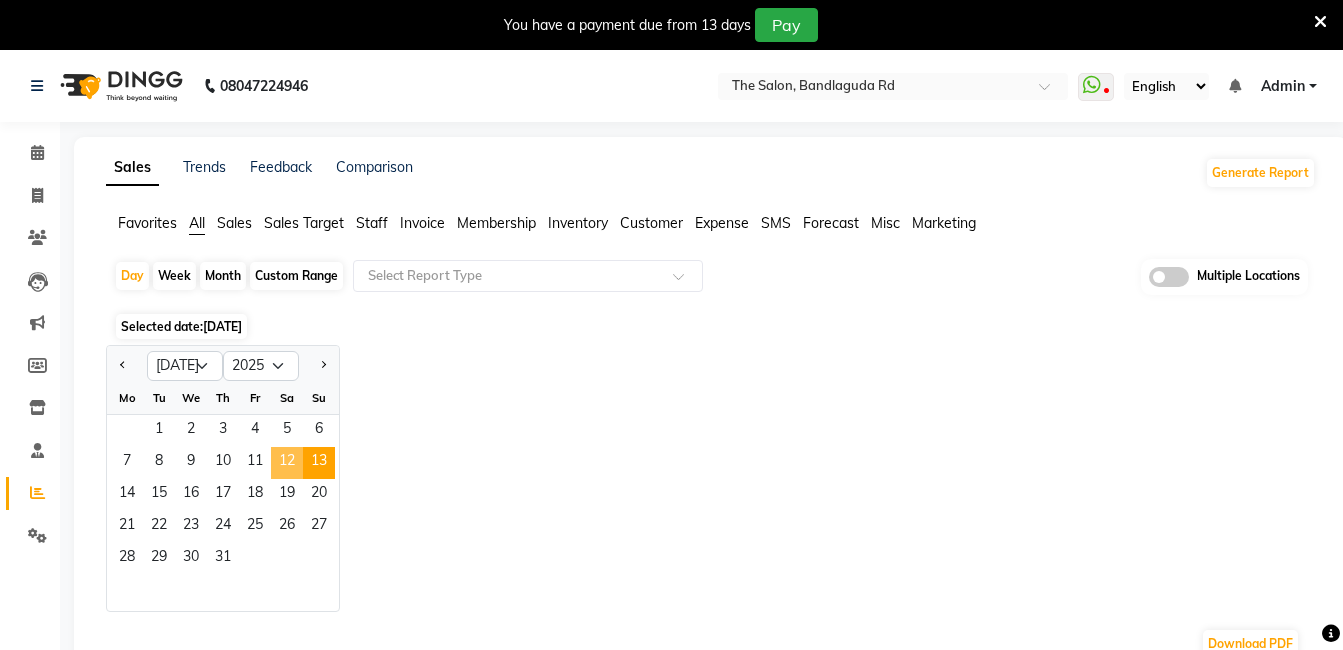 click on "12" 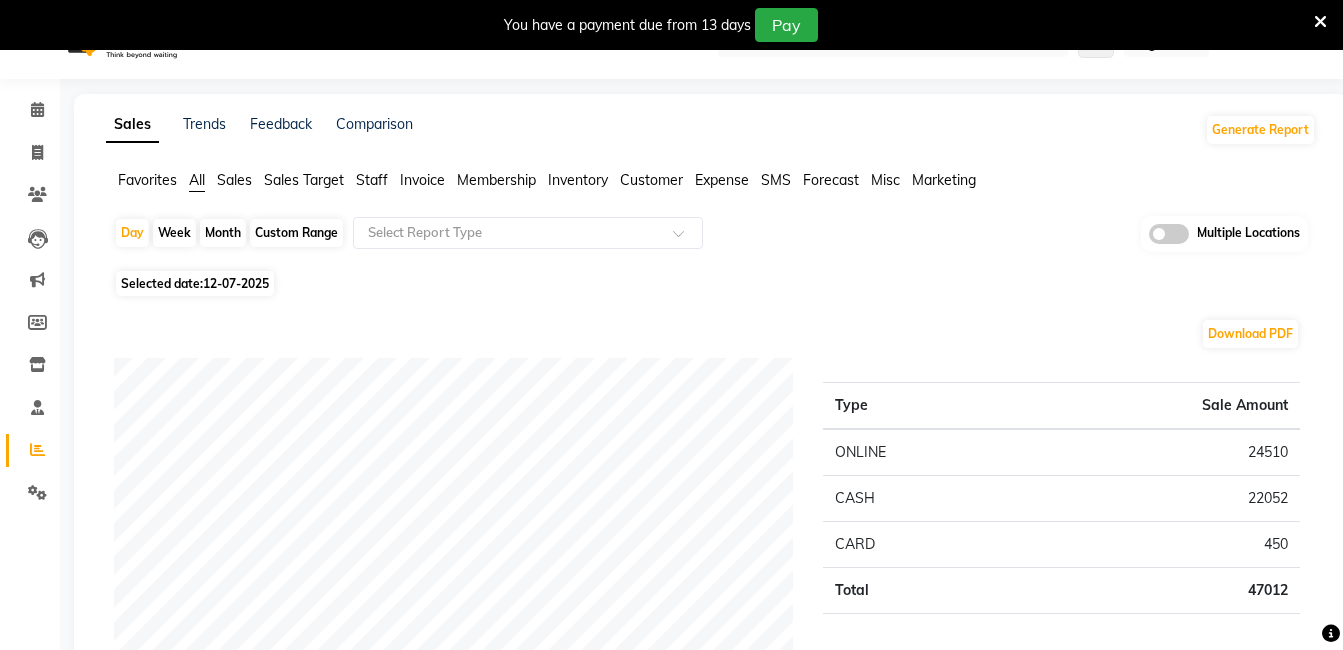 scroll, scrollTop: 0, scrollLeft: 0, axis: both 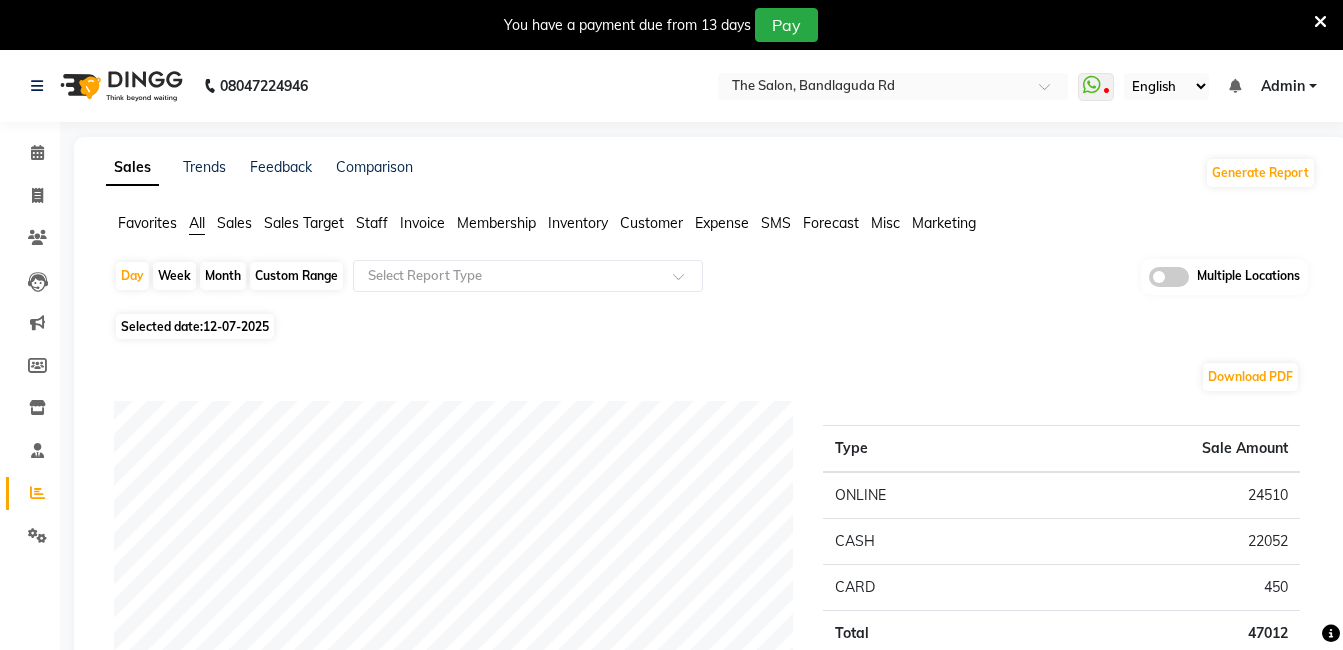 click on "Month" 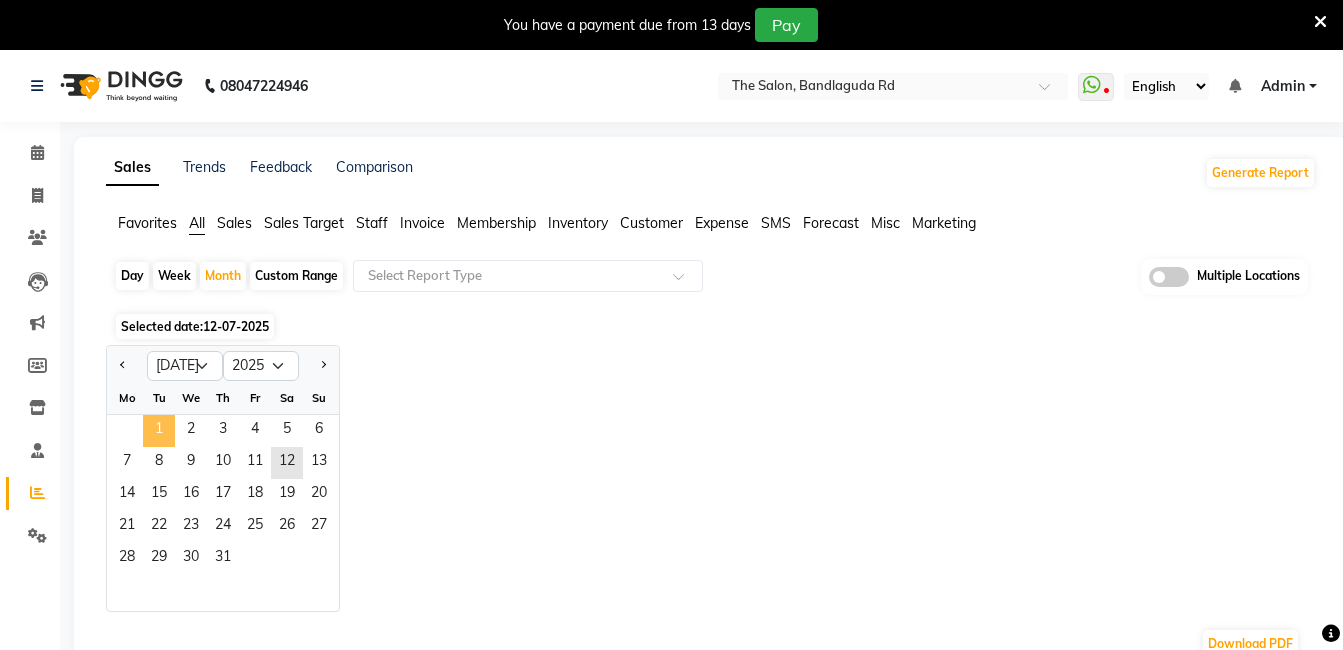 click on "1" 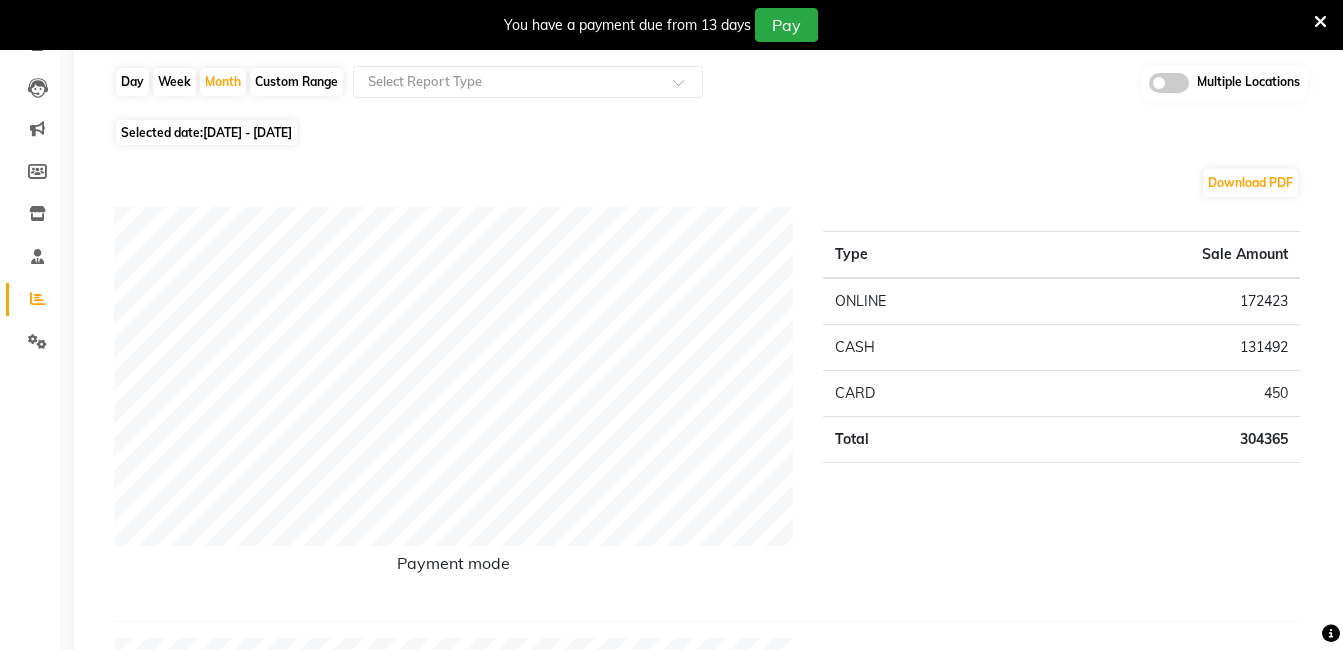 scroll, scrollTop: 0, scrollLeft: 0, axis: both 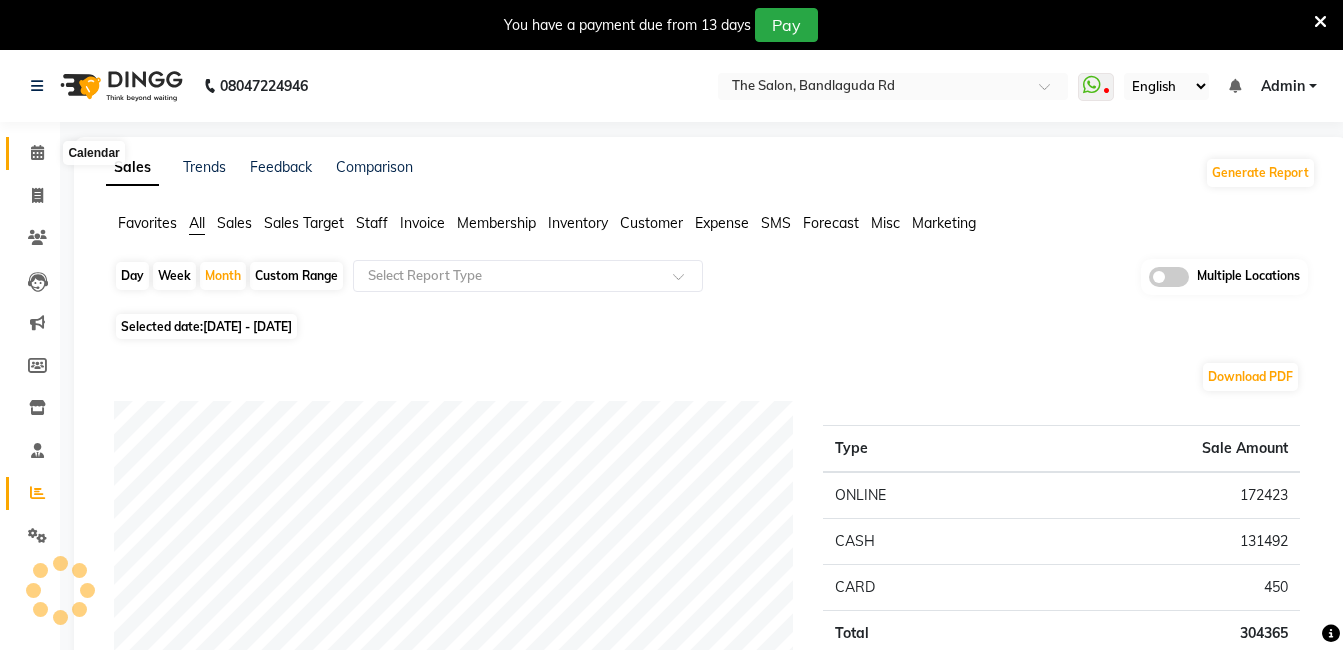 click 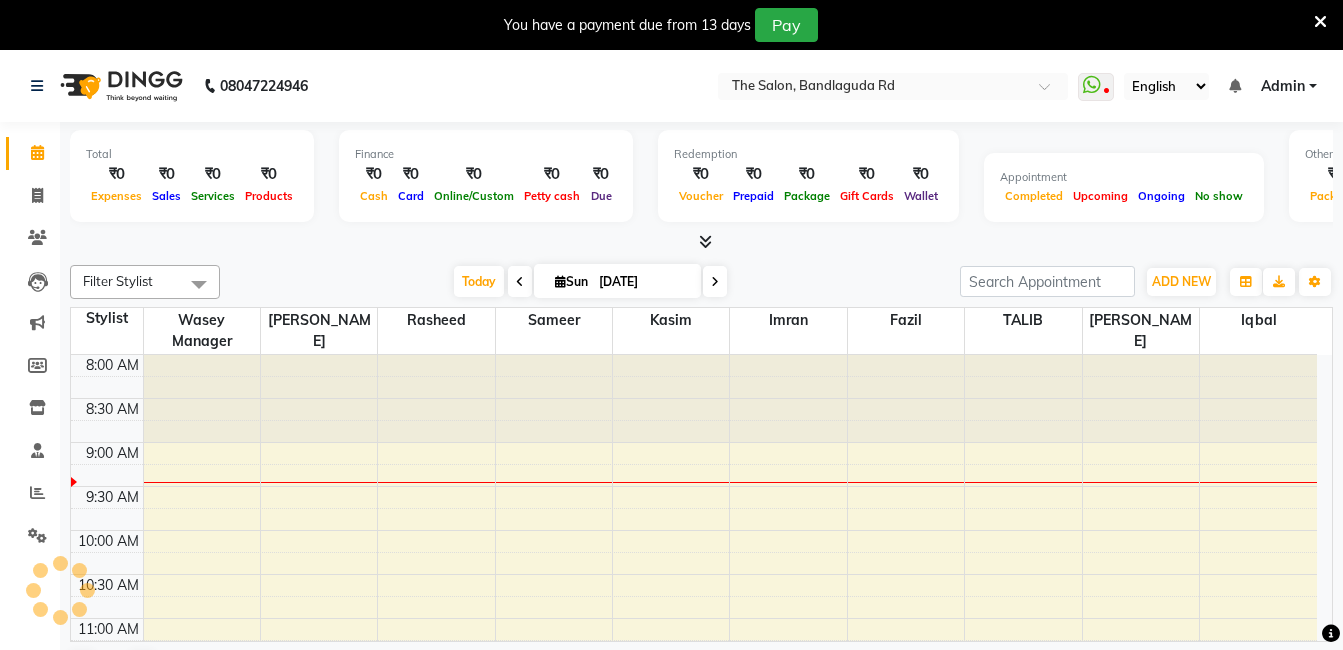 scroll, scrollTop: 0, scrollLeft: 0, axis: both 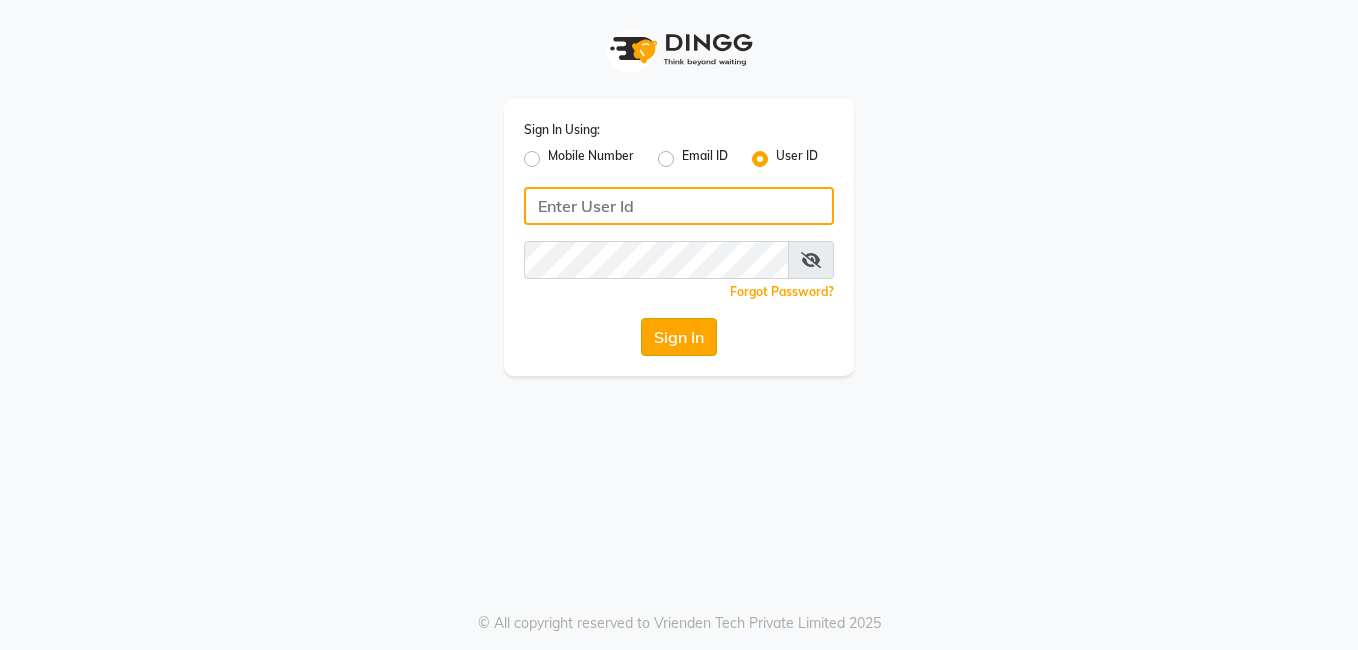 type on "AIJAZ" 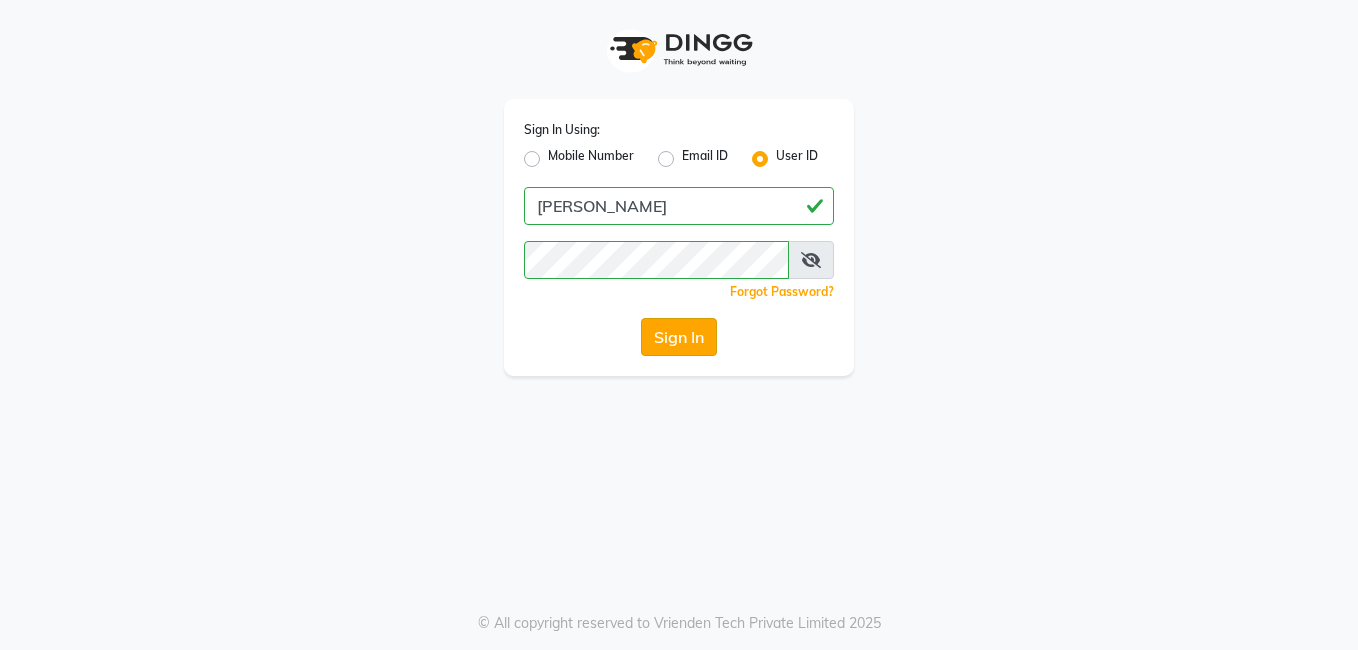 click on "Sign In" 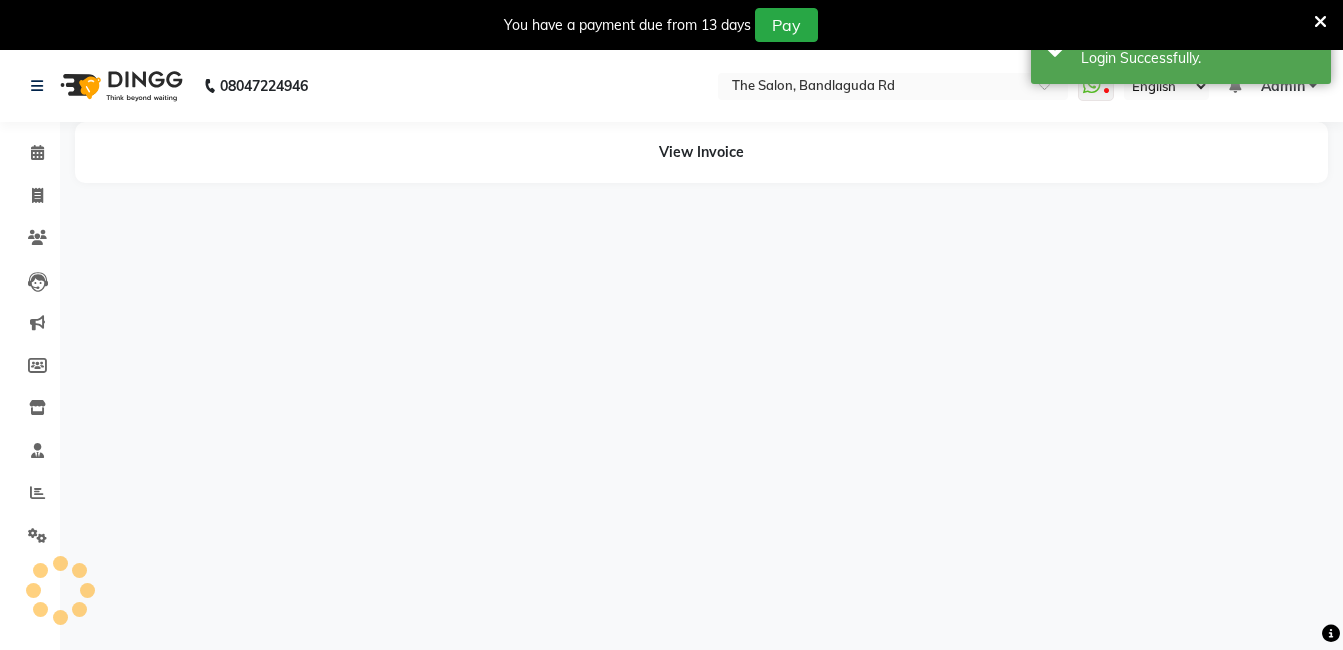 select on "en" 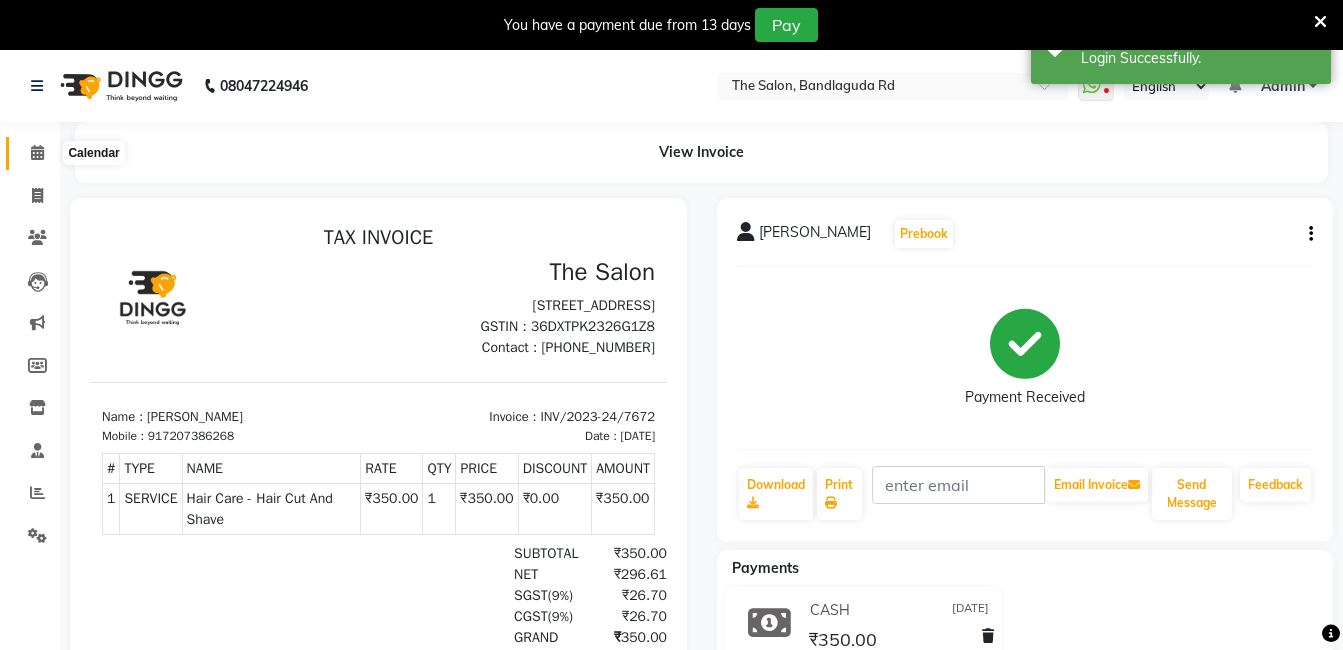 scroll, scrollTop: 0, scrollLeft: 0, axis: both 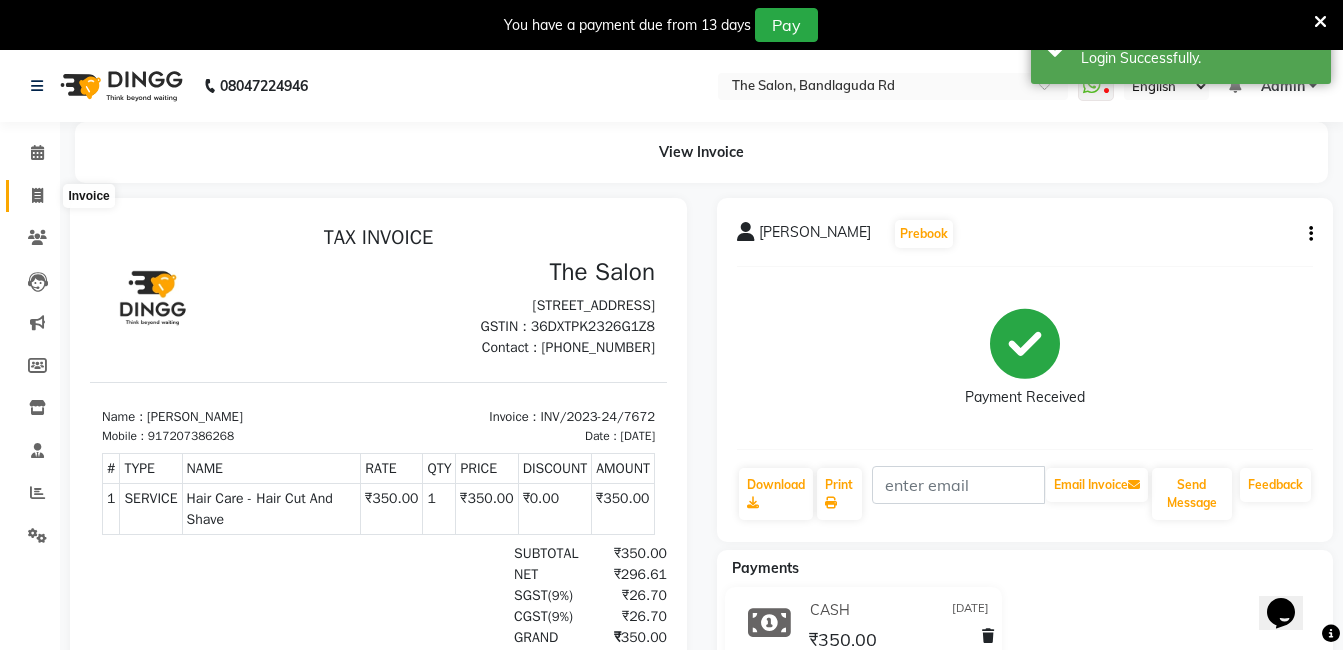 click 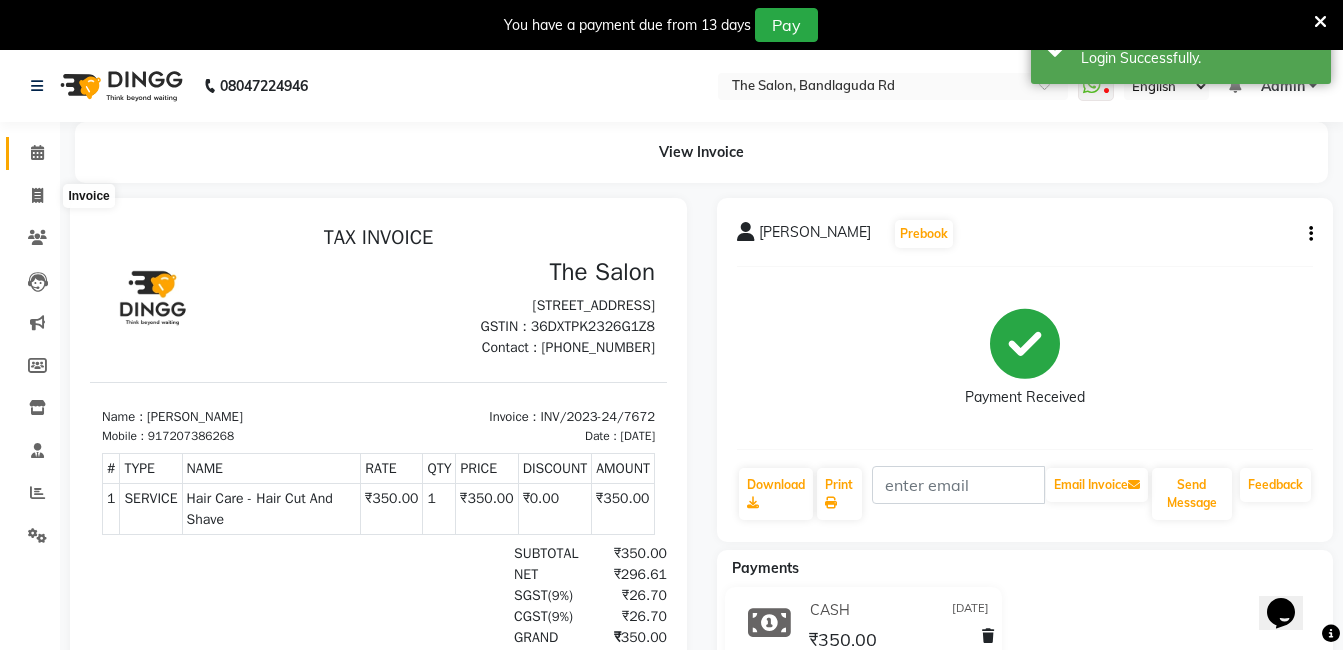 select on "service" 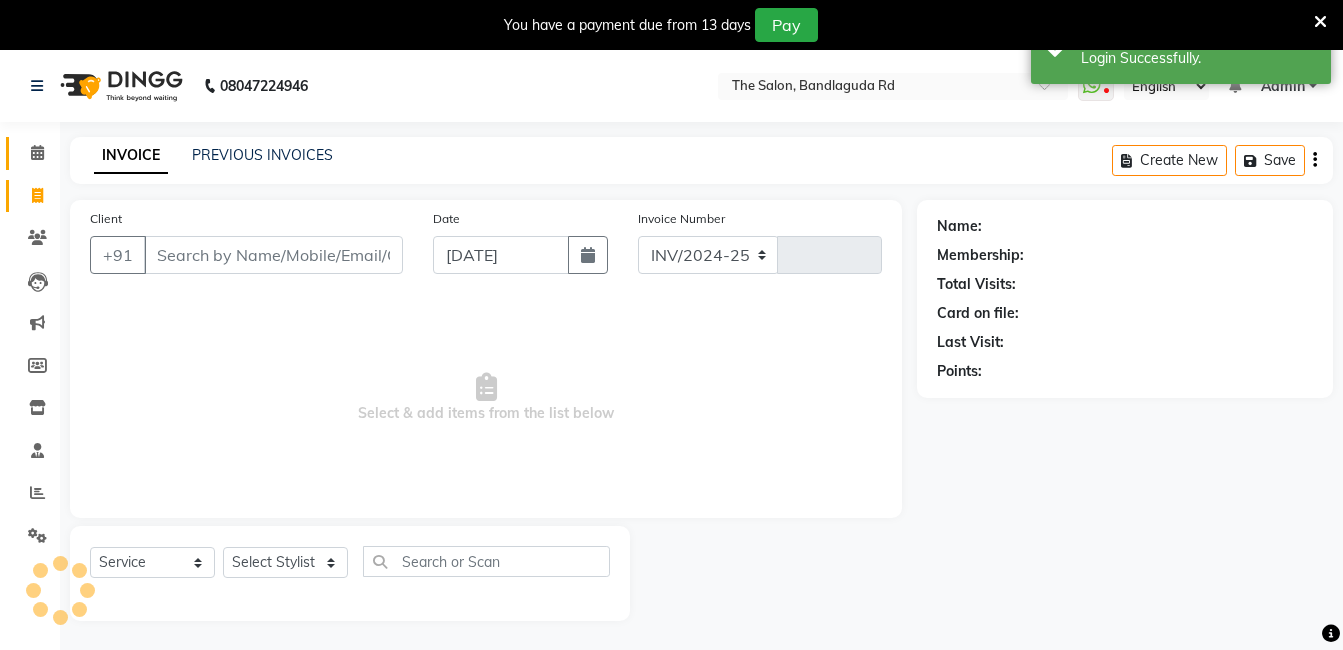 select on "5198" 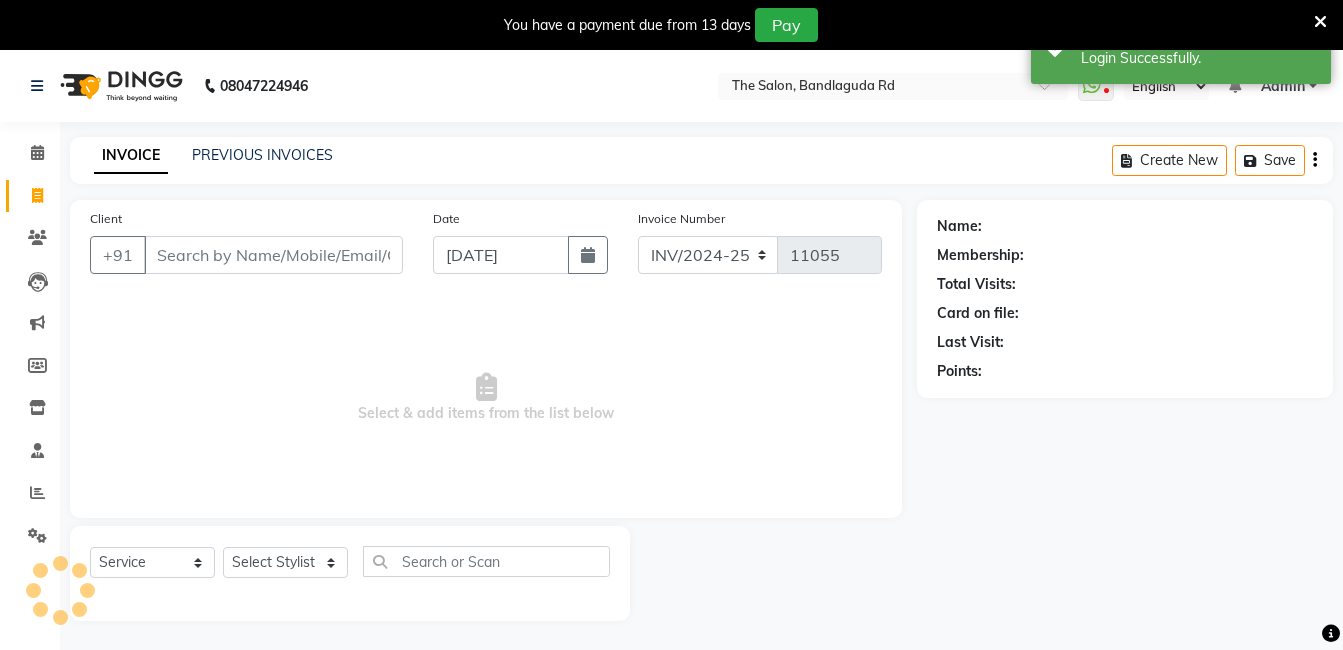 scroll, scrollTop: 50, scrollLeft: 0, axis: vertical 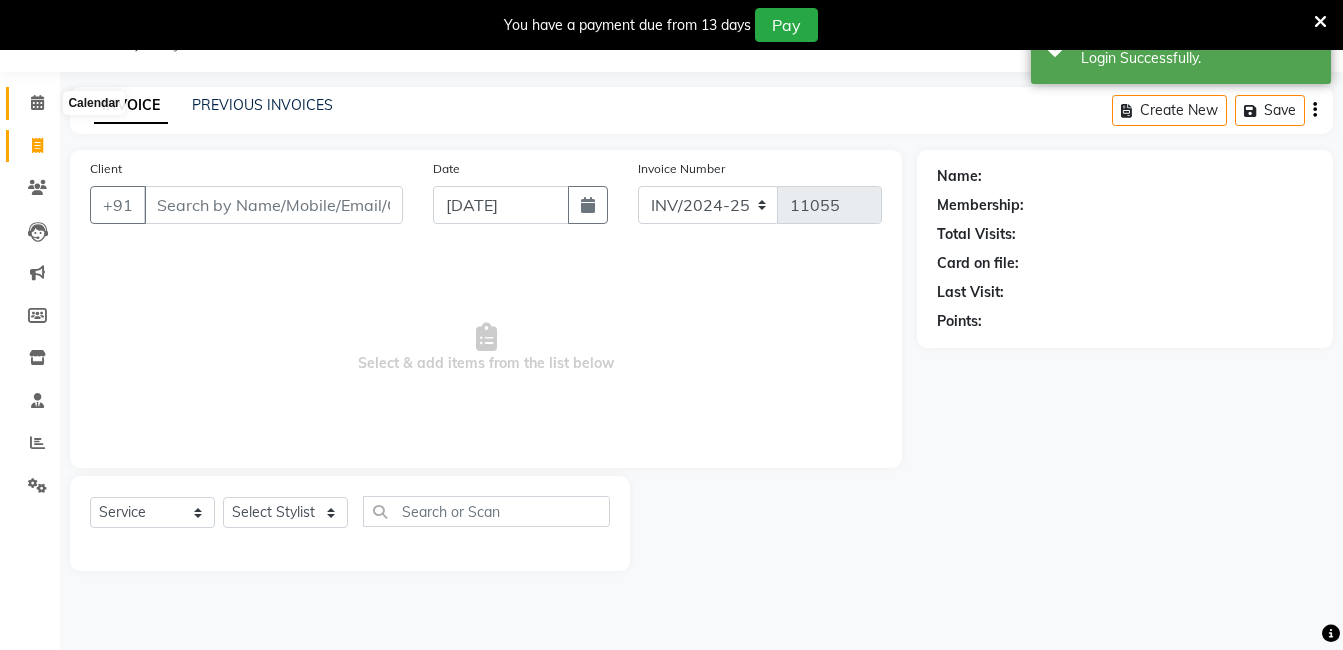 click 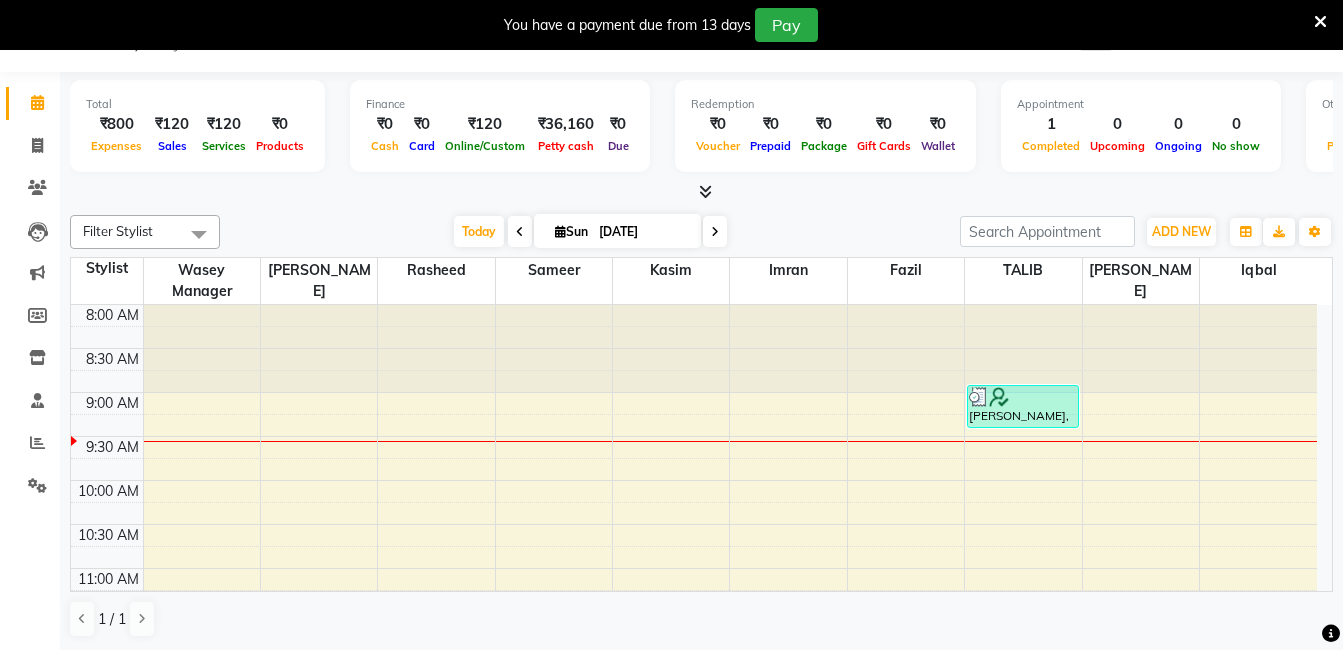 scroll, scrollTop: 100, scrollLeft: 0, axis: vertical 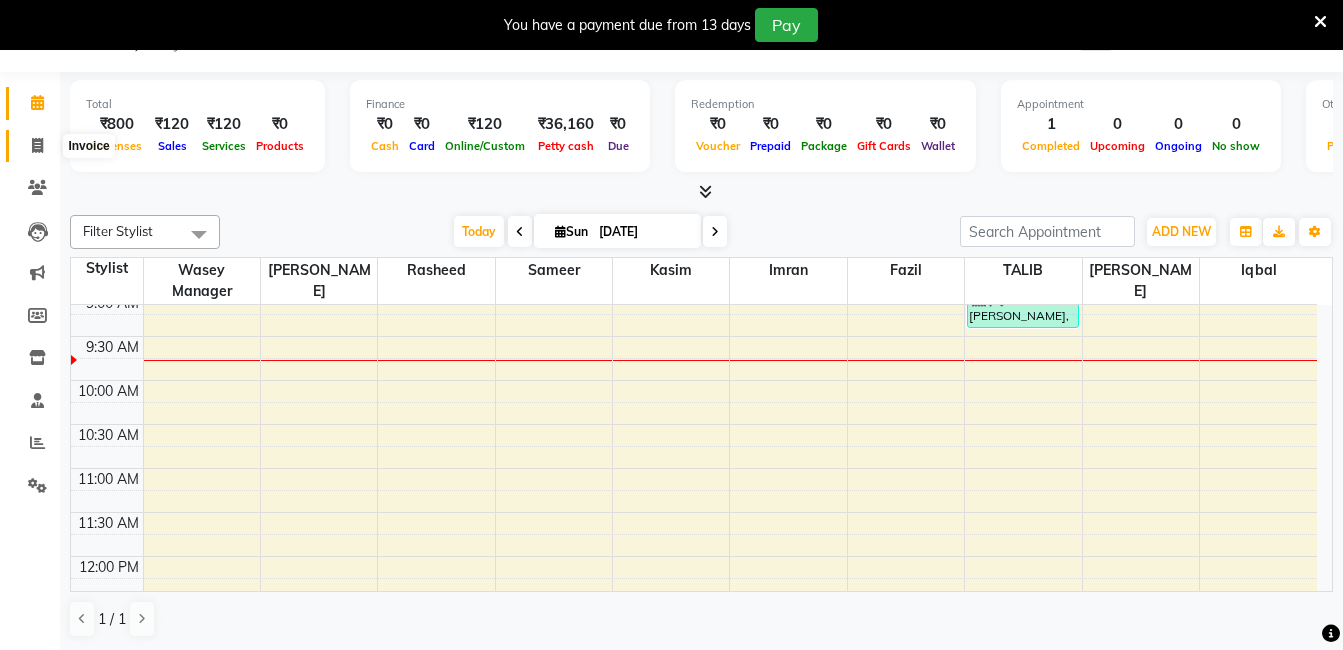 click 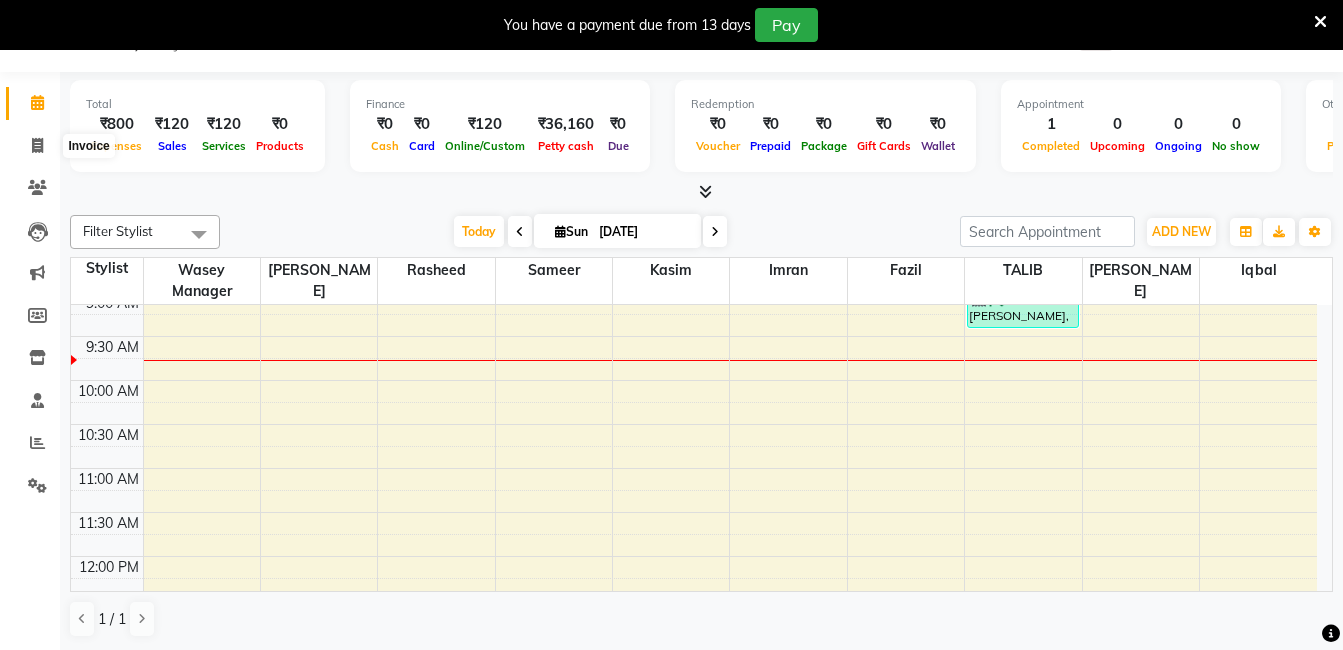 select on "service" 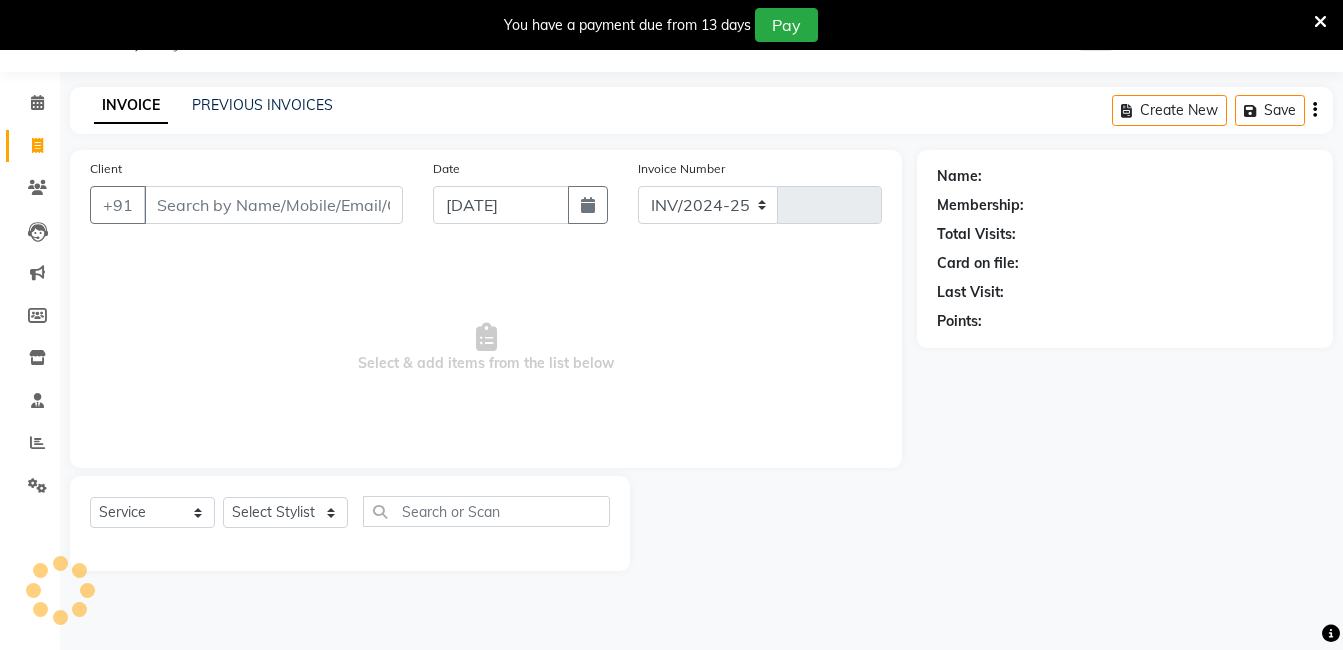 select on "5198" 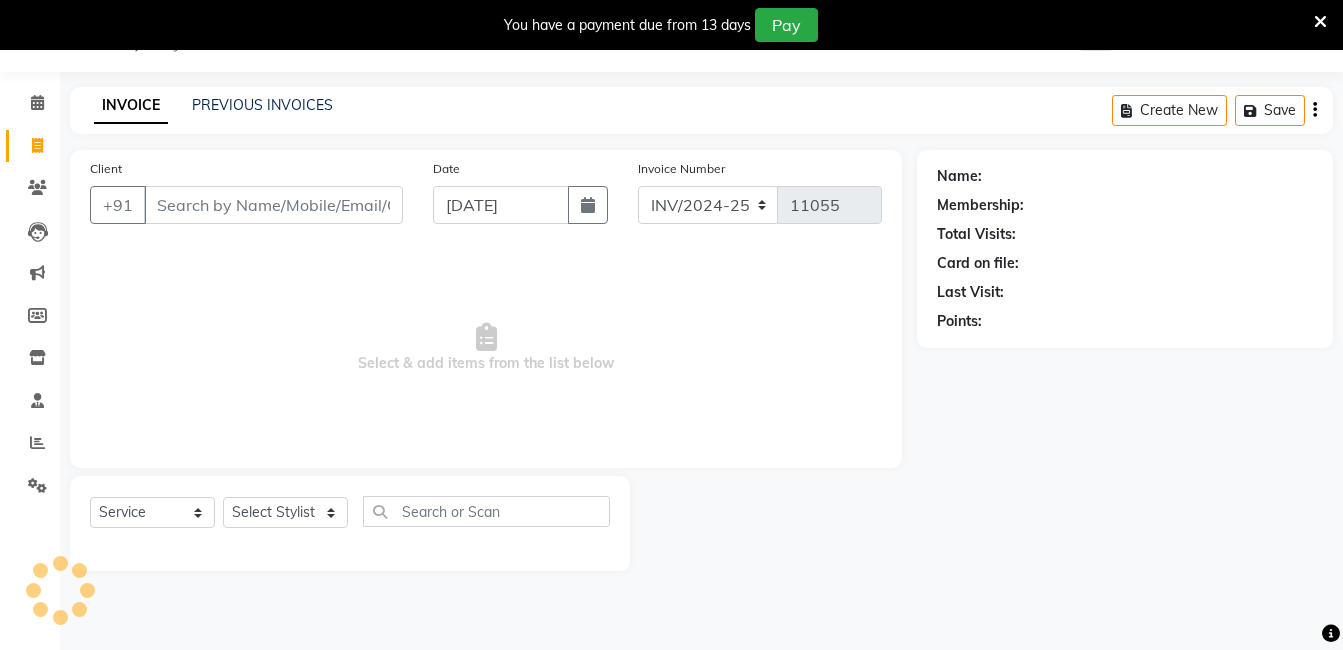 click on "Client" at bounding box center [273, 205] 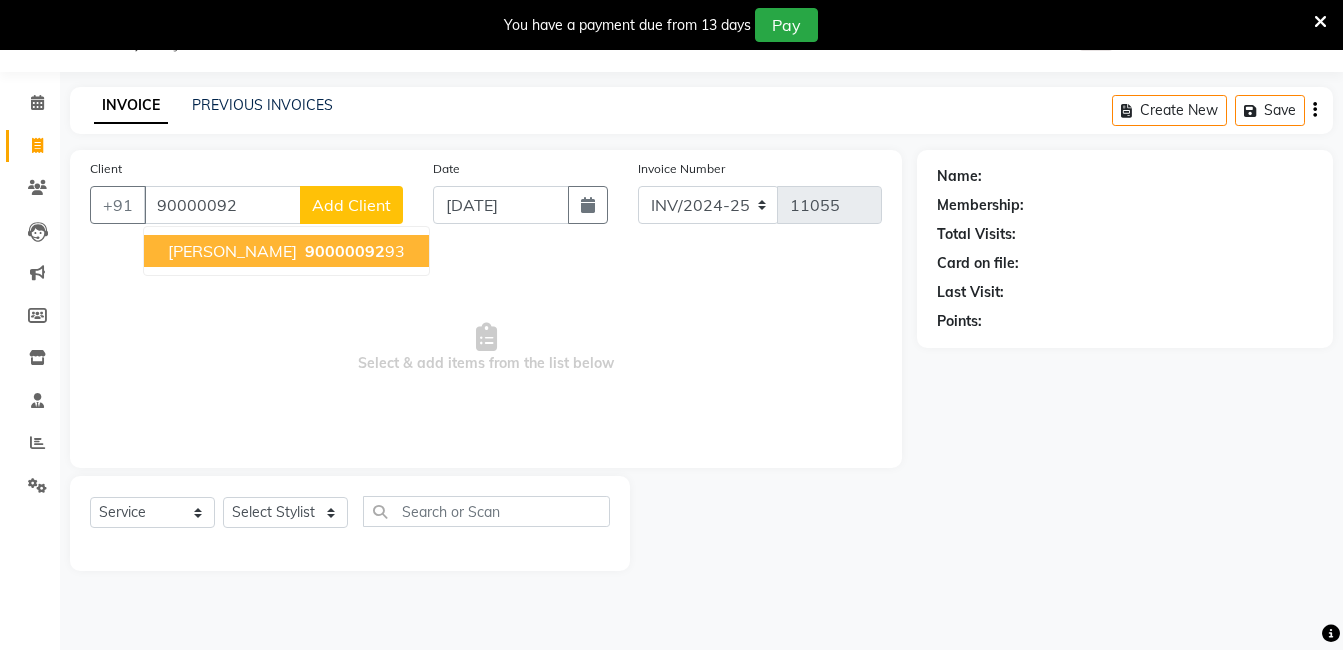 click on "Vijay bhati   90000092 93" at bounding box center (286, 251) 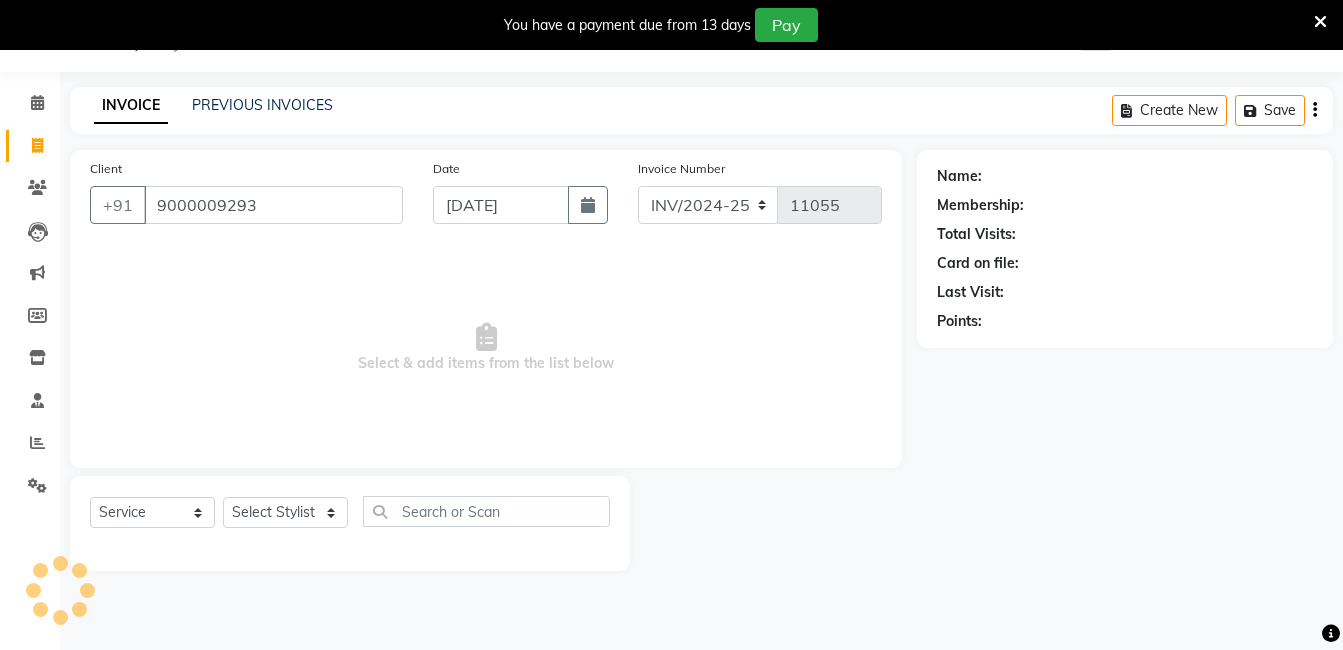 type on "9000009293" 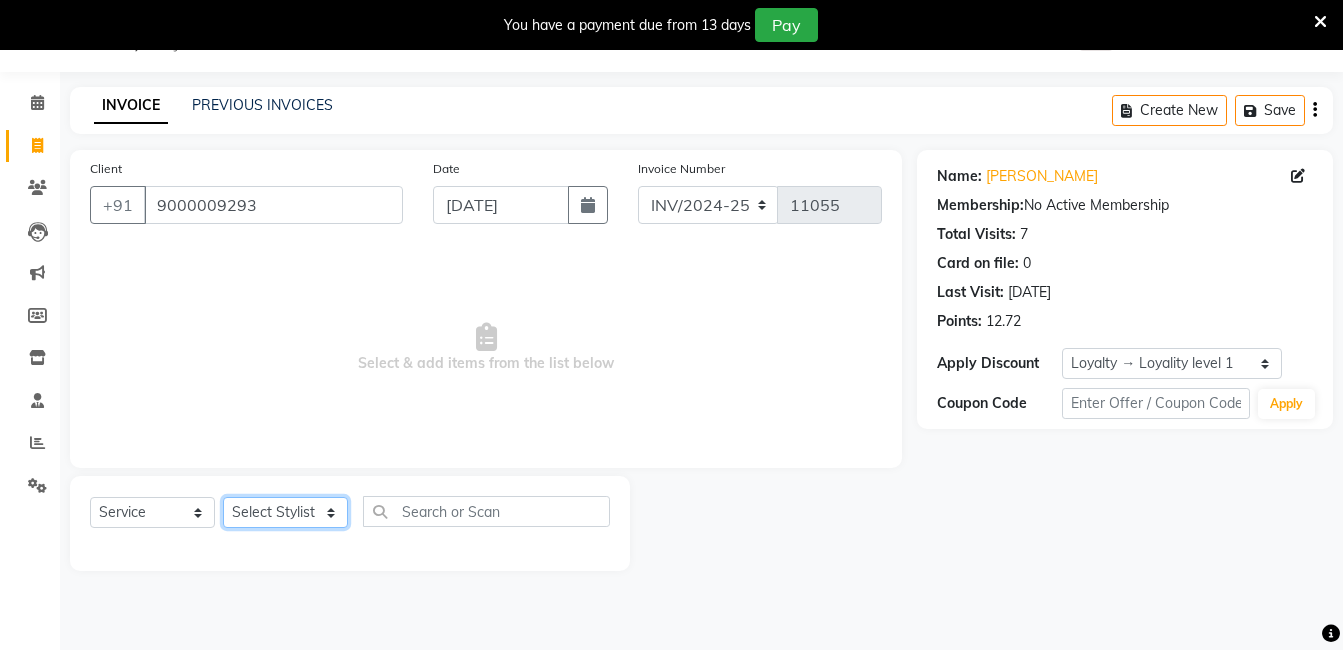 click on "Select Stylist adil fazil imran iqbal kasim mohd rasheed sameer TALIB wasey manager" 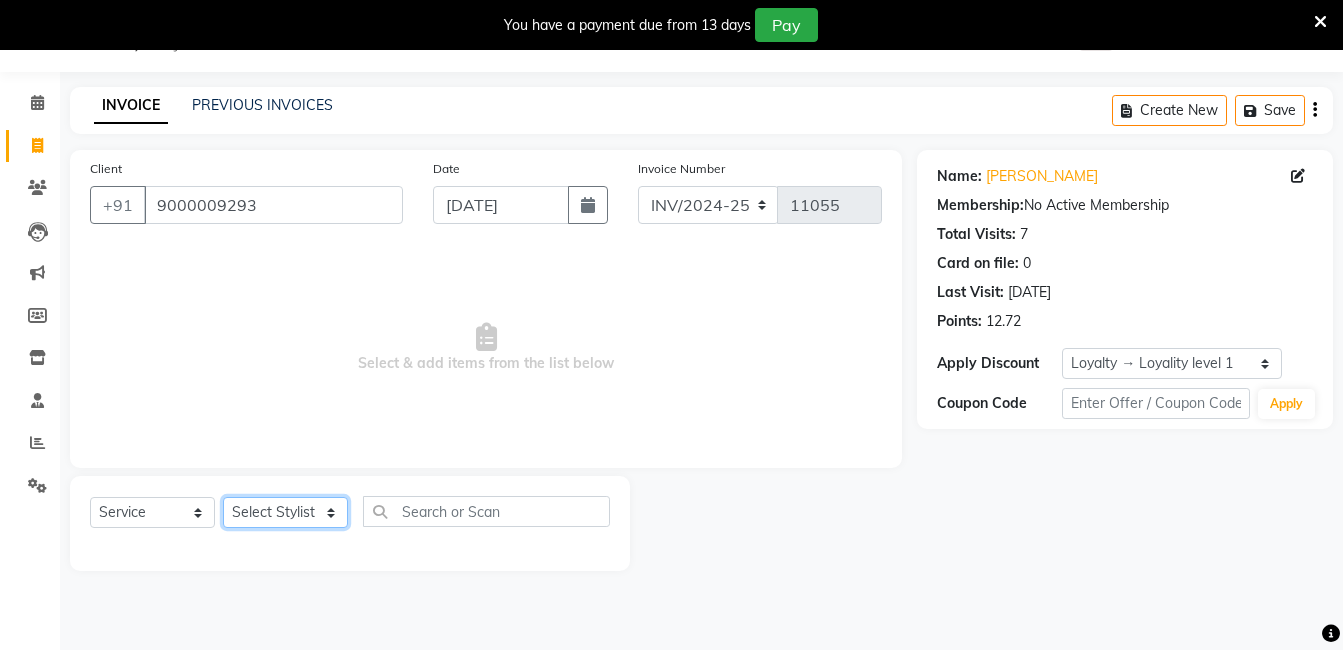select on "65400" 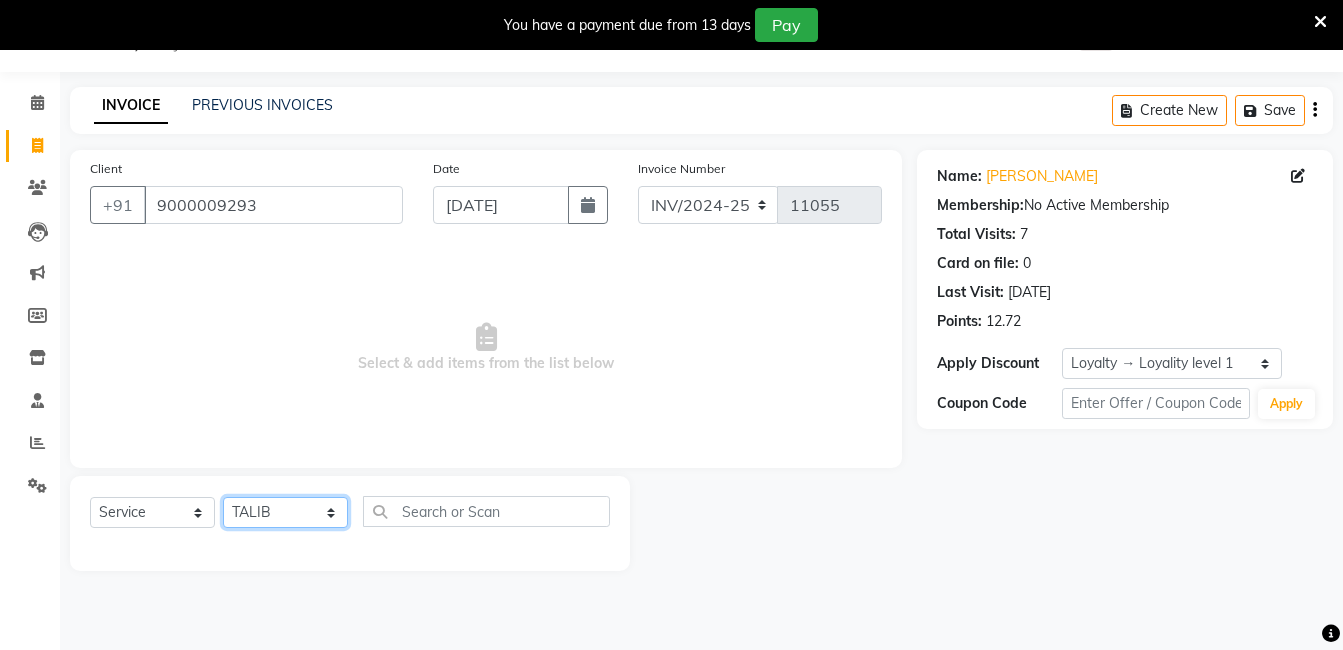 click on "Select Stylist adil fazil imran iqbal kasim mohd rasheed sameer TALIB wasey manager" 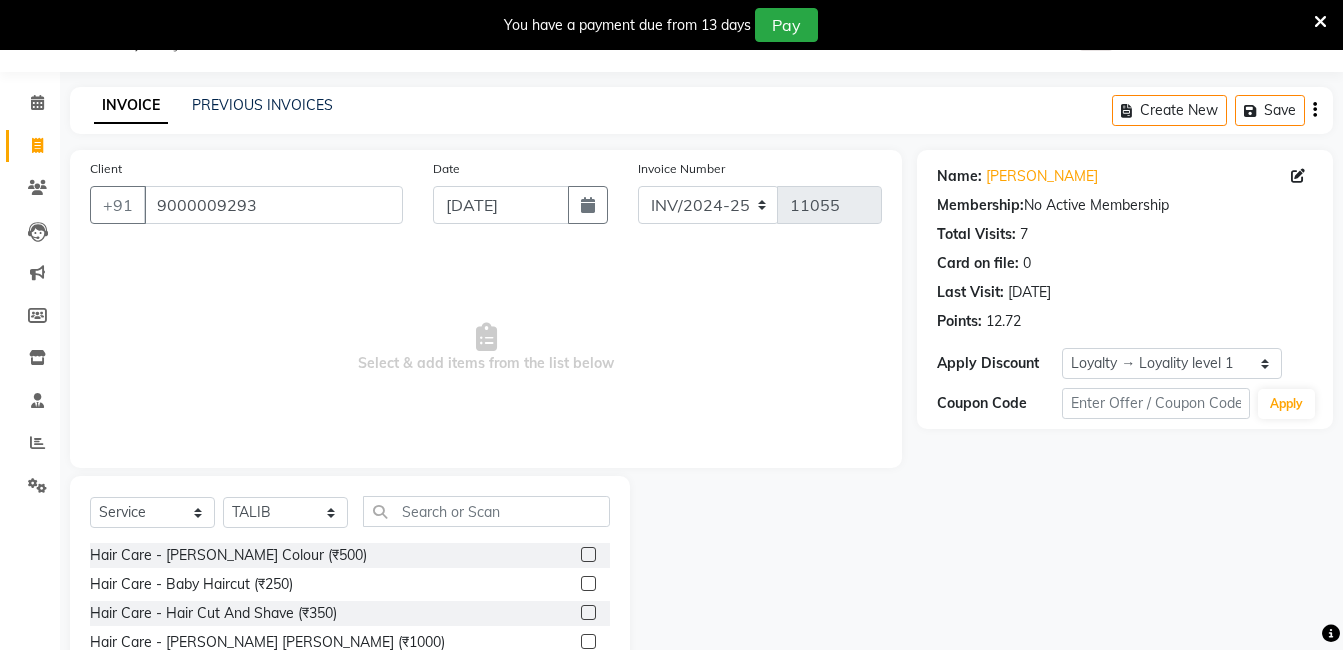 drag, startPoint x: 451, startPoint y: 527, endPoint x: 461, endPoint y: 528, distance: 10.049875 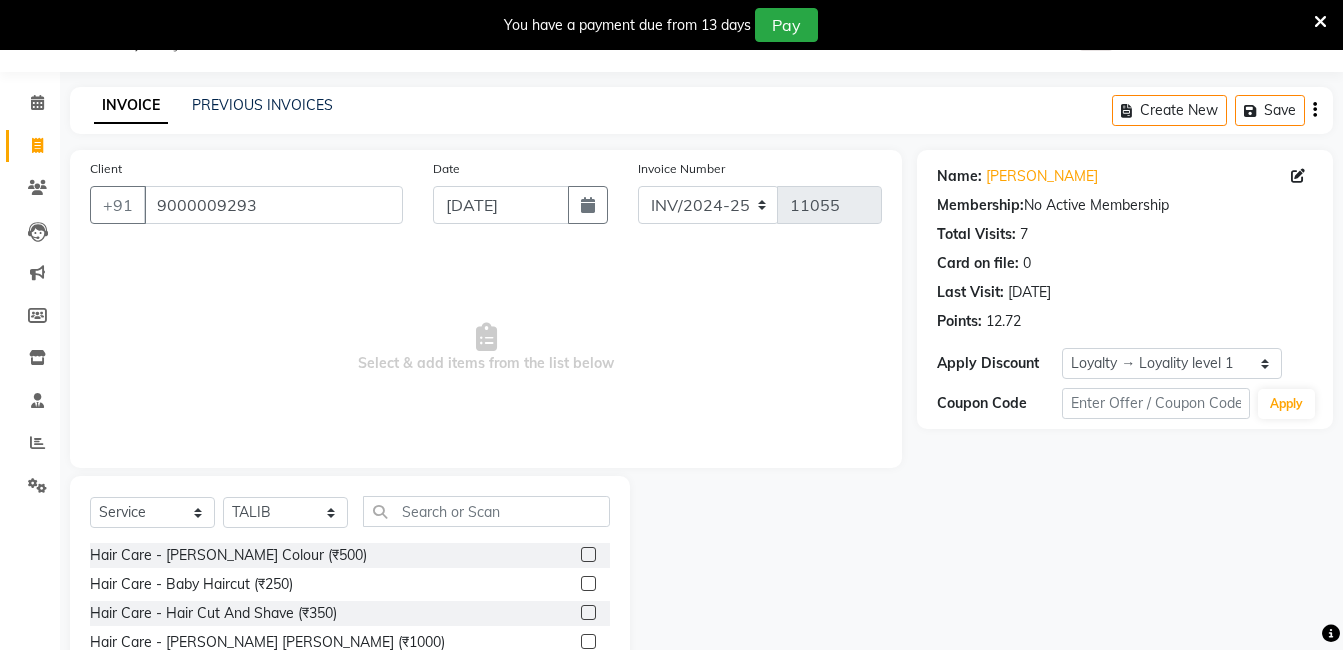 click on "Select  Service  Product  Membership  Package Voucher Prepaid Gift Card  Select Stylist adil fazil imran iqbal kasim mohd rasheed sameer TALIB wasey manager Hair Care - Beard Colour (₹500)  Hair Care - Baby Haircut (₹250)  Hair Care - Hair Cut And Shave (₹350)  Hair Care - Beard Streight (₹1000)  Hair Care - Curly Short Lenght (₹5000)  Hair Care - Full Fiber (₹500)  Hair Care - Girl Haircut (₹350)  Hair Care - Hair Cut (₹200)  Hair Care - Dandruff treatment (₹1500)  Hair Care - Hair Spa Professional (₹1200)  Hair Care - Haircut Girl (₹800)  Hair Care - Half Fiber (₹350)  Hair Care - Head Wash (₹50)  Hair Care - Keratin Medium Length (₹7000)  Hair Care - Keratin Short Length1 (₹4000)  Hair Care - Keratin Short Length (₹2500)  Hair Care - Keratin Wash (₹300)  Hair Care - Matrix Colour (₹500)  Hair Care - Normal Haircut Girl (₹500)  Hair Care - Smoothening Short Hair (₹1500)  Hair Care - Spa (₹700)  Hair Care - Streightening Long Hair (₹6000)  basic package (₹2000)" 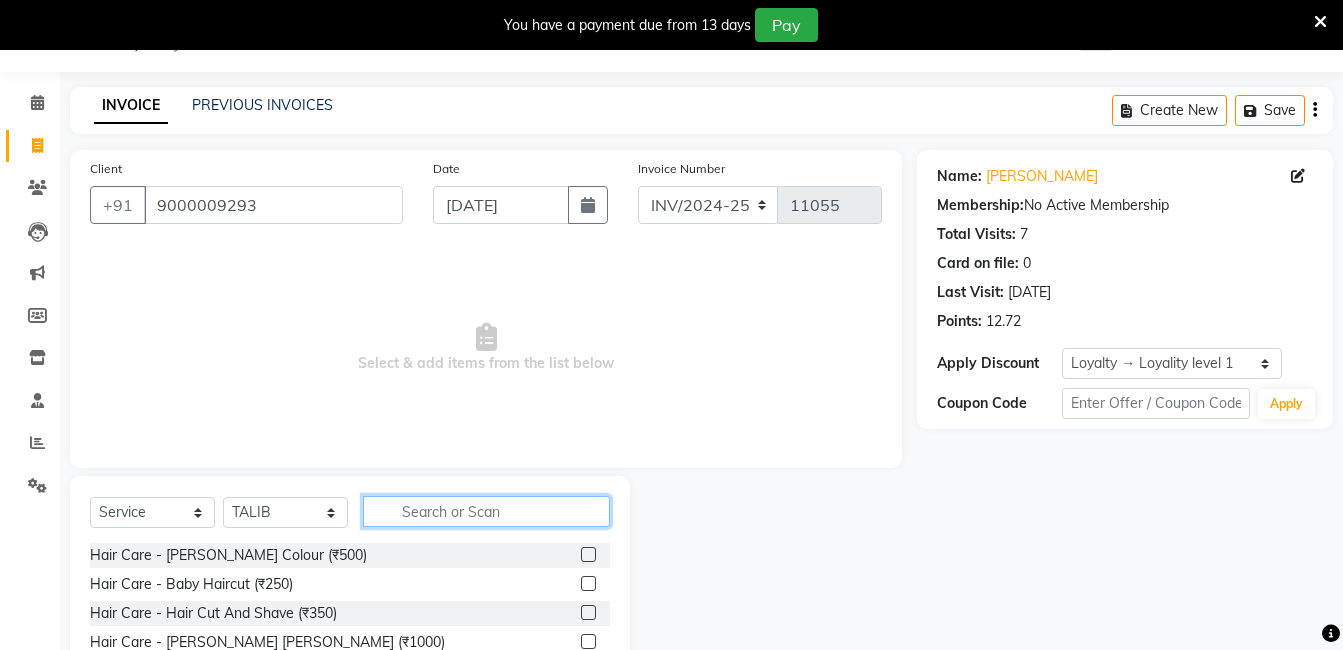 drag, startPoint x: 510, startPoint y: 495, endPoint x: 447, endPoint y: 510, distance: 64.7611 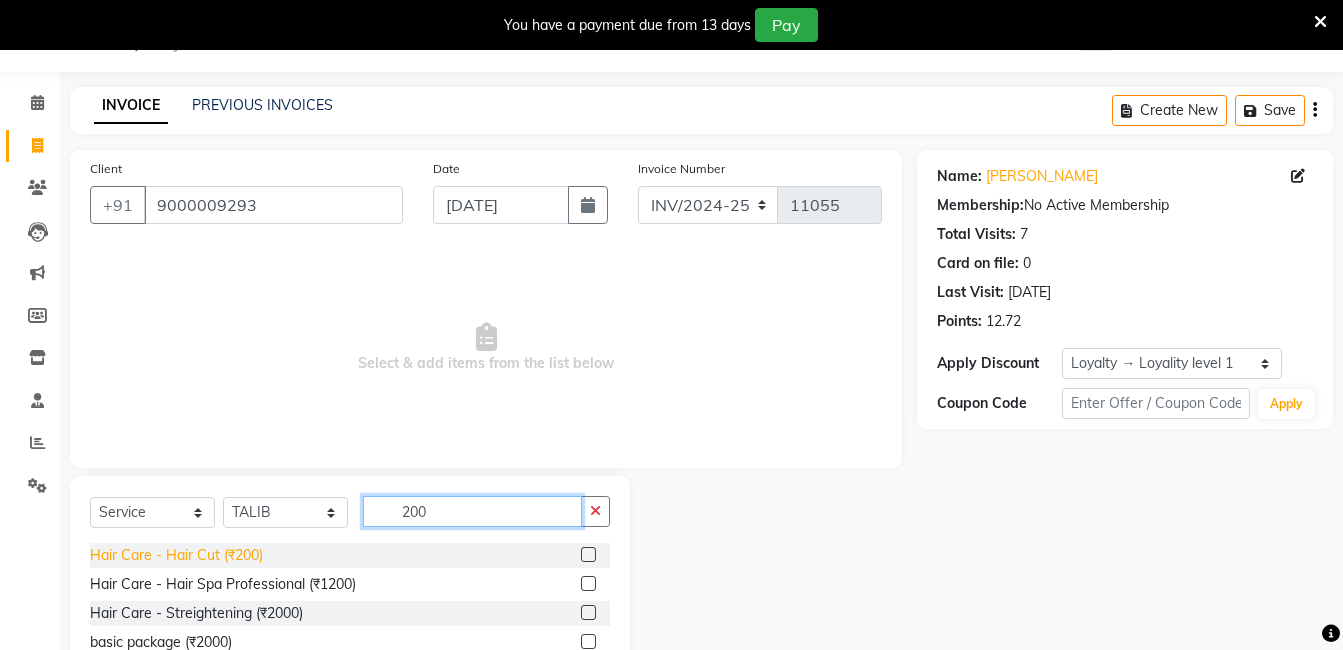 type on "200" 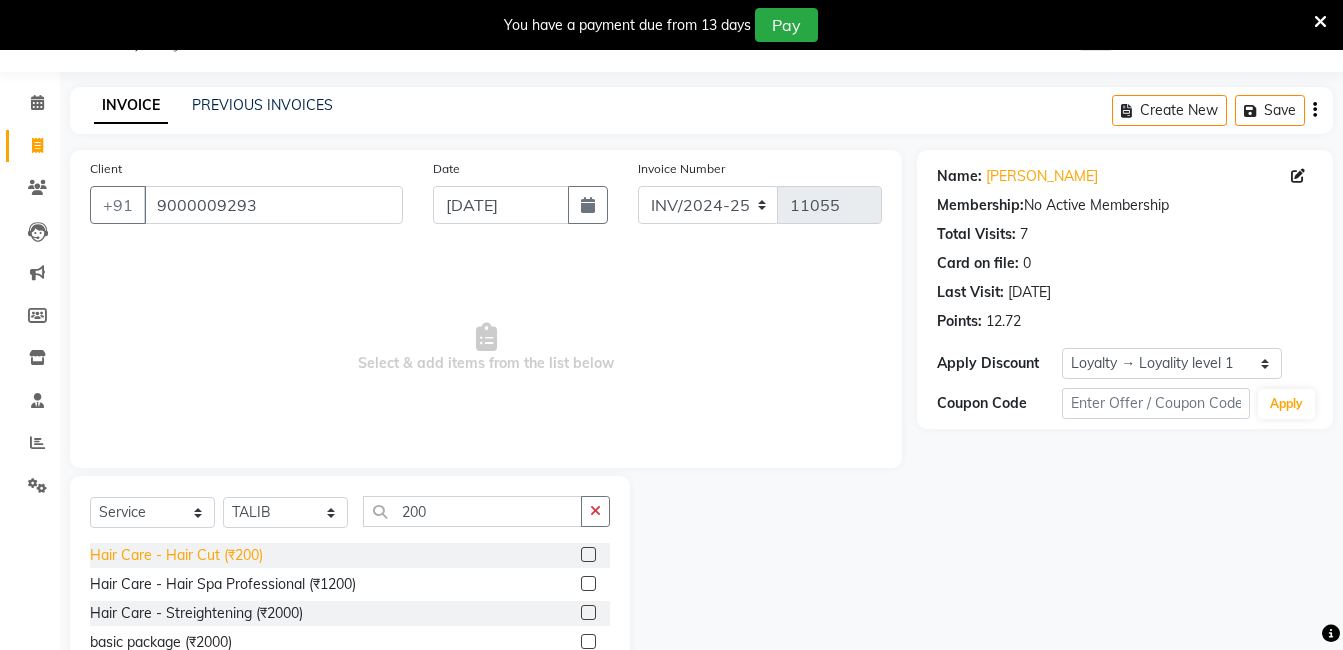 click on "Hair Care - Hair Cut (₹200)" 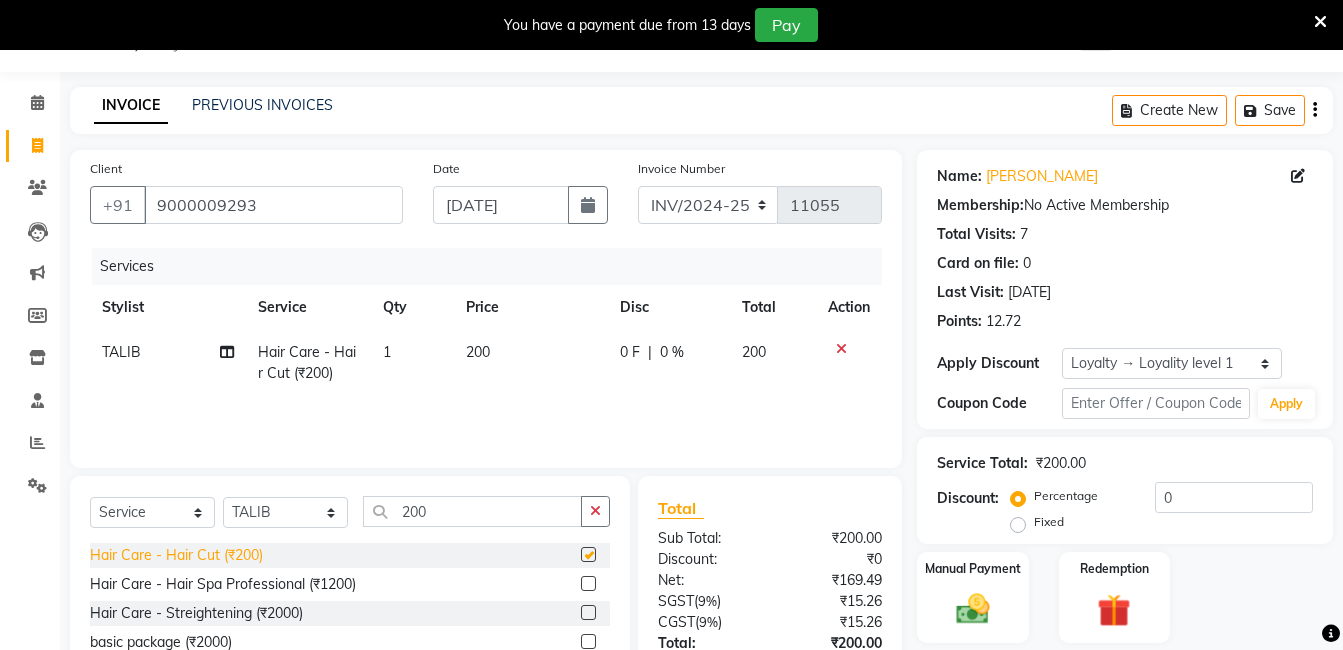 checkbox on "false" 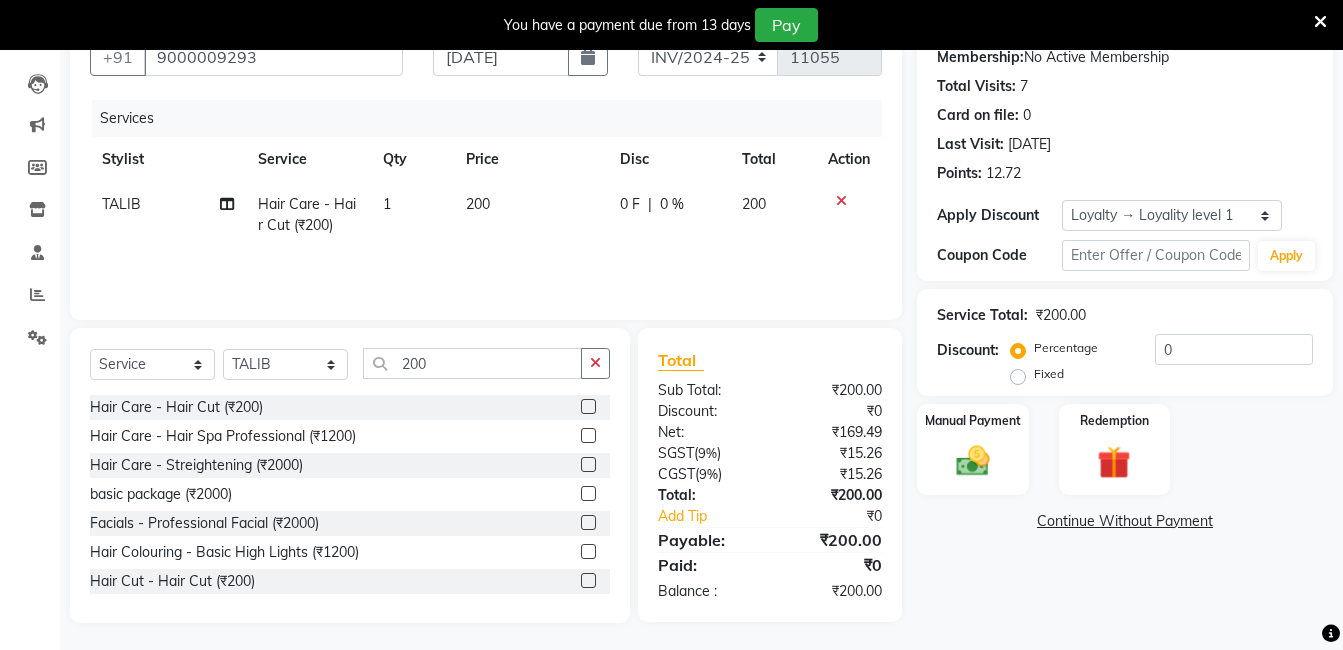 scroll, scrollTop: 201, scrollLeft: 0, axis: vertical 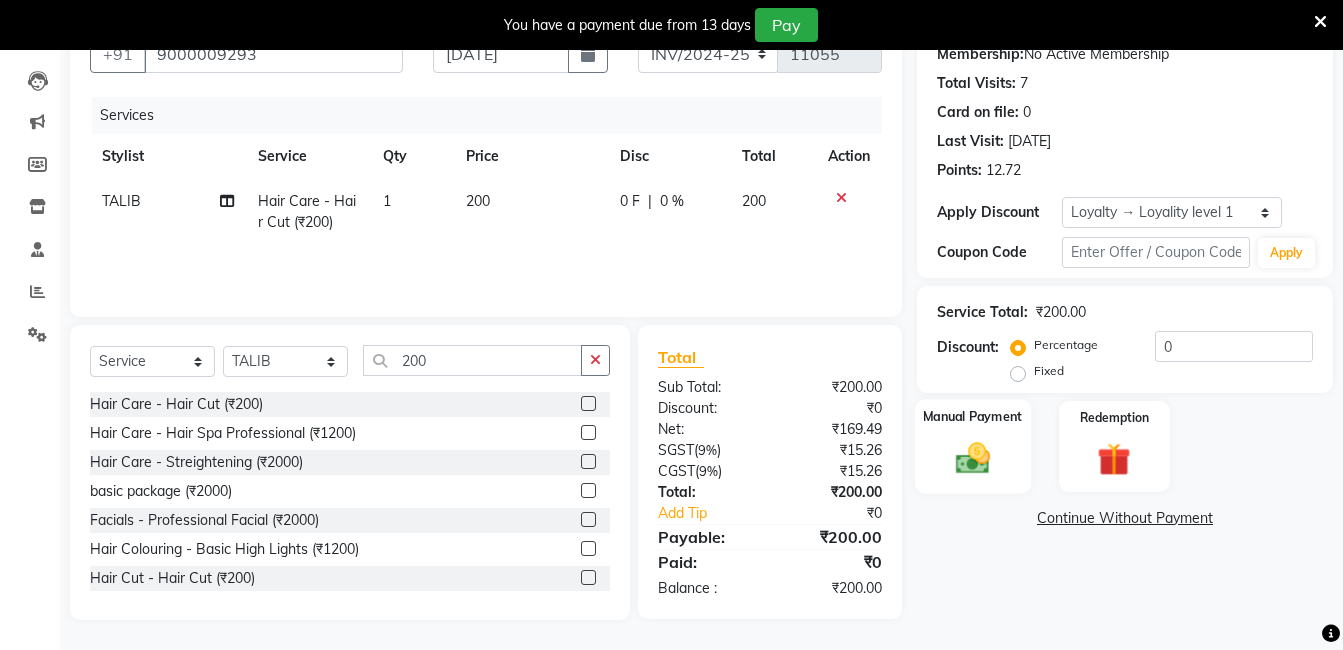 click 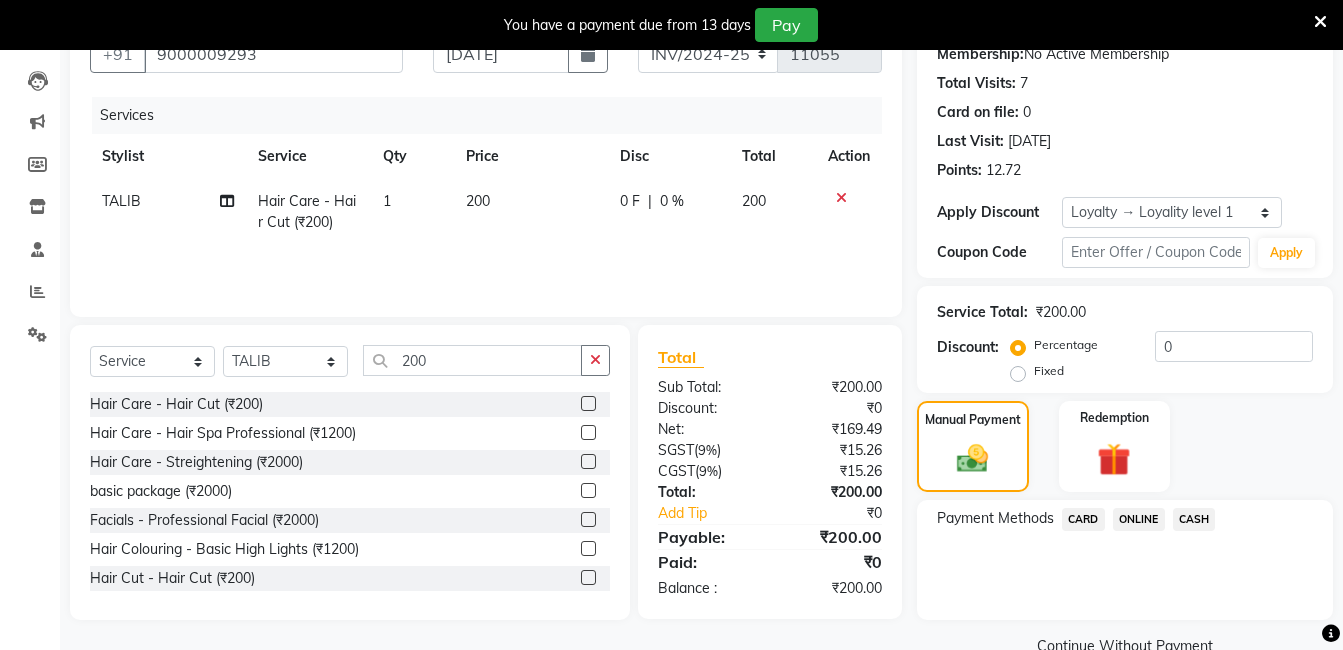click on "CASH" 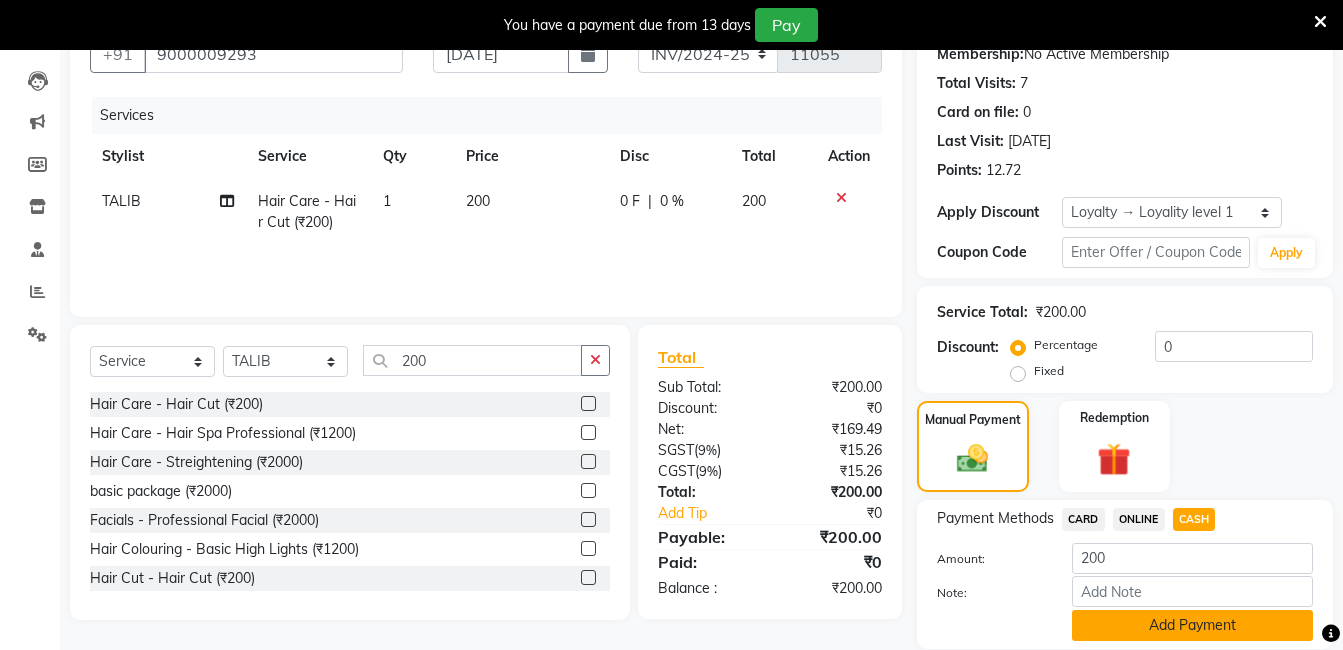 click on "Add Payment" 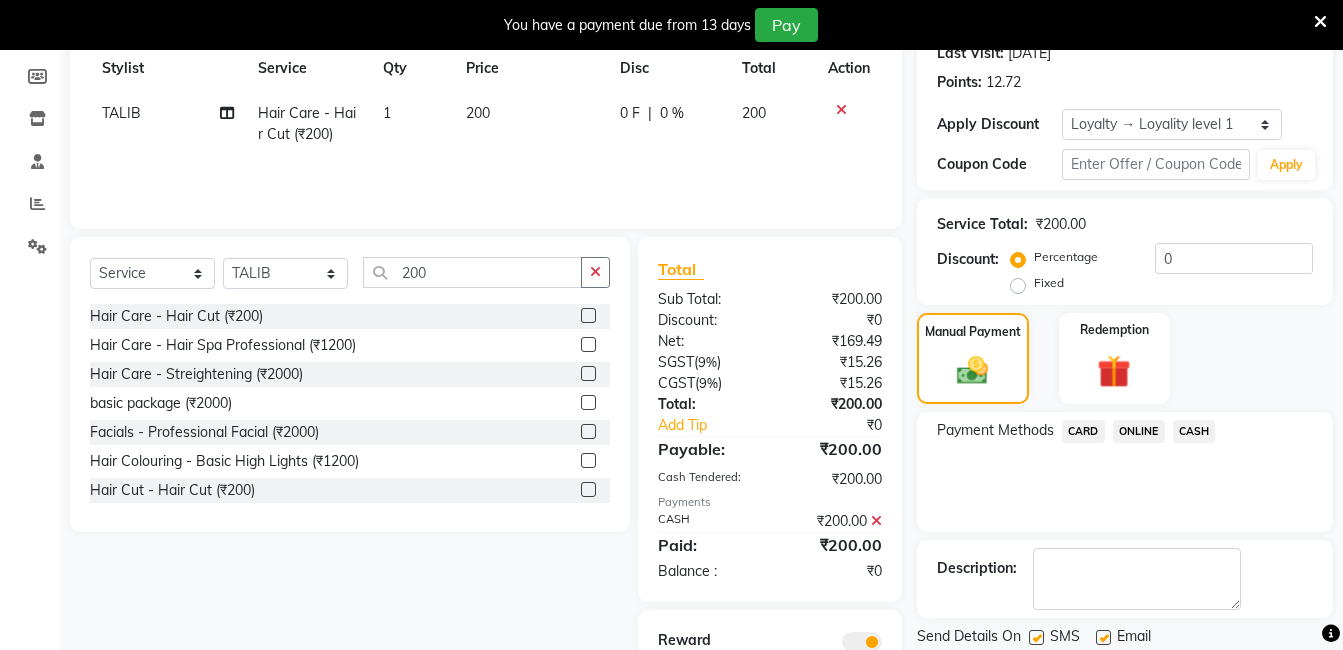 scroll, scrollTop: 390, scrollLeft: 0, axis: vertical 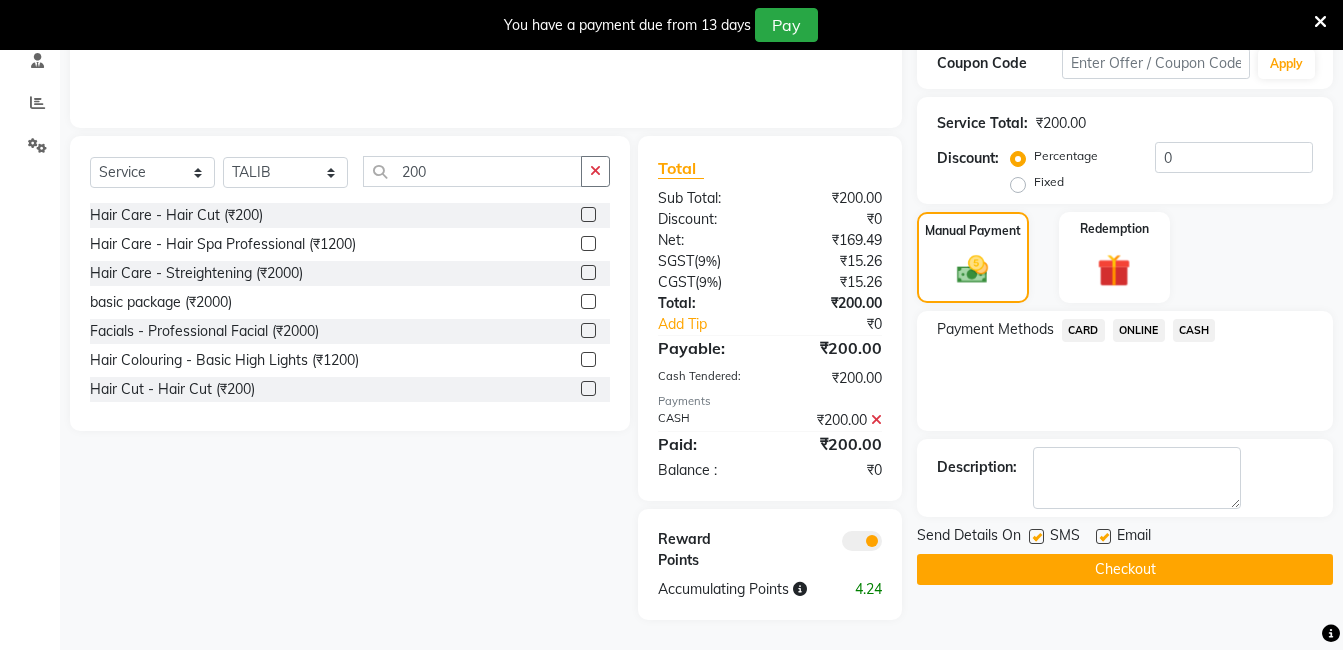 click on "Checkout" 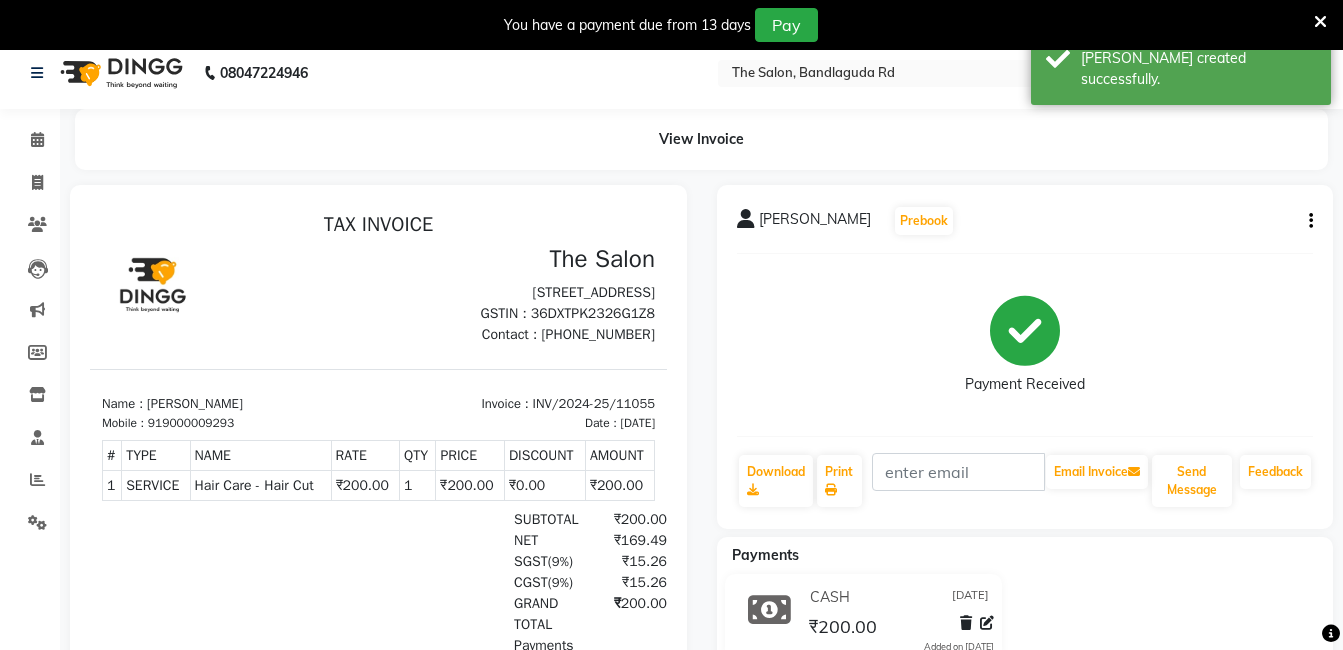 scroll, scrollTop: 0, scrollLeft: 0, axis: both 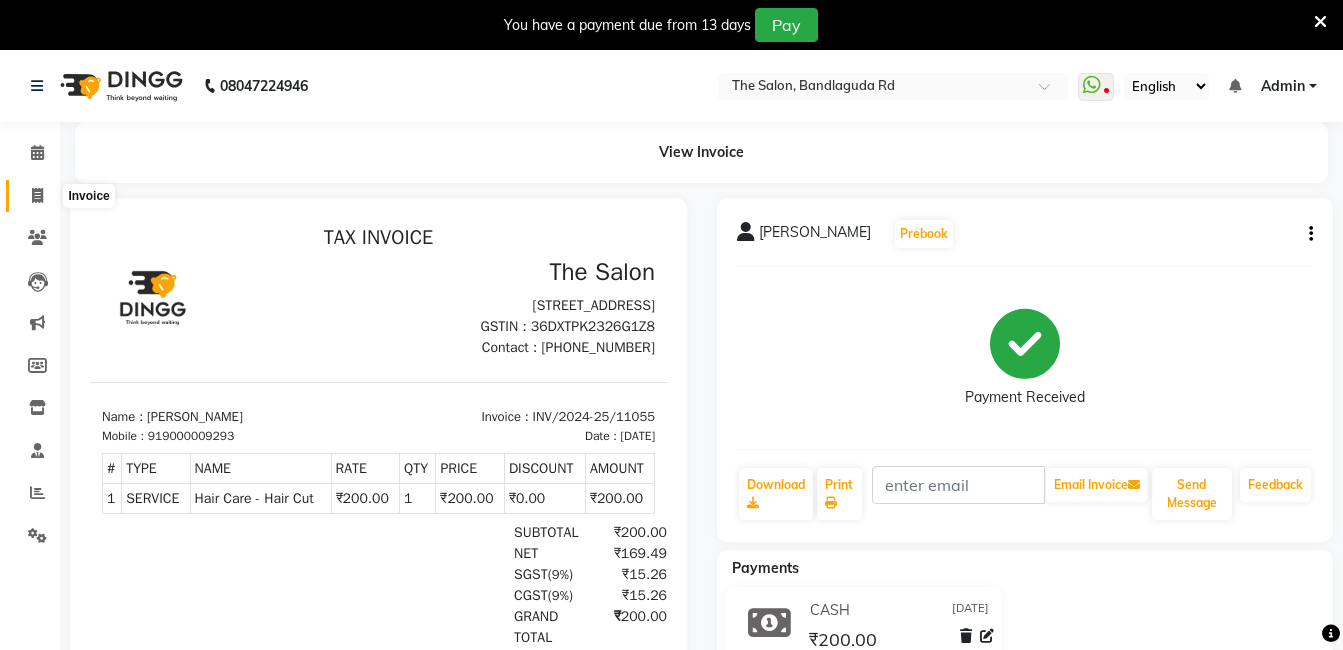 click 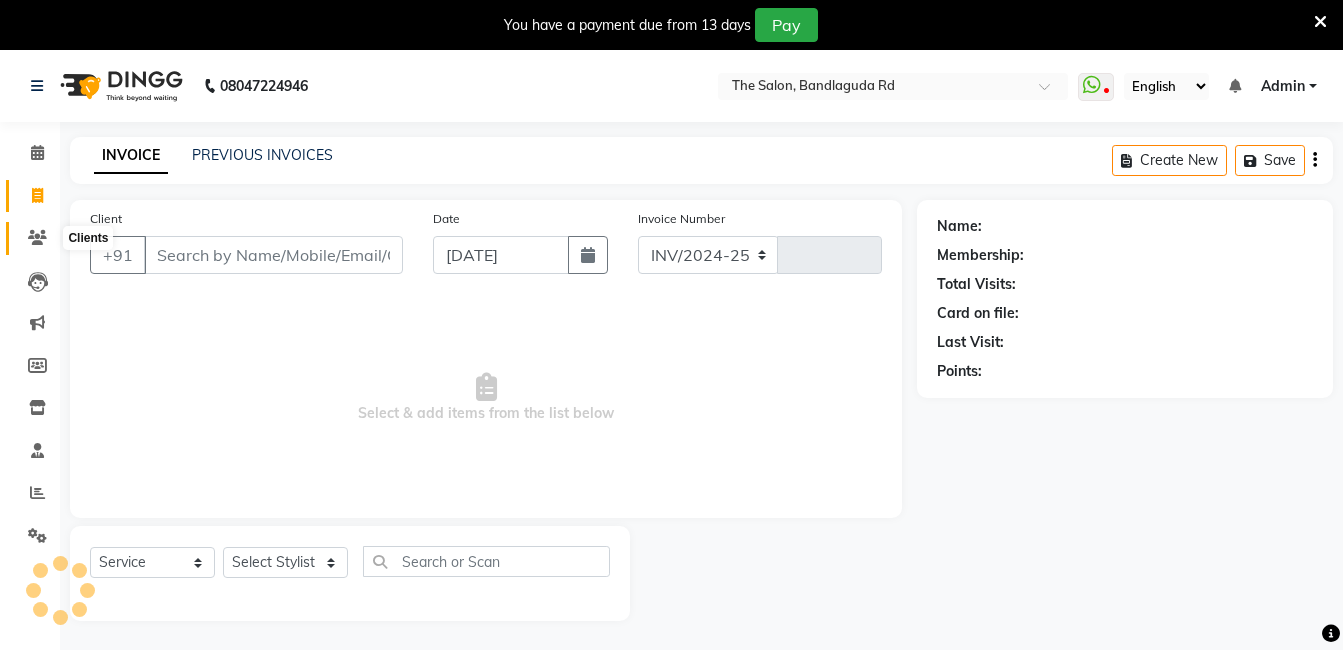 select on "5198" 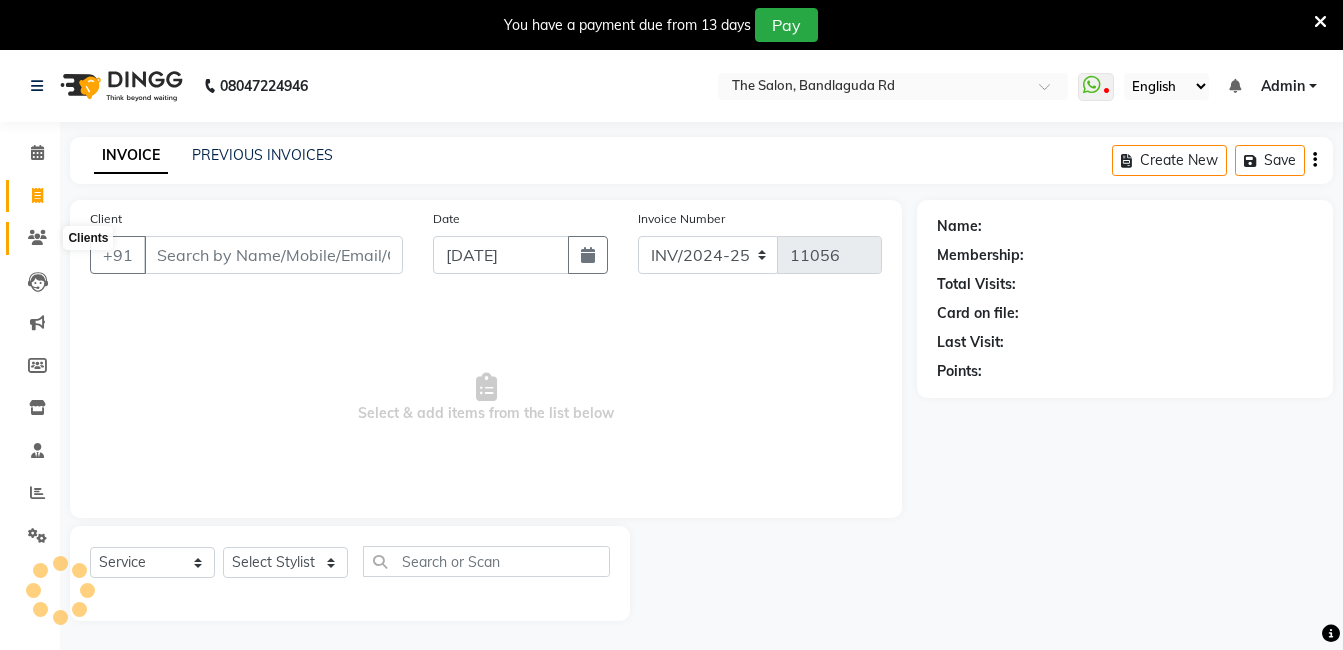 scroll, scrollTop: 50, scrollLeft: 0, axis: vertical 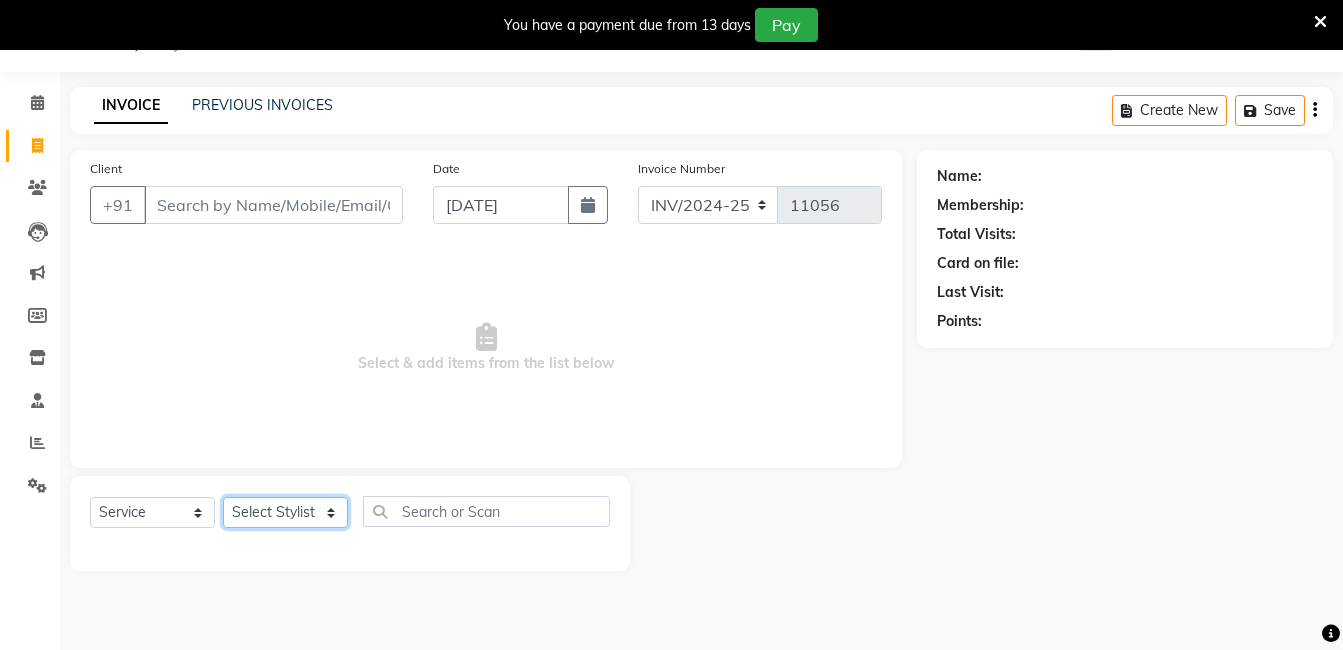 click on "Select Stylist adil fazil imran iqbal kasim mohd rasheed sameer TALIB wasey manager" 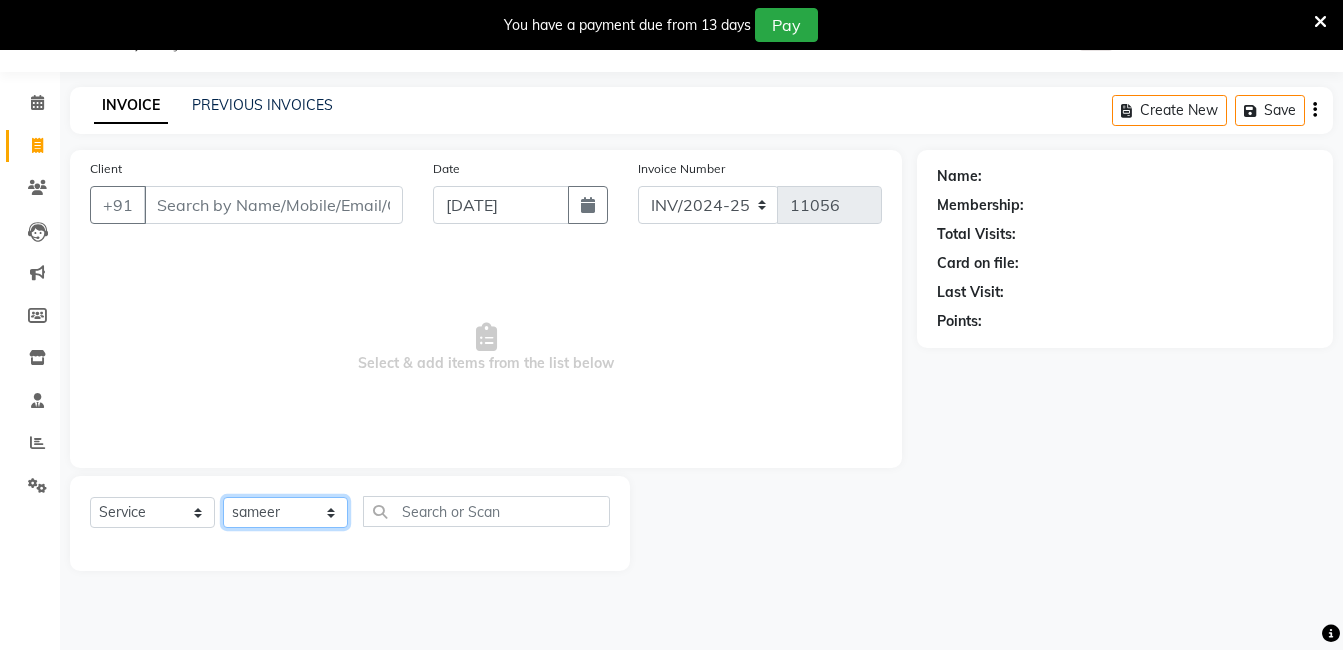 click on "Select Stylist adil fazil imran iqbal kasim mohd rasheed sameer TALIB wasey manager" 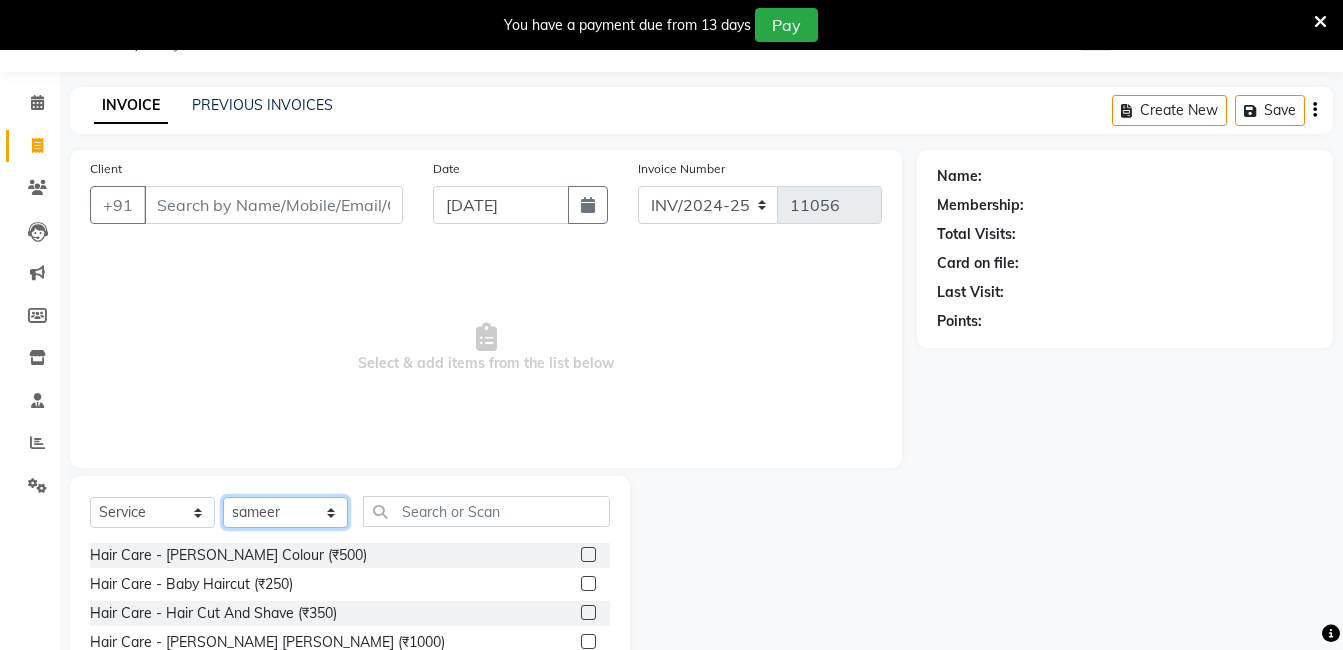 click on "Select Stylist adil fazil imran iqbal kasim mohd rasheed sameer TALIB wasey manager" 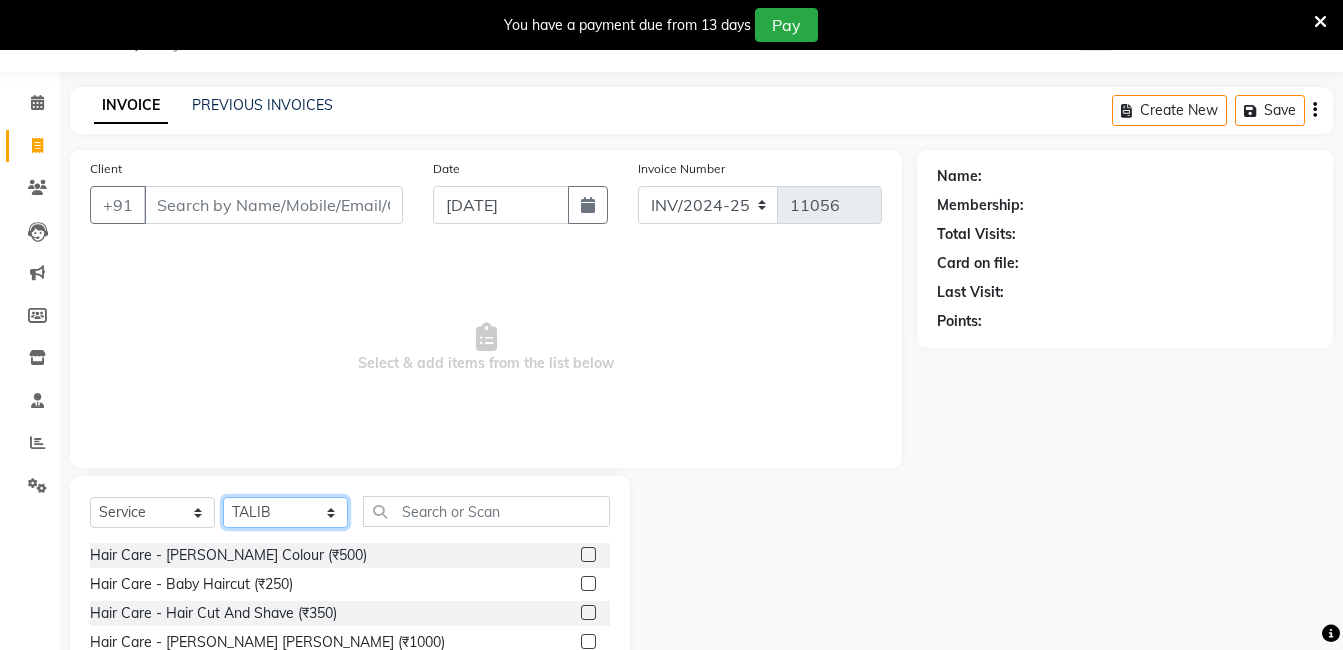 click on "Select Stylist adil fazil imran iqbal kasim mohd rasheed sameer TALIB wasey manager" 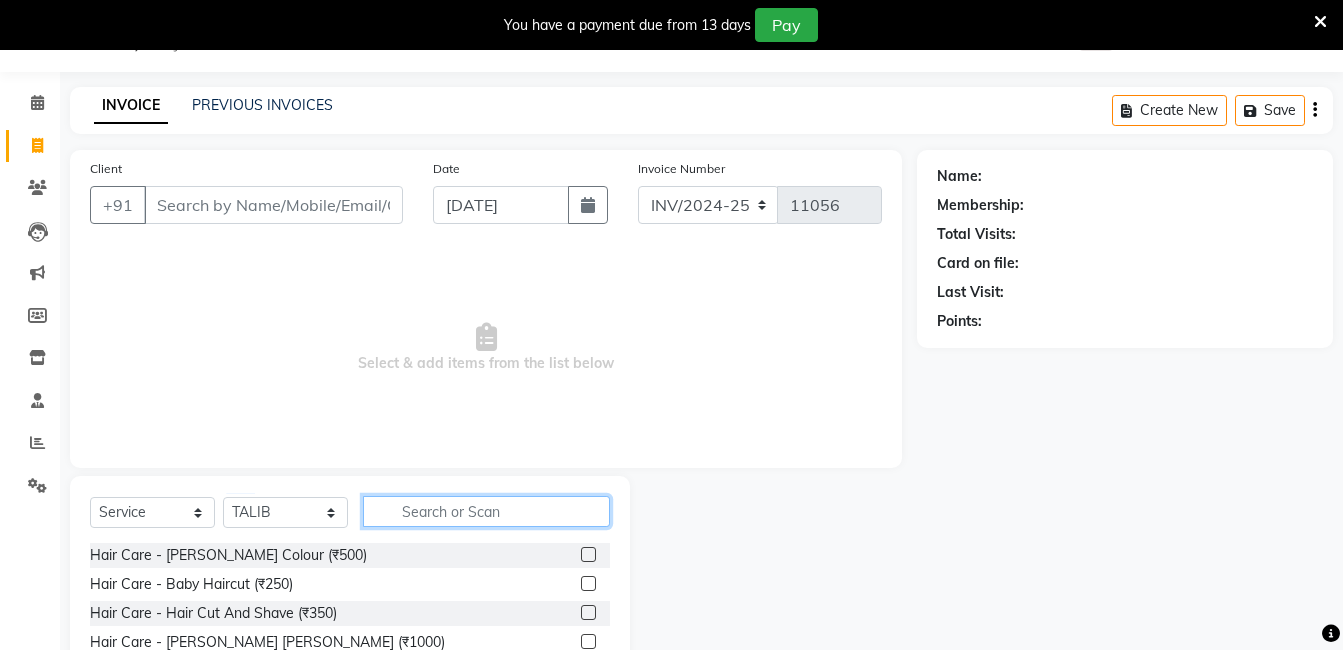 click 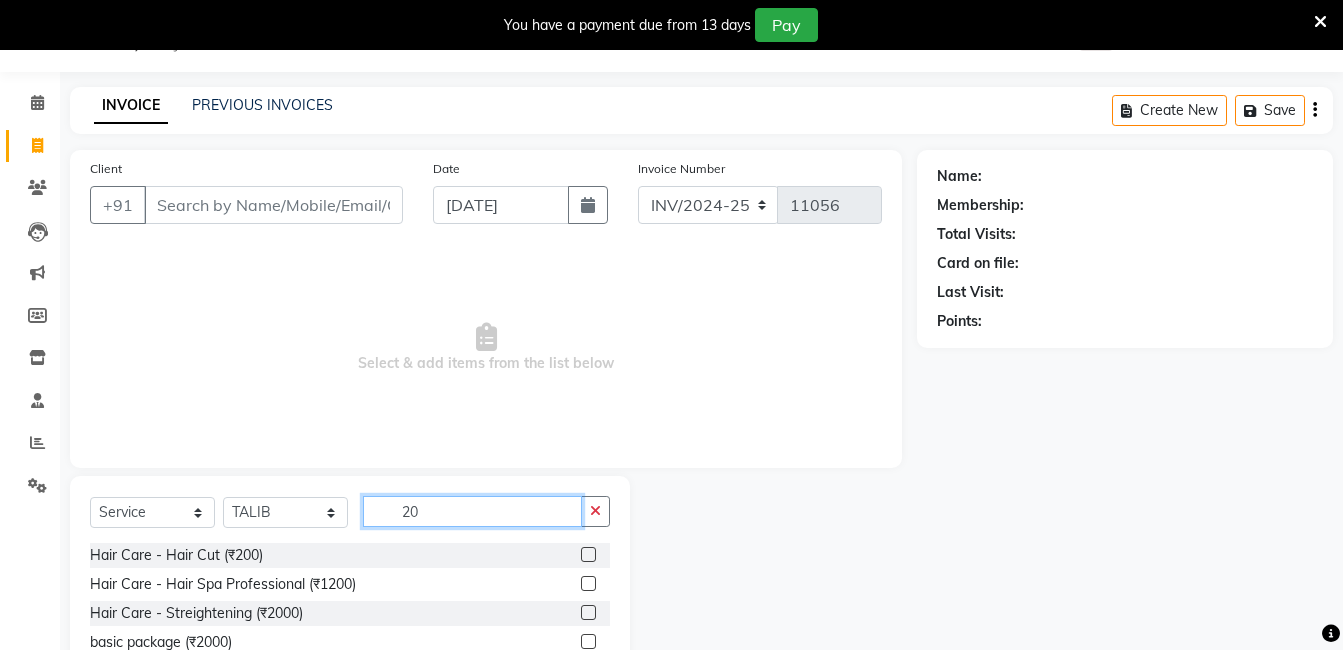 type on "20" 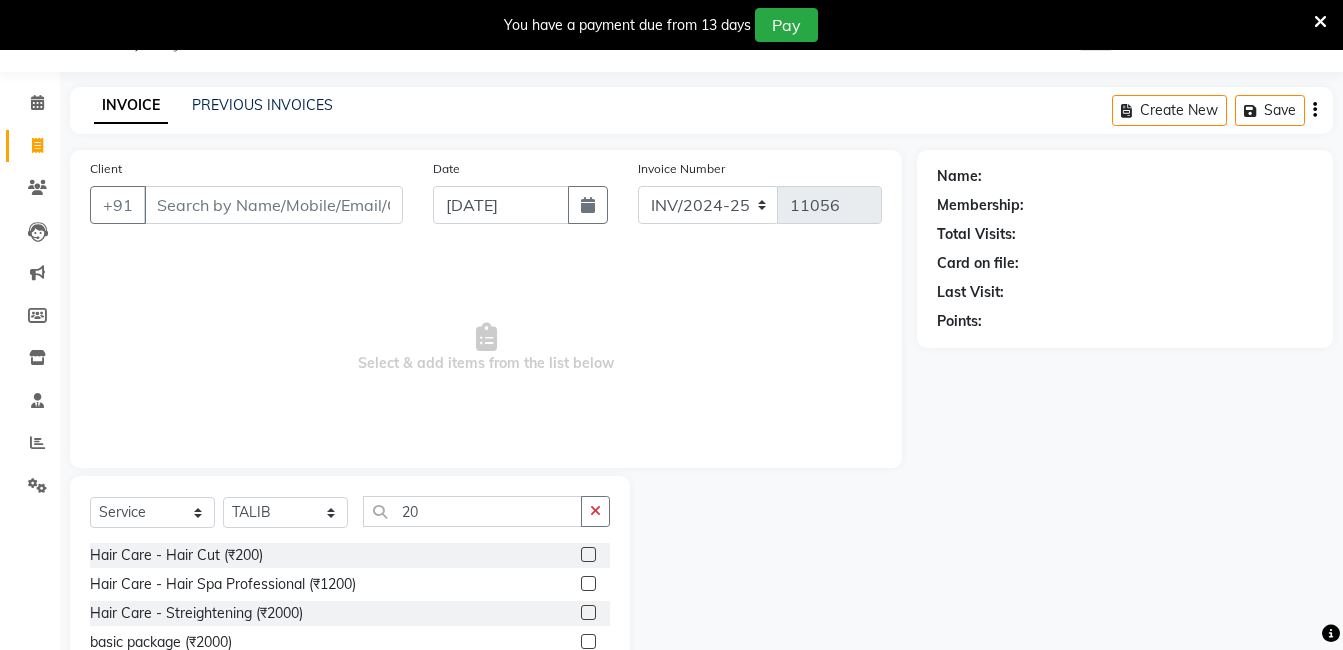 click on "Hair Care - Hair Cut (₹200)" 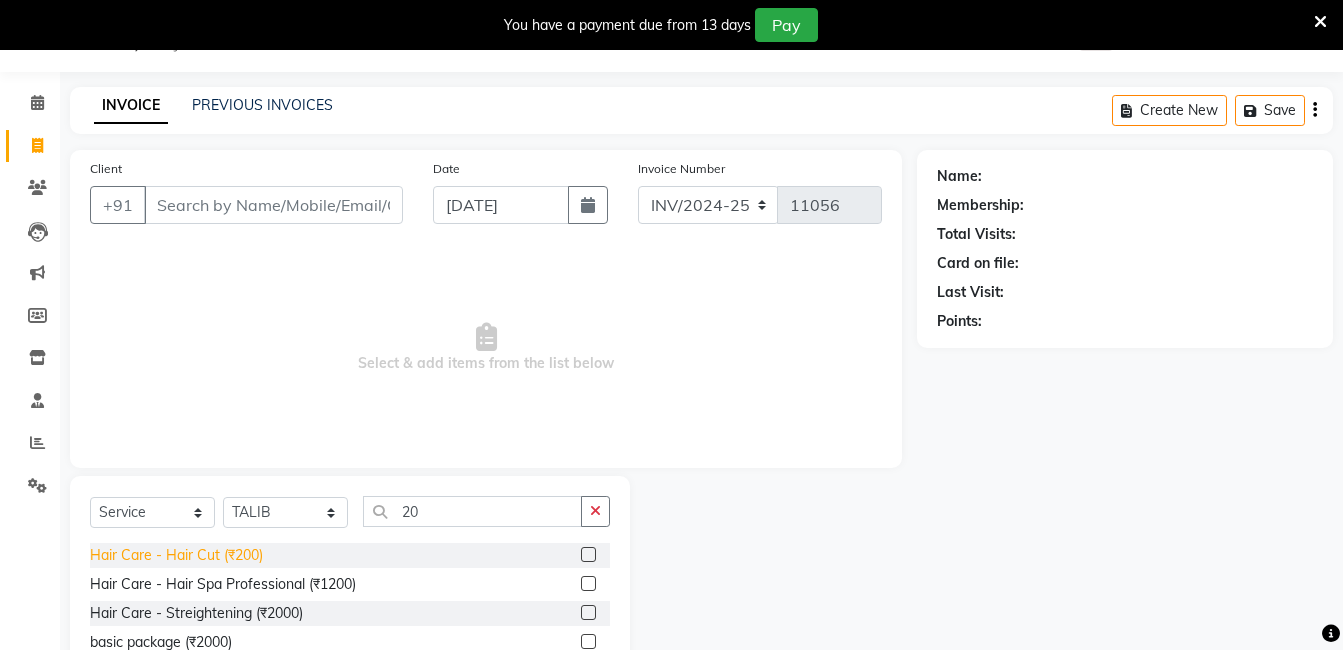 click on "Hair Care - Hair Cut (₹200)" 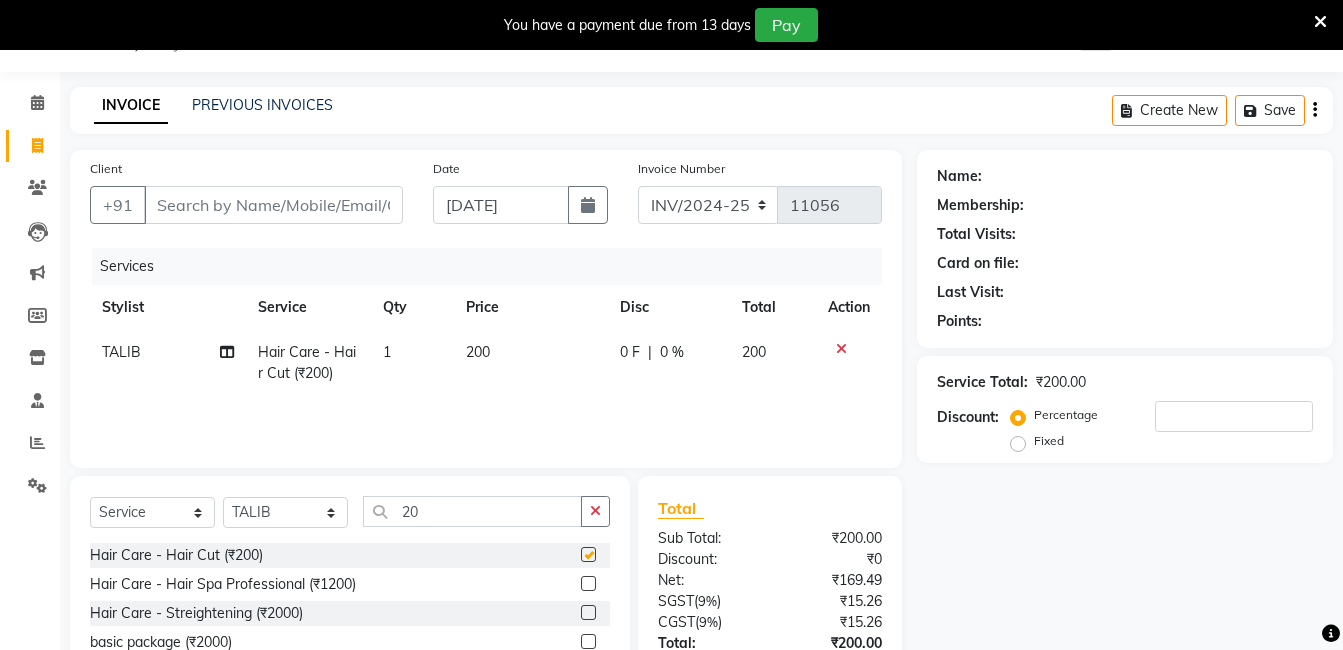 checkbox on "false" 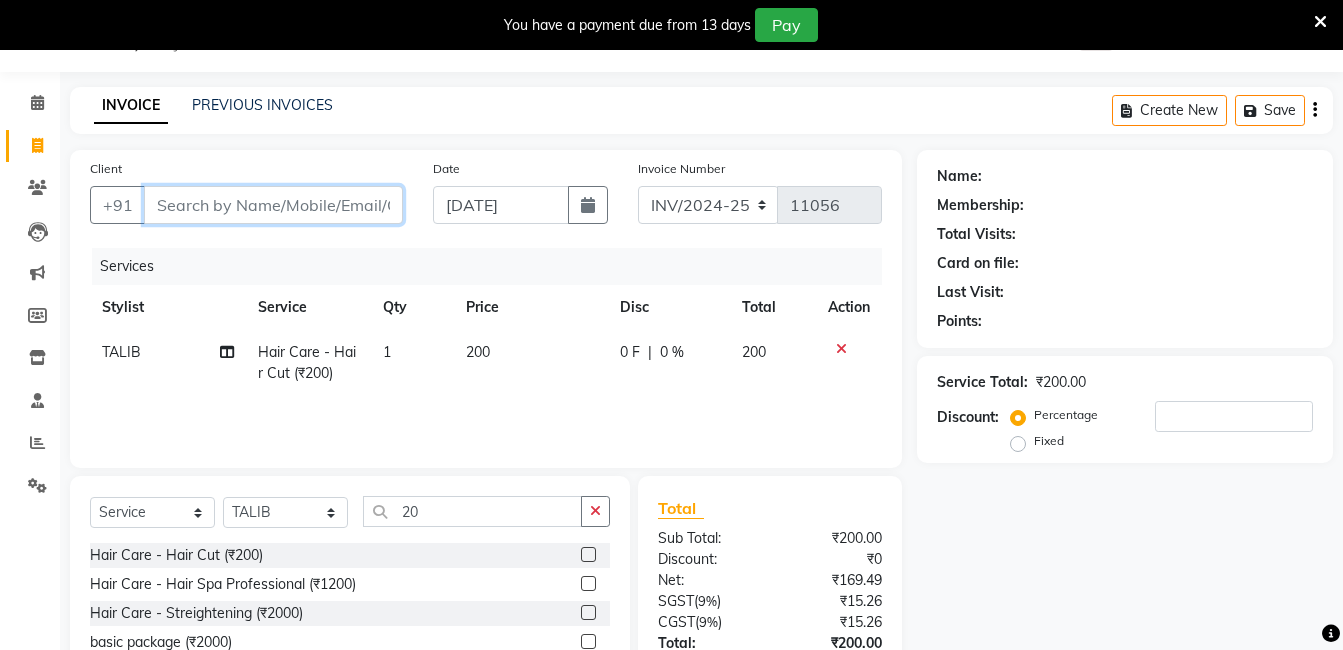 click on "Client" at bounding box center (273, 205) 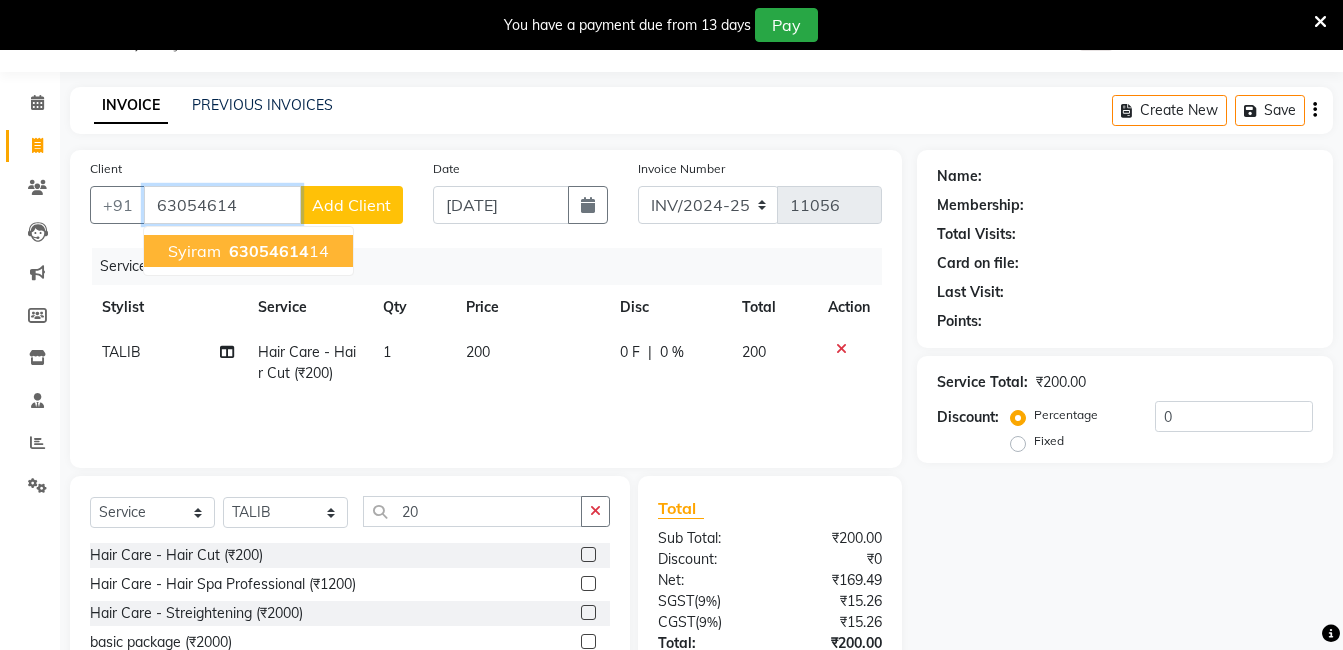 click on "syiram   63054614 14" at bounding box center [248, 251] 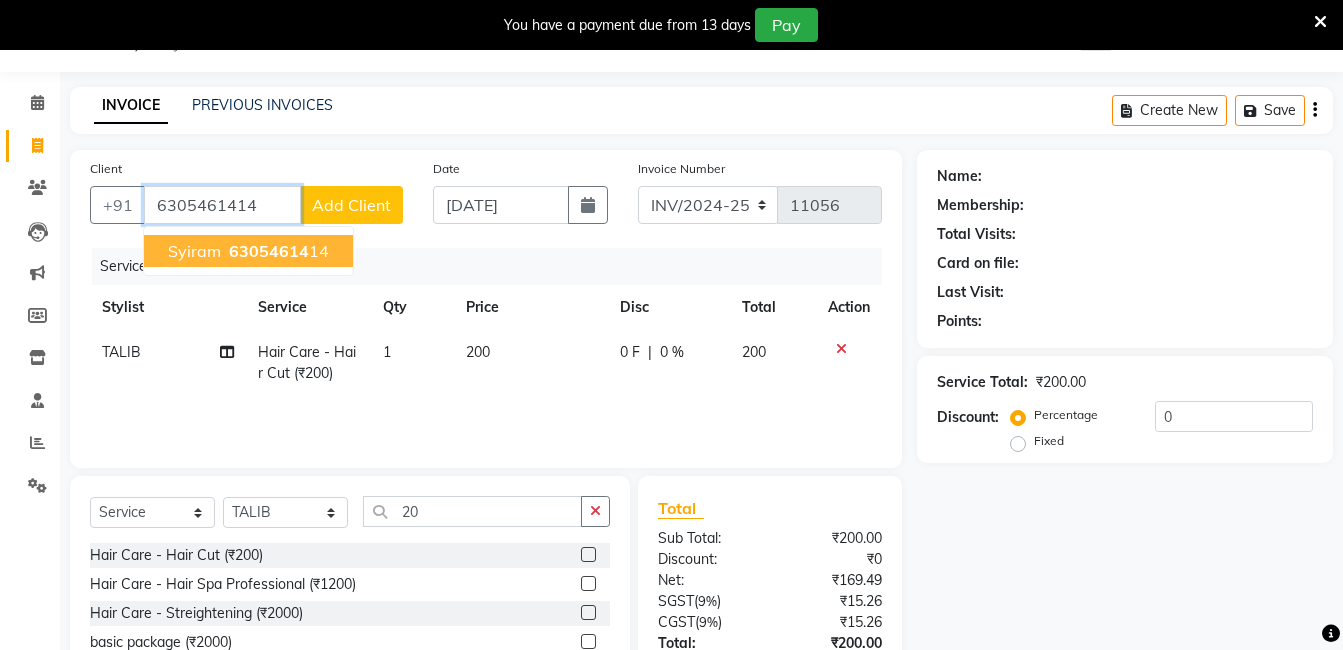type on "6305461414" 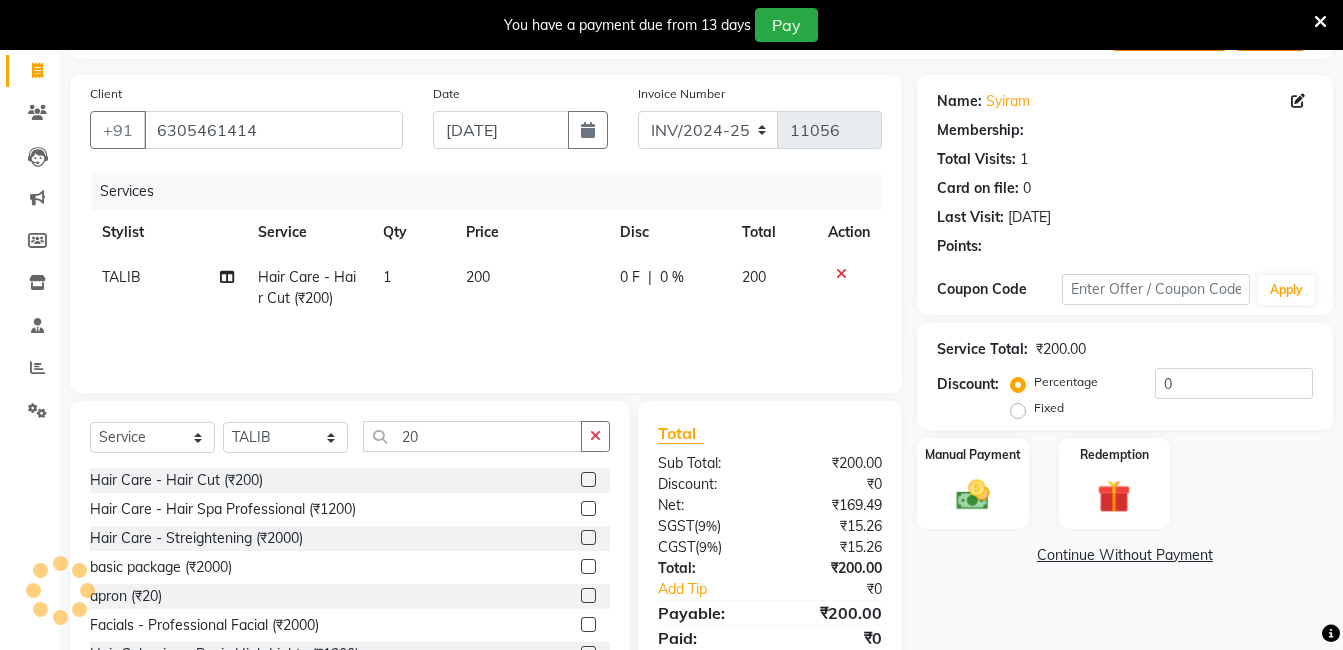 scroll, scrollTop: 201, scrollLeft: 0, axis: vertical 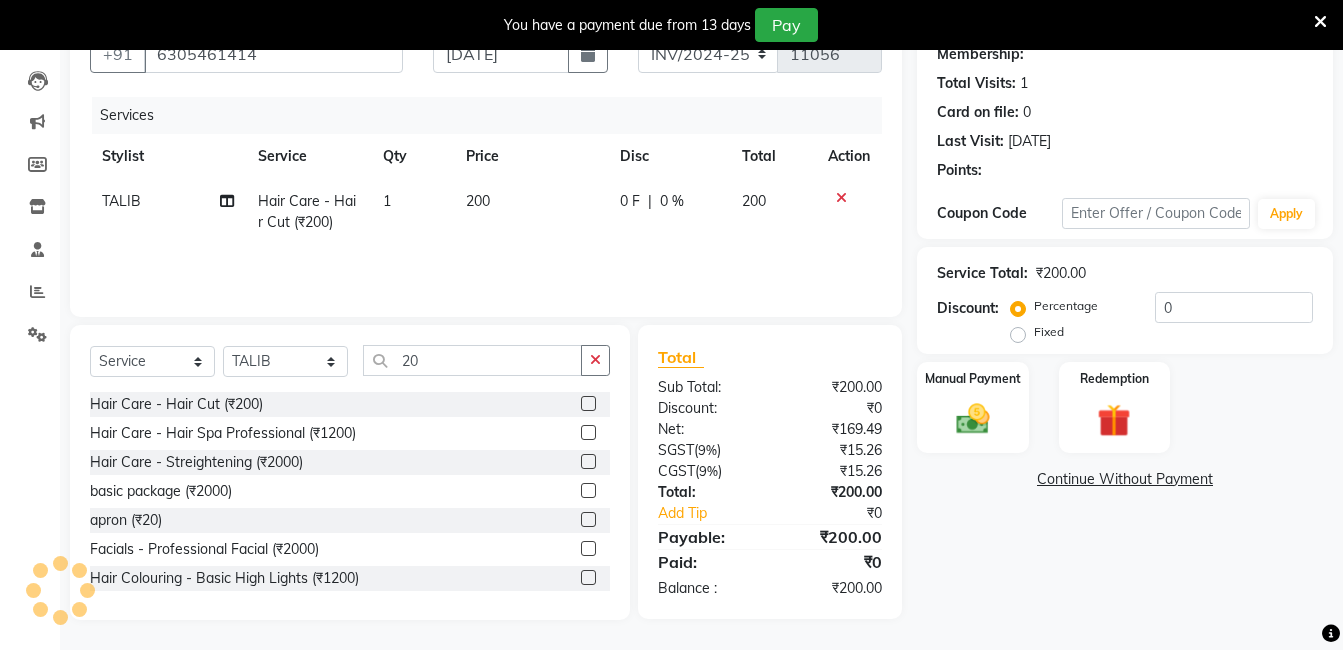 select on "1: Object" 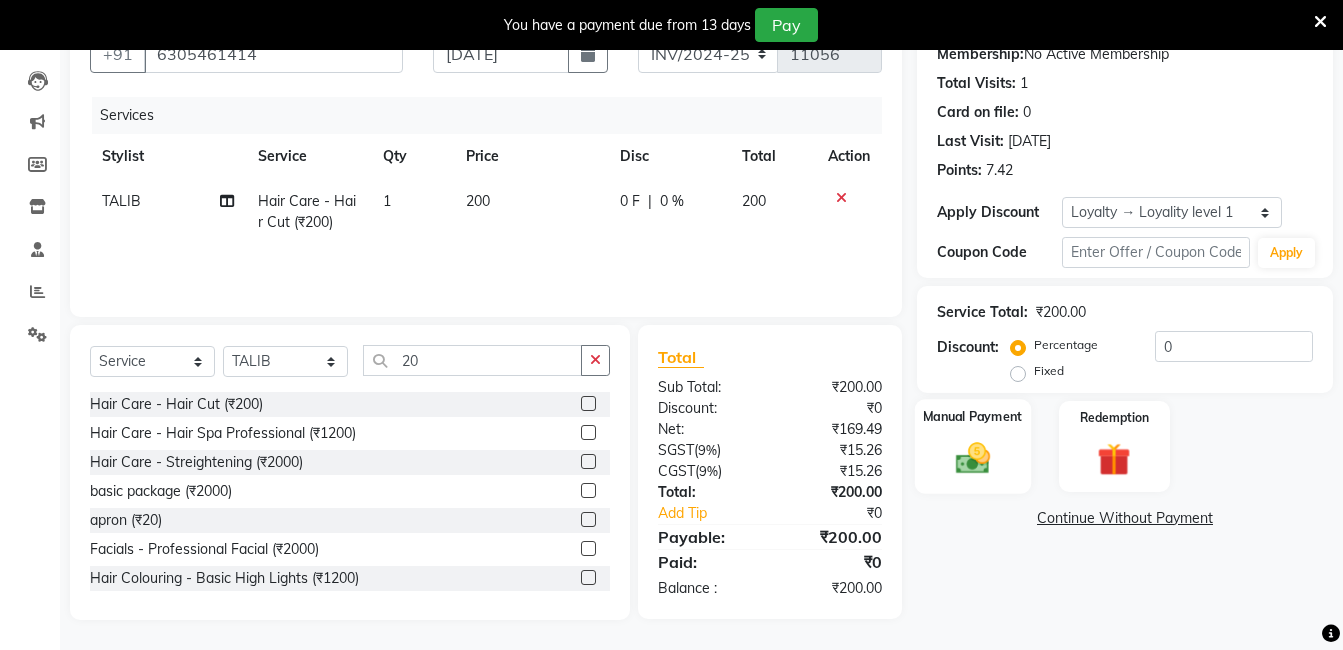 click 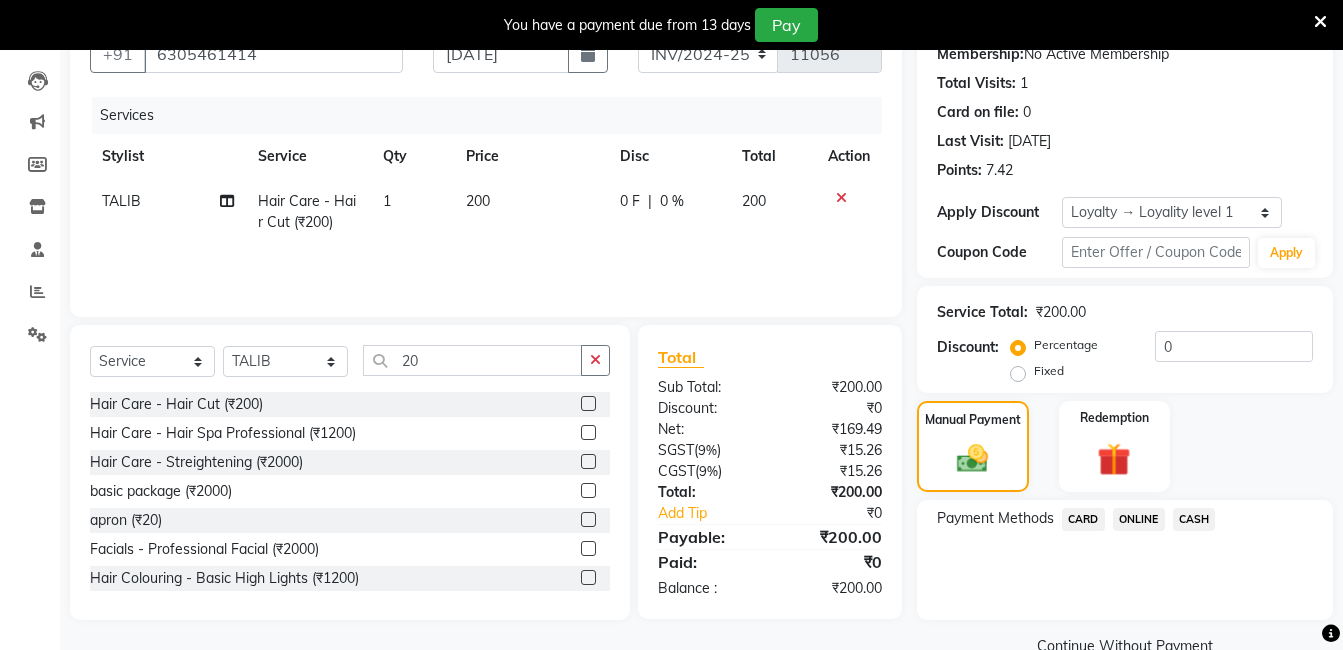 click on "ONLINE" 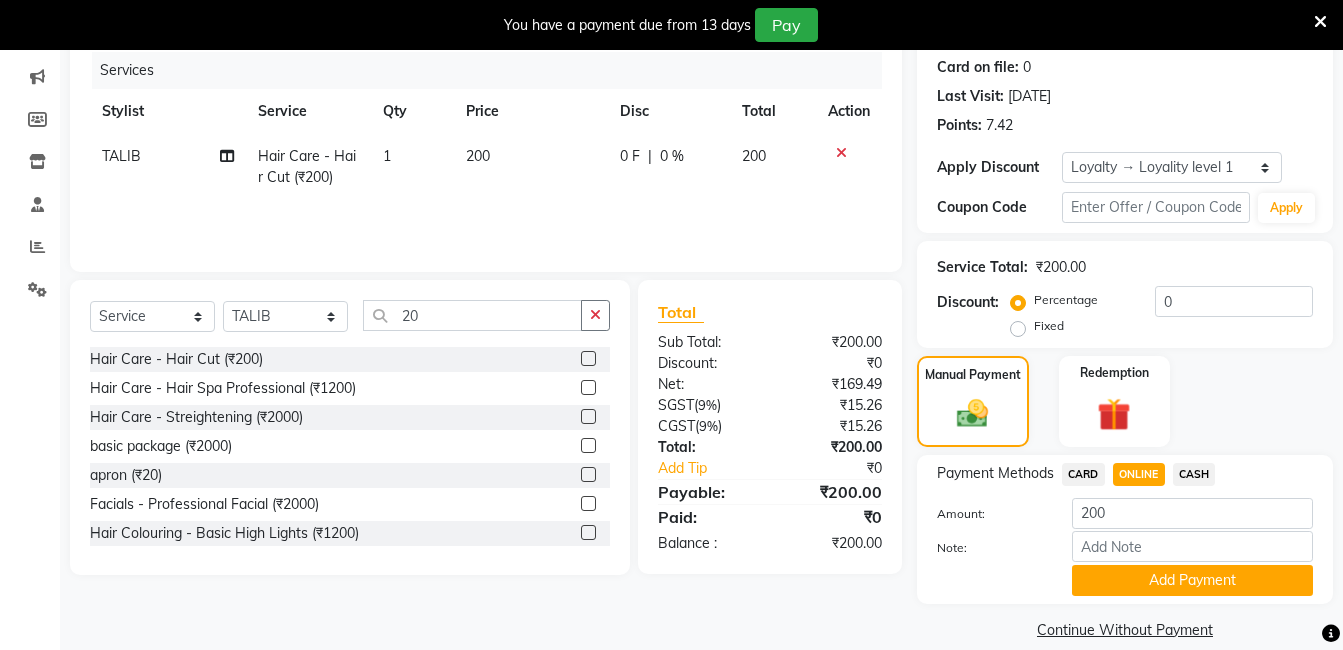 scroll, scrollTop: 271, scrollLeft: 0, axis: vertical 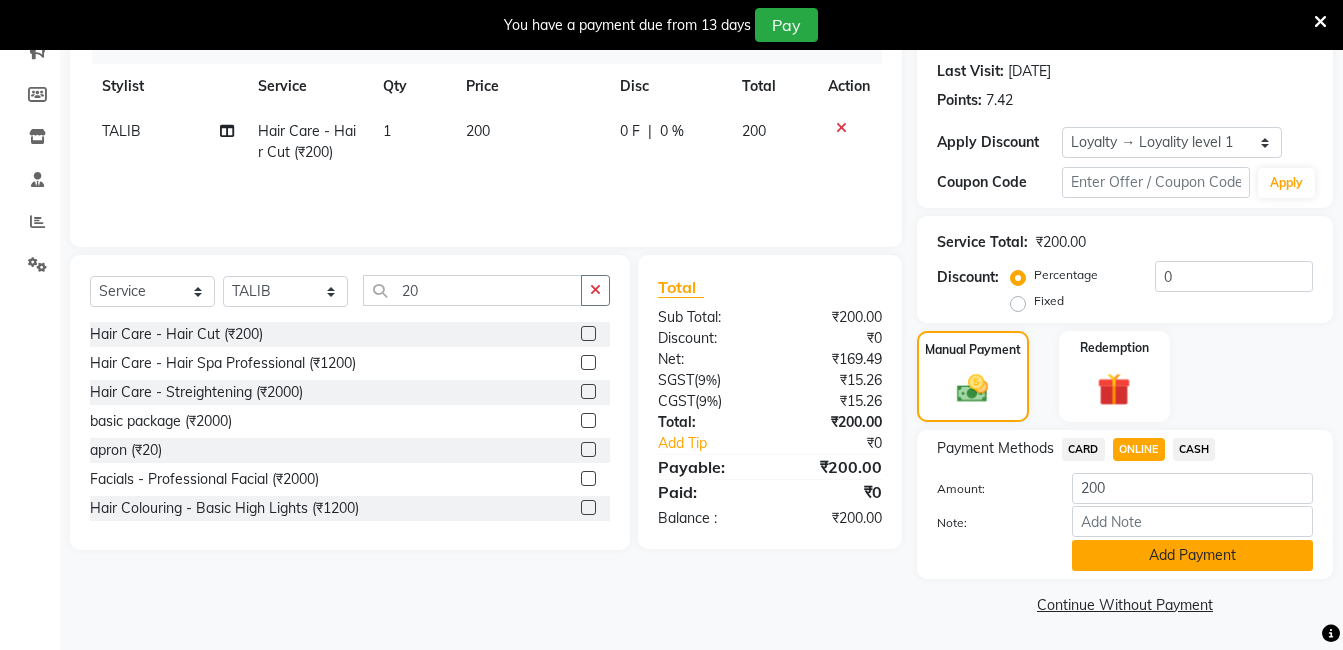 click on "Add Payment" 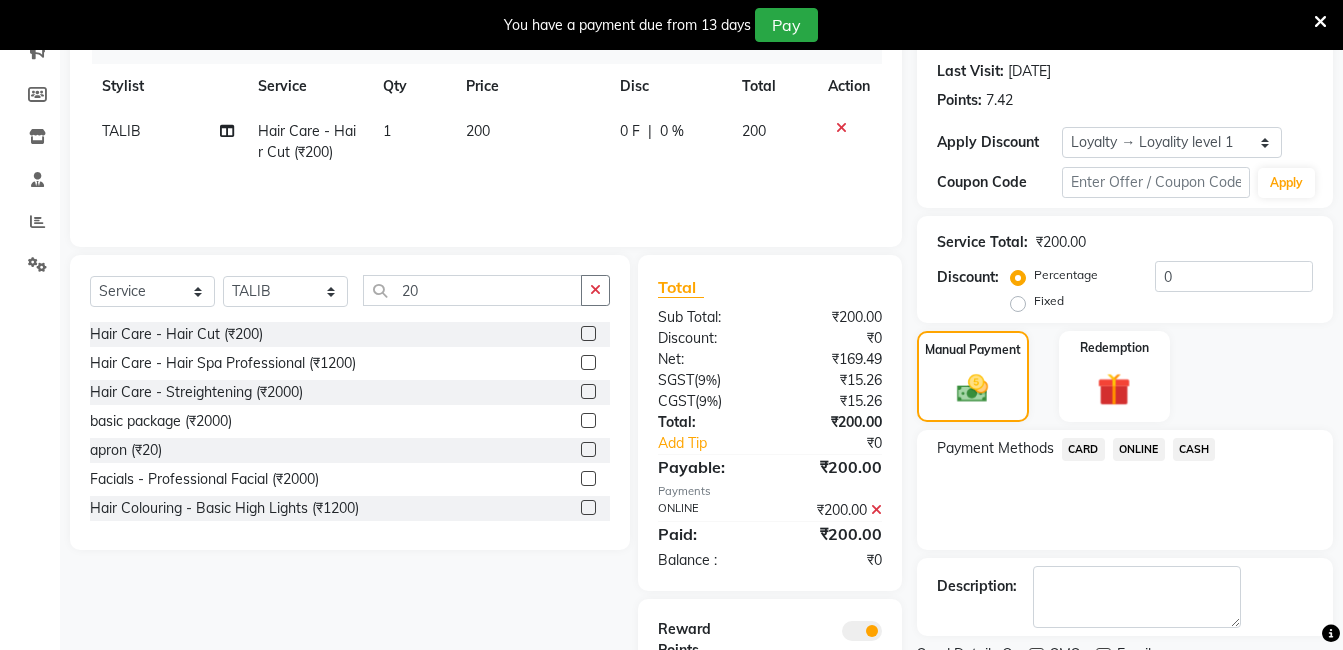 scroll, scrollTop: 361, scrollLeft: 0, axis: vertical 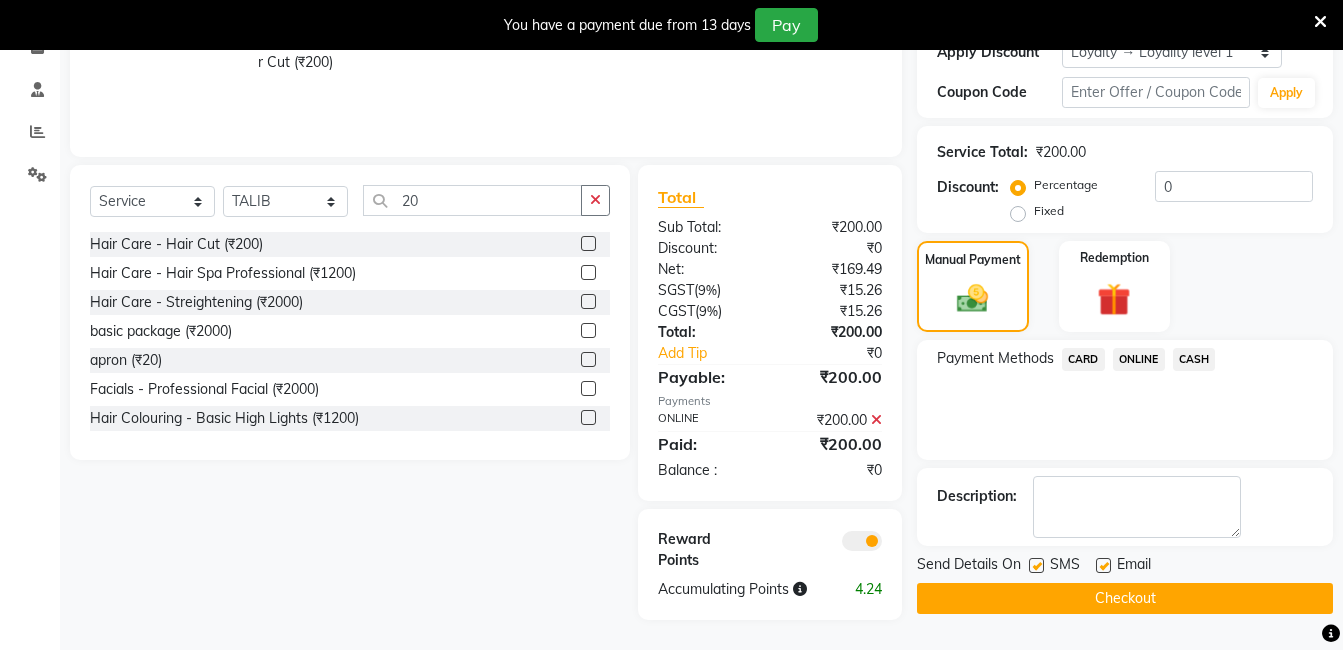 click on "Checkout" 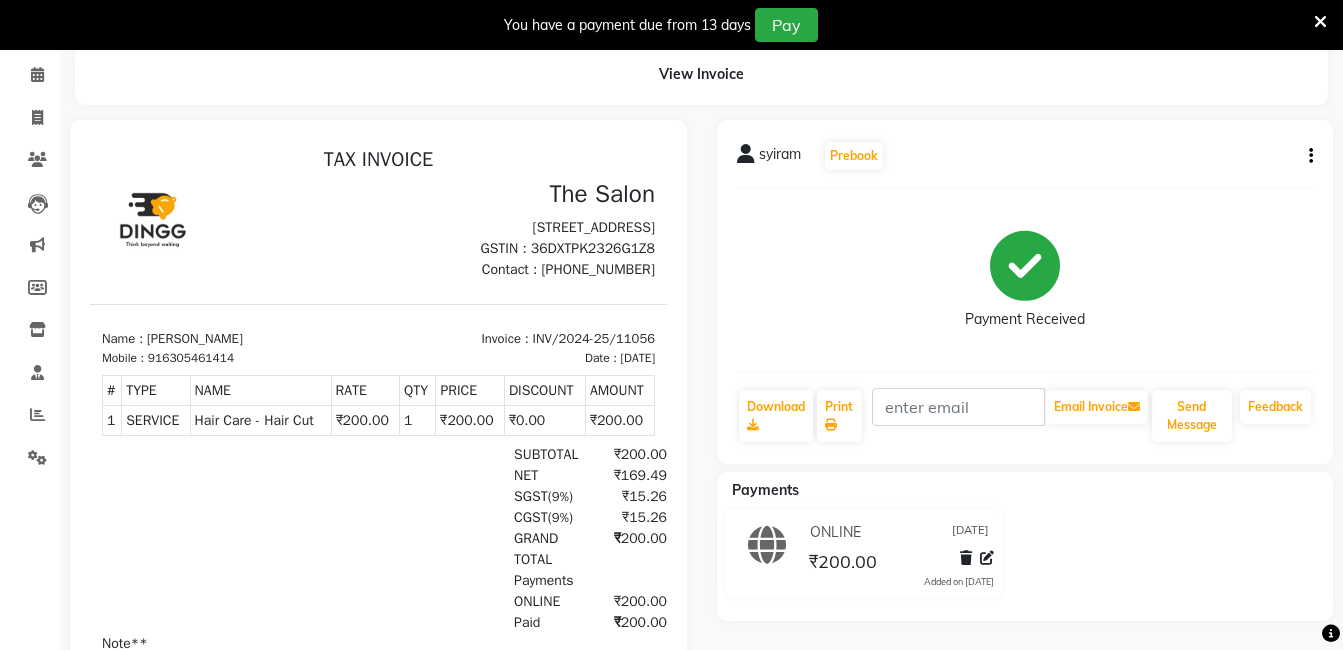 scroll, scrollTop: 0, scrollLeft: 0, axis: both 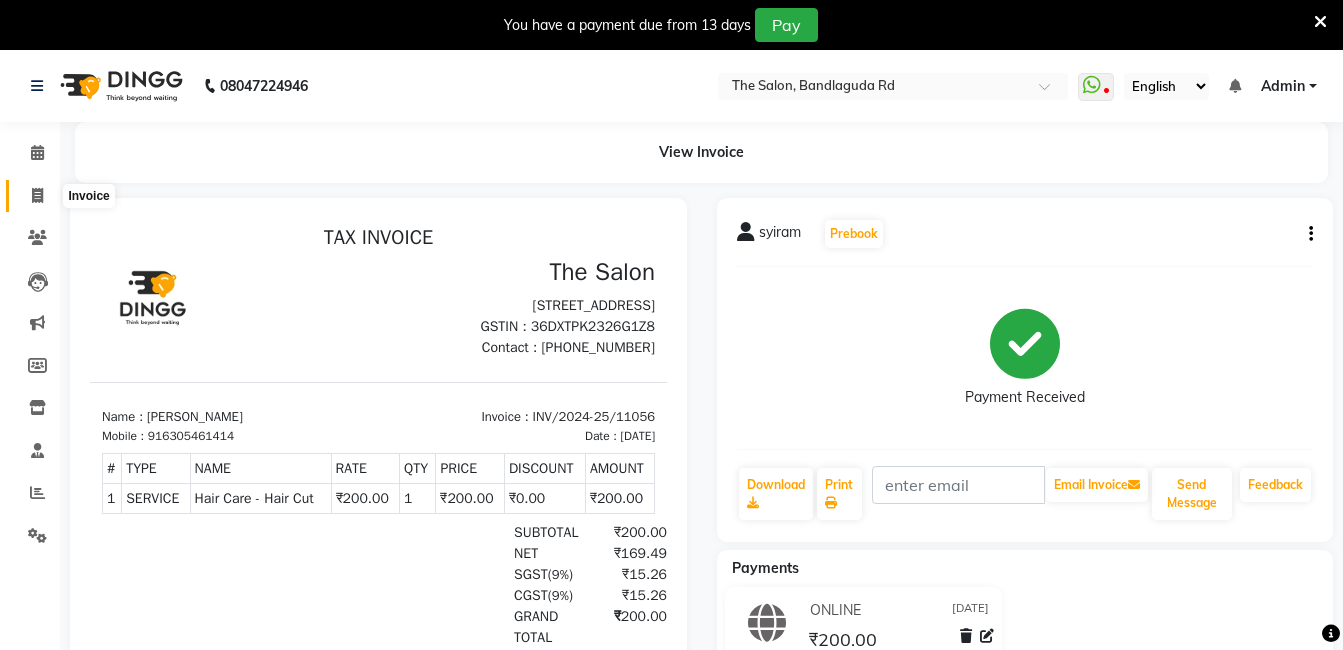 click 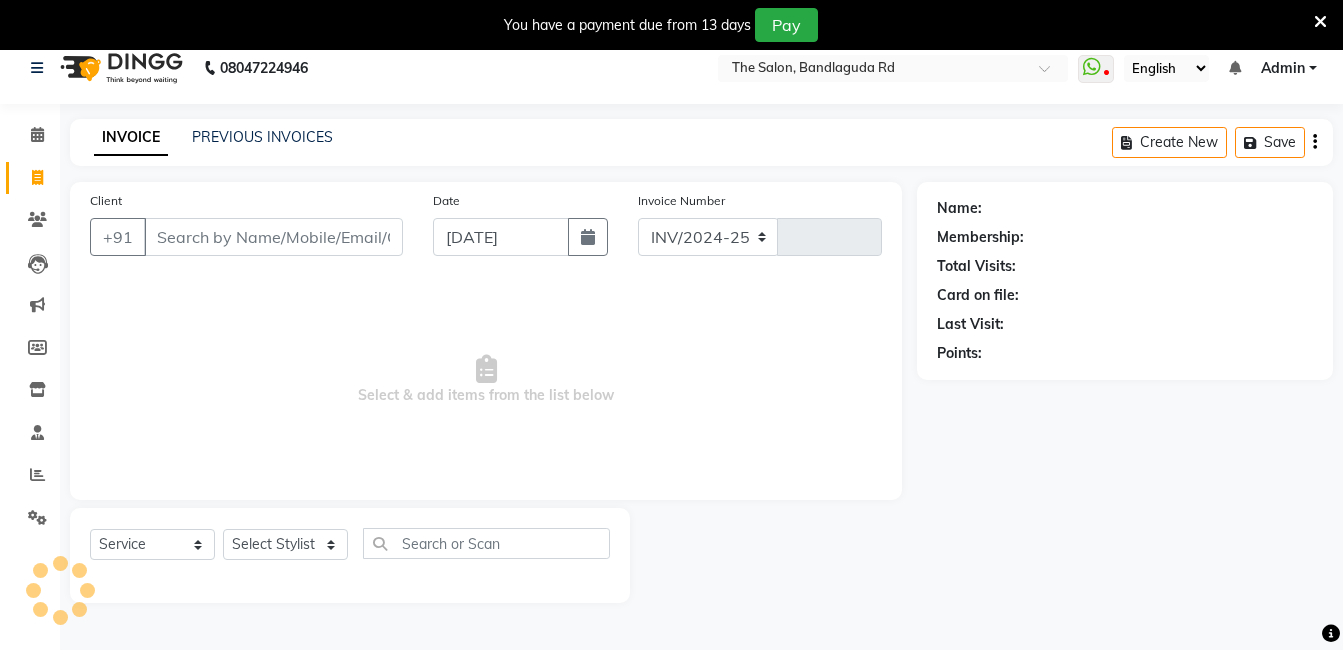 scroll, scrollTop: 50, scrollLeft: 0, axis: vertical 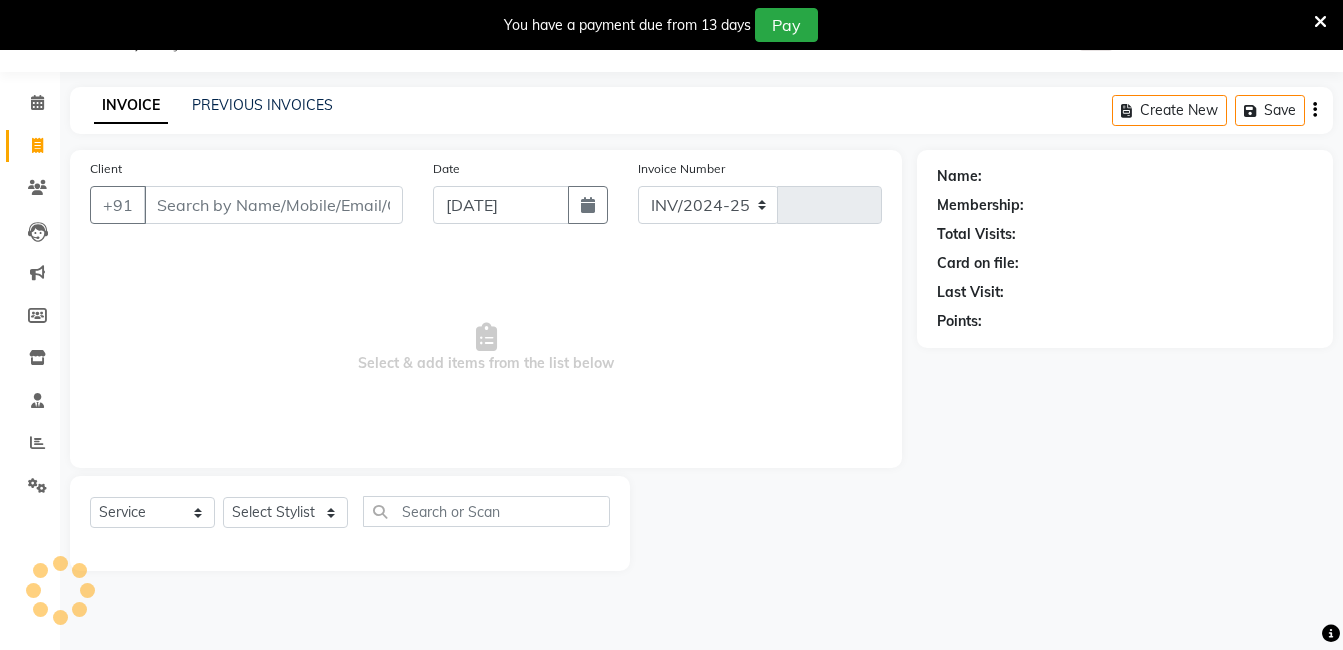 select on "5198" 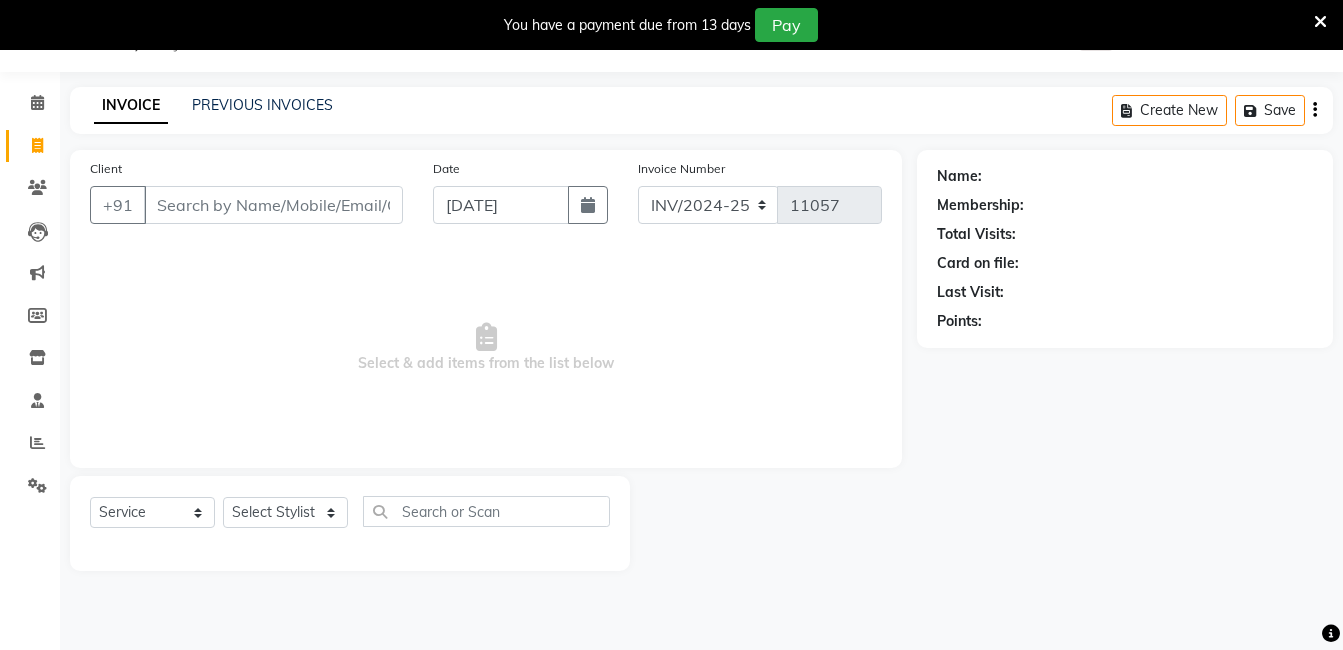click on "Client" at bounding box center (273, 205) 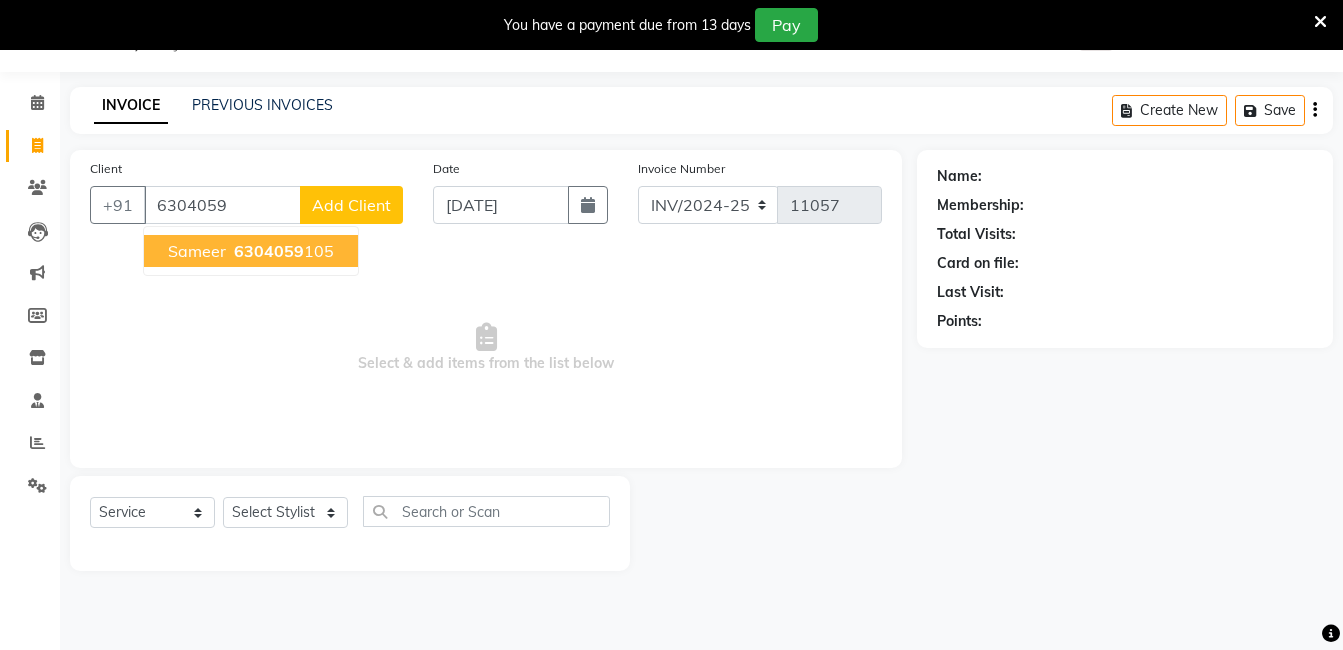 click on "sameer   6304059 105" at bounding box center [251, 251] 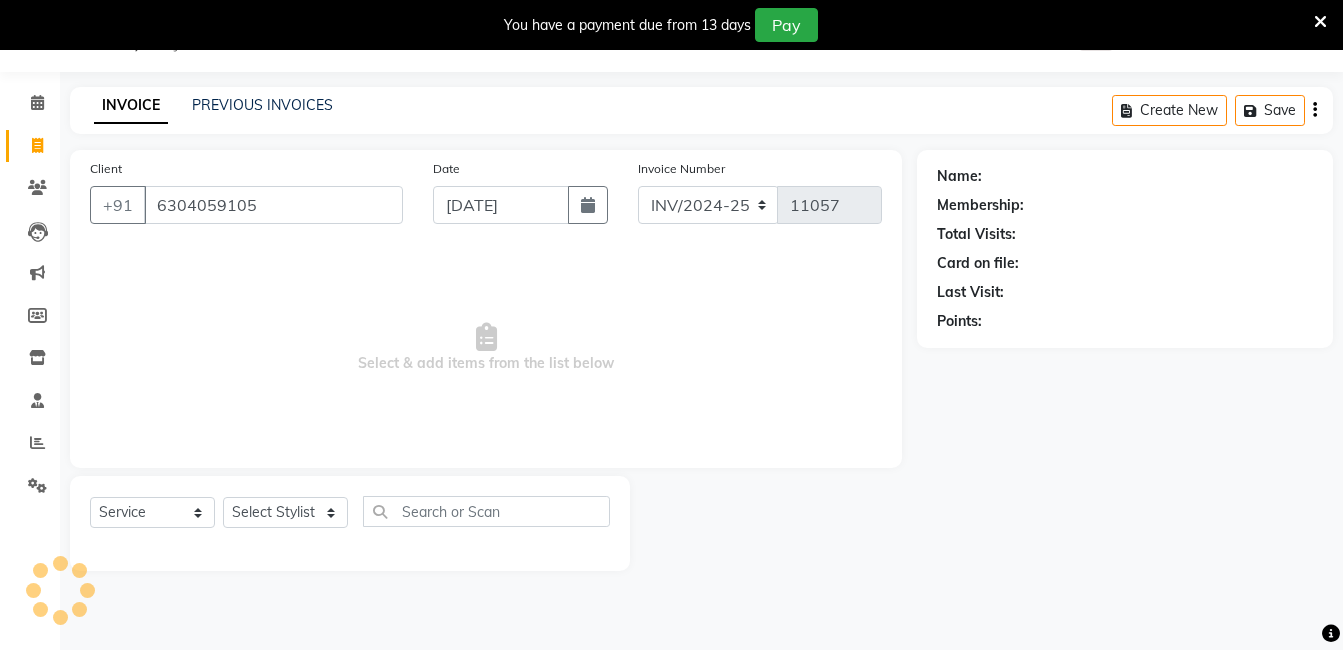 type on "6304059105" 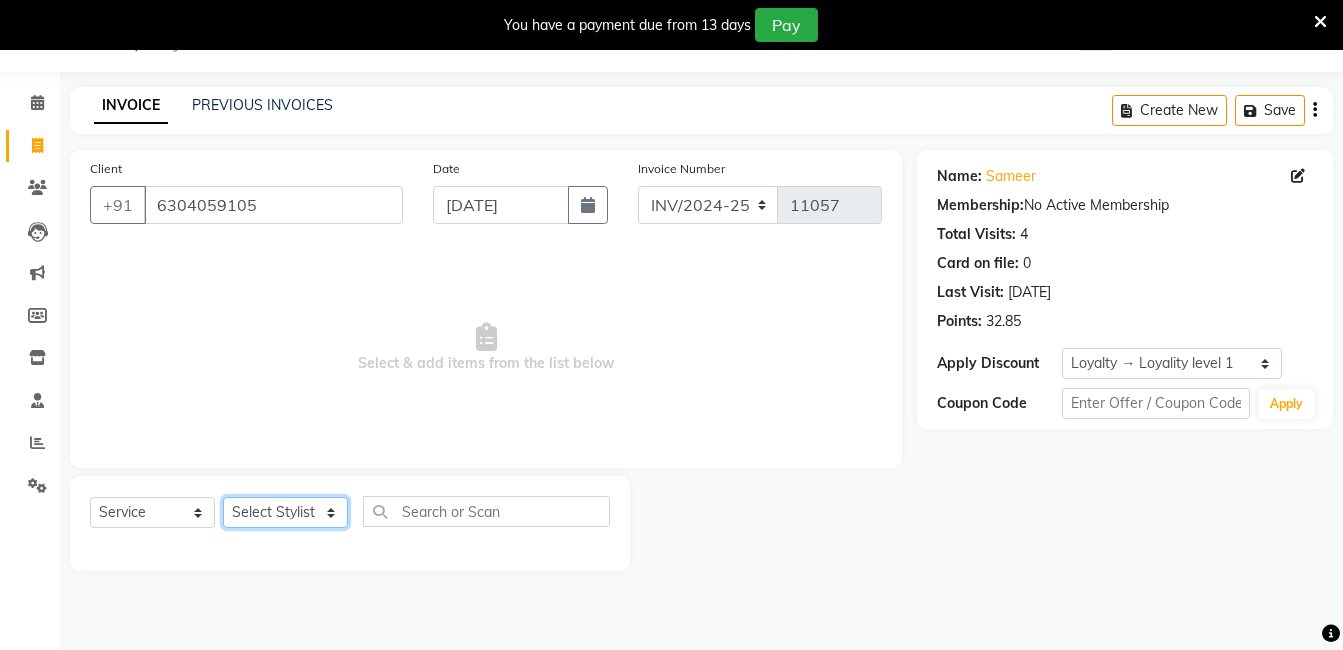 click on "Select Stylist adil fazil imran iqbal kasim mohd rasheed sameer TALIB wasey manager" 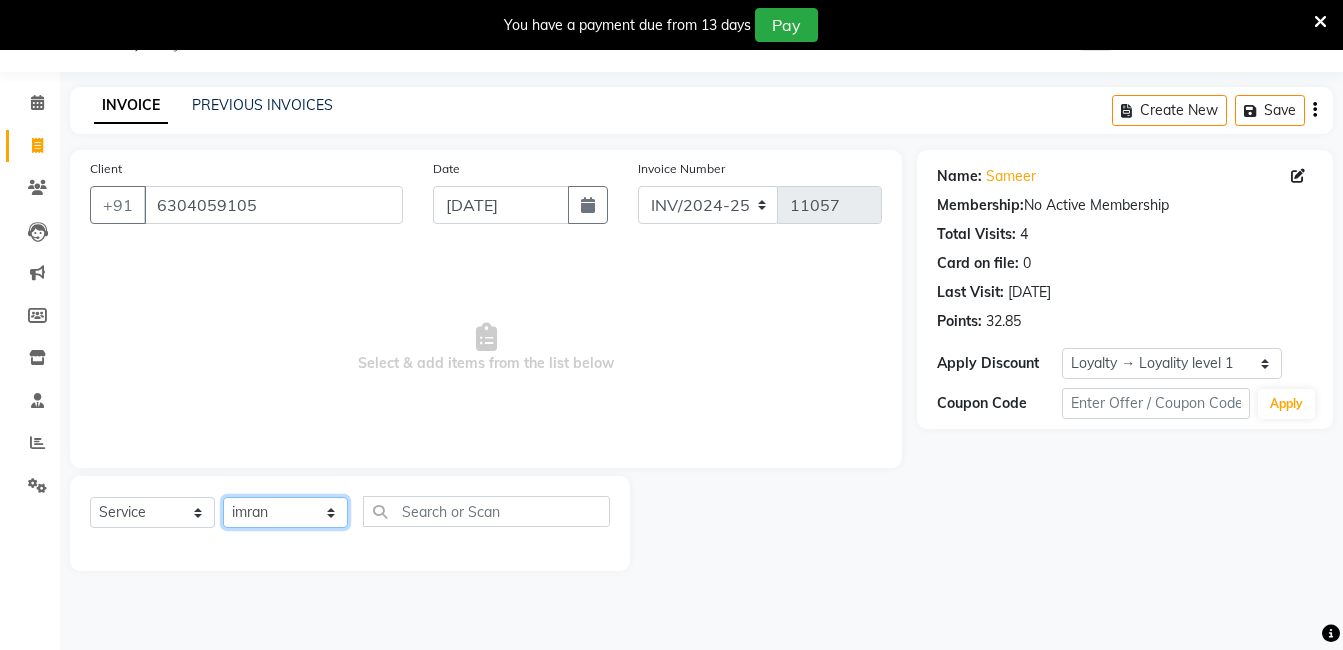 click on "Select Stylist adil fazil imran iqbal kasim mohd rasheed sameer TALIB wasey manager" 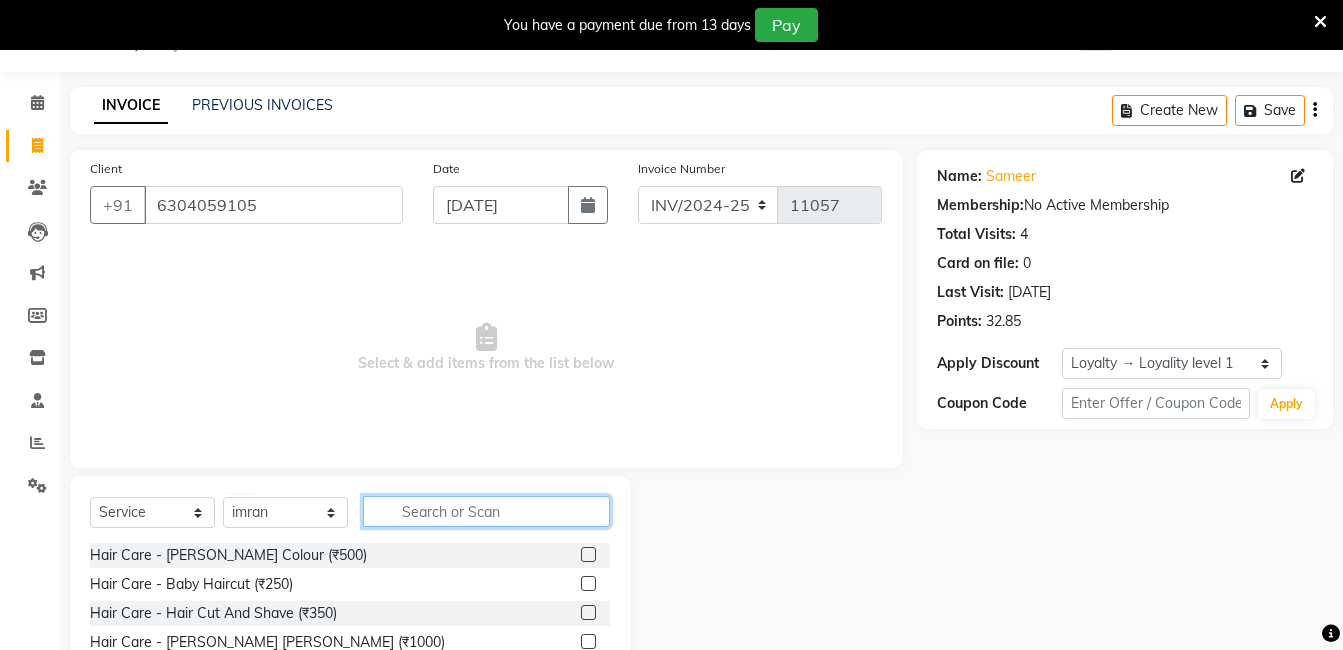 click 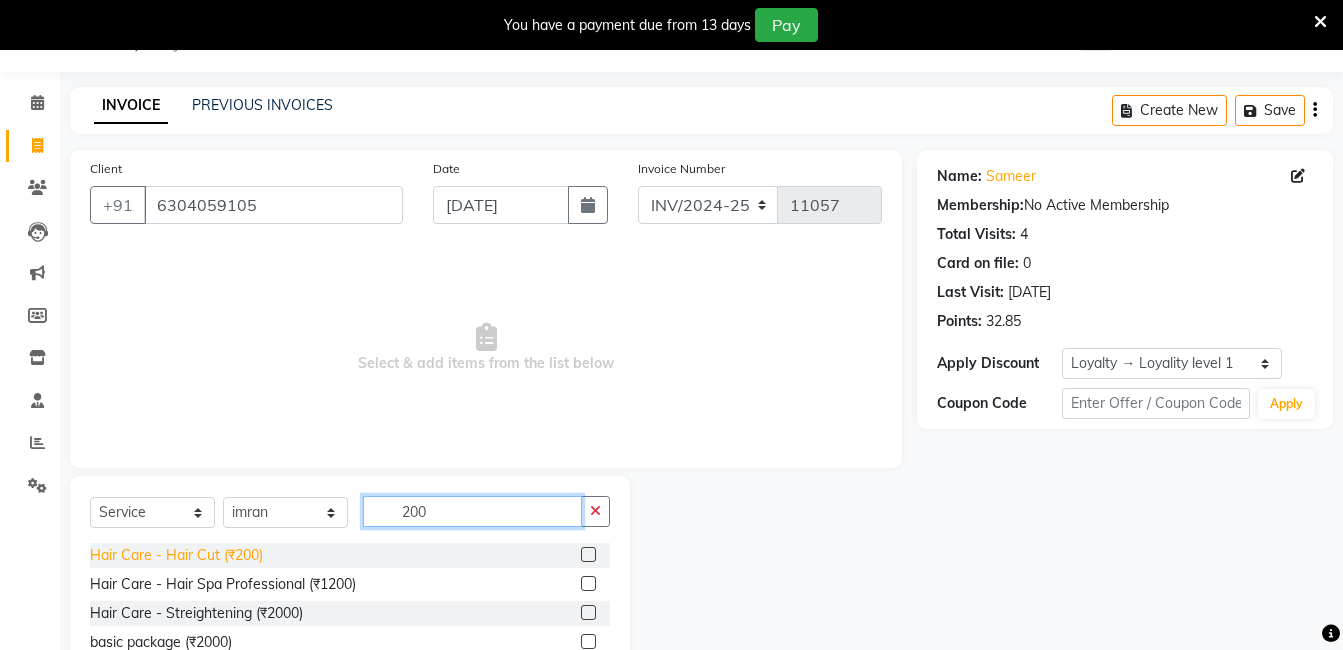 type on "200" 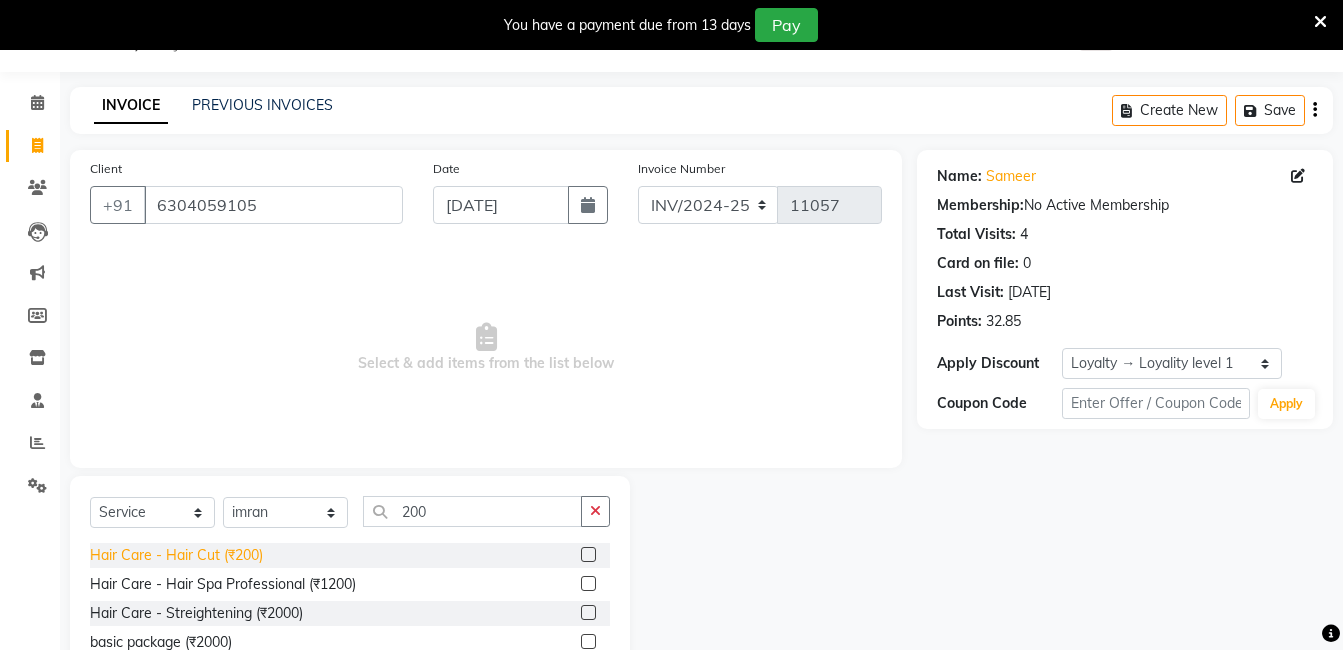 click on "Hair Care - Hair Cut (₹200)" 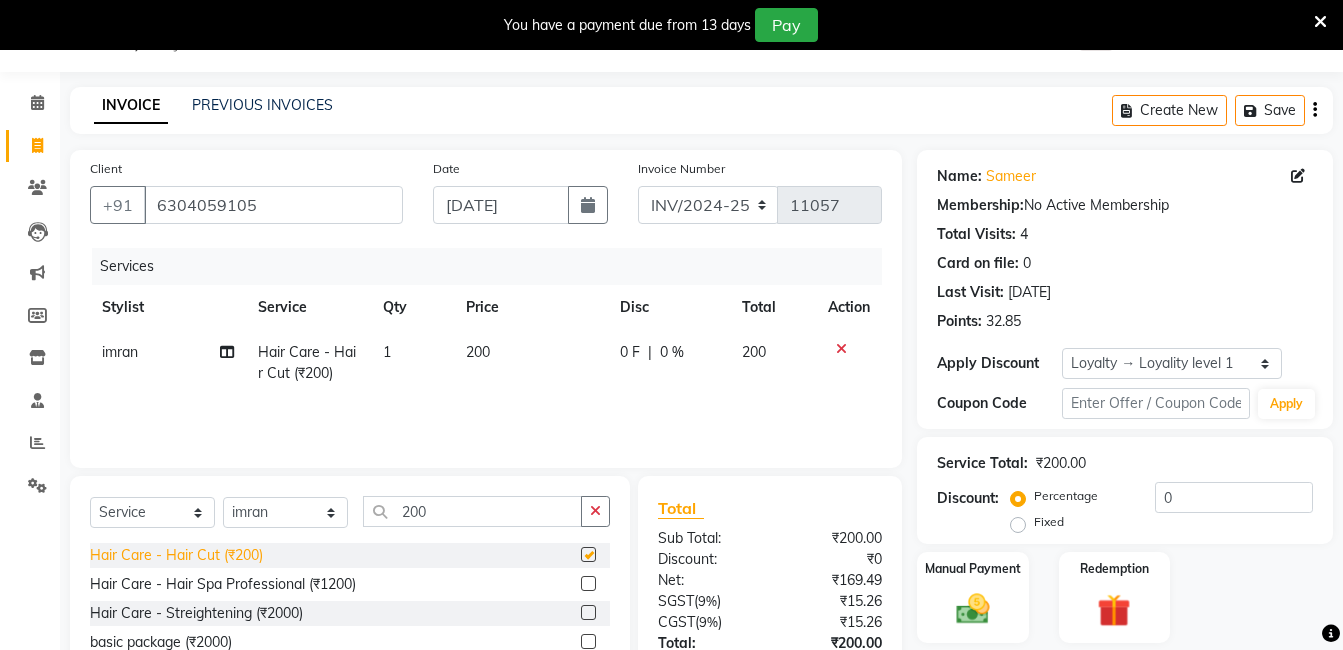 checkbox on "false" 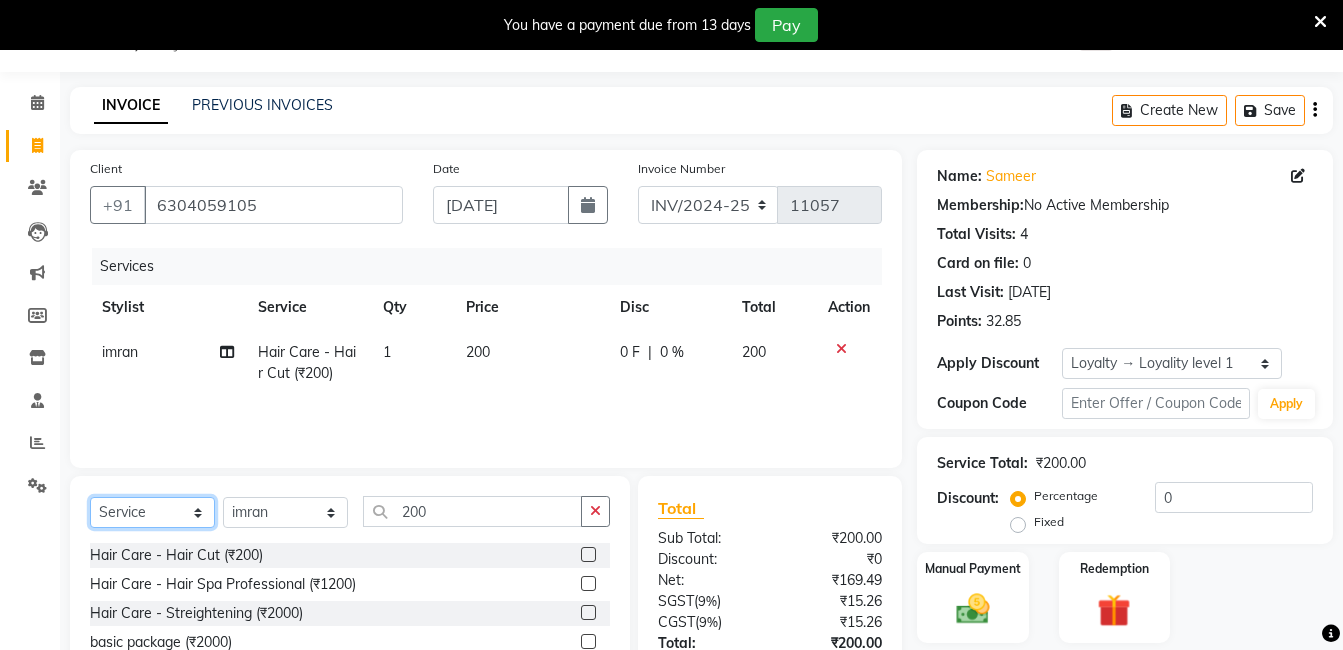 click on "Select  Service  Product  Membership  Package Voucher Prepaid Gift Card" 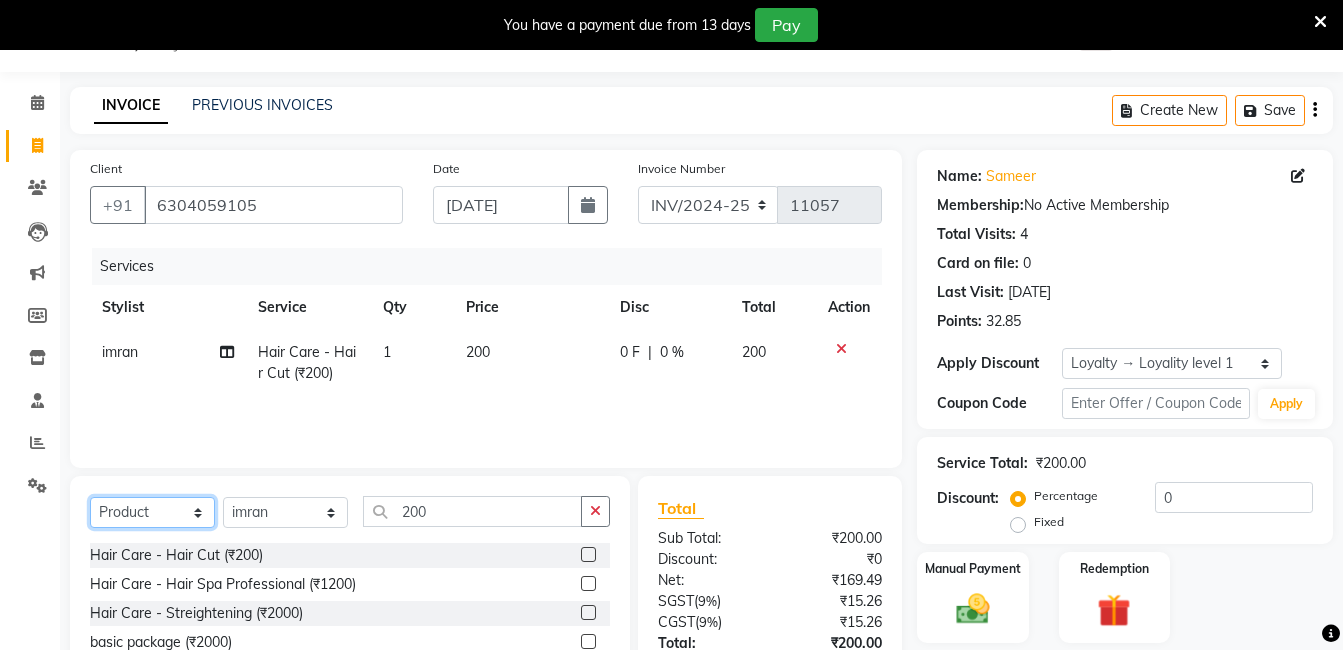 click on "Select  Service  Product  Membership  Package Voucher Prepaid Gift Card" 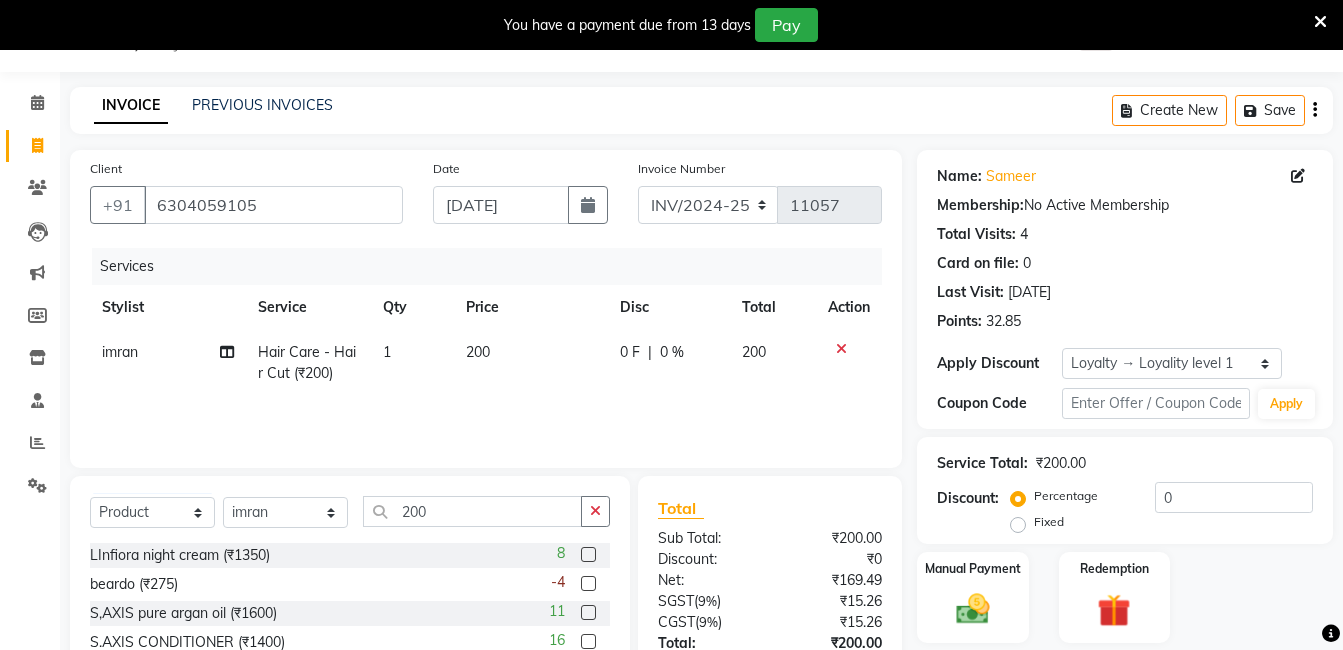 drag, startPoint x: 601, startPoint y: 518, endPoint x: 592, endPoint y: 509, distance: 12.727922 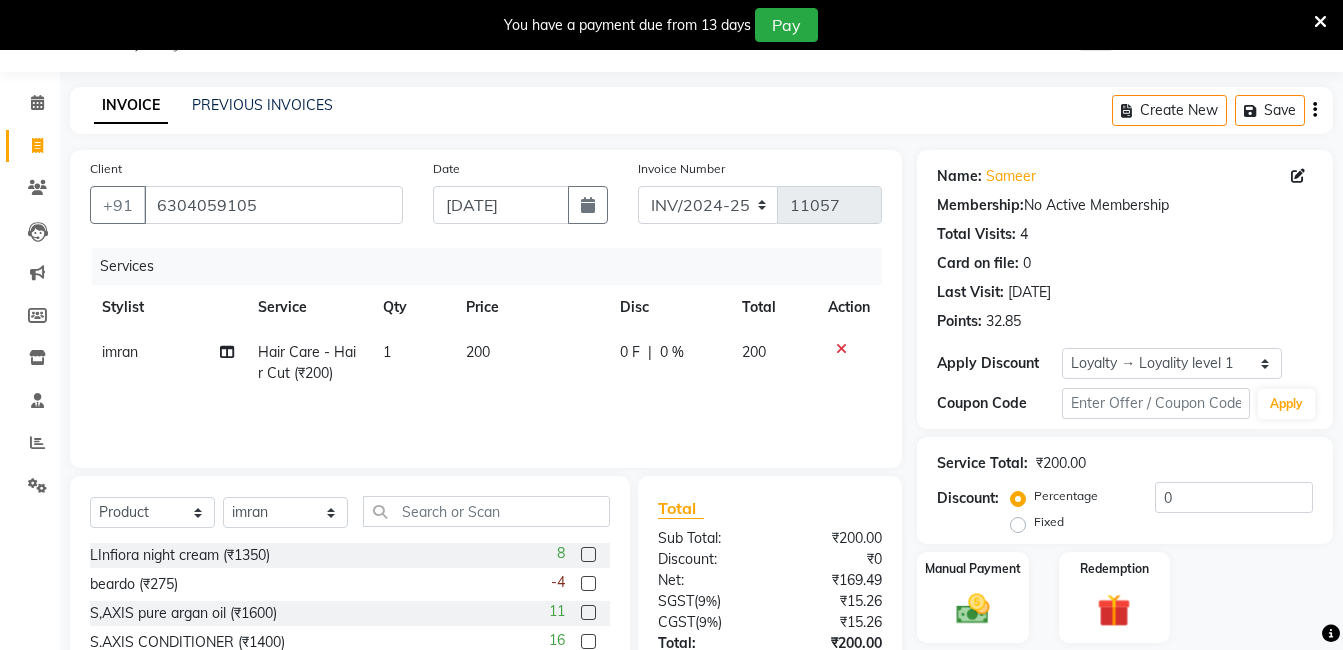 click on "Select  Service  Product  Membership  Package Voucher Prepaid Gift Card  Select Stylist adil fazil imran iqbal kasim mohd rasheed sameer TALIB wasey manager LInfiora night cream (₹1350)  8 beardo (₹275)  -4 S,AXIS pure argan oil (₹1600)  11 S.AXIS CONDITIONER (₹1400)  16 S.AXIS (₹1400)  17 BEARDO  DETAN F/W (₹299)  6 BEARDO CLAY F/W (₹350)  0 BEARDO (₹449)  5 beardo charcoal body wash (₹179)  6 brasil conditioner (₹1590)  1 BEARDO ICE BLAST F/W (₹275)  1 BEARDO POWER GLOW F/W (₹350)  11 BEARDO POWDER WAX  (₹399)  9 BEARDO DETAN BODY WASH (₹299)  3 BEARDO SUNSCREEN SPF50 (₹399)  13 BEARDO VITALIZER SHAMPOO (₹449)  -2 BEARDO BODY WASH ICE BLAST (₹299)  9 BEARDO HAIR FIBER  (₹999)  5 BEARDO DANDRUFF SHAMPOO (₹399)  4 BEARDO HAIR REMOVEL (₹499)  1 BEARDO HIR SERUM (₹295)  4 BEARDO CHARCOAL F/W (₹299)  0 BEARDO  DETAN PEEL OF MASK (₹399)  1 BEARDO CHARCOAL FACE SCRUB (₹350)  3 BEARDO BEARD WASH (₹250)  0 BEARDO ONIAN OIL (₹399)  10 15 BEARDO GROWTH OIL (₹750)" 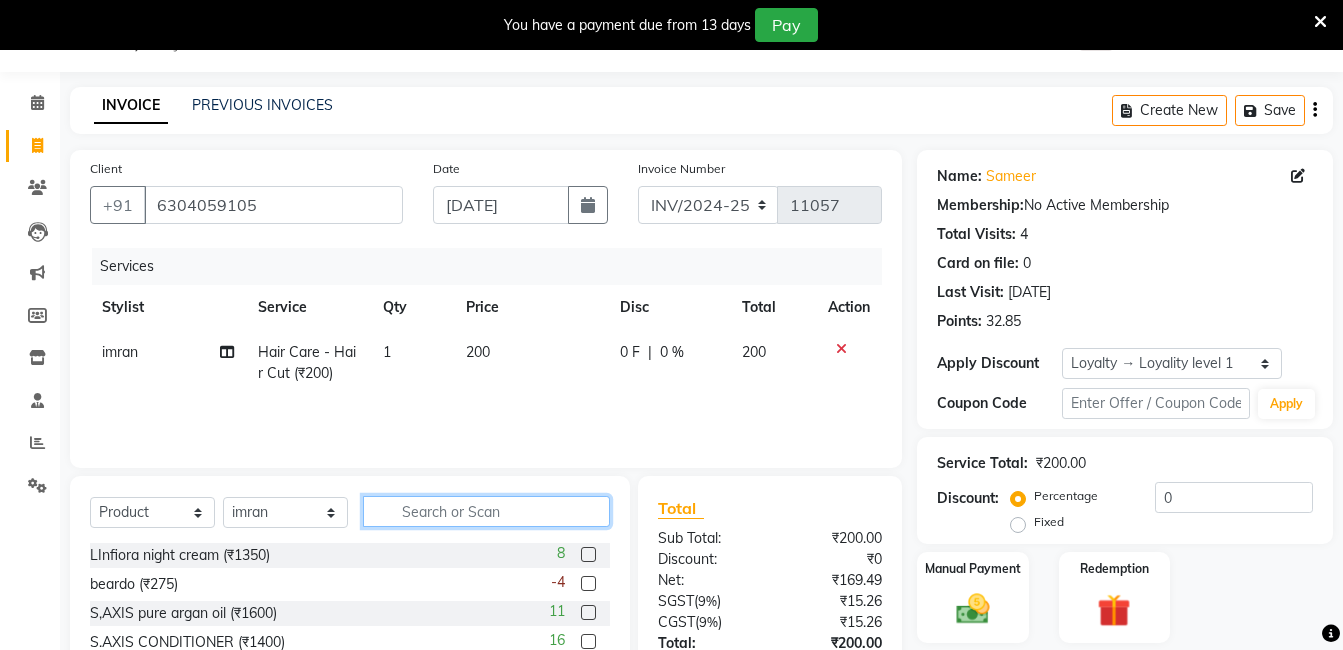 click 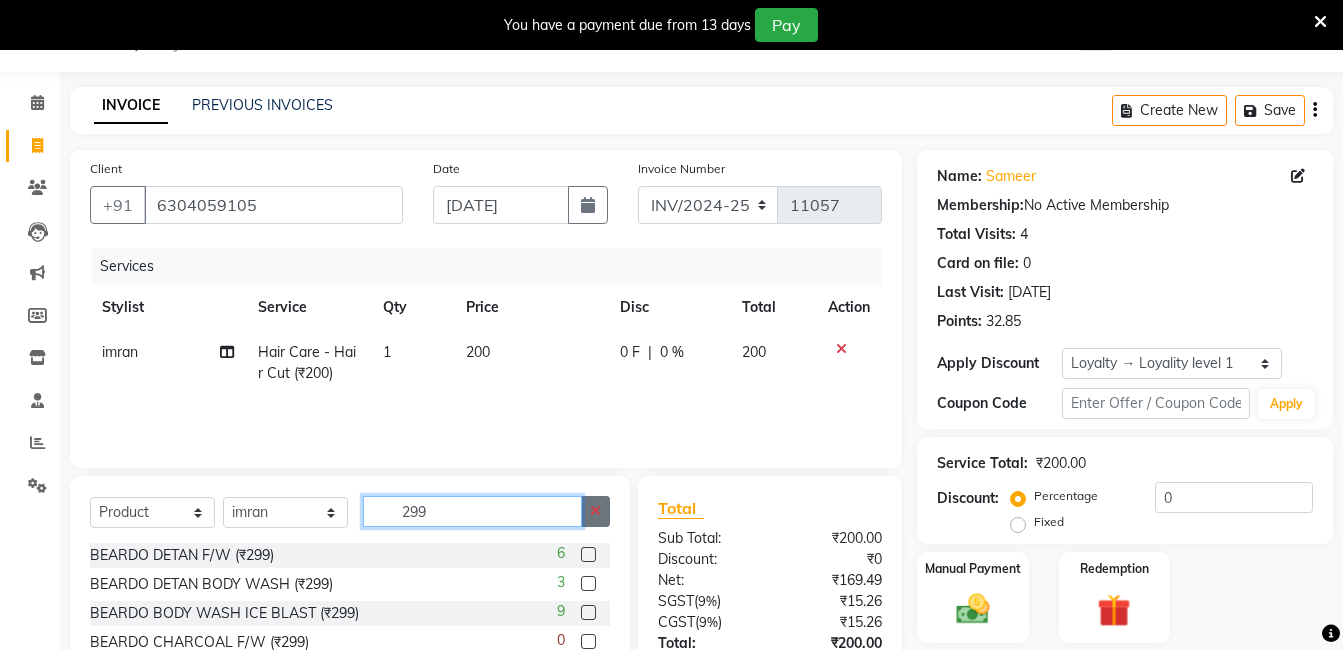 type on "299" 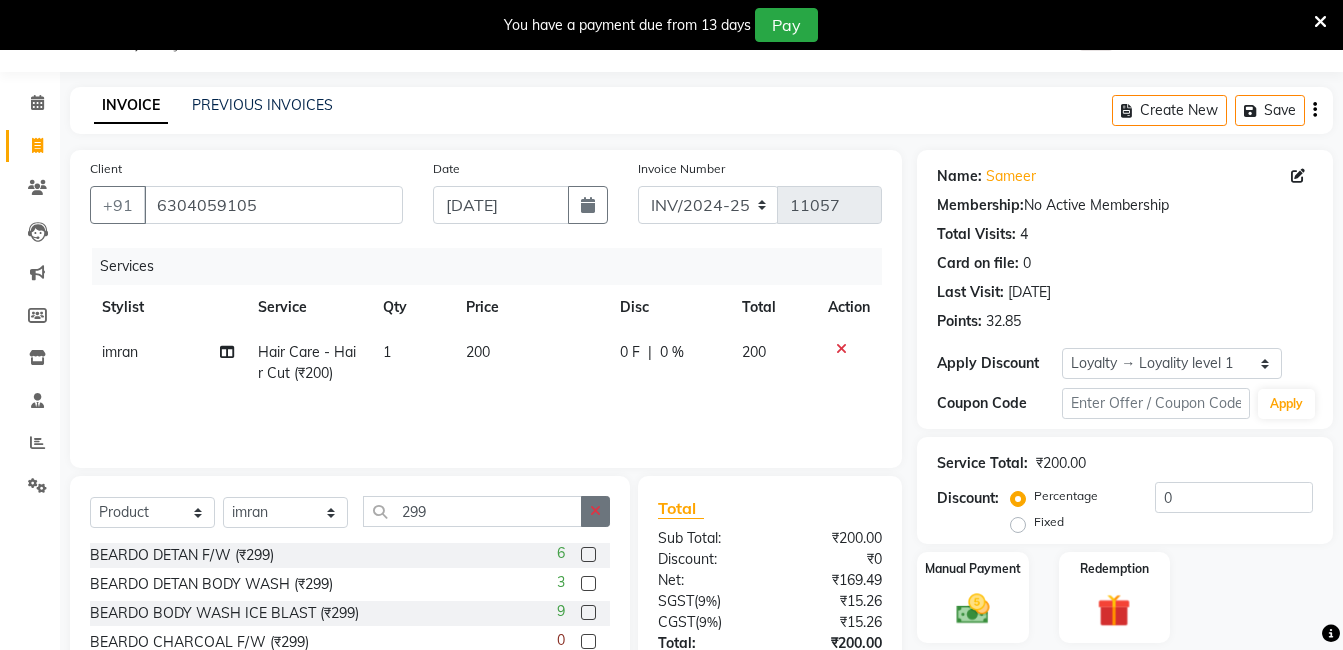 click 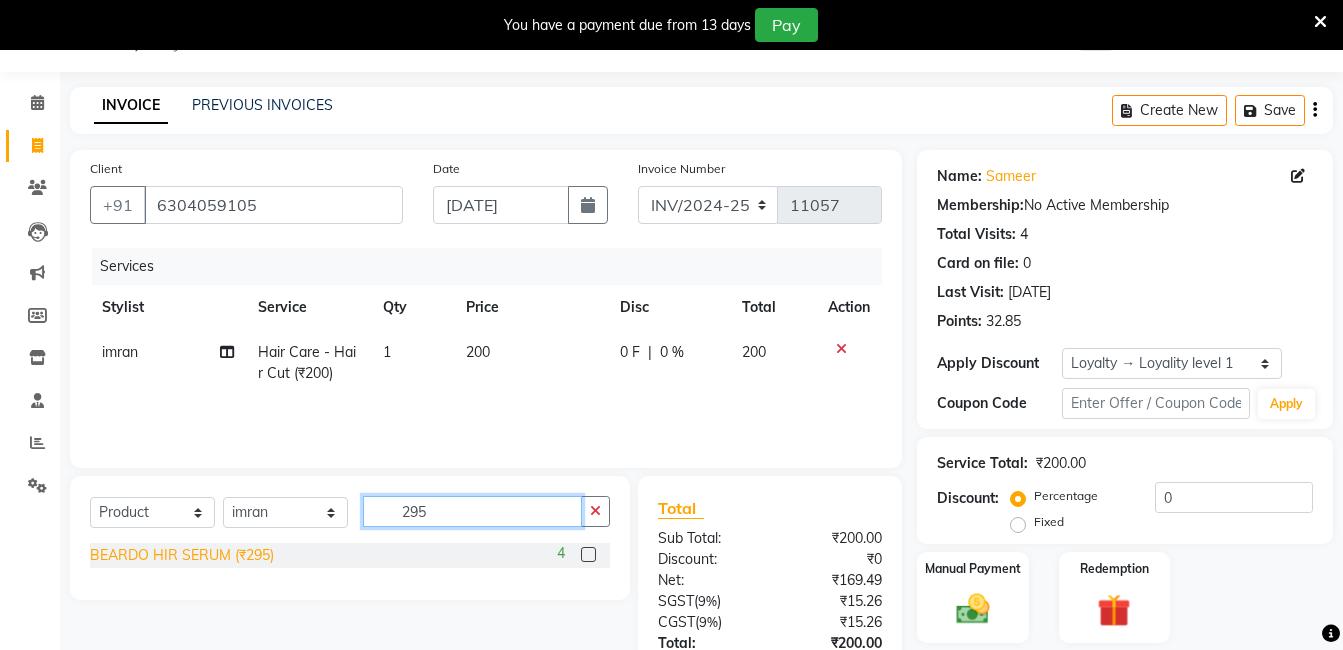 type on "295" 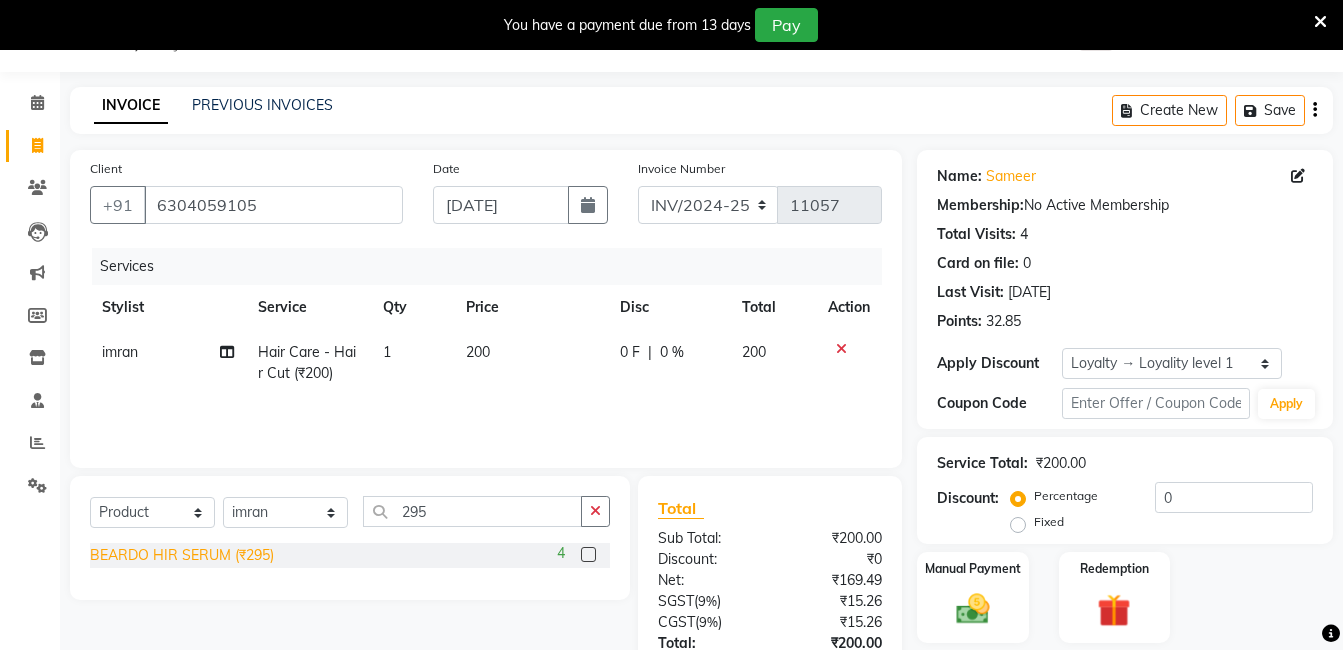 click on "BEARDO HIR SERUM (₹295)" 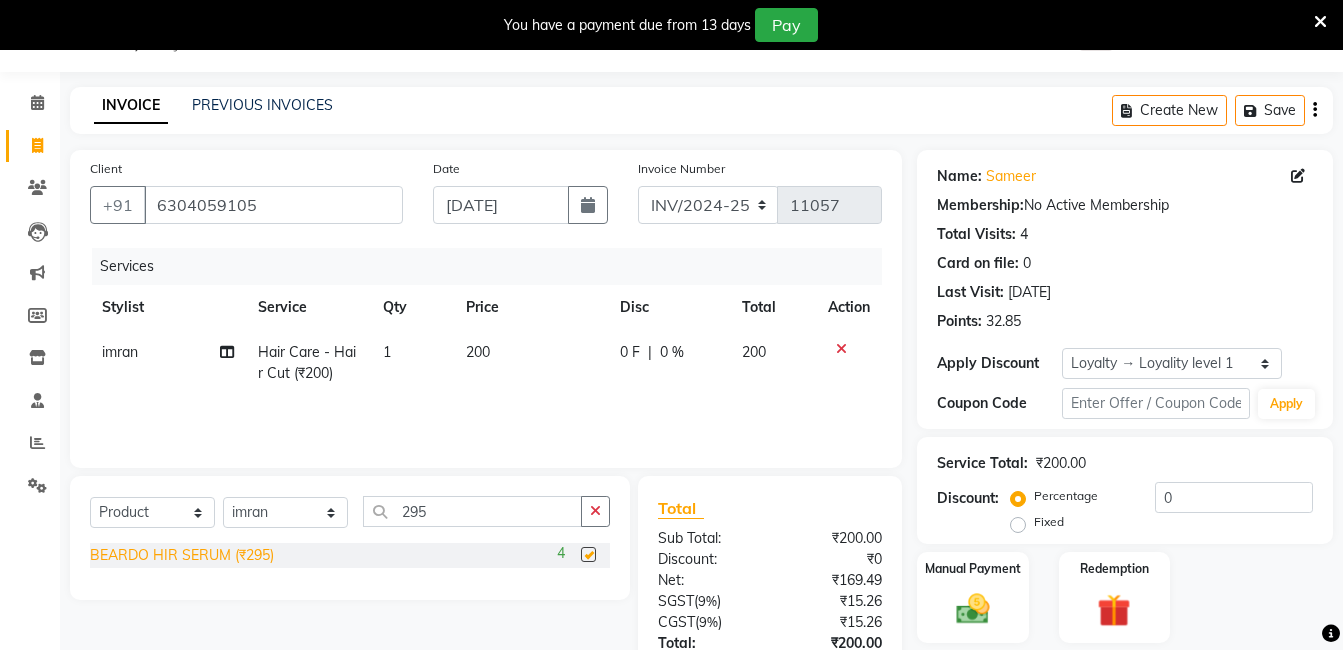 checkbox on "false" 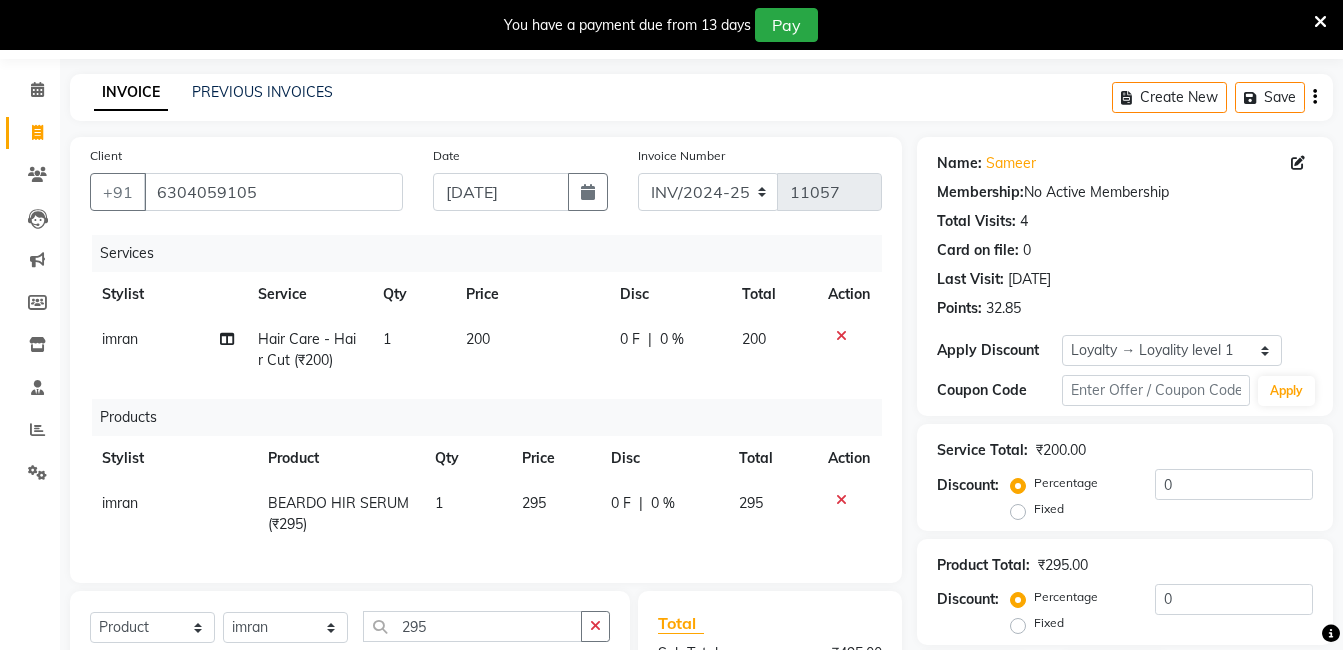 scroll, scrollTop: 343, scrollLeft: 0, axis: vertical 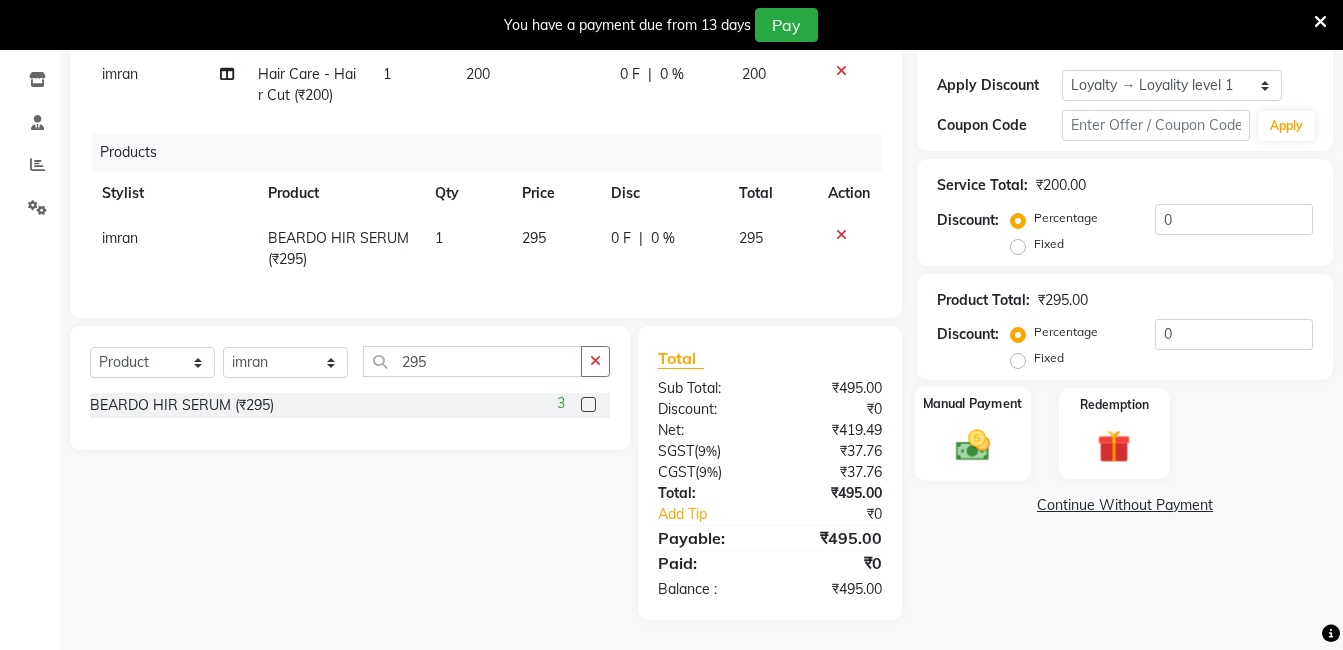 click 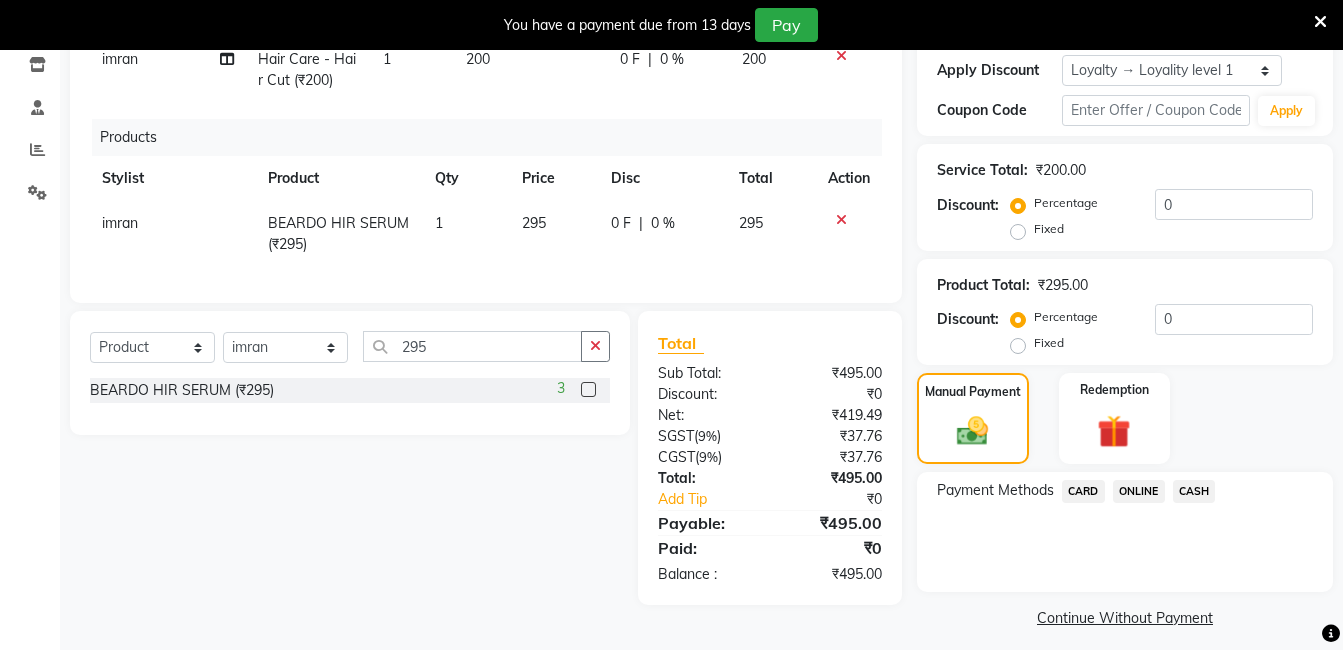 drag, startPoint x: 1134, startPoint y: 470, endPoint x: 1123, endPoint y: 487, distance: 20.248457 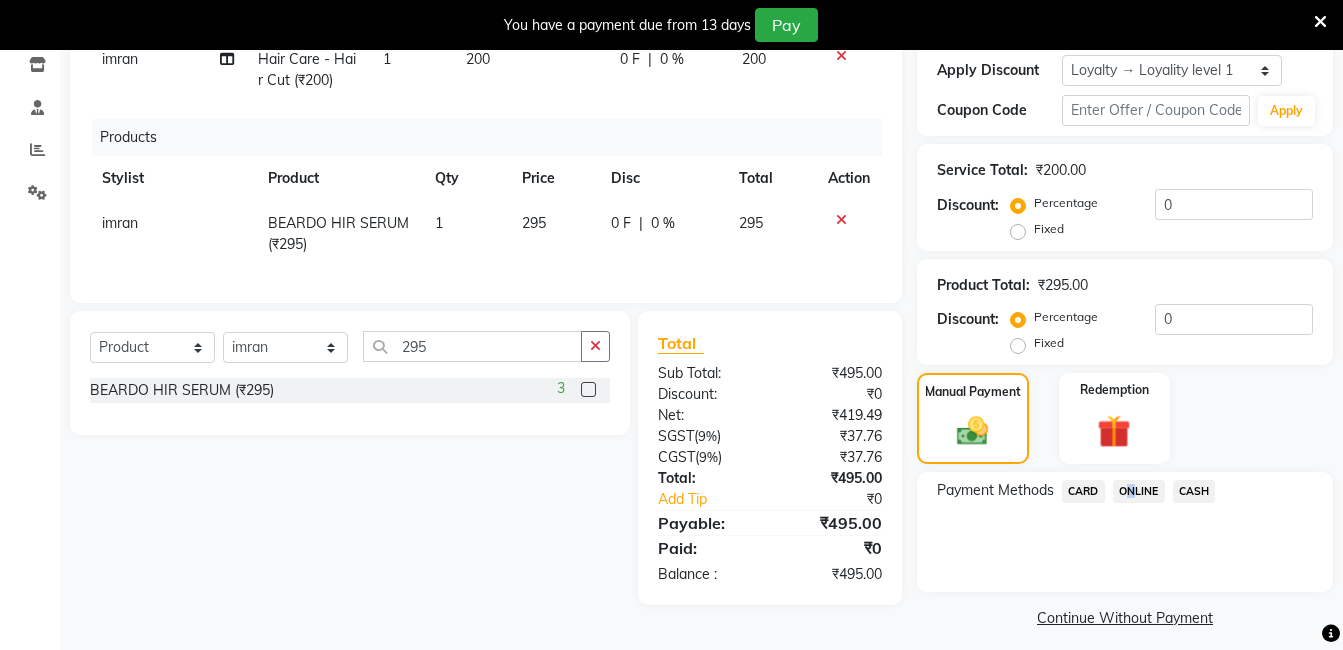 drag, startPoint x: 1123, startPoint y: 487, endPoint x: 1153, endPoint y: 500, distance: 32.695564 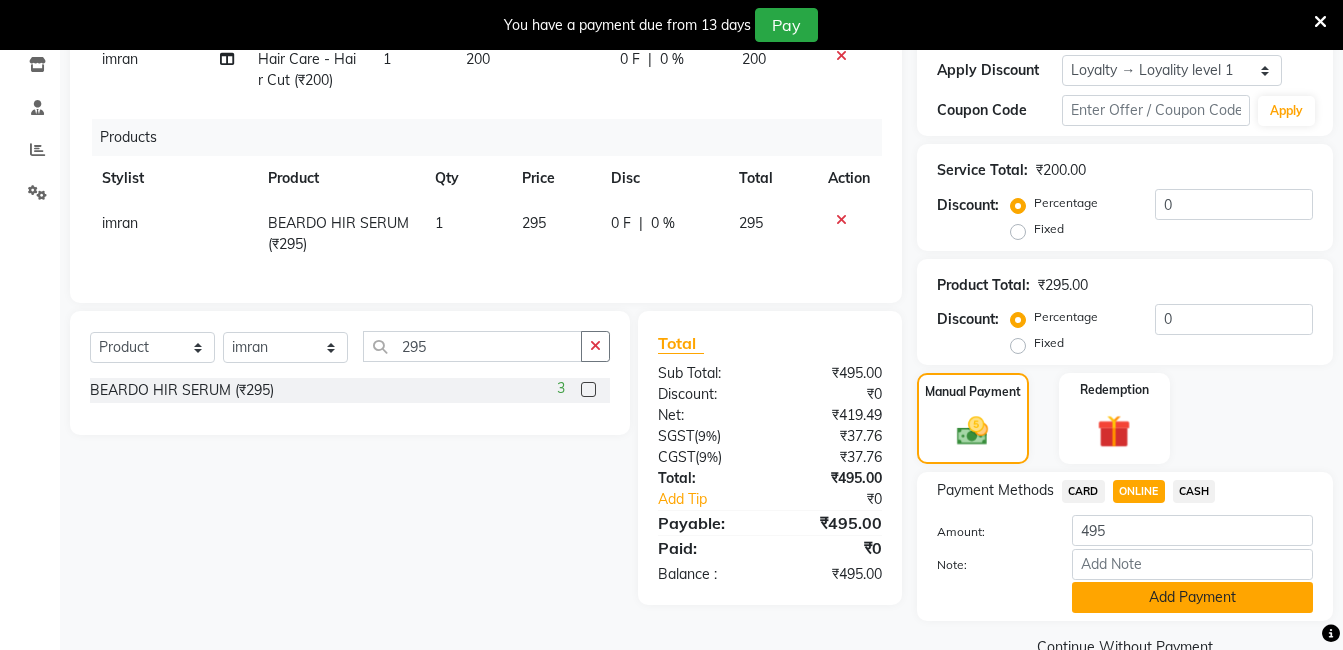 click on "Add Payment" 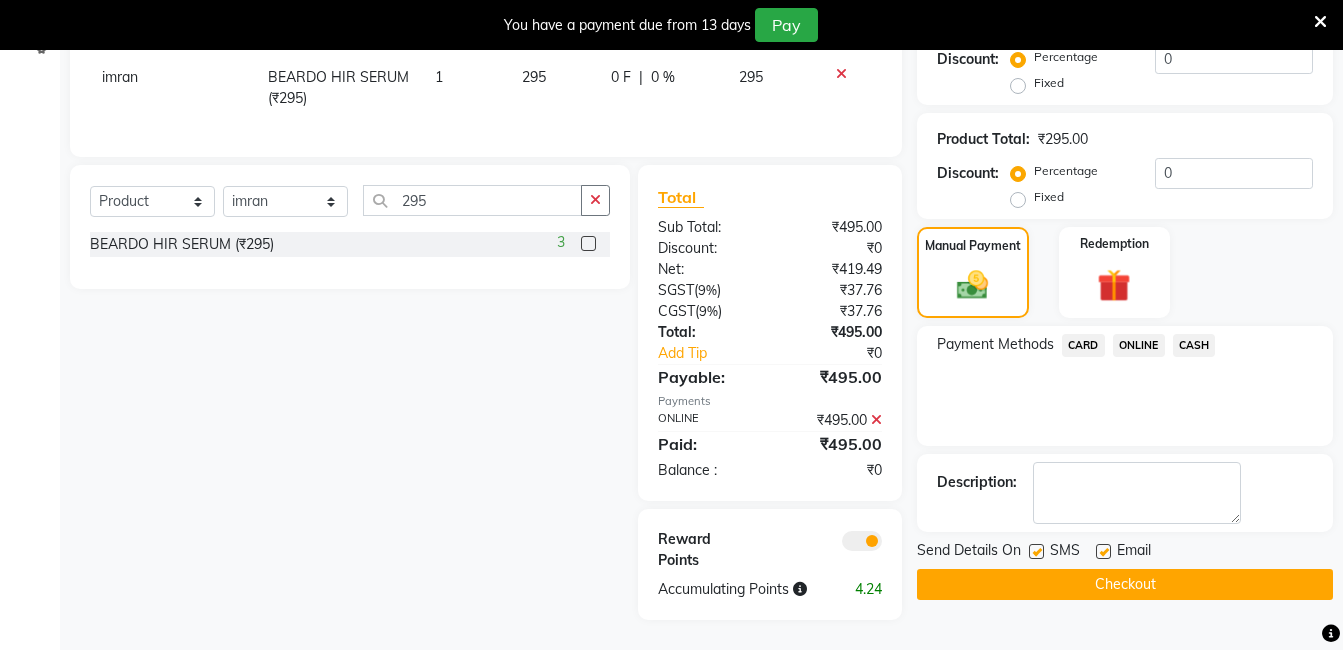 scroll, scrollTop: 504, scrollLeft: 0, axis: vertical 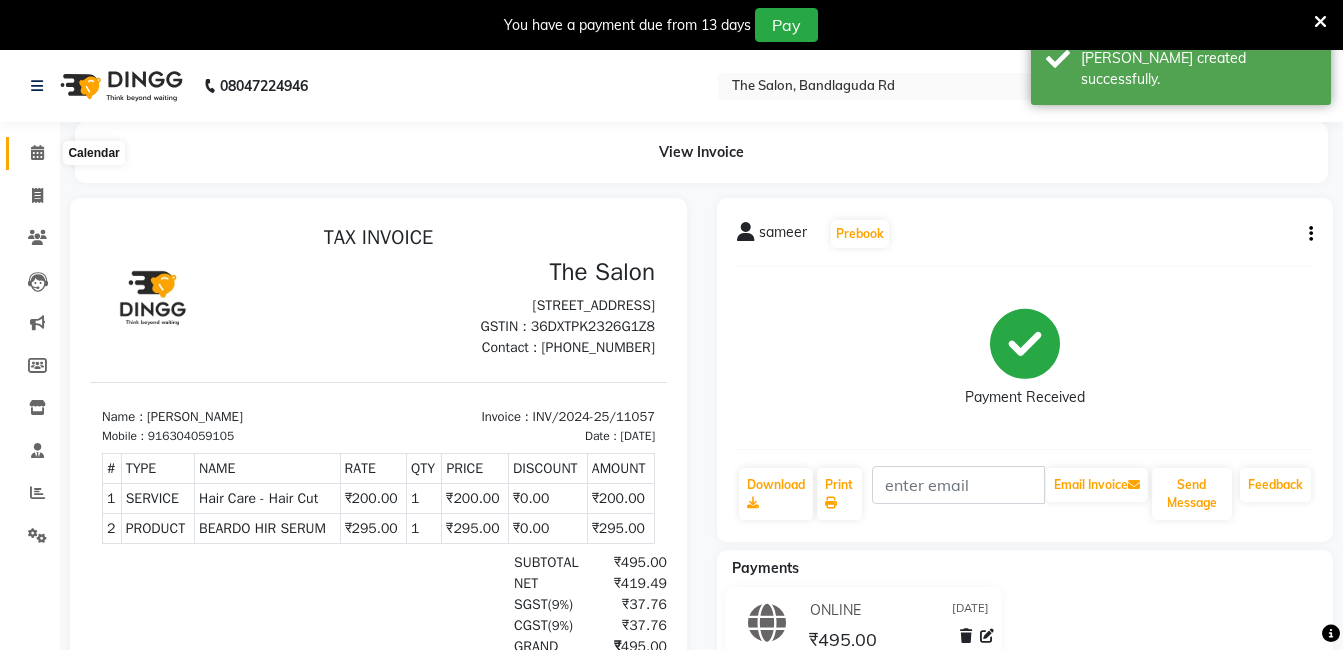 click 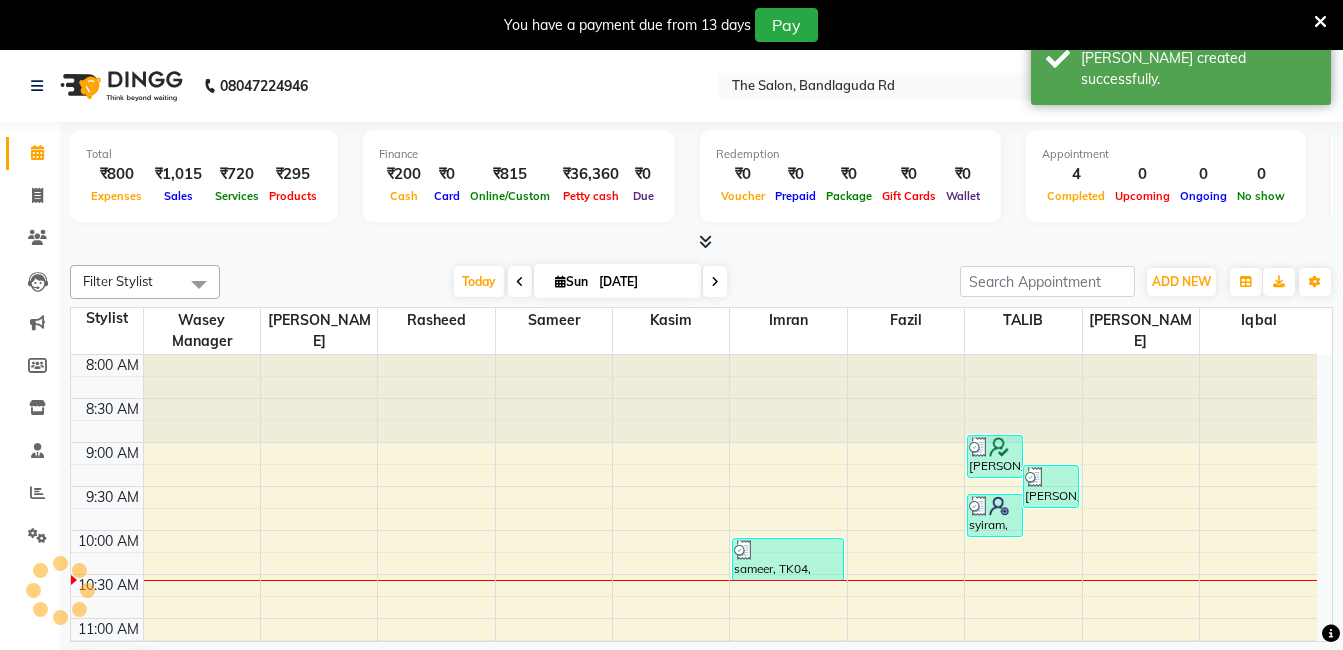 scroll, scrollTop: 0, scrollLeft: 0, axis: both 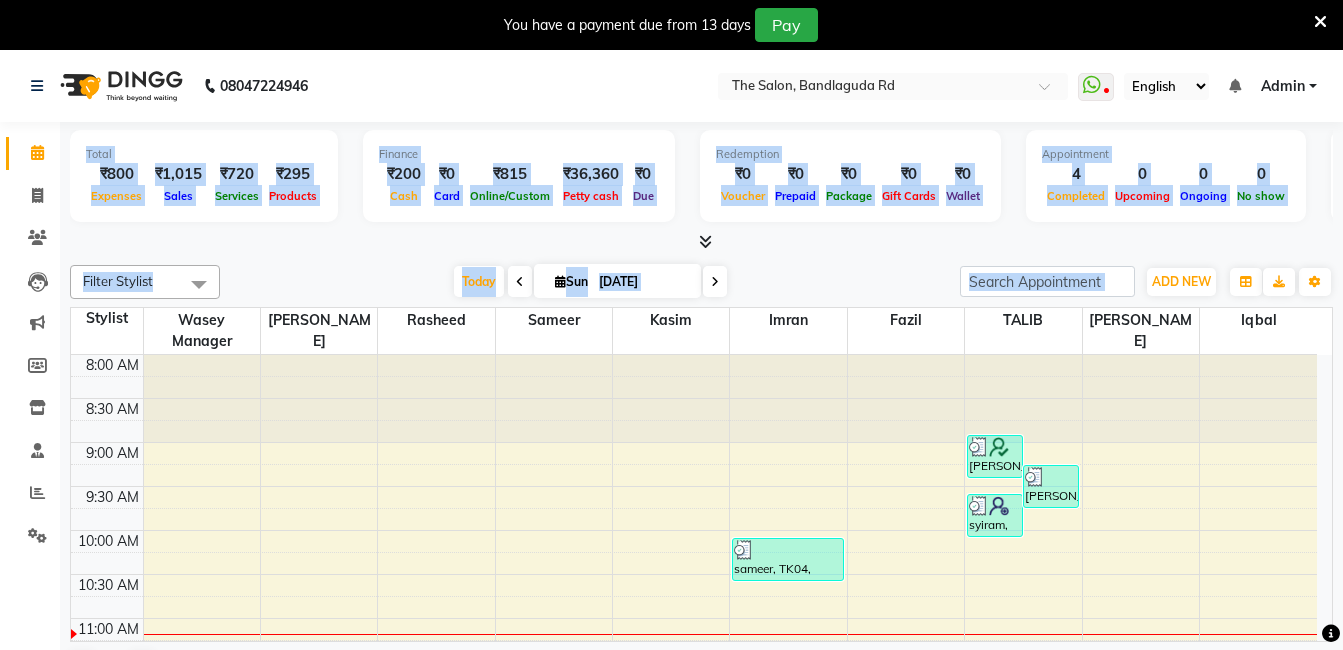 click on "08047224946 Select Location × The Salon, Bandlaguda Rd  WhatsApp Status  ✕ Status:  Disconnected Recent Service Activity: 01-01-1970     05:30 AM  08047224946 Whatsapp Settings English ENGLISH Español العربية मराठी हिंदी ગુજરાતી தமிழ் 中文 Notifications nothing to show Admin Manage Profile Change Password Sign out  Version:3.15.4  ☀ The Salon, Bandlaguda Rd ☀  lureay luxury salon and makeover studio, banjarahills road no 1  Calendar  Invoice  Clients  Leads   Marketing  Members  Inventory  Staff  Reports  Settings Completed InProgress Upcoming Dropped Tentative Check-In Confirm Bookings Generate Report Segments Page Builder Total  ₹800  Expenses ₹1,015  Sales ₹720  Services ₹295  Products Finance  ₹200  Cash ₹0  Card ₹815  Online/Custom ₹36,360 Petty cash ₹0 Due  Redemption  ₹0 Voucher ₹0 Prepaid ₹0 Package ₹0  Gift Cards ₹0  Wallet  Appointment  4 Completed 0 Upcoming 0 Ongoing 0 No show  Other sales  ₹0" at bounding box center (671, 325) 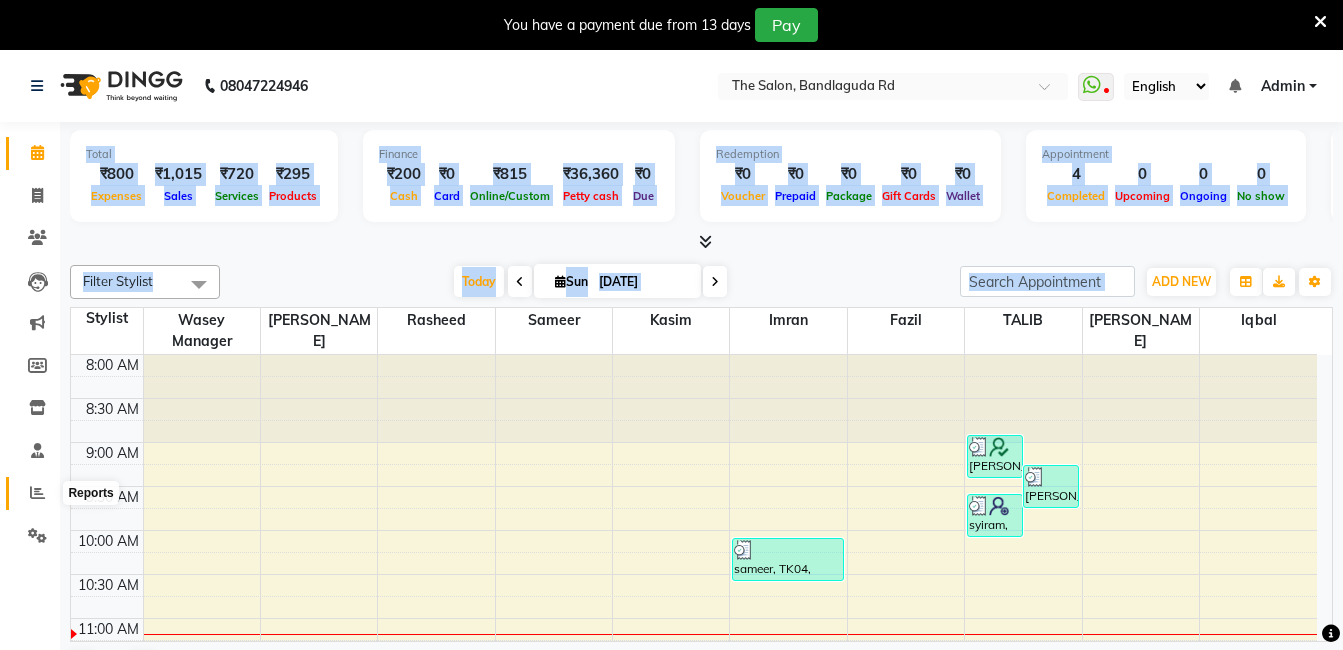 drag, startPoint x: -4, startPoint y: 468, endPoint x: 38, endPoint y: 502, distance: 54.037025 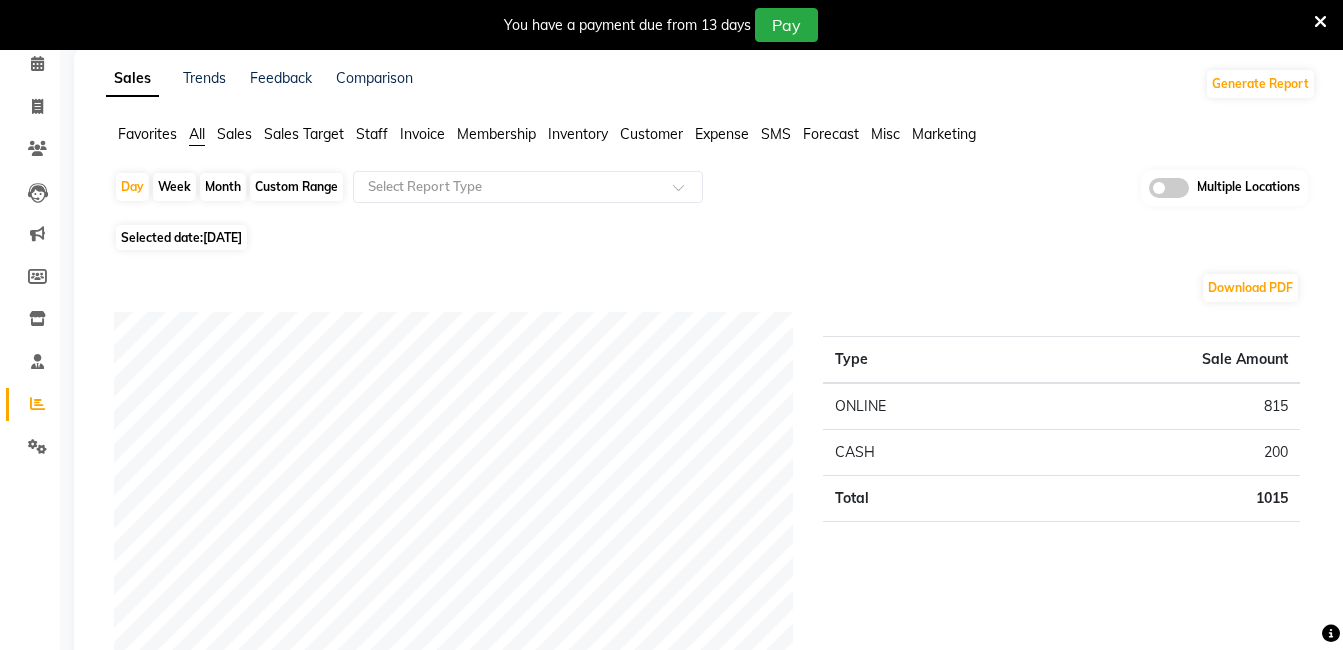 scroll, scrollTop: 0, scrollLeft: 0, axis: both 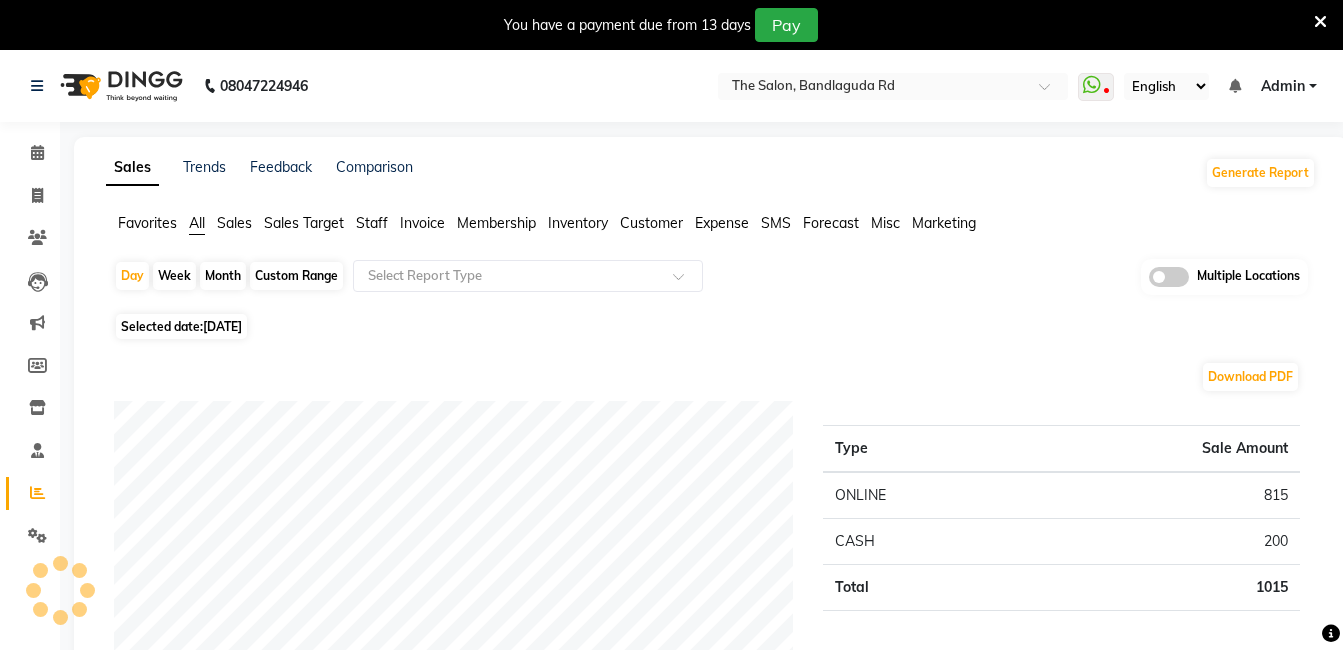 click on "Month" 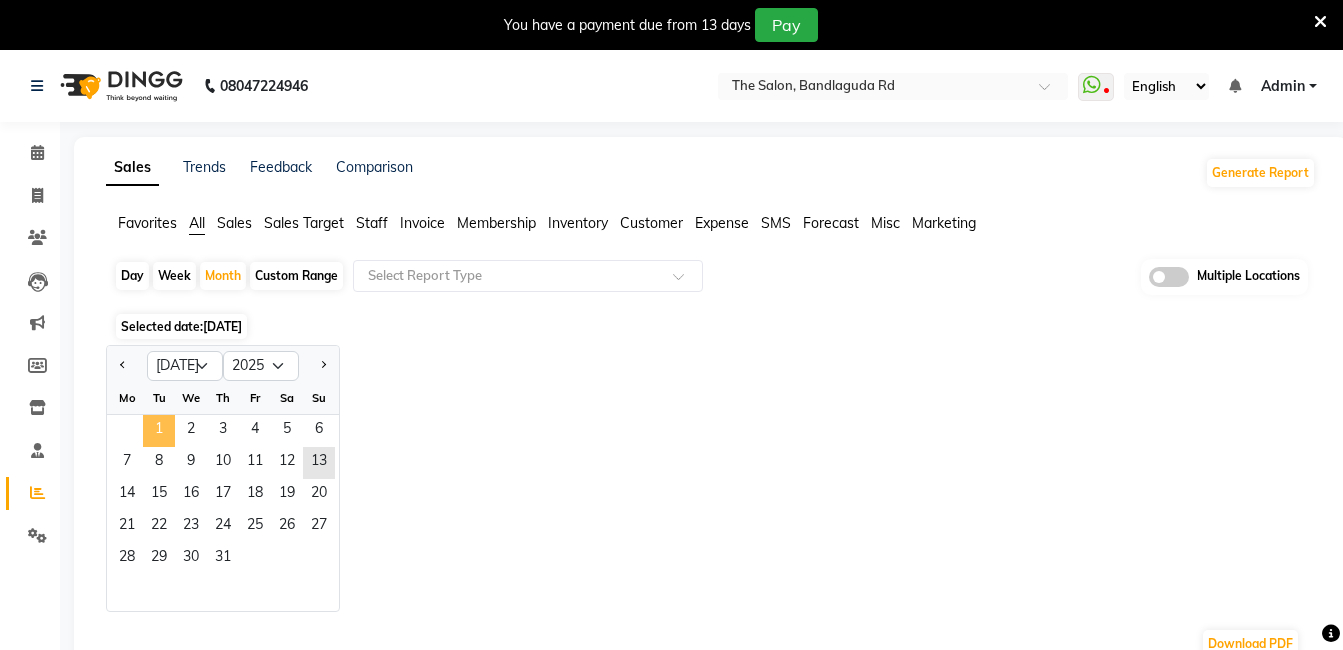click on "1" 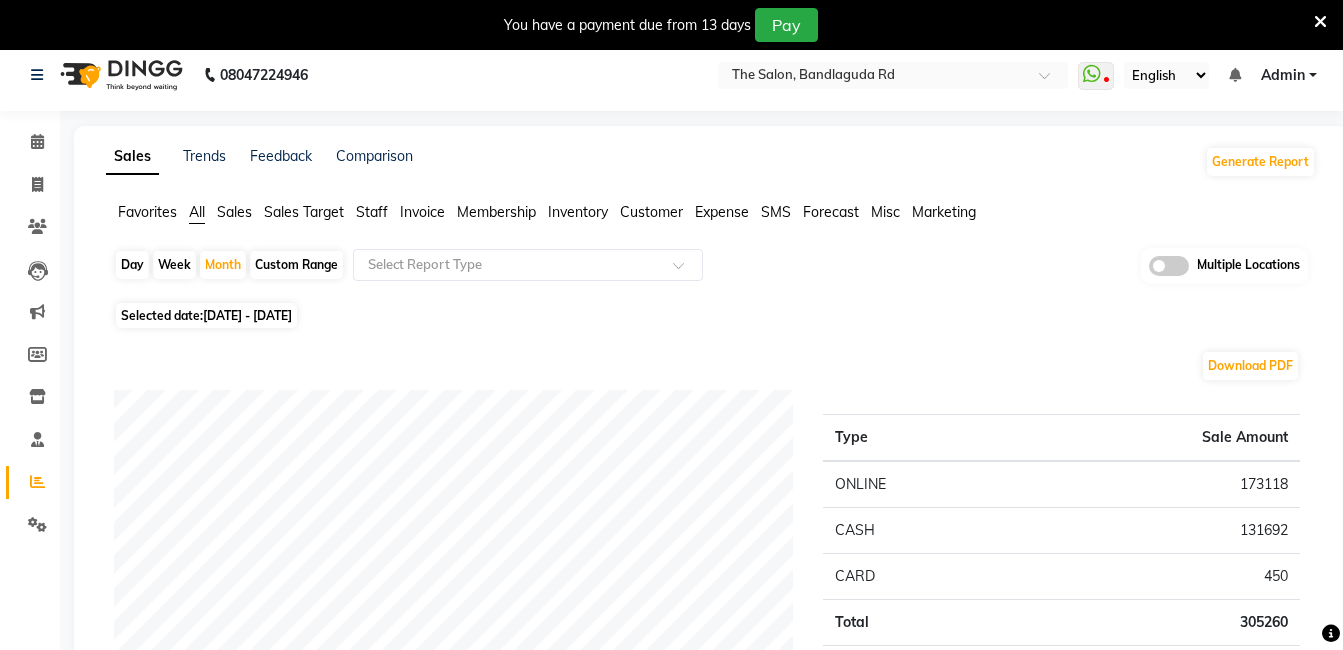 scroll, scrollTop: 0, scrollLeft: 0, axis: both 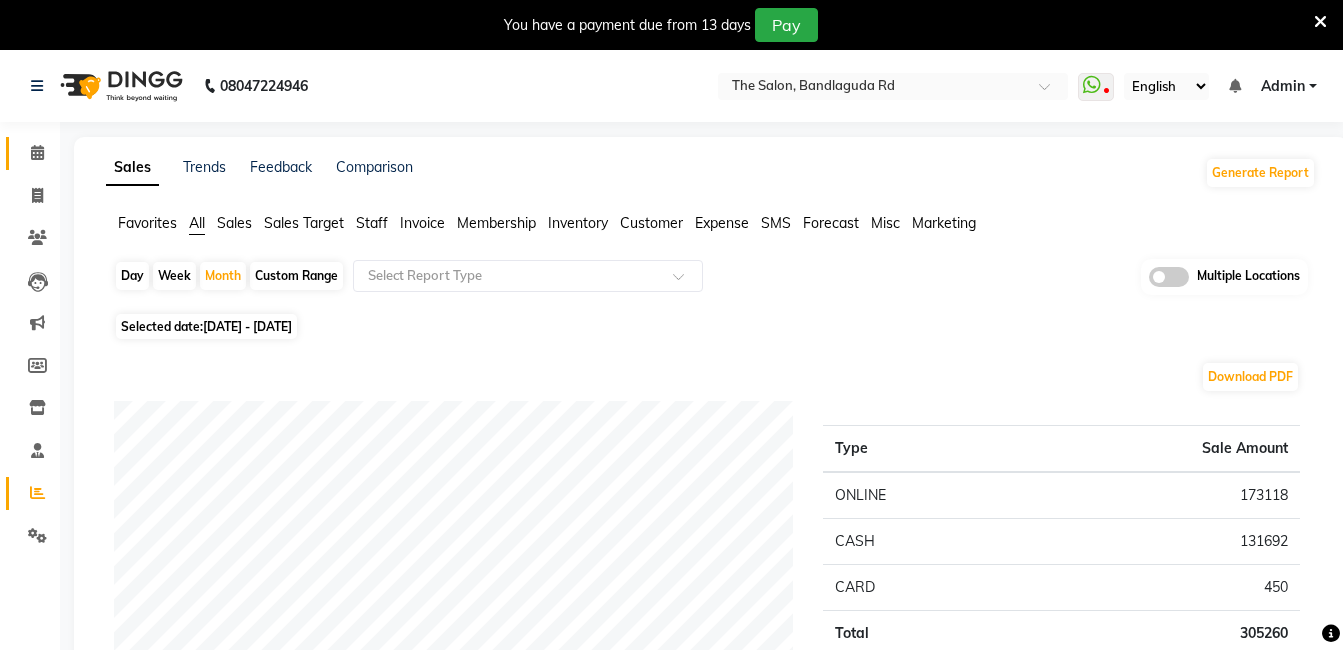 click on "Calendar" 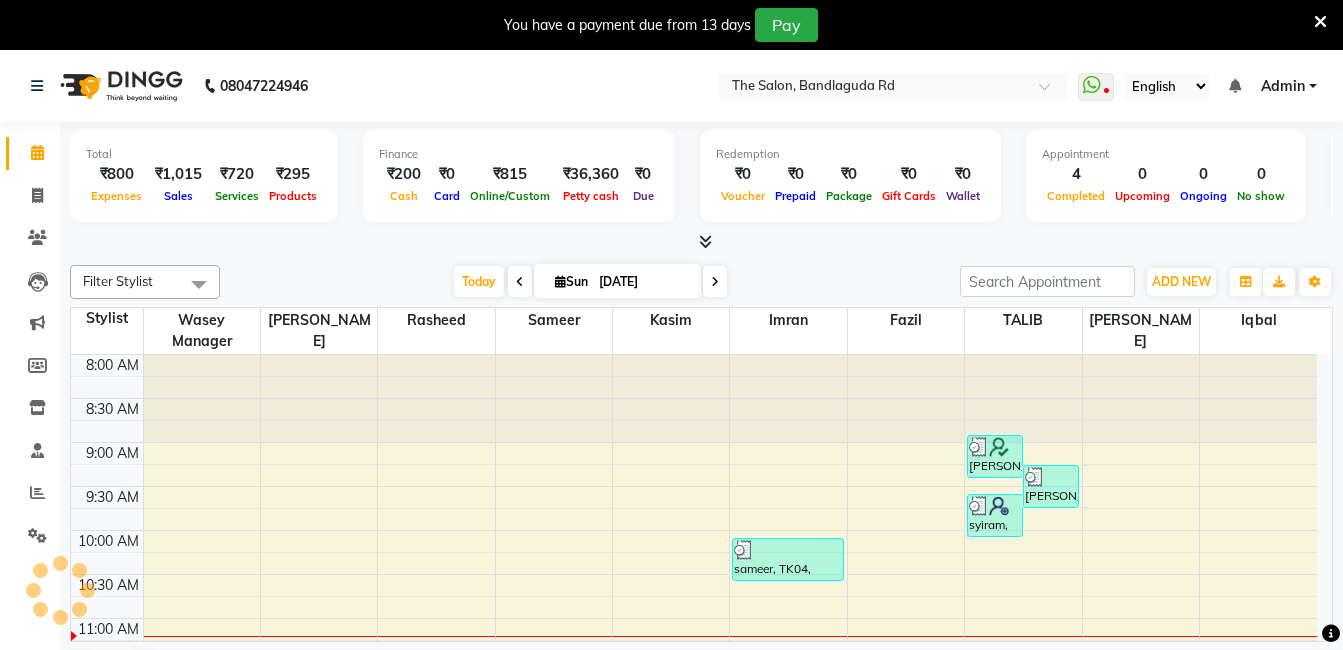 scroll, scrollTop: 265, scrollLeft: 0, axis: vertical 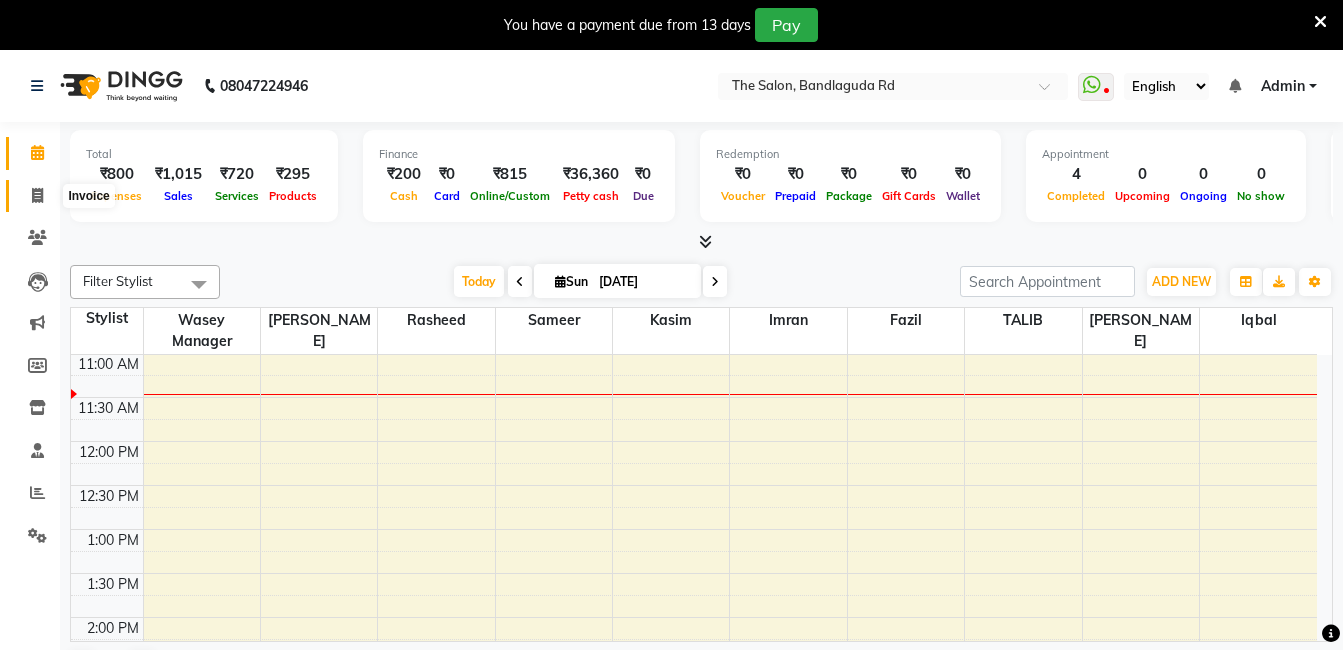 click 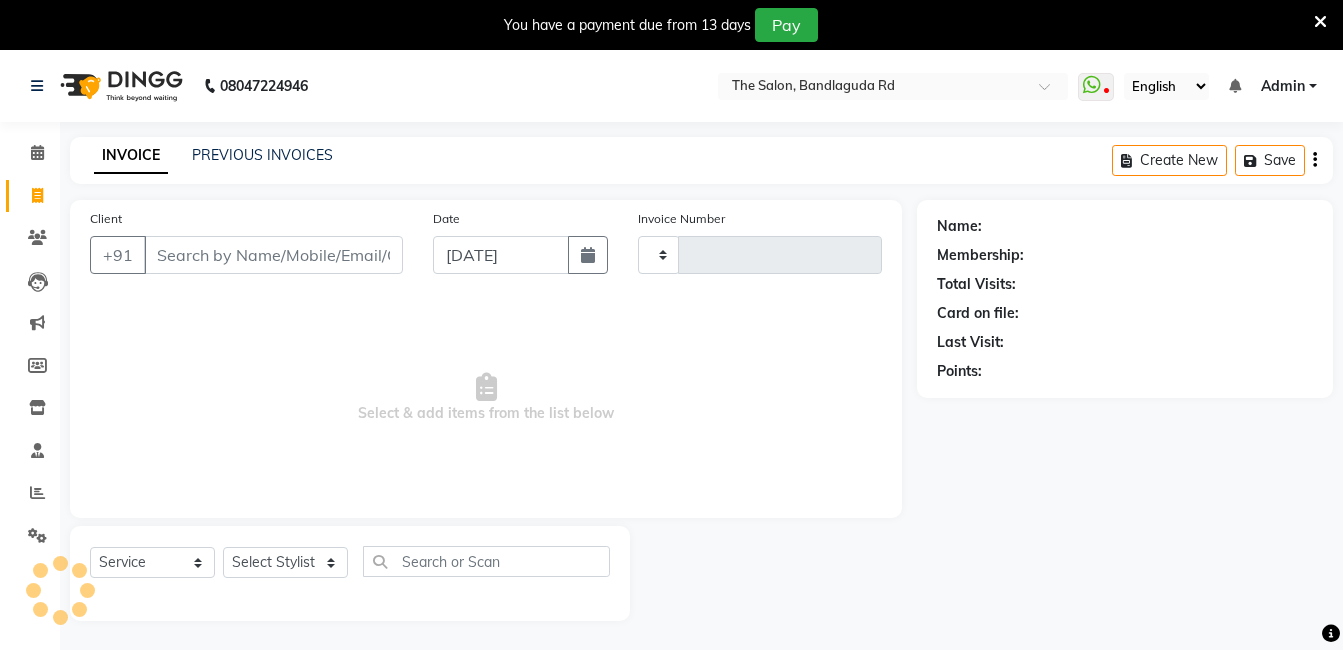 type on "11058" 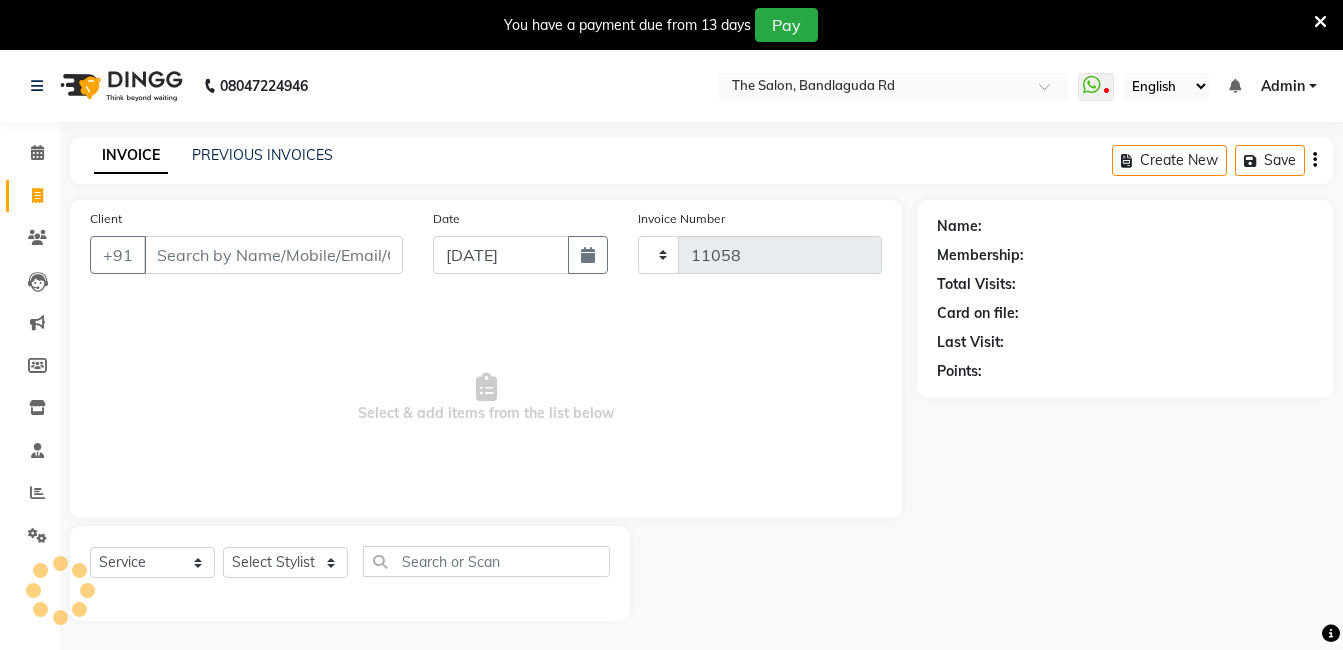 select on "5198" 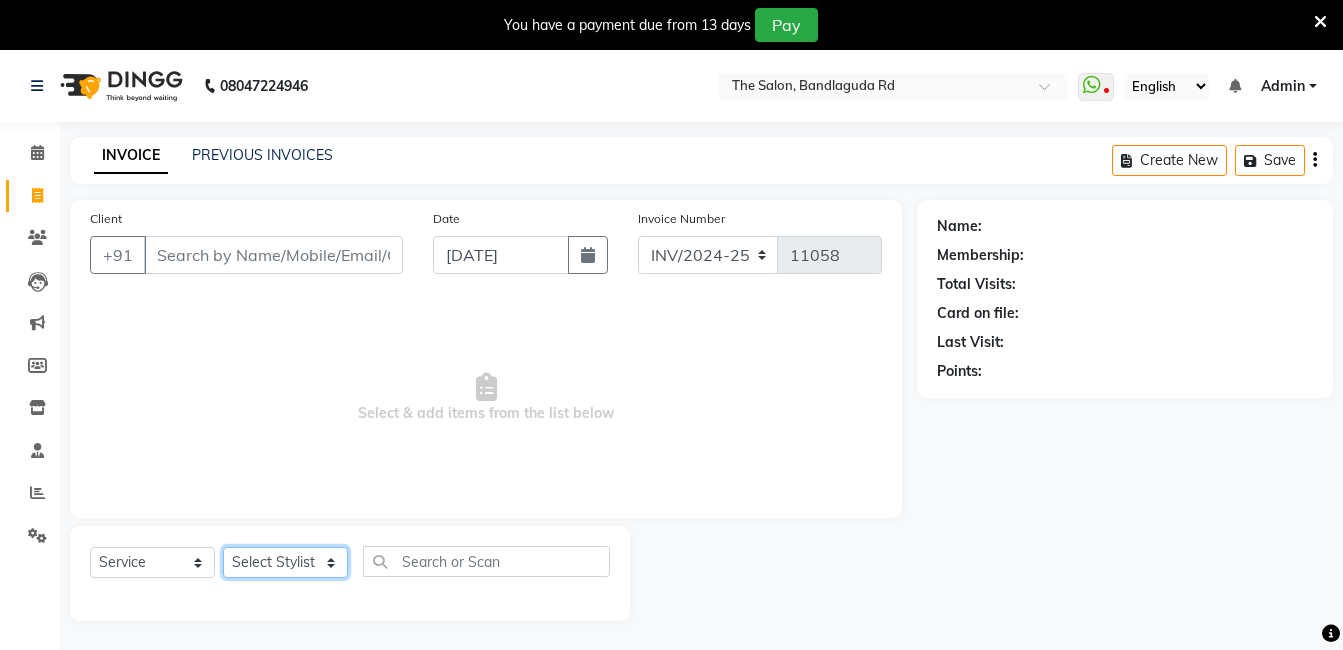 drag, startPoint x: 287, startPoint y: 561, endPoint x: 287, endPoint y: 542, distance: 19 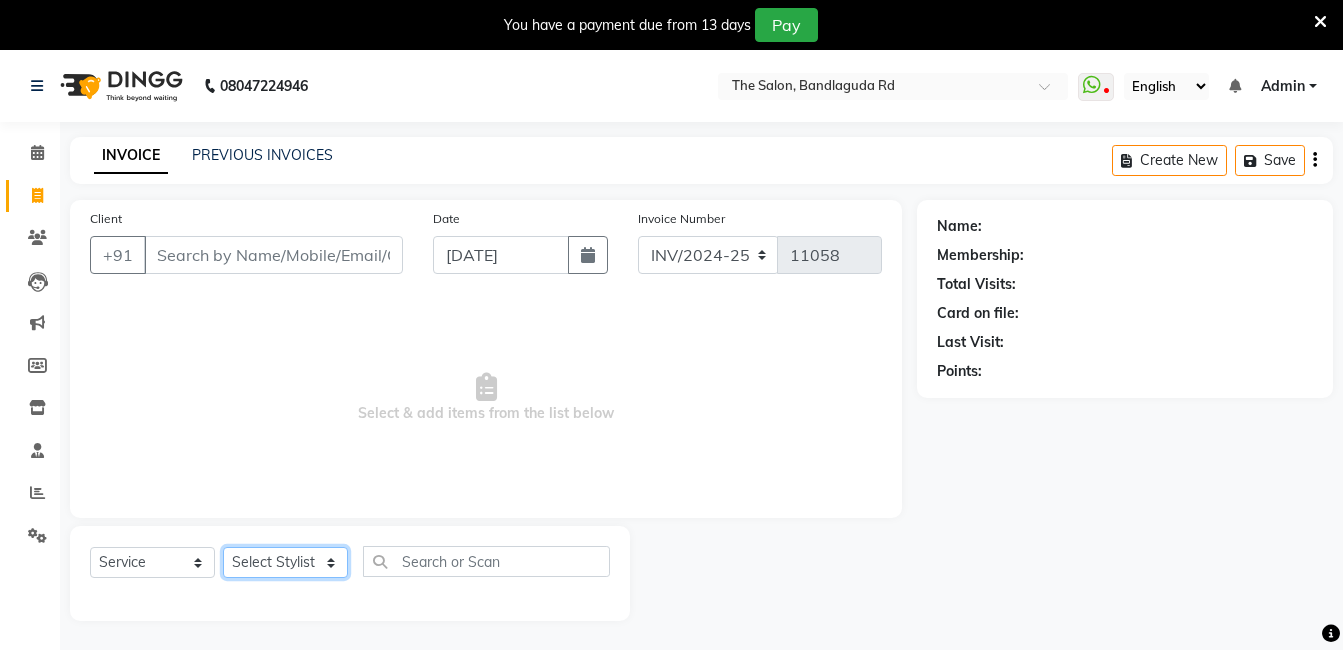 select on "65400" 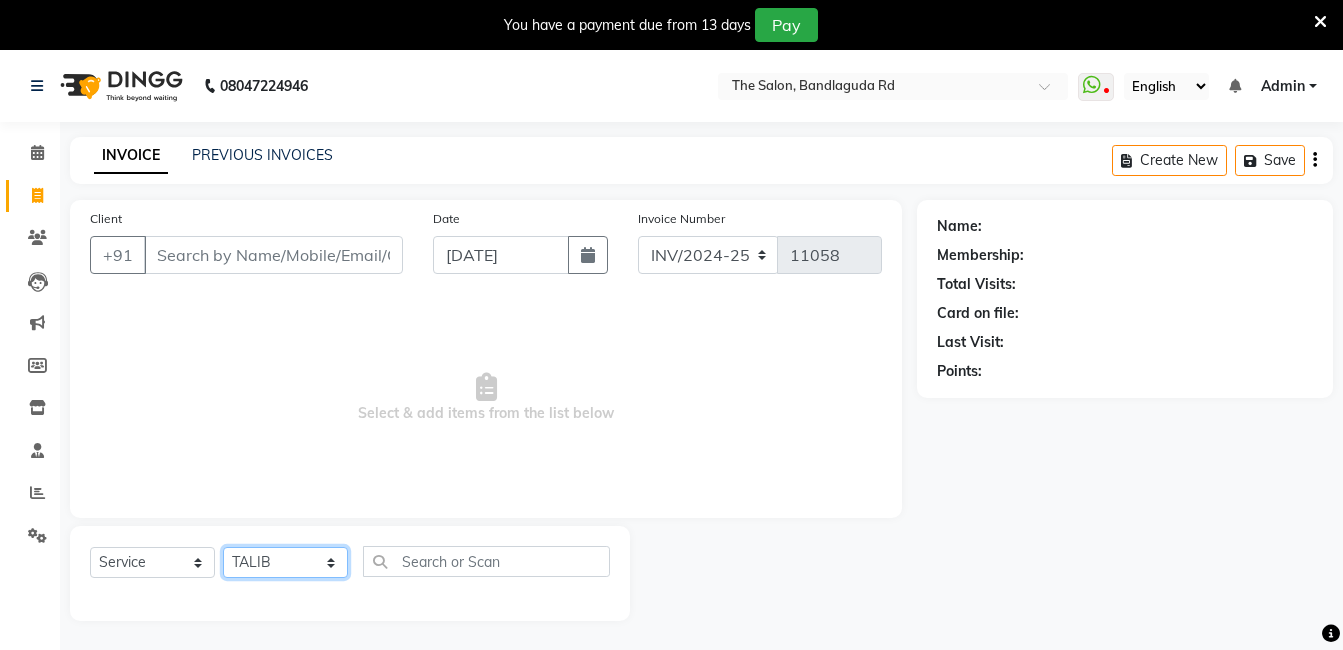 click on "Select Stylist adil fazil imran iqbal kasim mohd rasheed sameer TALIB wasey manager" 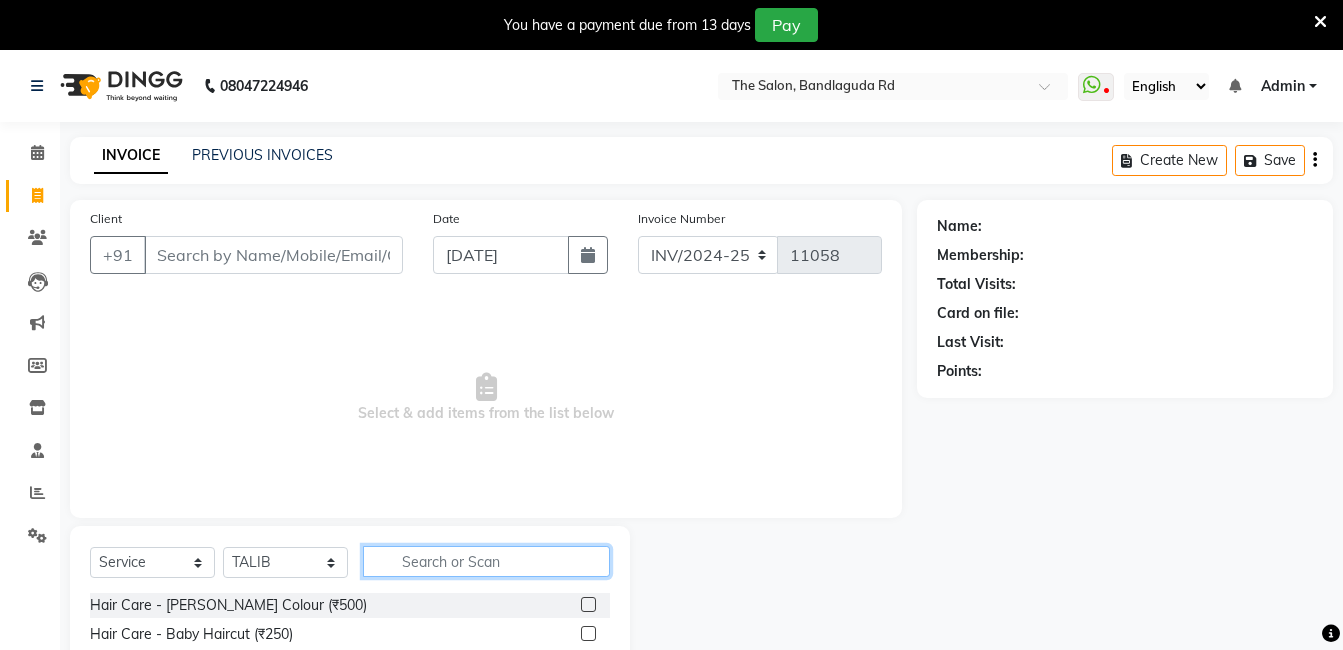 click 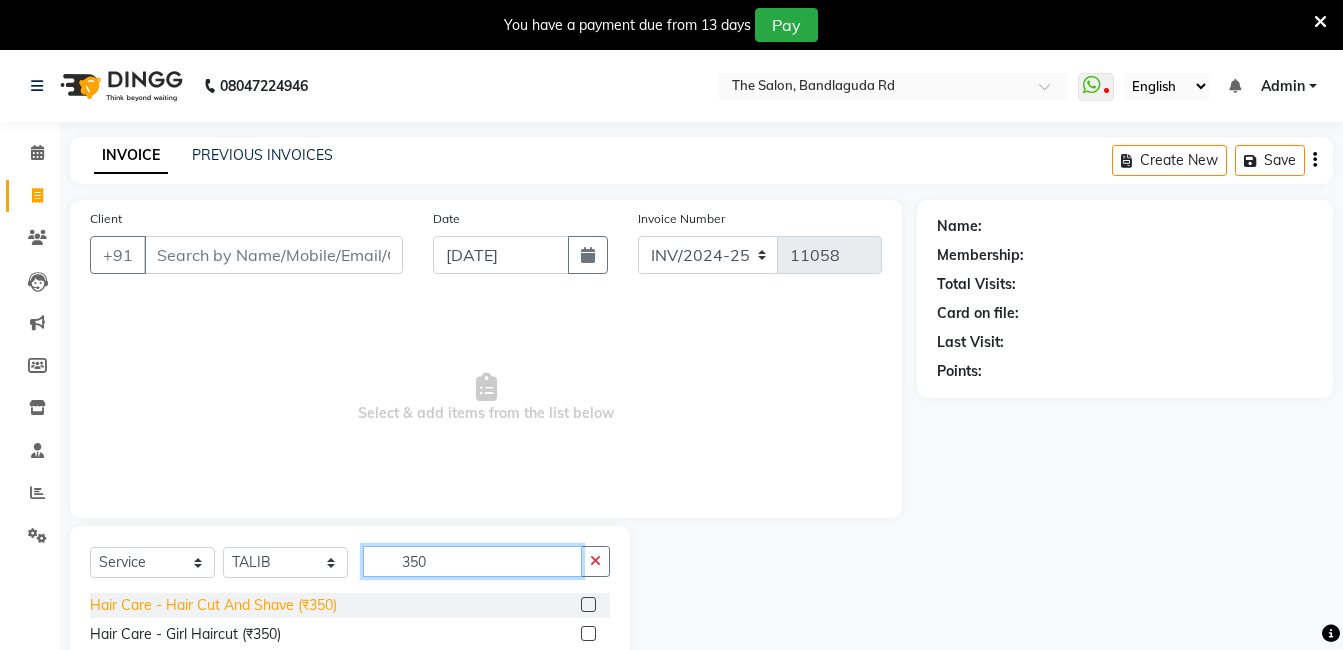 type on "350" 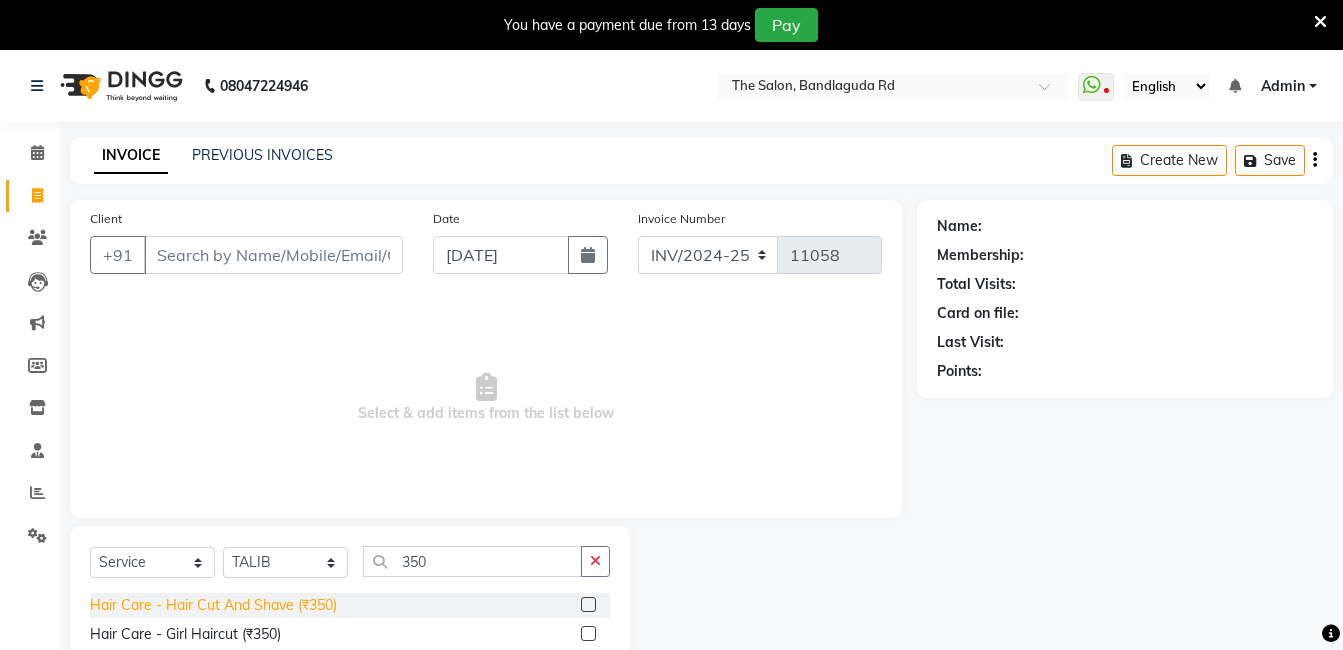 click on "Hair Care - Hair Cut And Shave (₹350)" 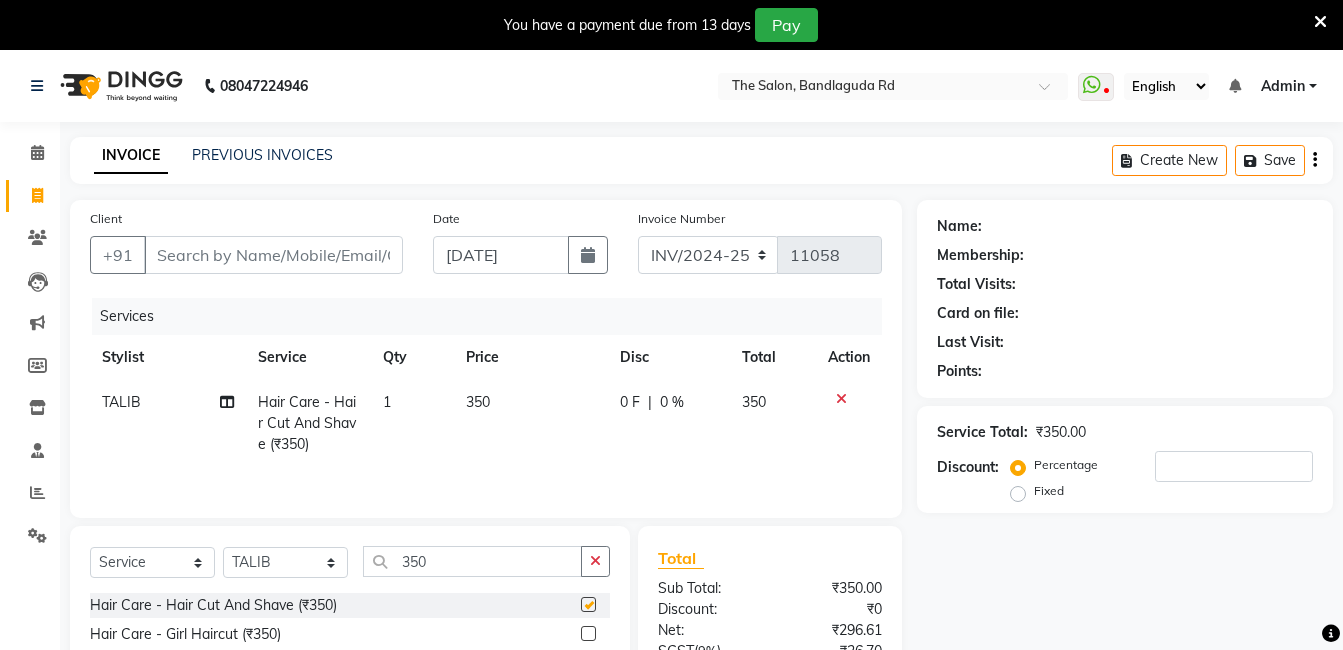checkbox on "false" 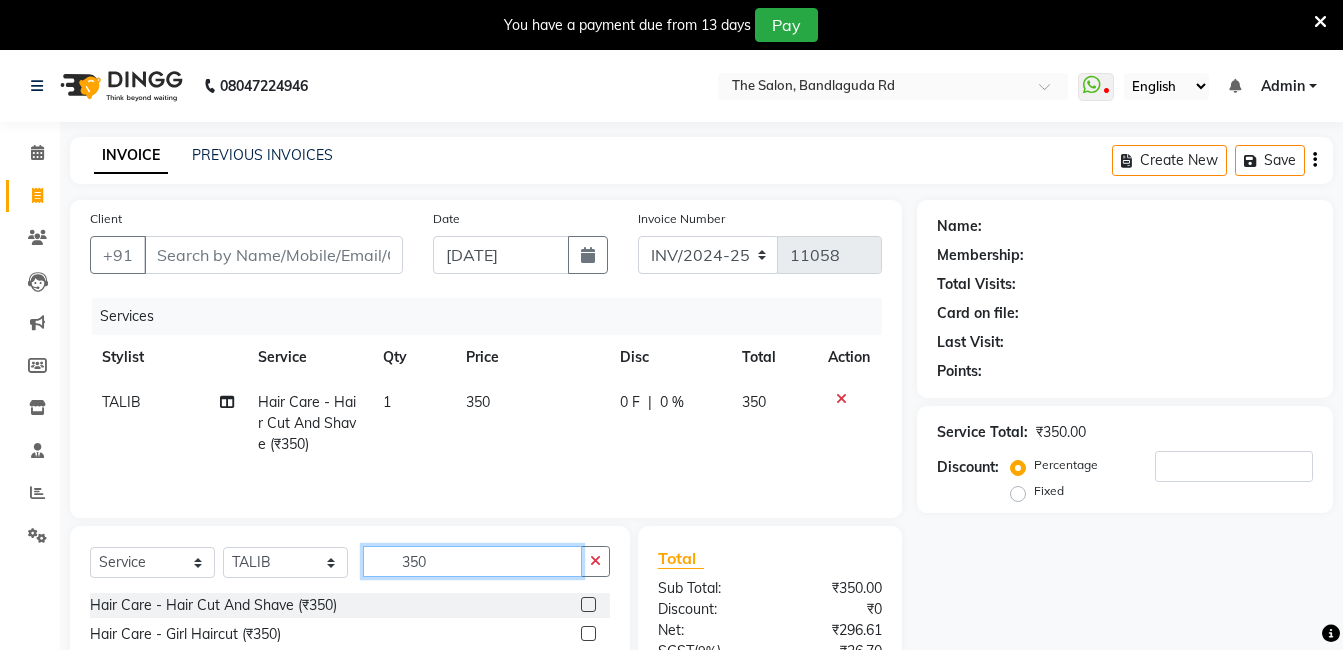click on "350" 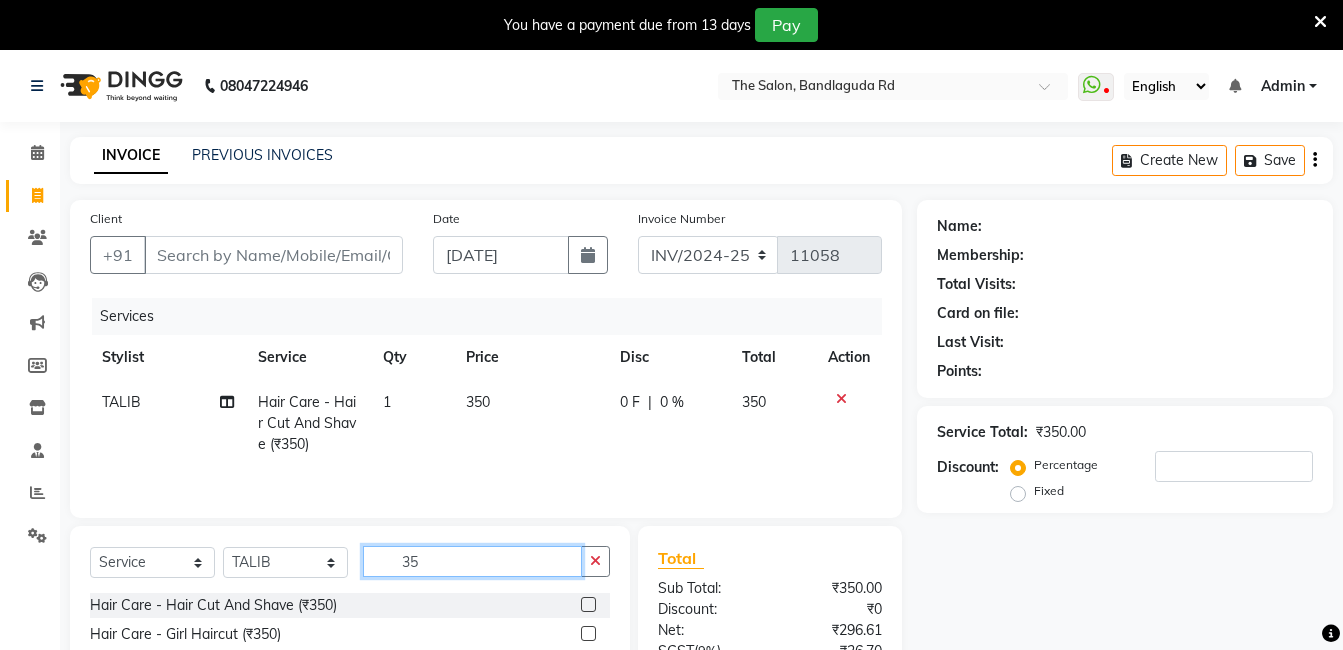 type on "3" 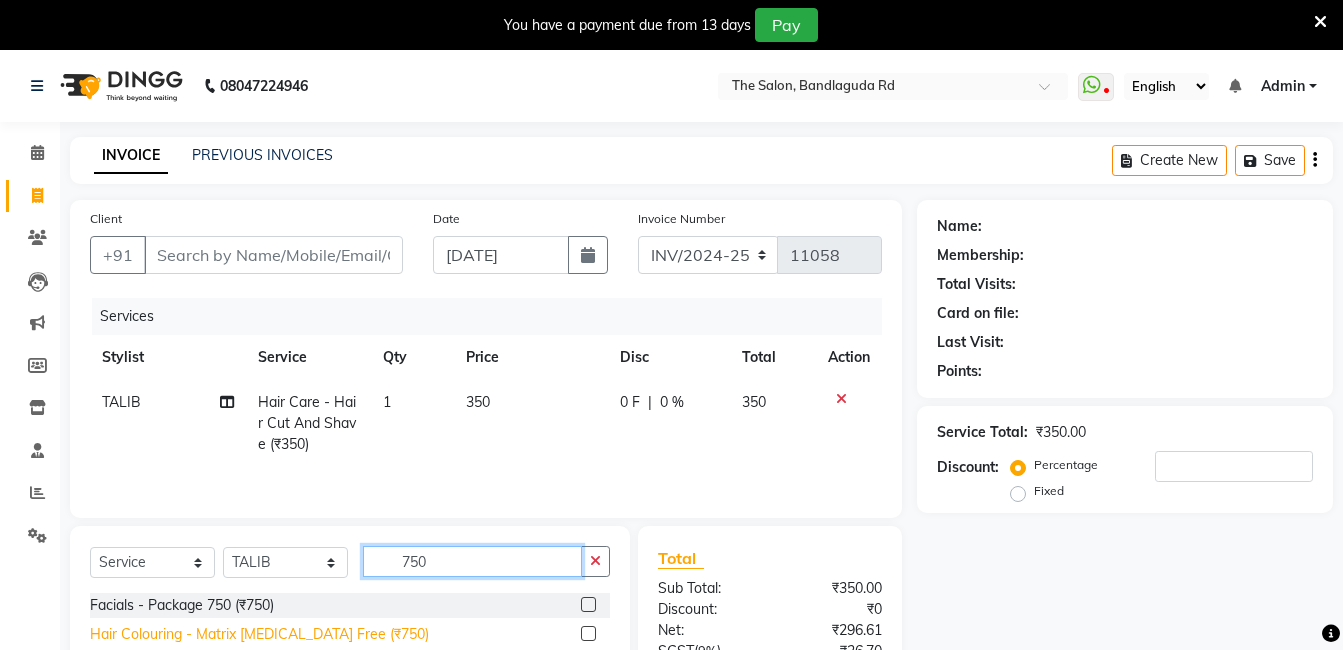 type on "750" 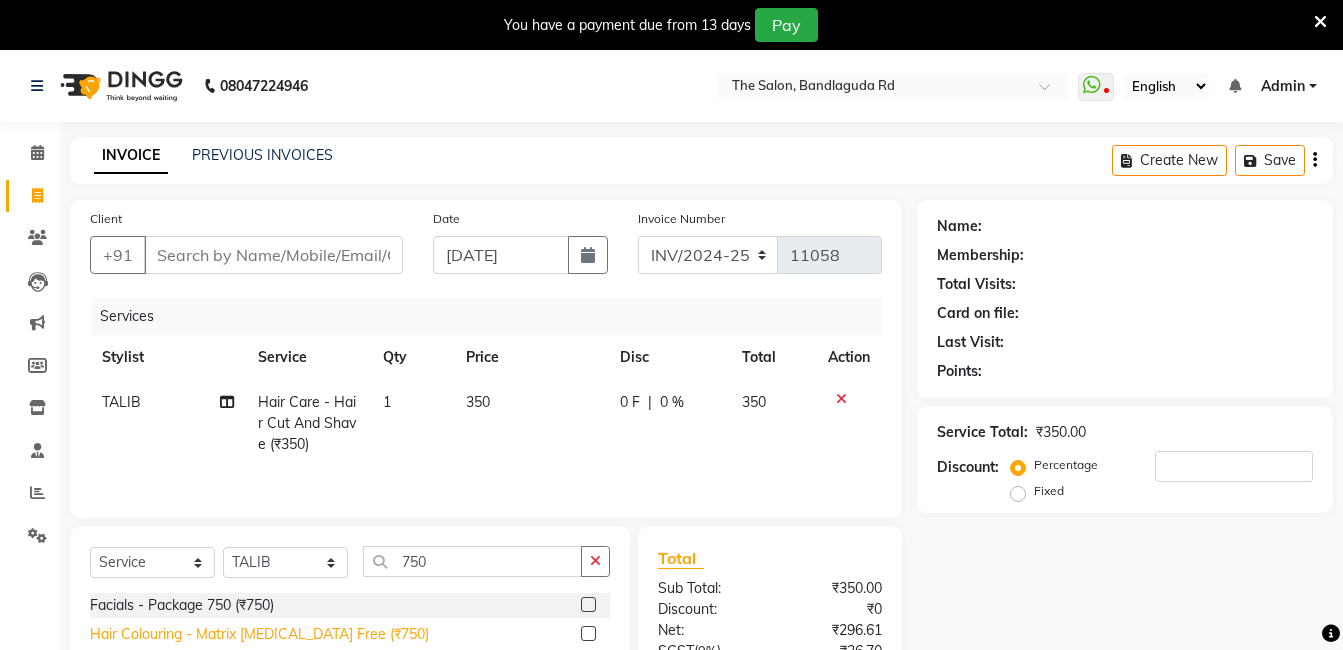 click on "Hair Colouring - Matrix Ammonia Free (₹750)" 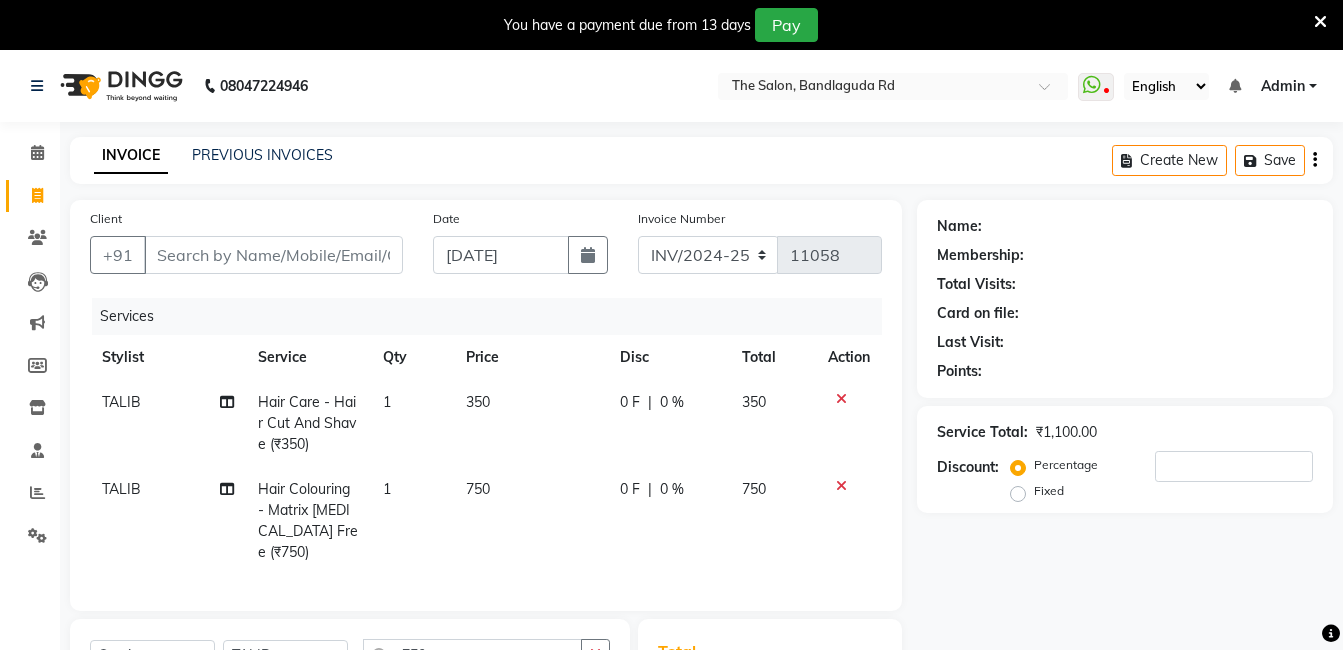 checkbox on "false" 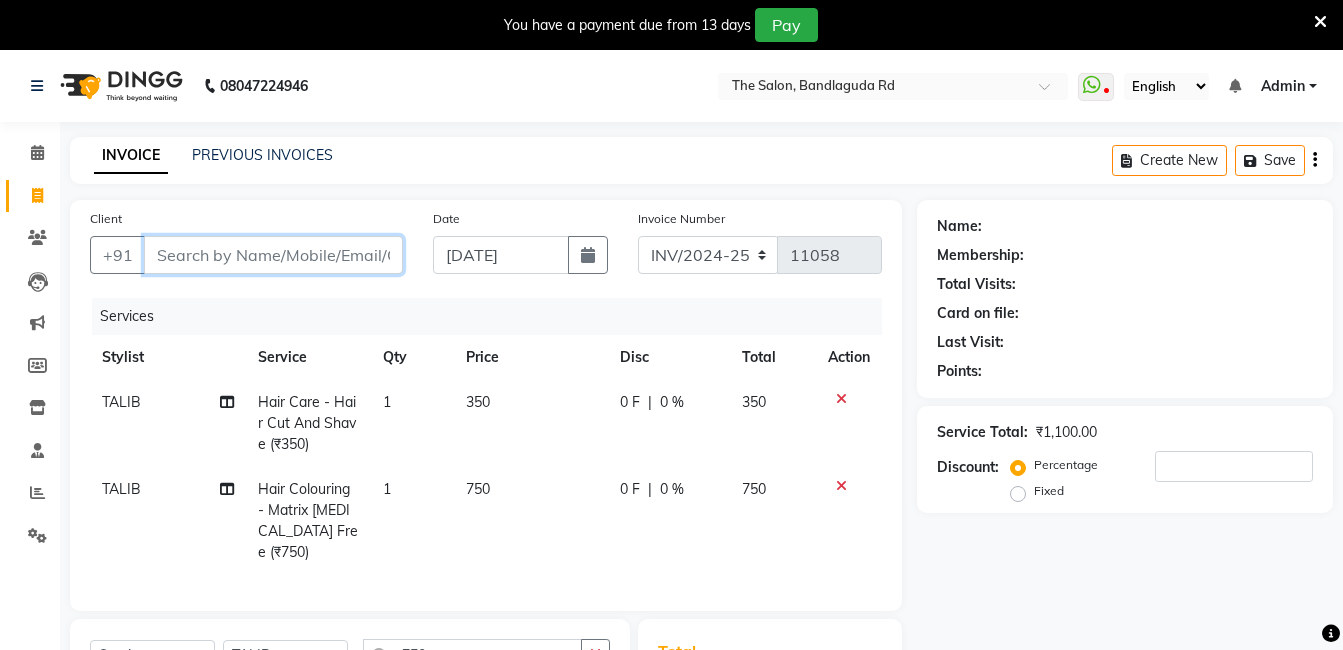 click on "Client" at bounding box center (273, 255) 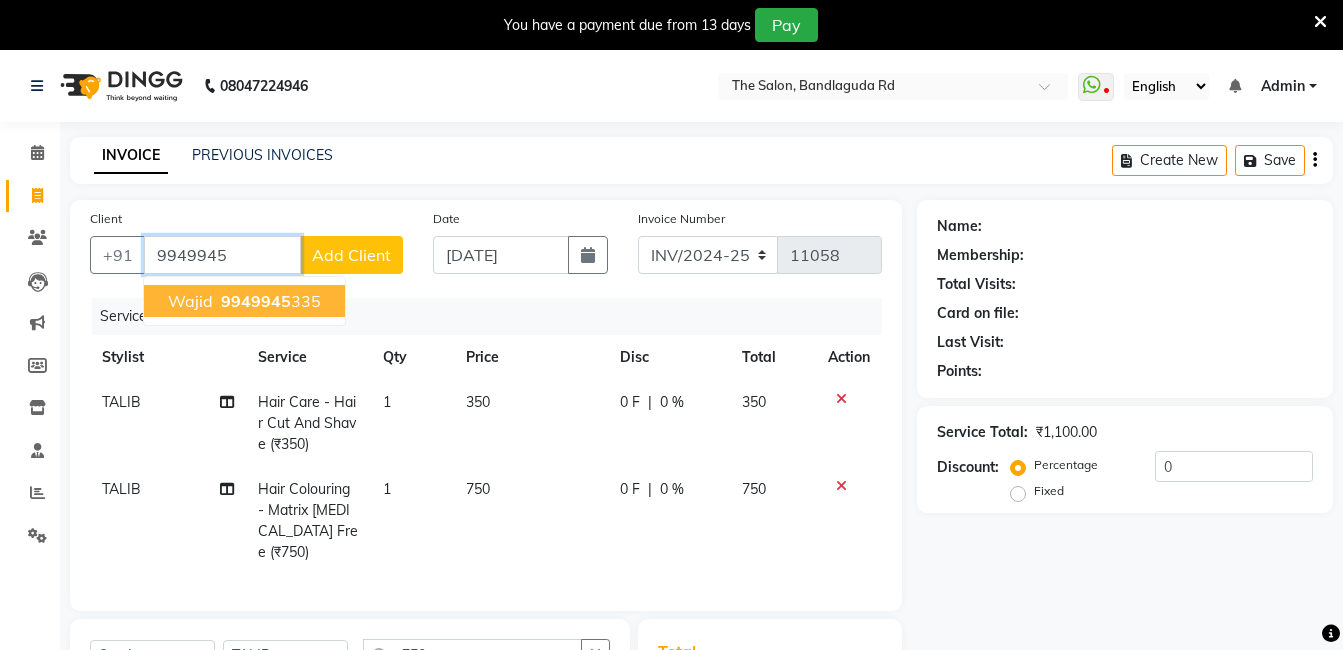 click on "9949945" at bounding box center [256, 301] 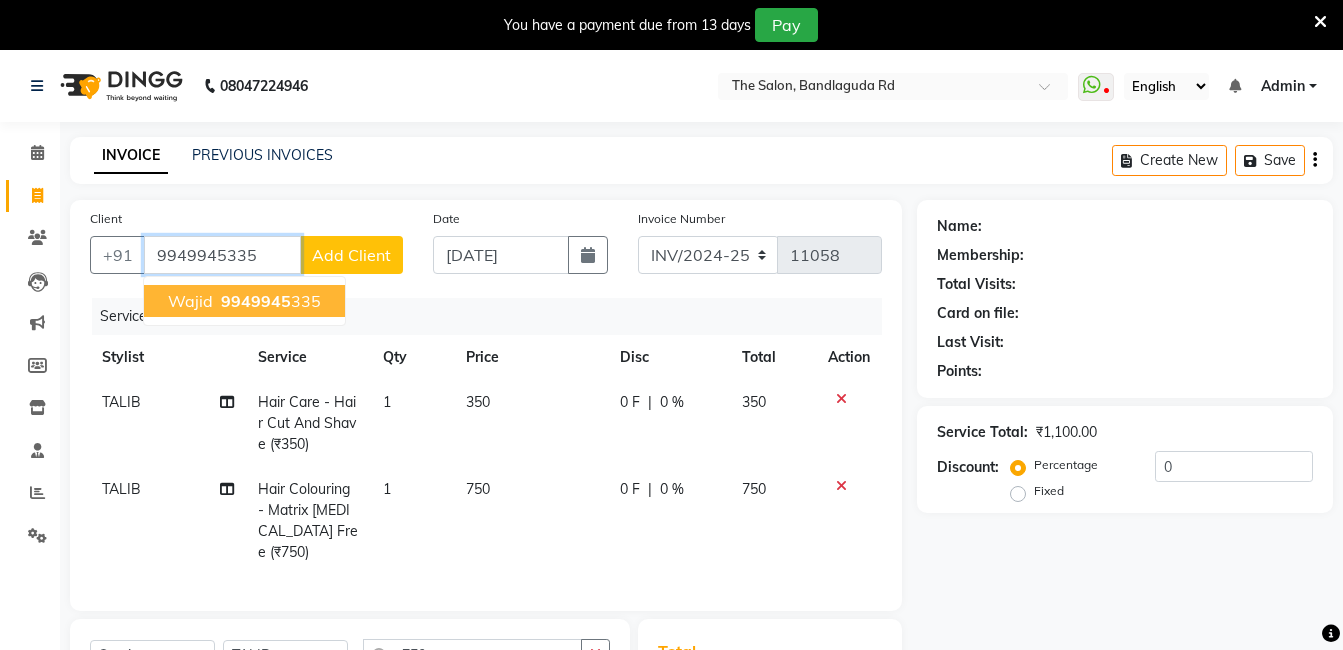 type on "9949945335" 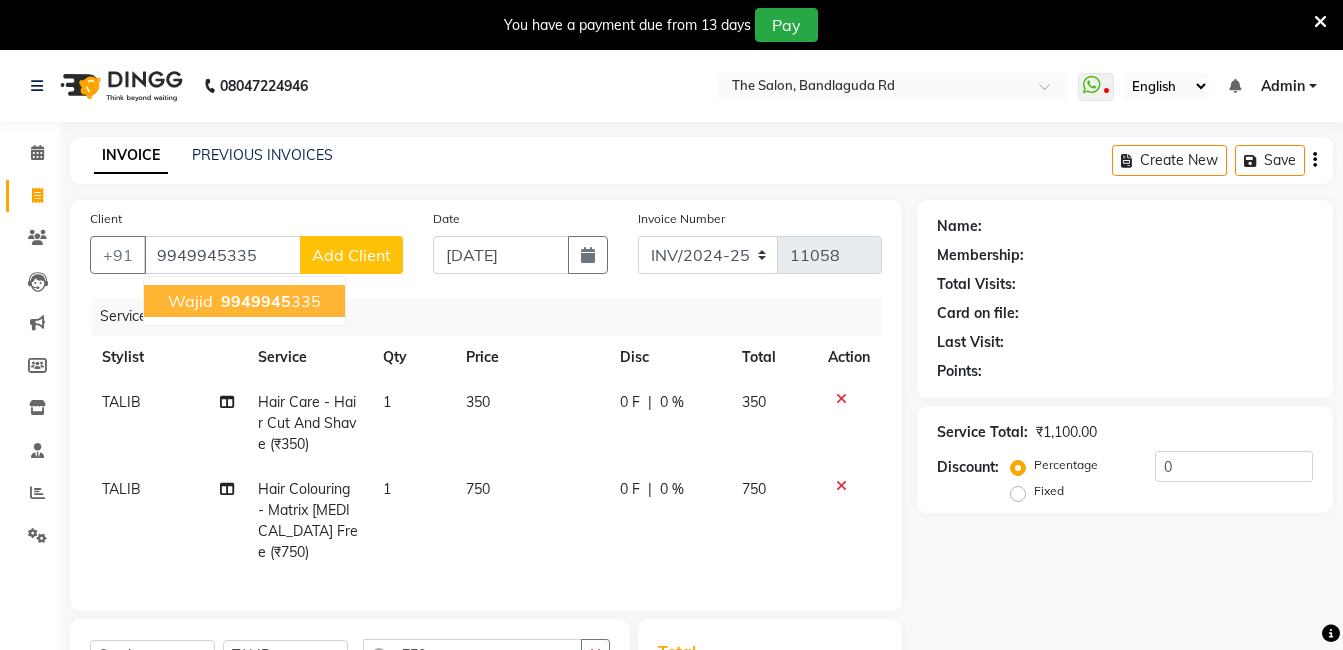 select on "1: Object" 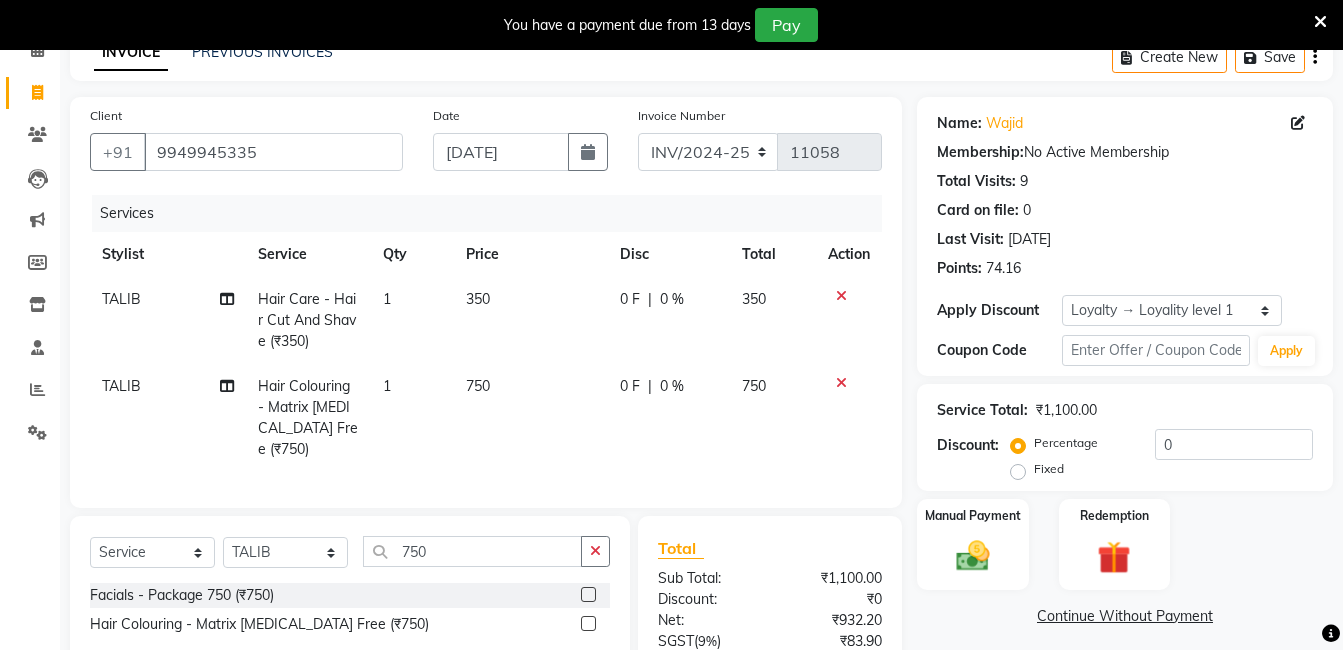 scroll, scrollTop: 287, scrollLeft: 0, axis: vertical 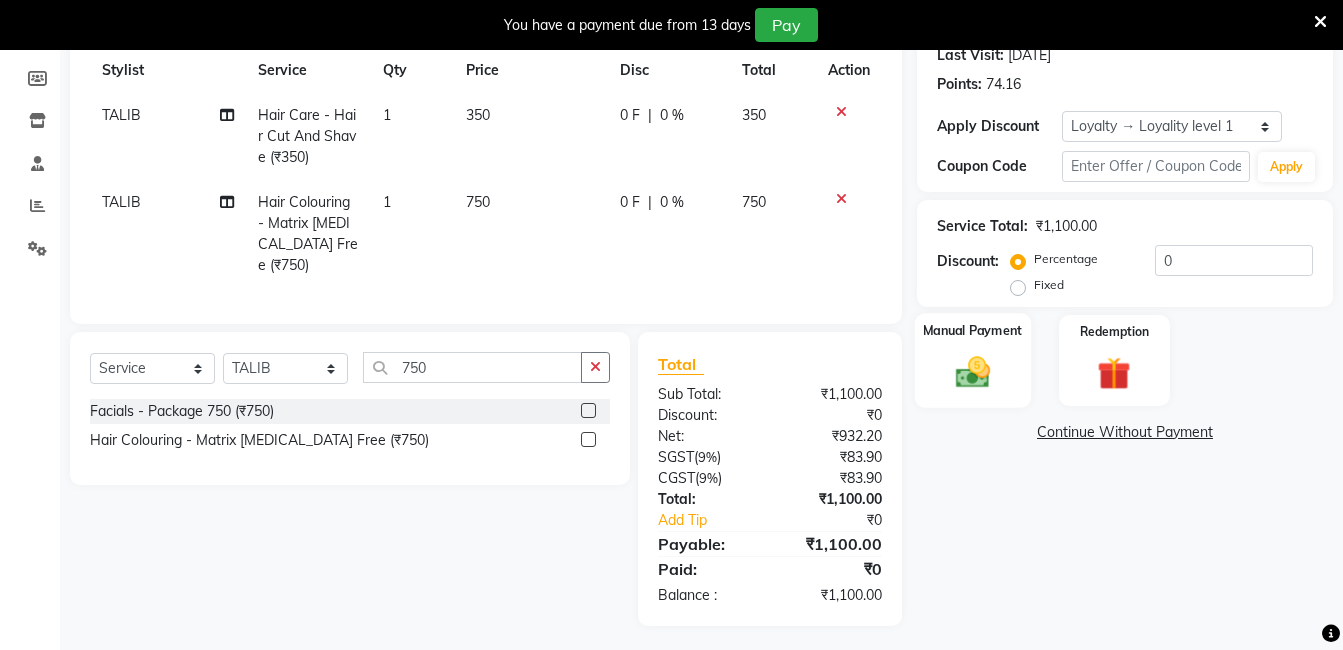 drag, startPoint x: 960, startPoint y: 357, endPoint x: 972, endPoint y: 357, distance: 12 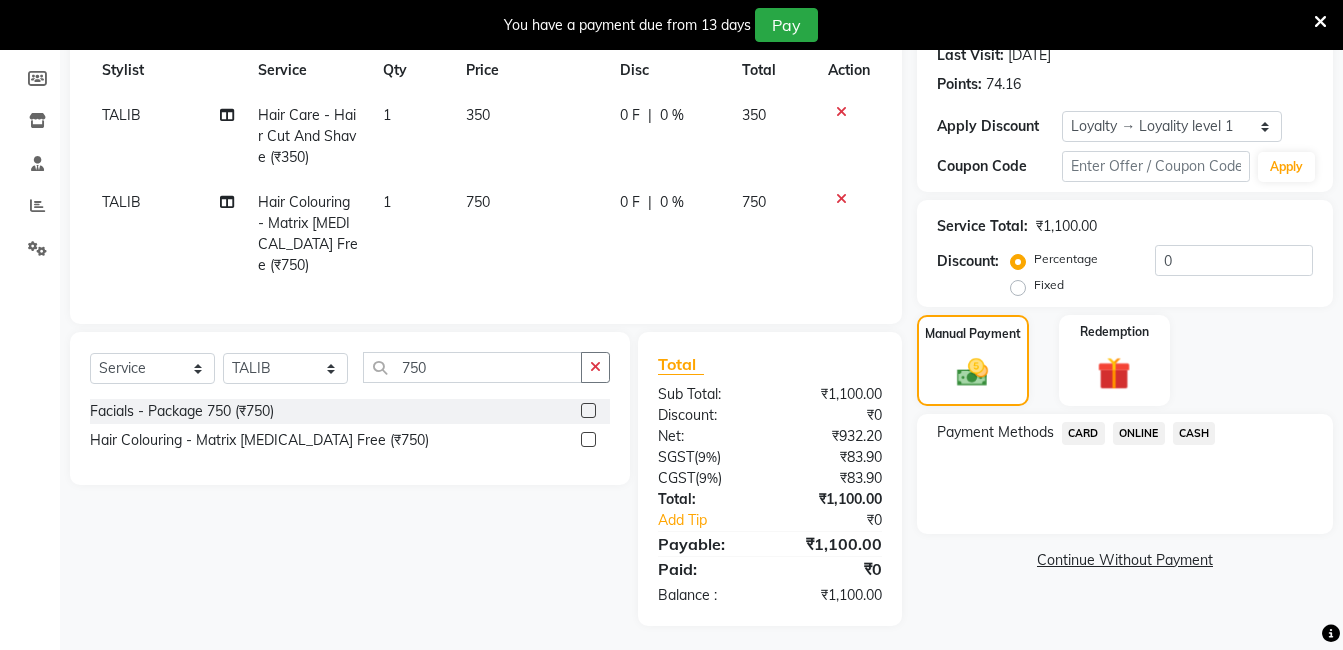 click on "CASH" 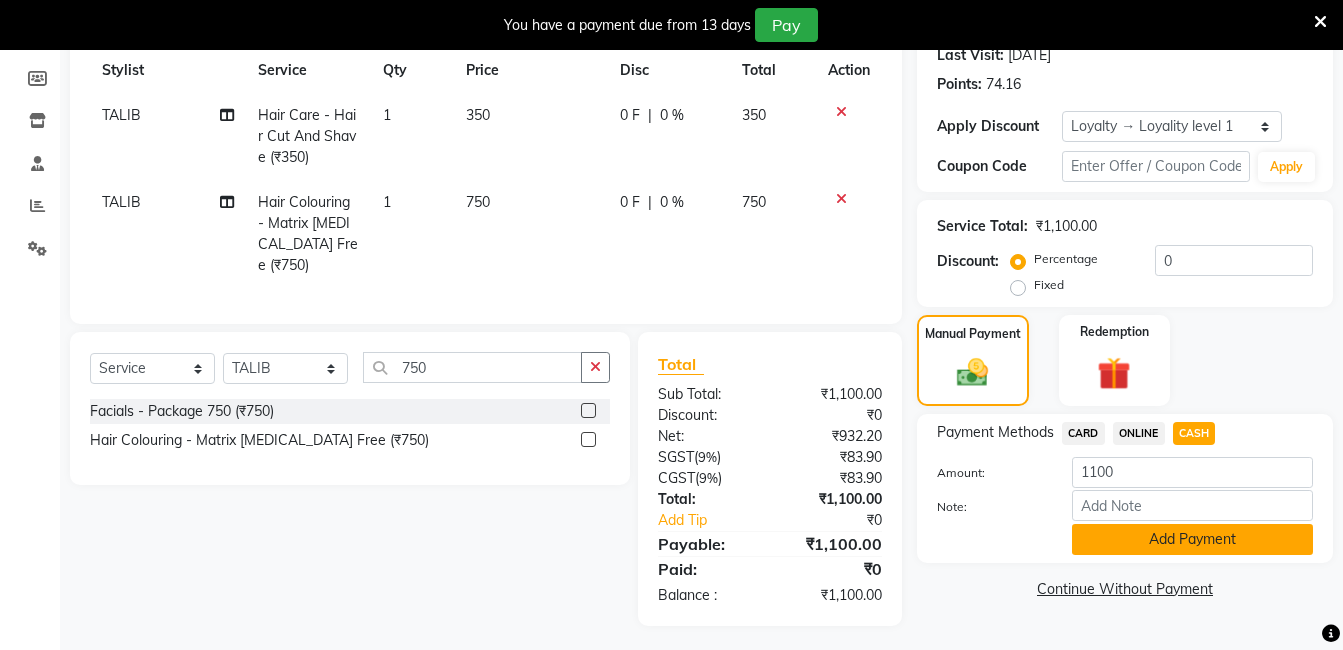 click on "Add Payment" 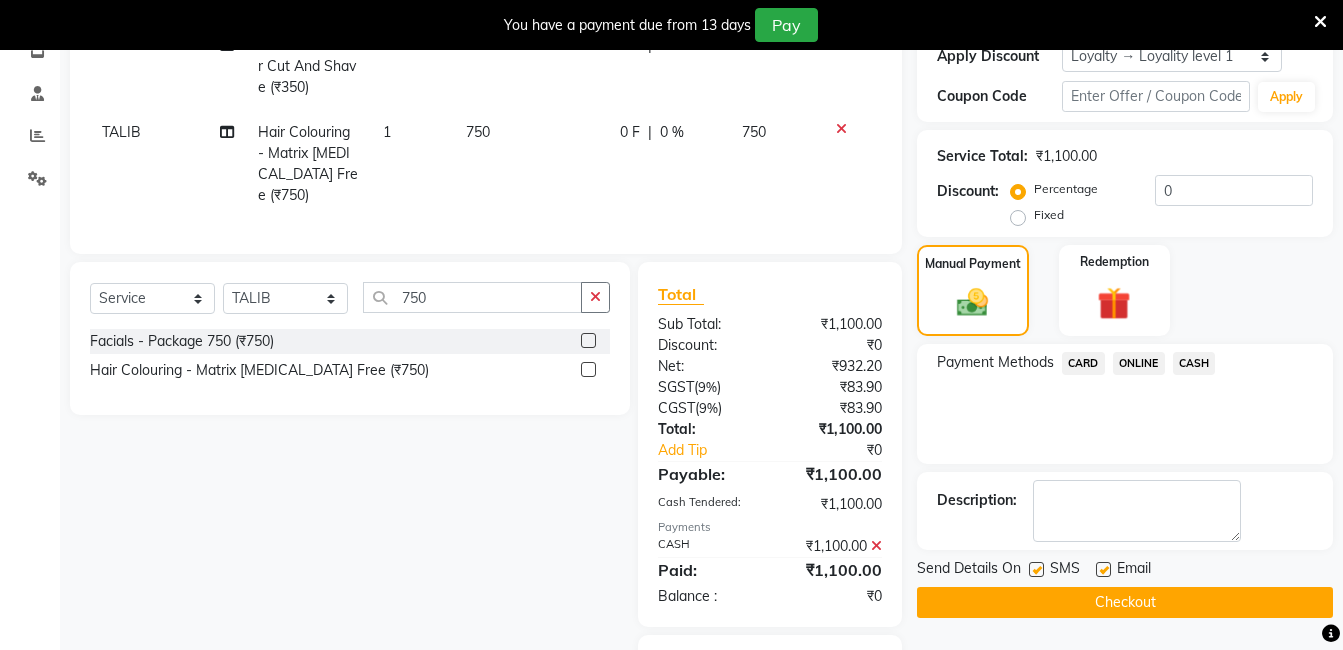 scroll, scrollTop: 477, scrollLeft: 0, axis: vertical 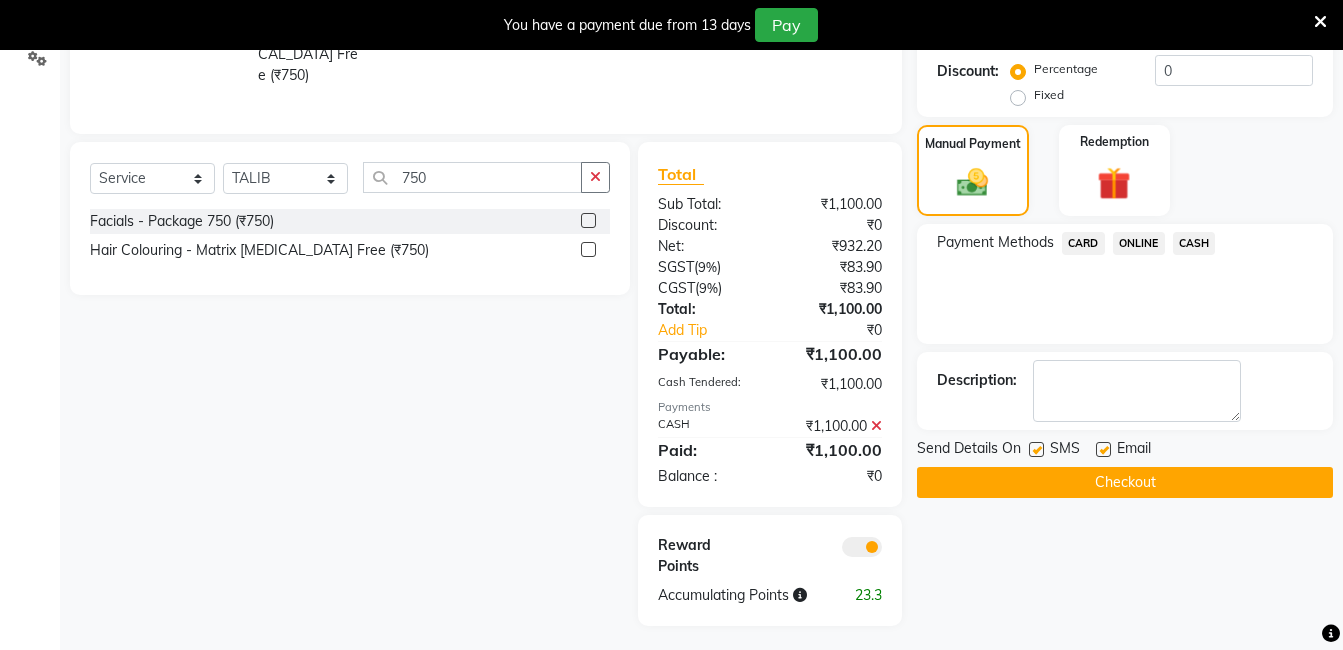 click on "Checkout" 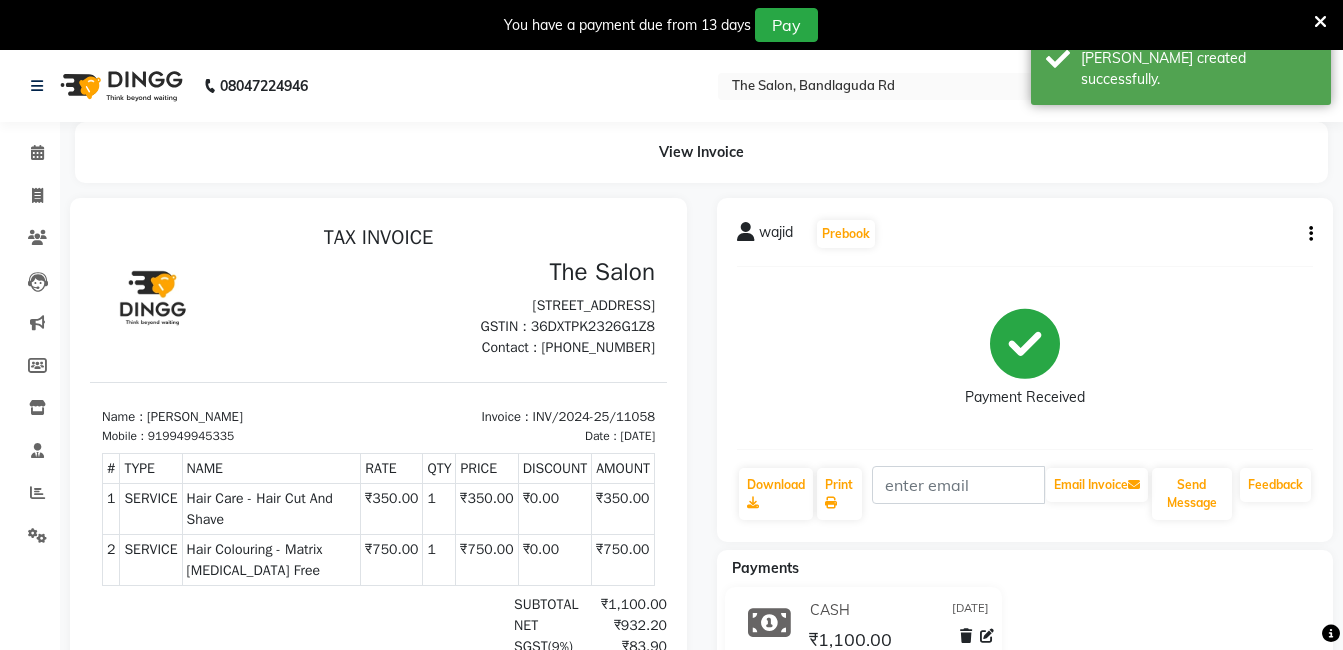 scroll, scrollTop: 16, scrollLeft: 0, axis: vertical 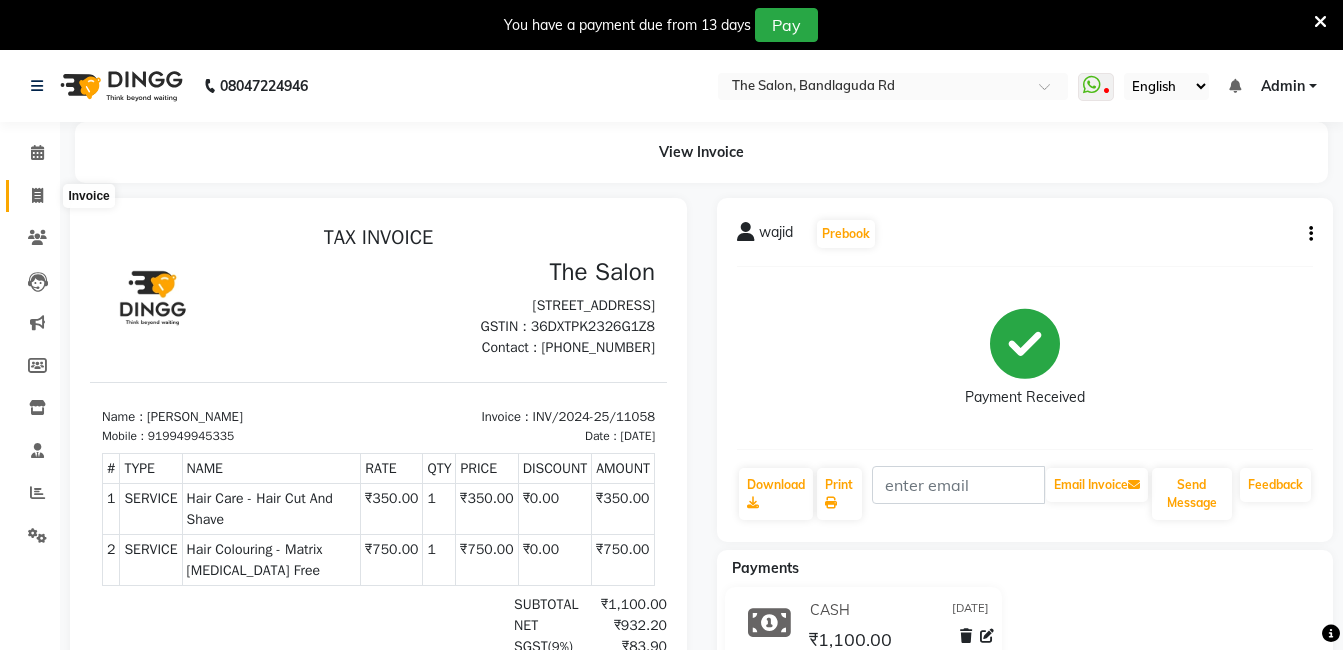 click 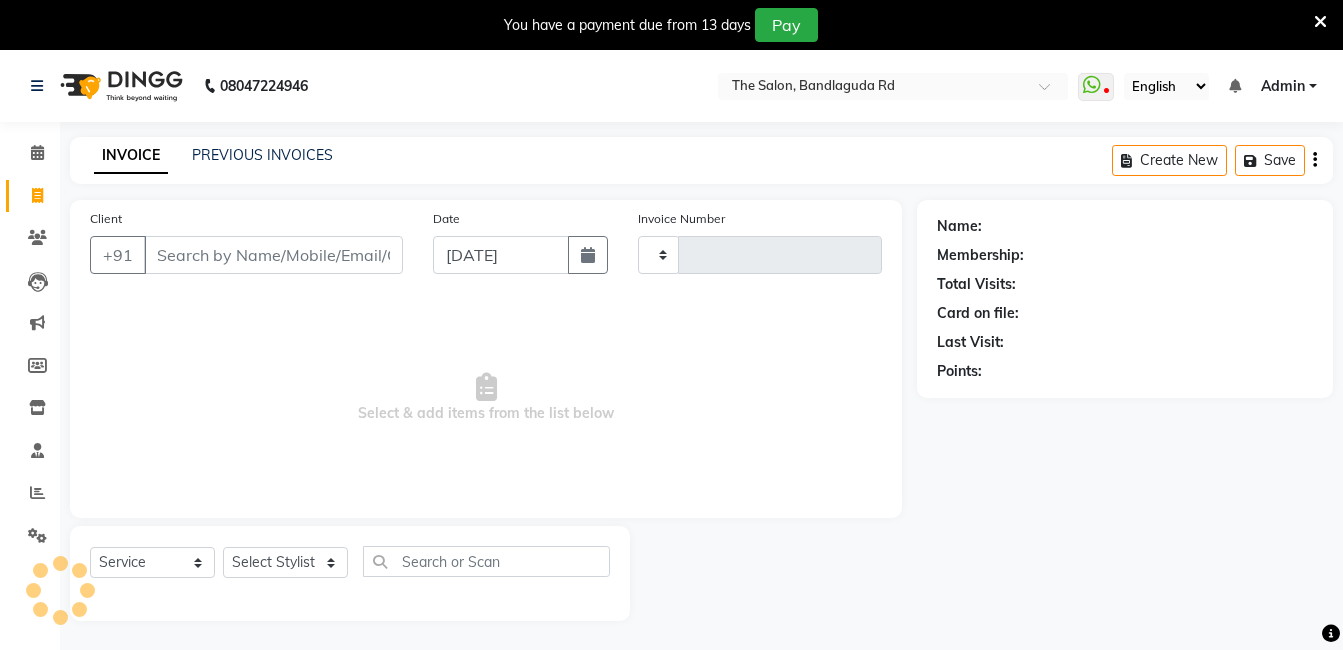 scroll, scrollTop: 50, scrollLeft: 0, axis: vertical 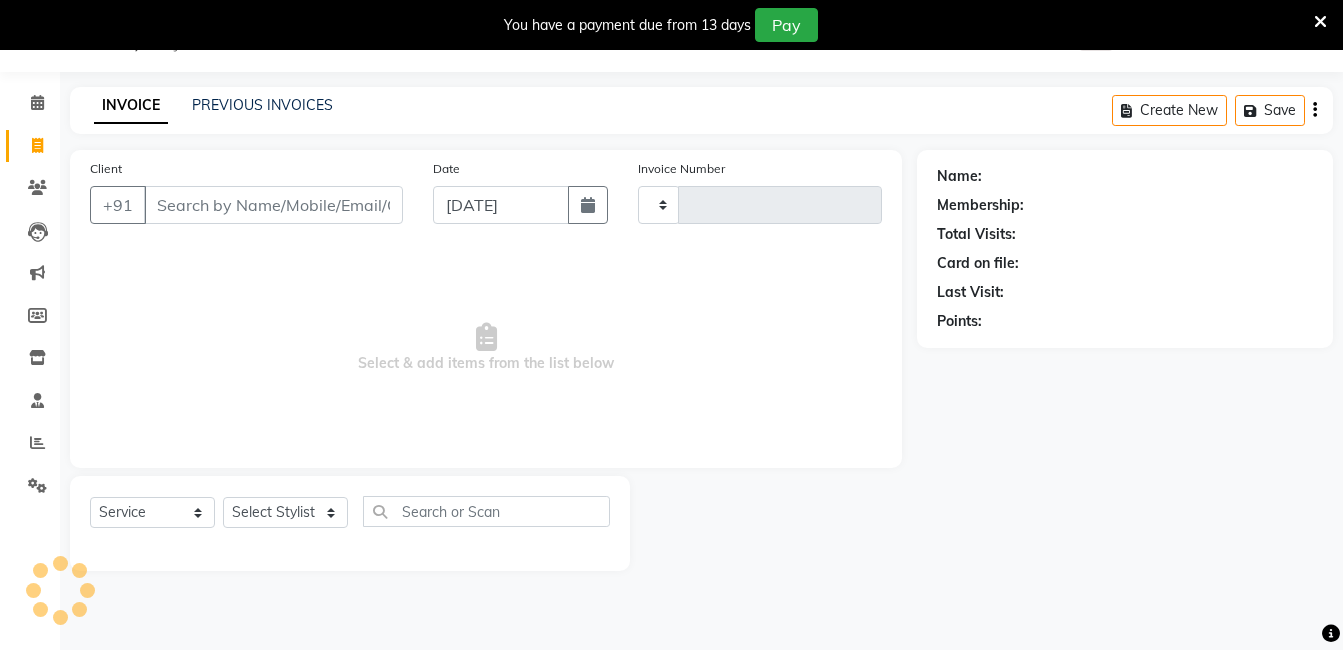 type on "11059" 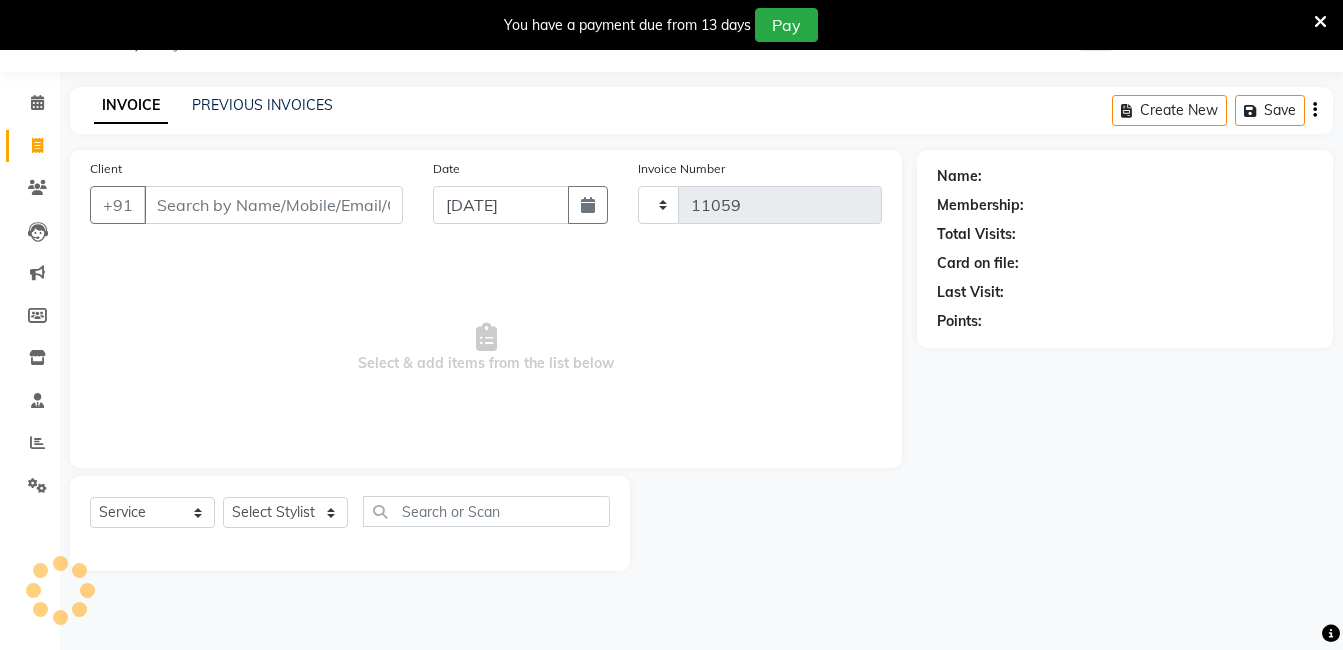 select on "5198" 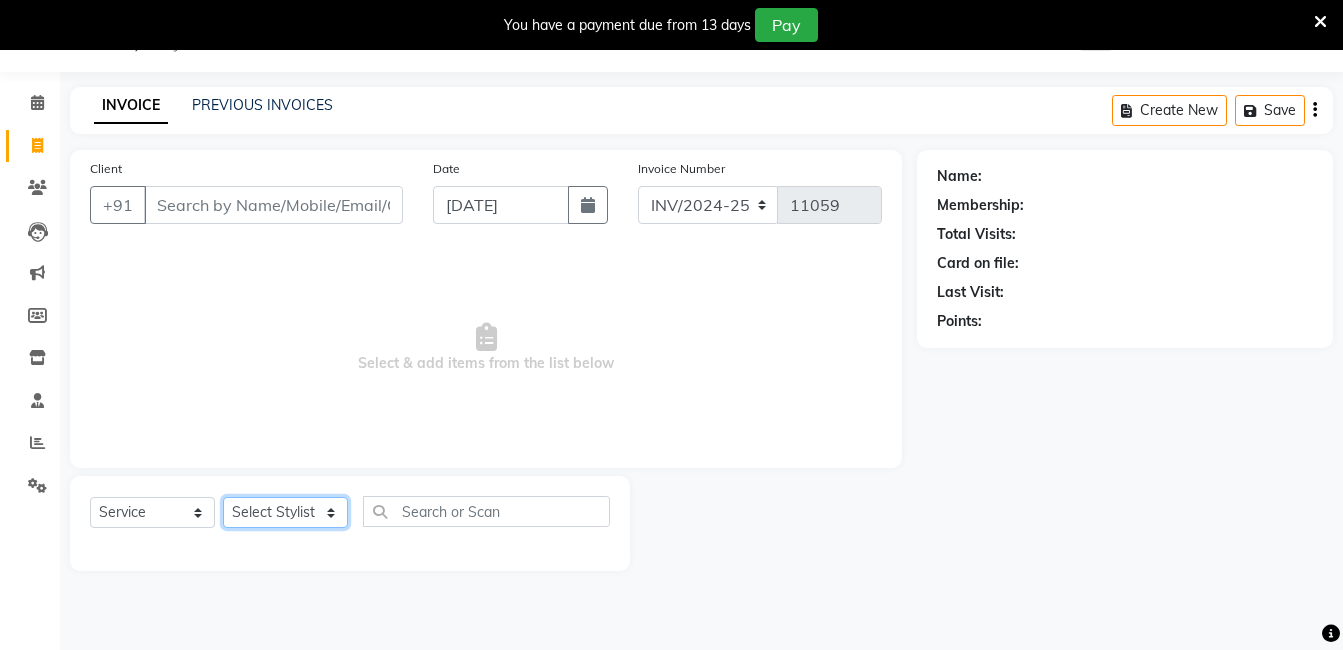 click on "Select Stylist adil fazil imran iqbal kasim mohd rasheed sameer TALIB wasey manager" 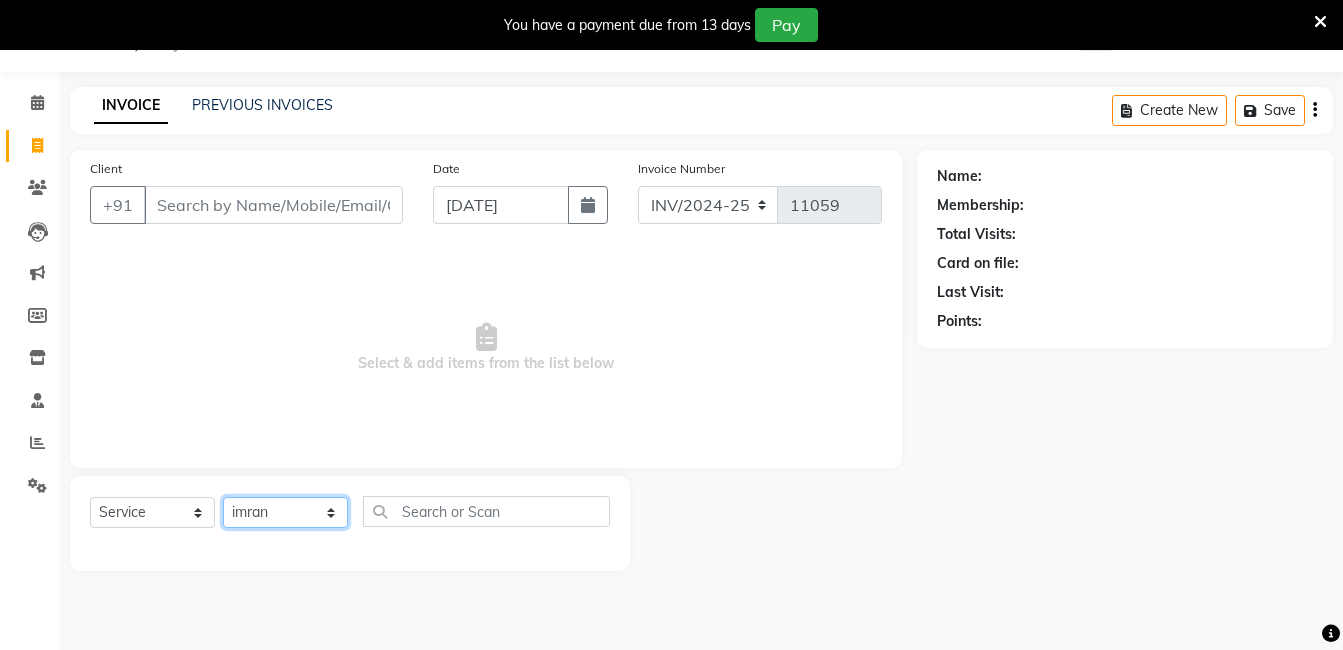 click on "Select Stylist adil fazil imran iqbal kasim mohd rasheed sameer TALIB wasey manager" 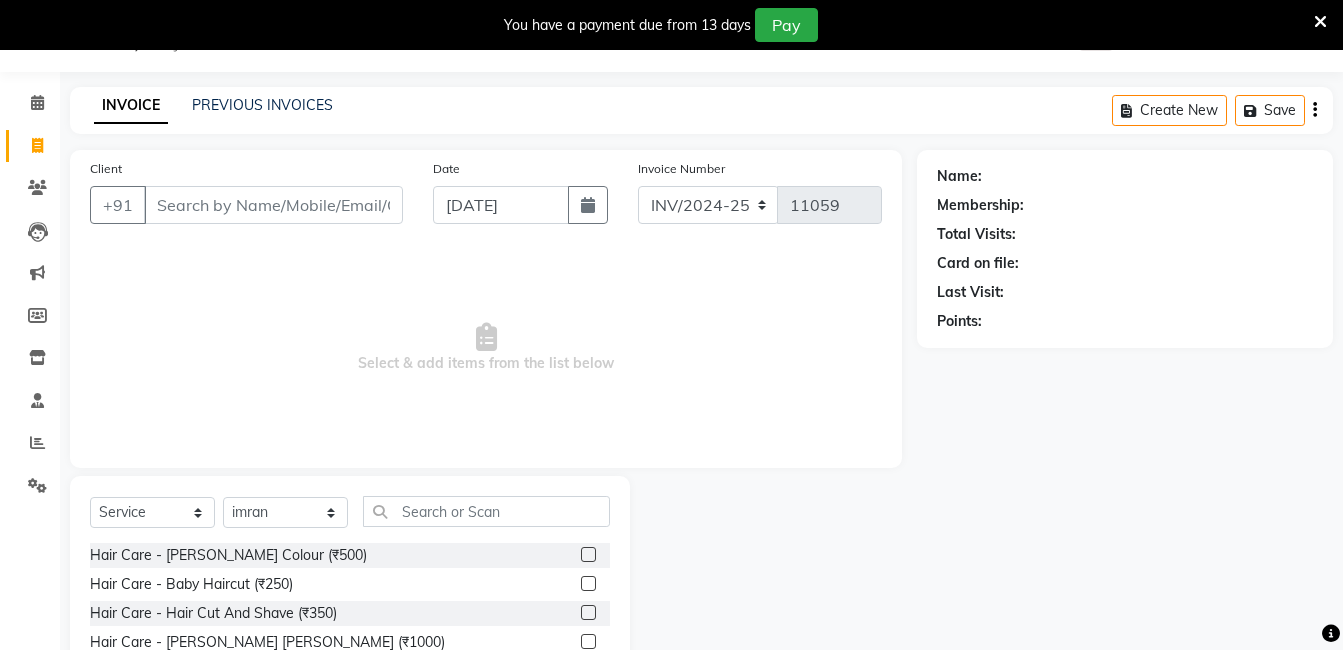 click on "Select  Service  Product  Membership  Package Voucher Prepaid Gift Card  Select Stylist adil fazil imran iqbal kasim mohd rasheed sameer TALIB wasey manager Hair Care - Beard Colour (₹500)  Hair Care - Baby Haircut (₹250)  Hair Care - Hair Cut And Shave (₹350)  Hair Care - Beard Streight (₹1000)  Hair Care - Curly Short Lenght (₹5000)  Hair Care - Full Fiber (₹500)  Hair Care - Girl Haircut (₹350)  Hair Care - Hair Cut (₹200)  Hair Care - Dandruff treatment (₹1500)  Hair Care - Hair Spa Professional (₹1200)  Hair Care - Haircut Girl (₹800)  Hair Care - Half Fiber (₹350)  Hair Care - Head Wash (₹50)  Hair Care - Keratin Medium Length (₹7000)  Hair Care - Keratin Short Length1 (₹4000)  Hair Care - Keratin Short Length (₹2500)  Hair Care - Keratin Wash (₹300)  Hair Care - Matrix Colour (₹500)  Hair Care - Normal Haircut Girl (₹500)  Hair Care - Smoothening Short Hair (₹1500)  Hair Care - Spa (₹700)  Hair Care - Streightening Long Hair (₹6000)  basic package (₹2000)" 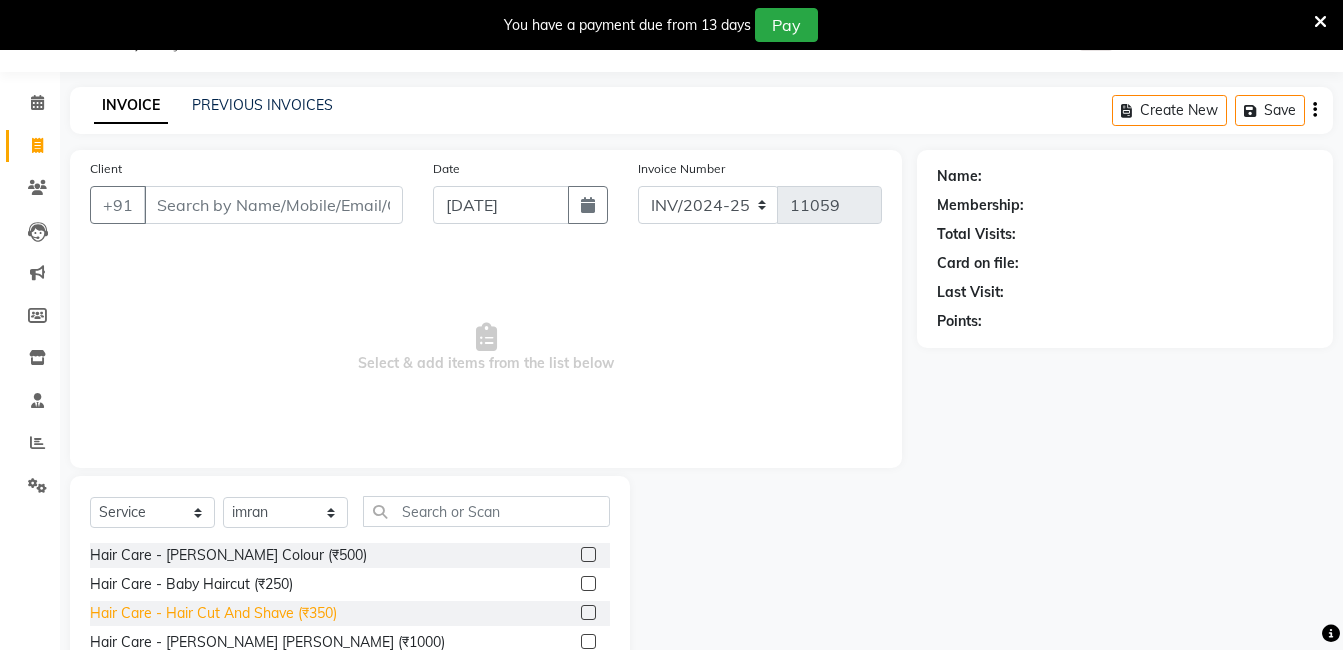 click on "Hair Care - Hair Cut And Shave (₹350)" 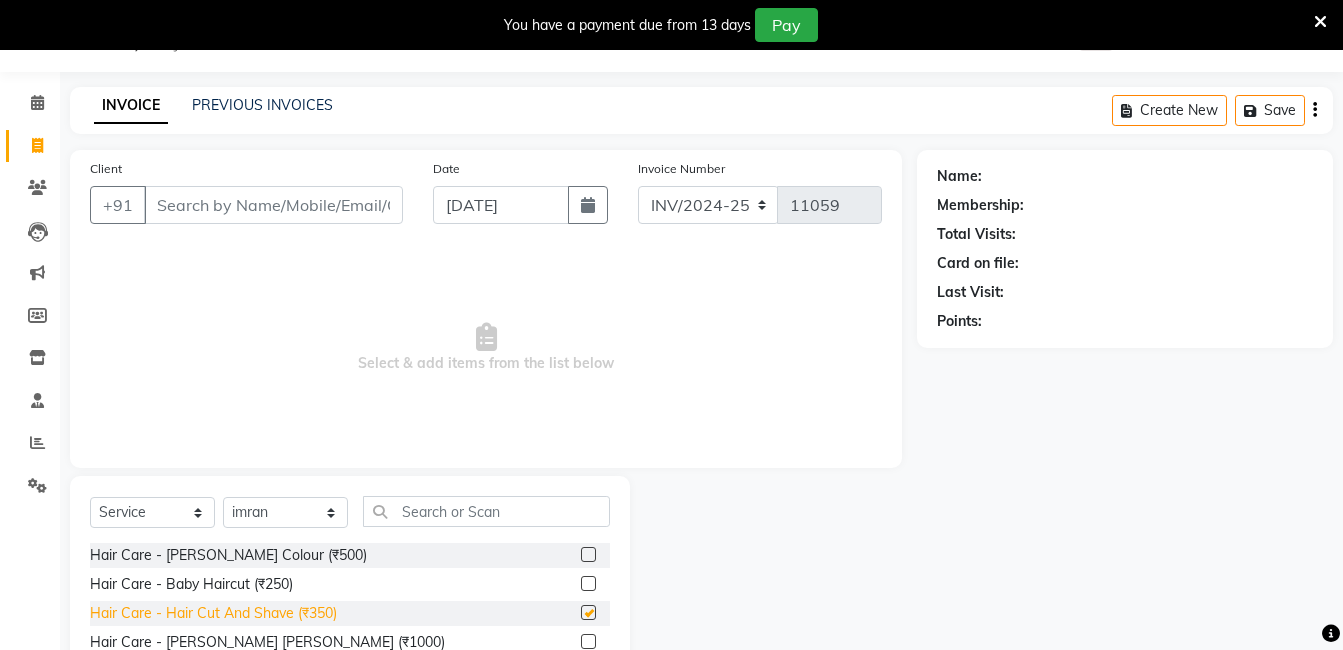checkbox on "false" 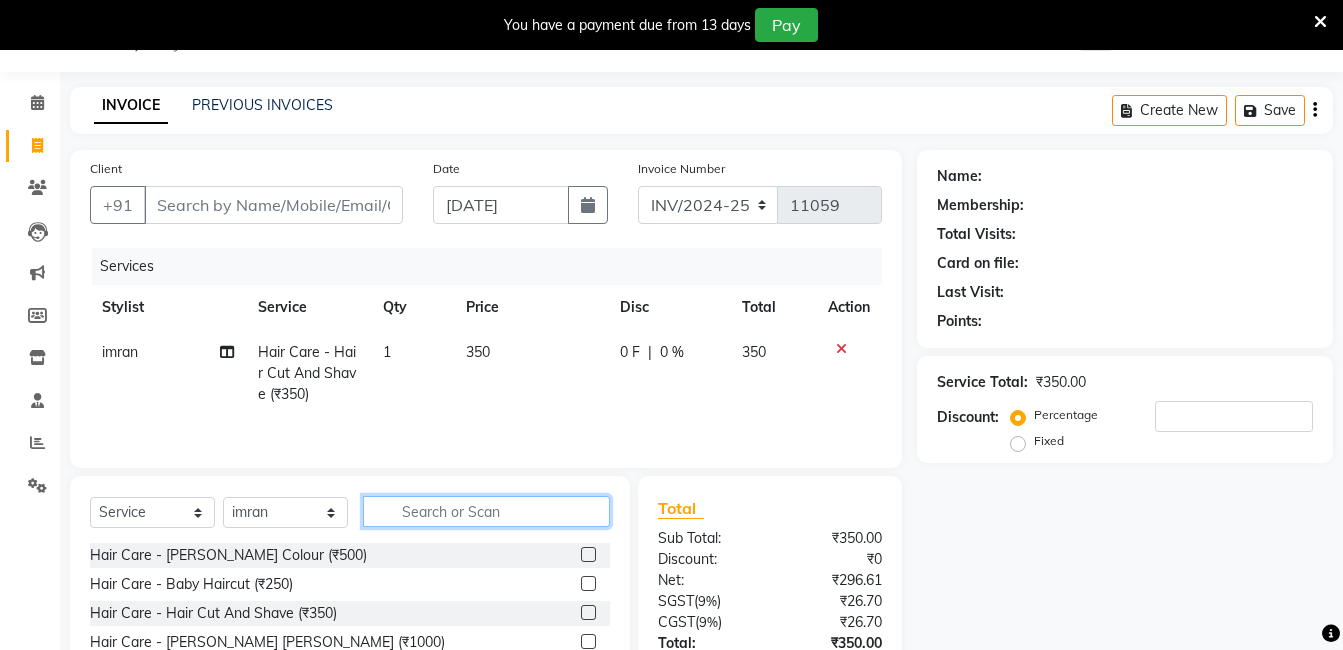 drag, startPoint x: 445, startPoint y: 498, endPoint x: 435, endPoint y: 536, distance: 39.293766 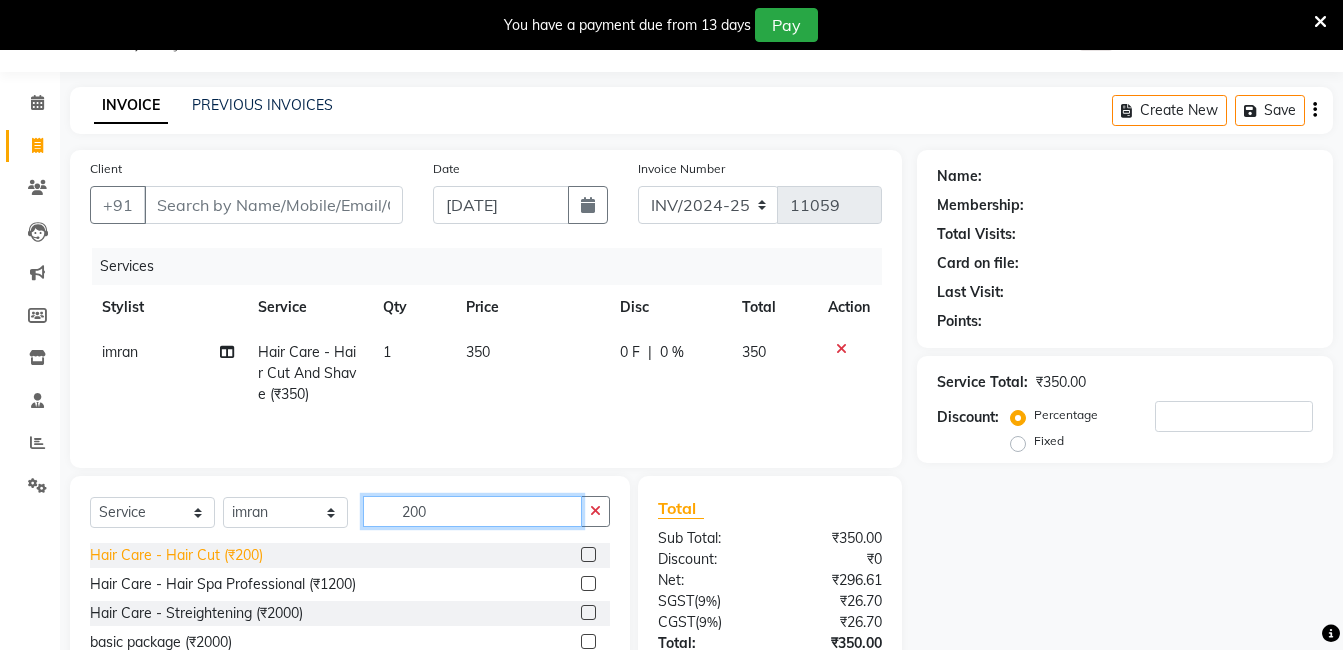 type on "200" 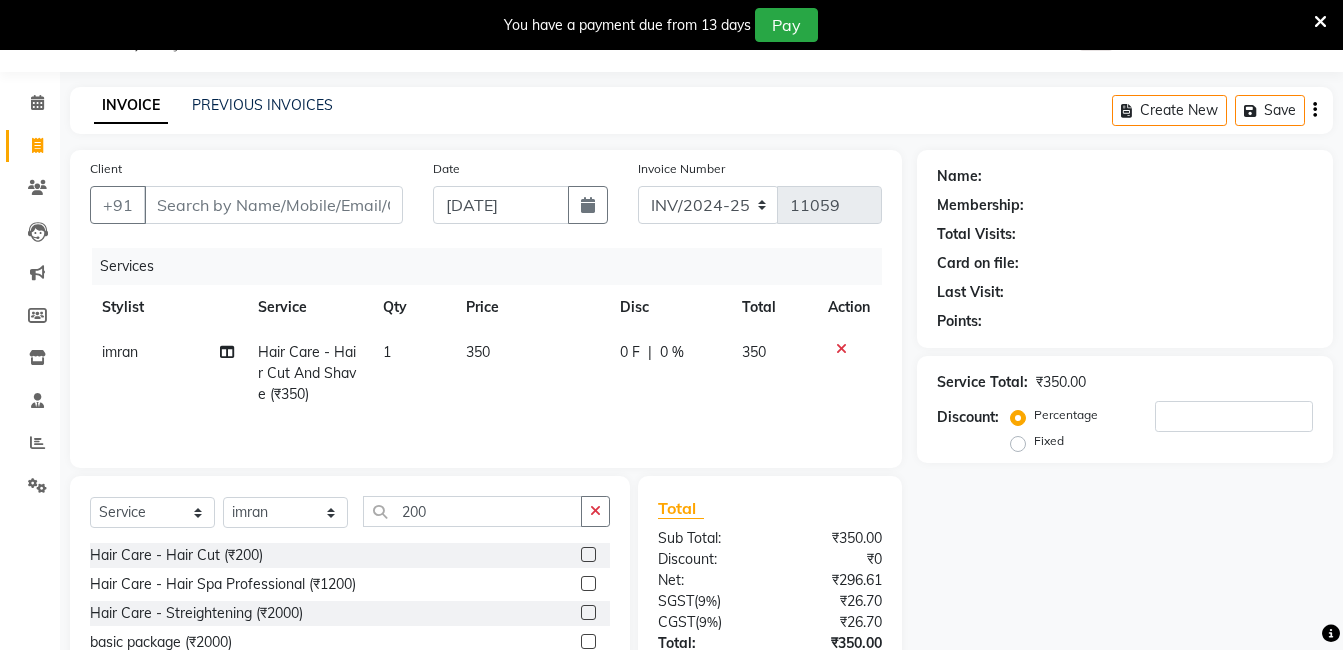 drag, startPoint x: 220, startPoint y: 547, endPoint x: 219, endPoint y: 568, distance: 21.023796 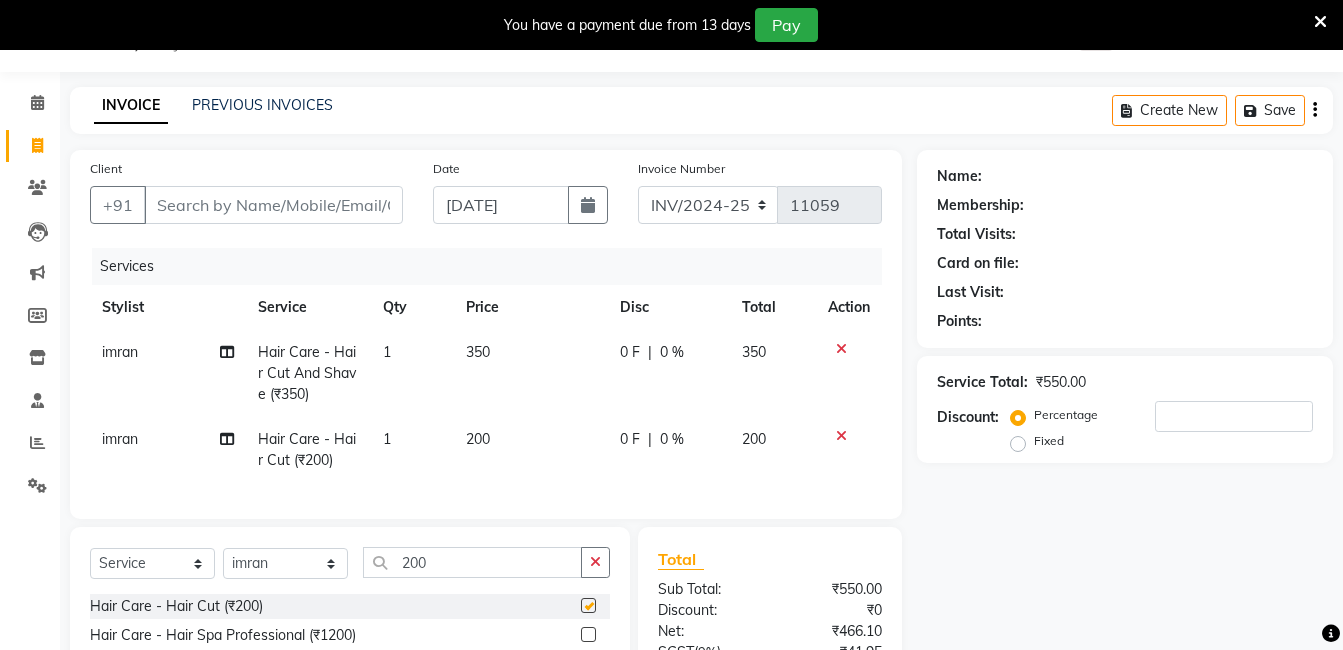 checkbox on "false" 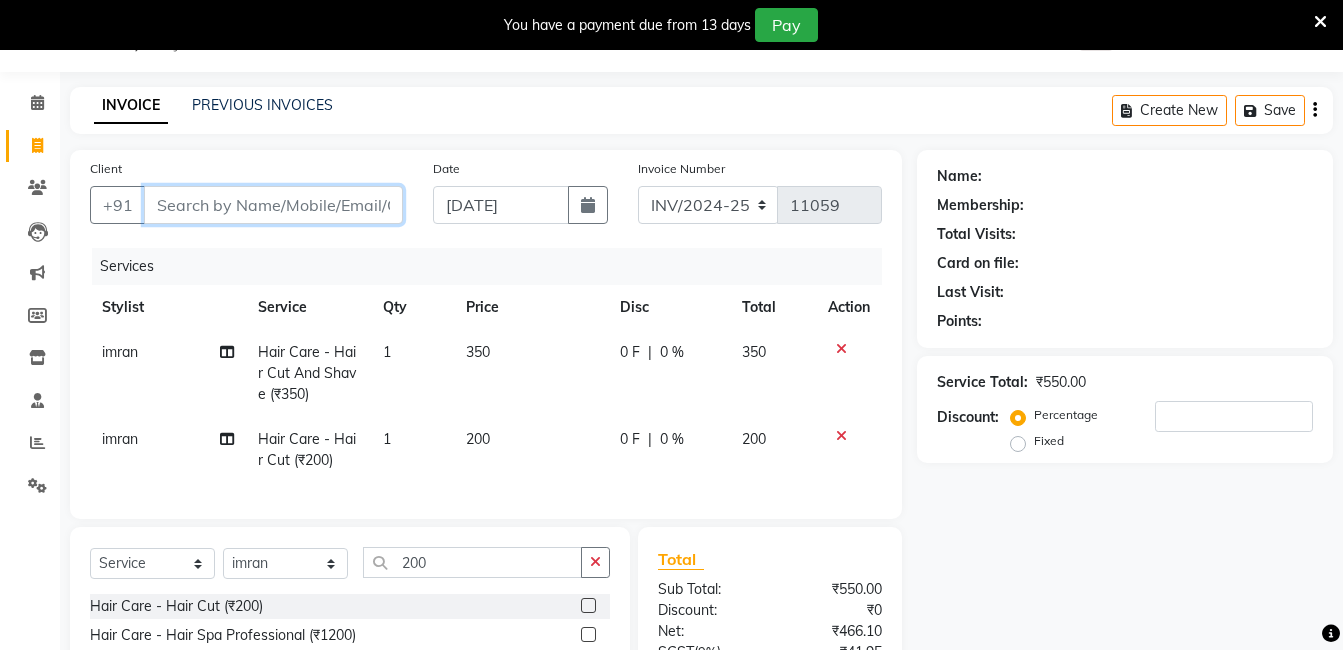 click on "Client" at bounding box center (273, 205) 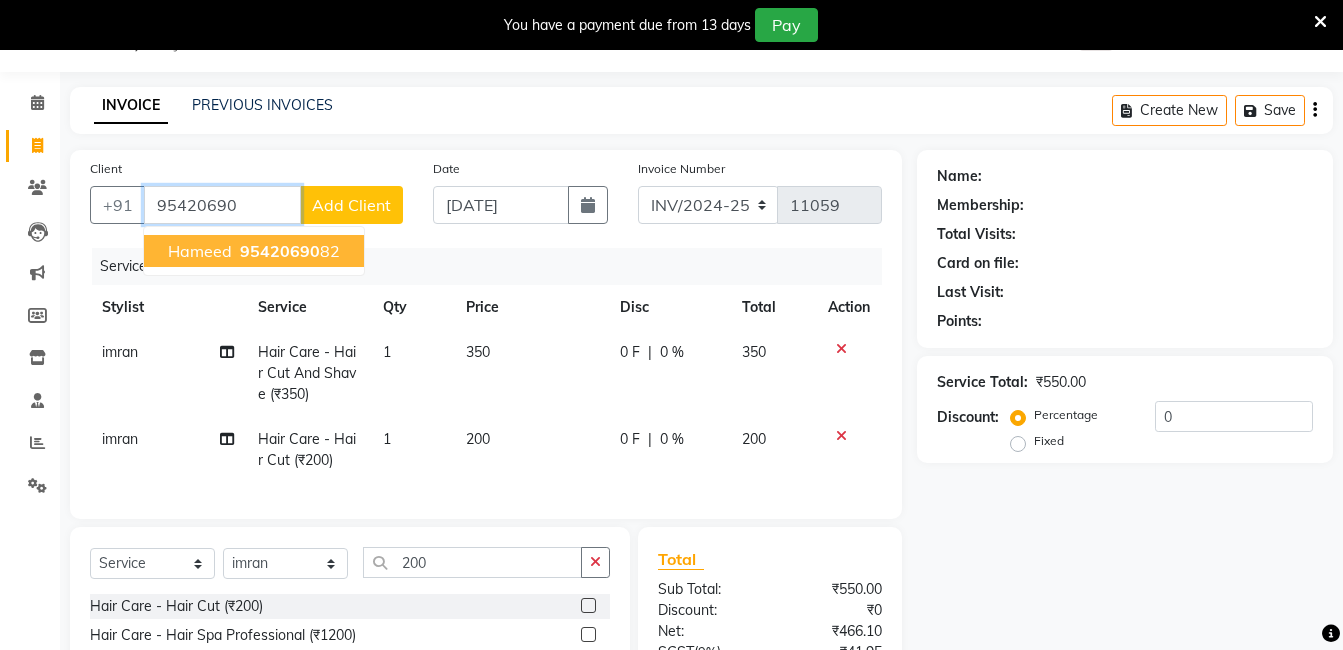click on "hameed   95420690 82" at bounding box center (254, 251) 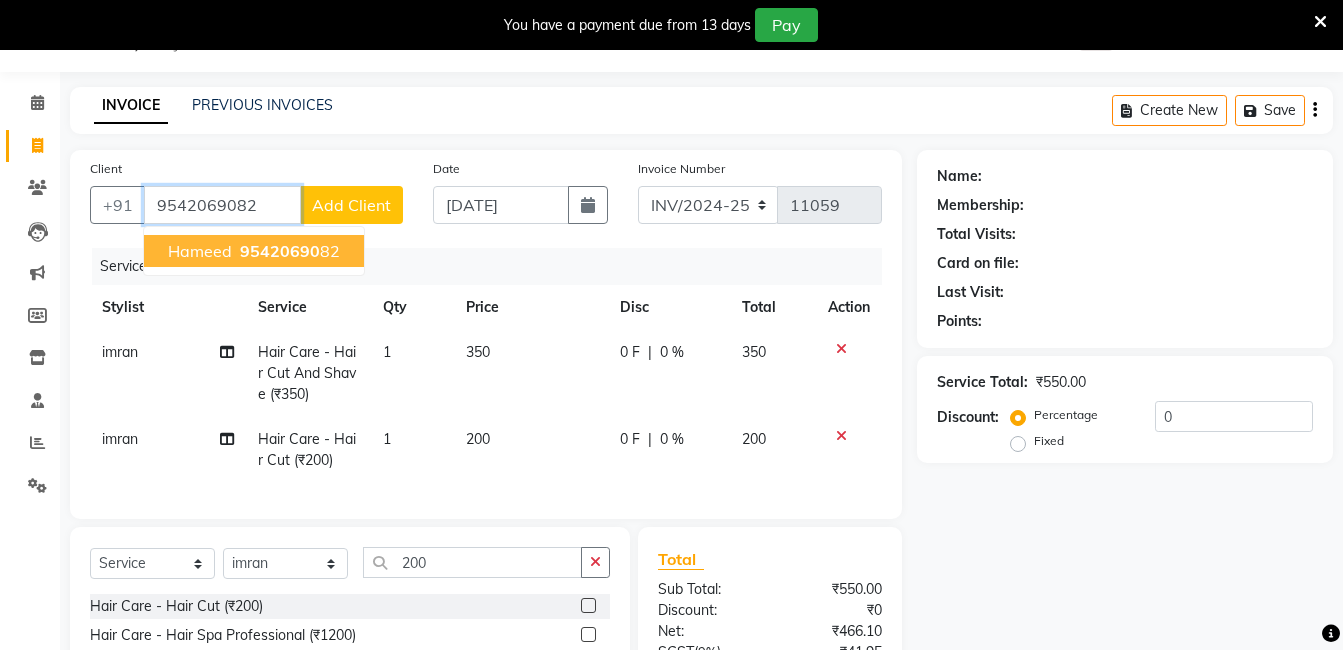 type on "9542069082" 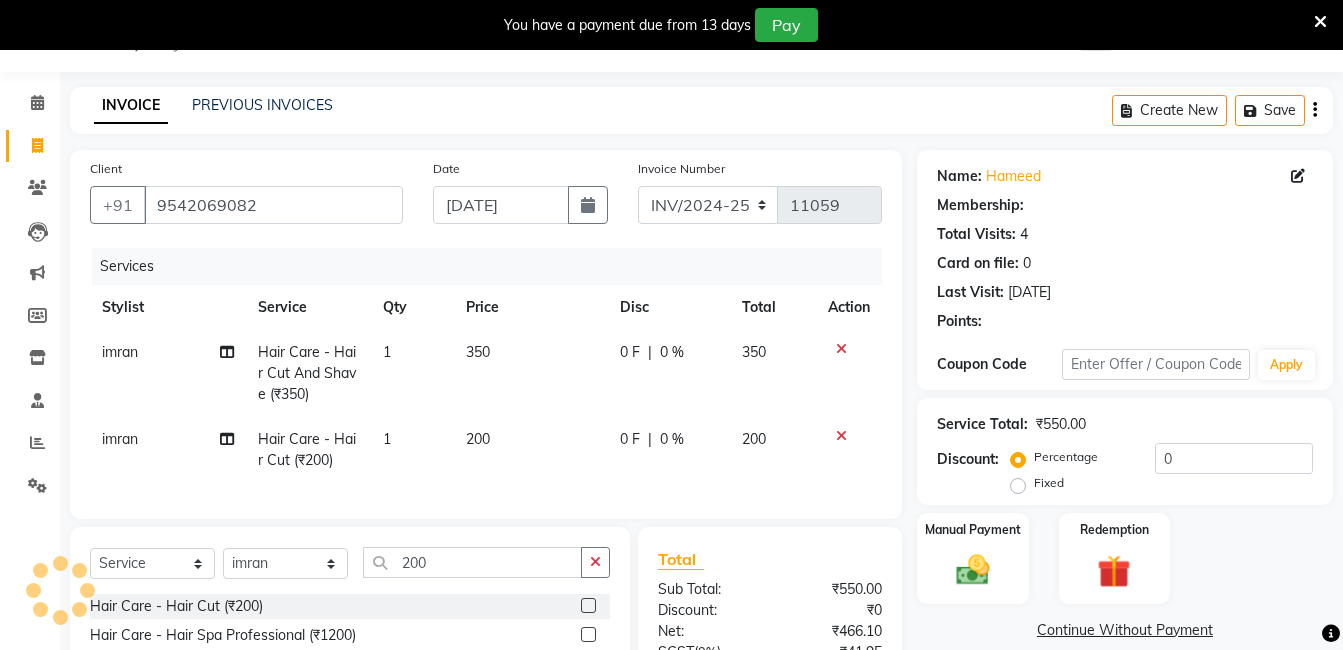 select on "1: Object" 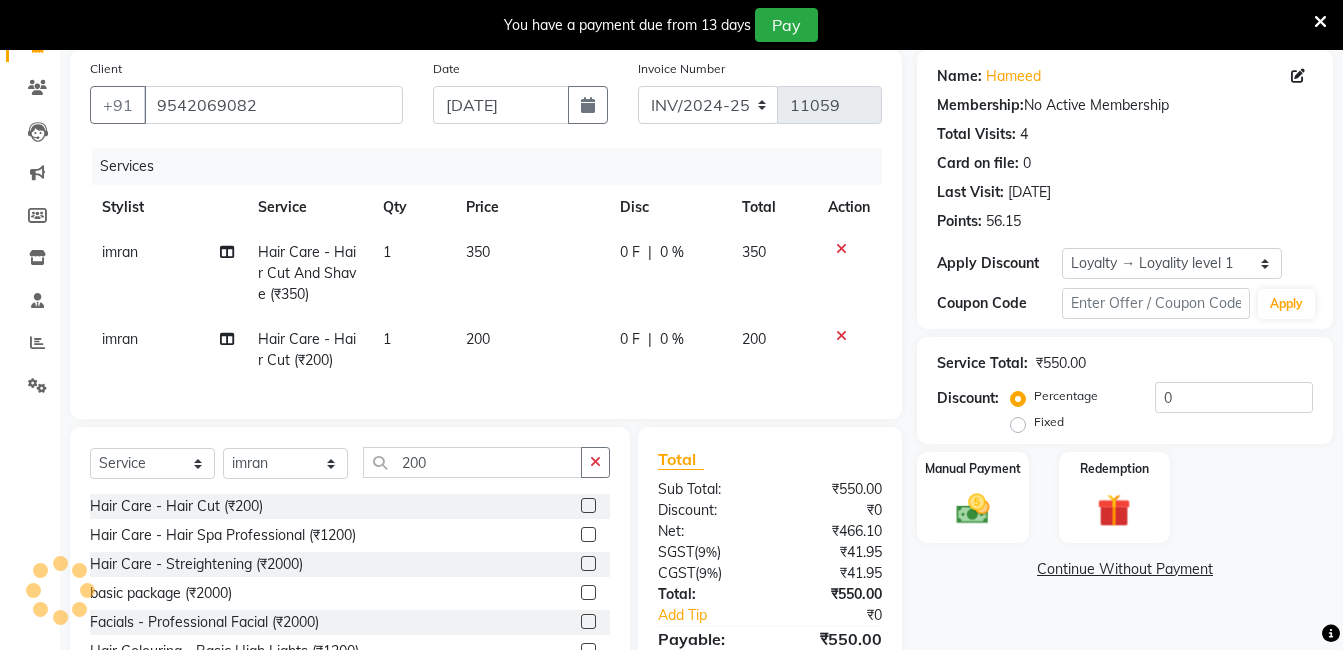 scroll, scrollTop: 250, scrollLeft: 0, axis: vertical 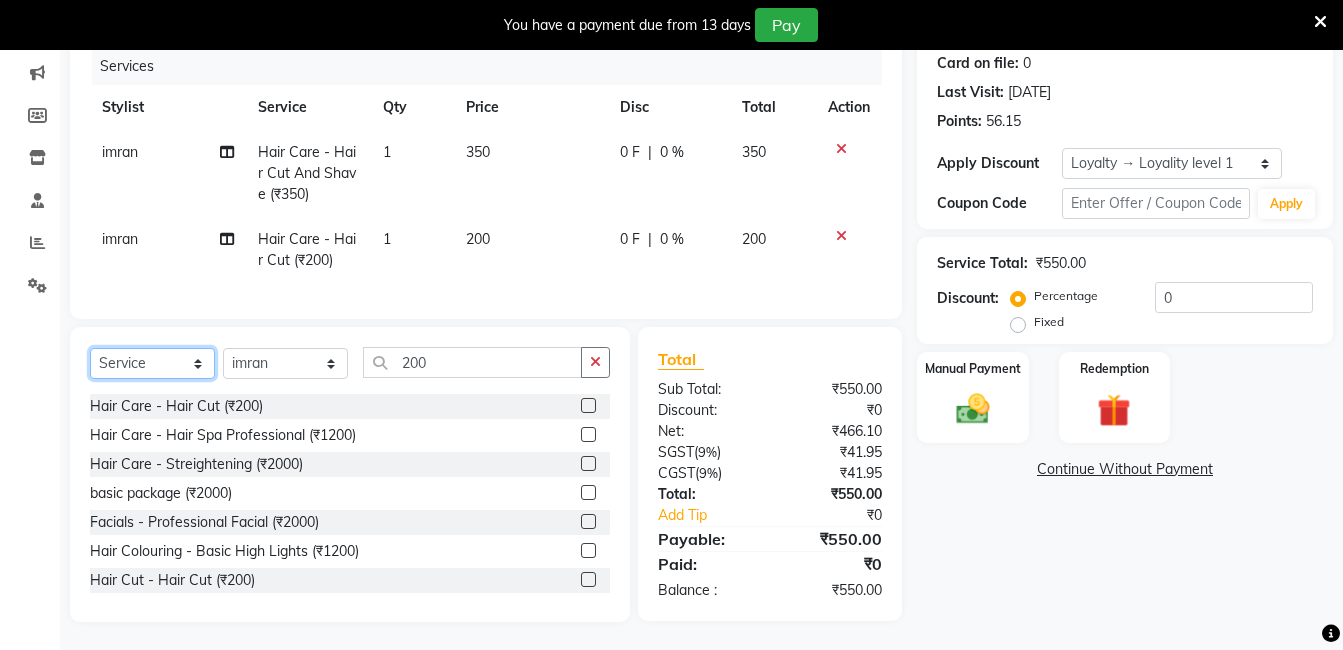 click on "Select  Service  Product  Membership  Package Voucher Prepaid Gift Card" 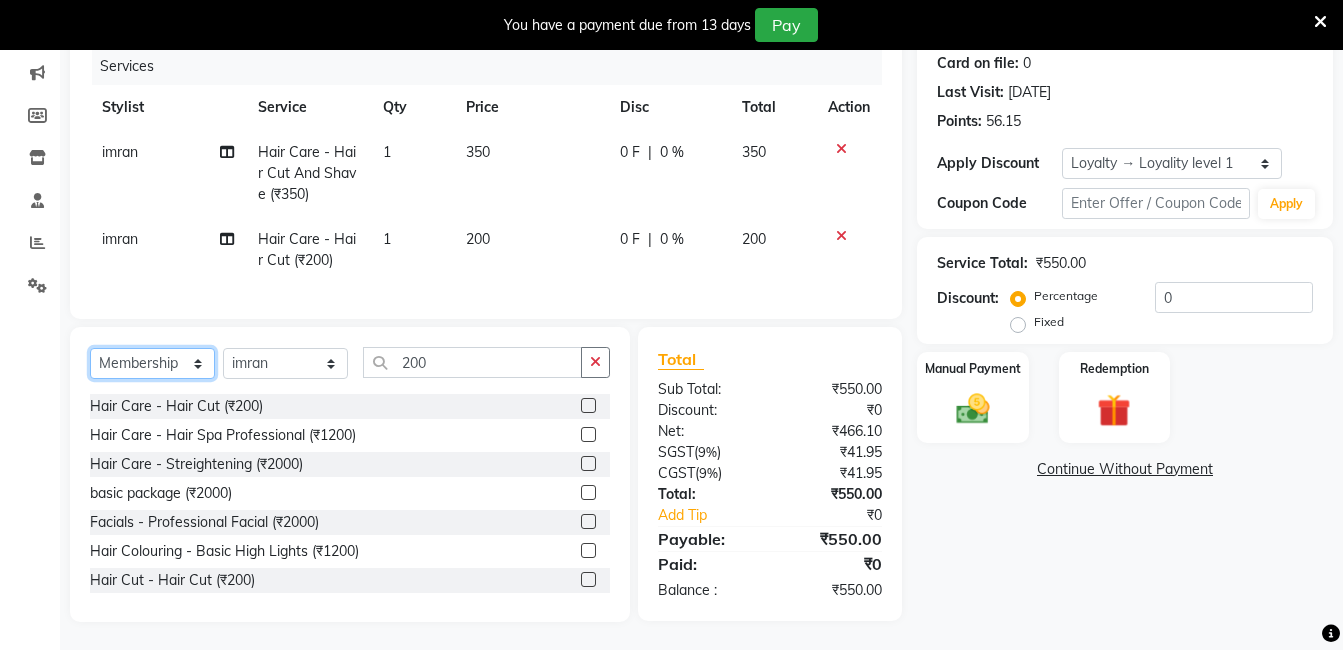 click on "Select  Service  Product  Membership  Package Voucher Prepaid Gift Card" 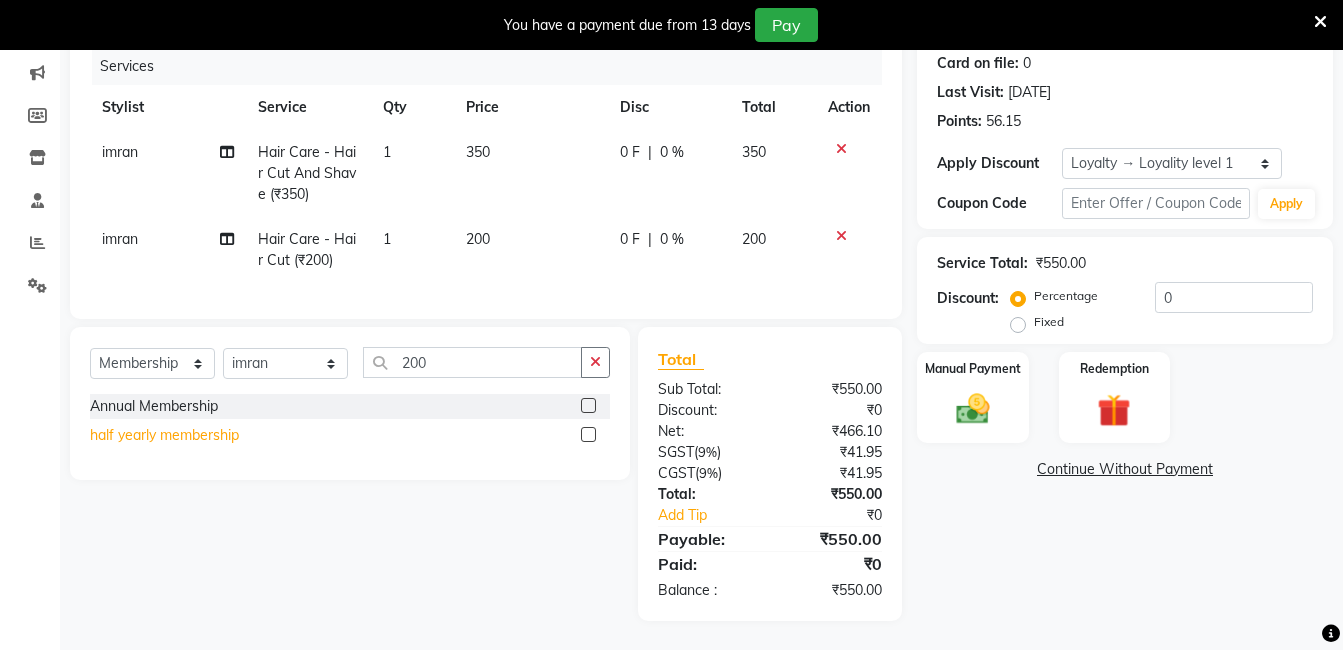 click on "half yearly membership" 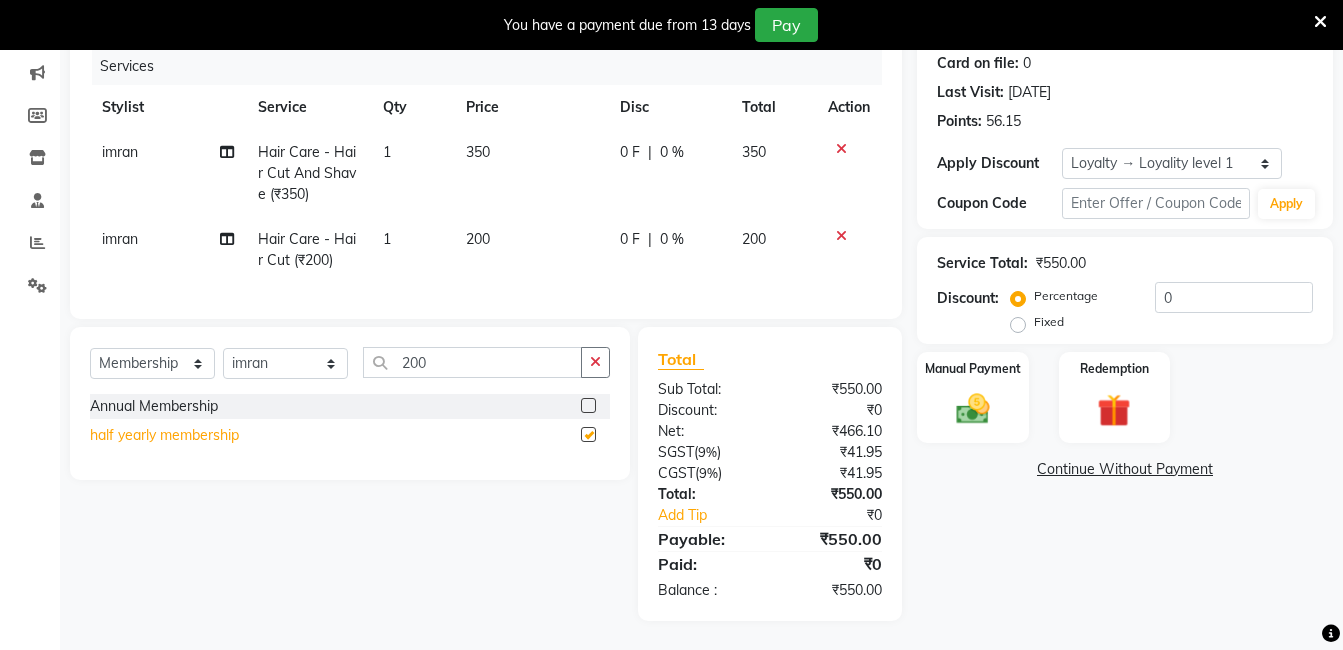 select on "select" 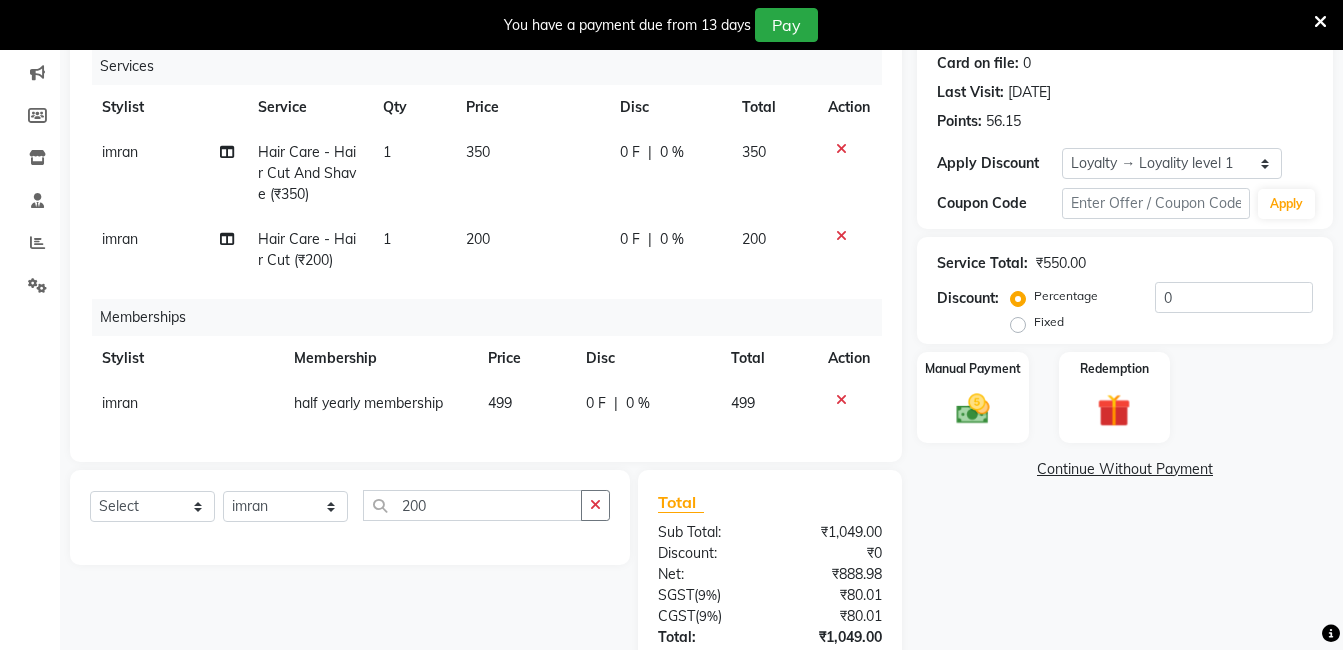 click on "499" 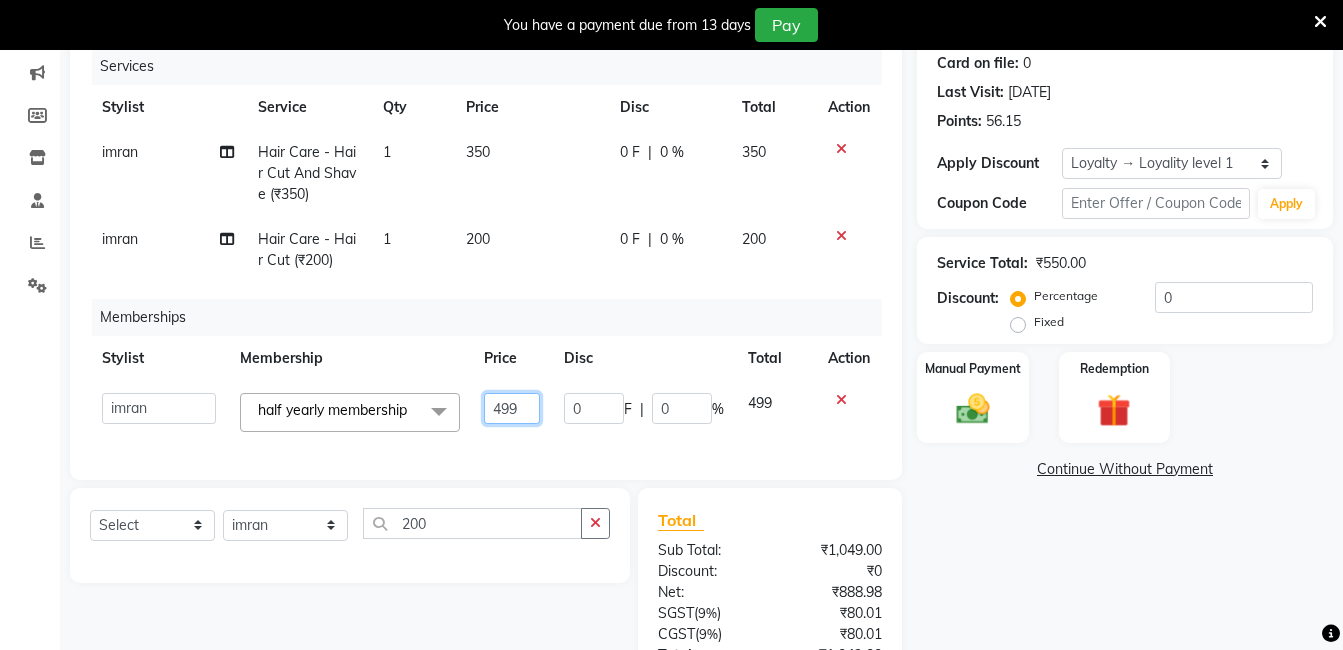 click on "499" 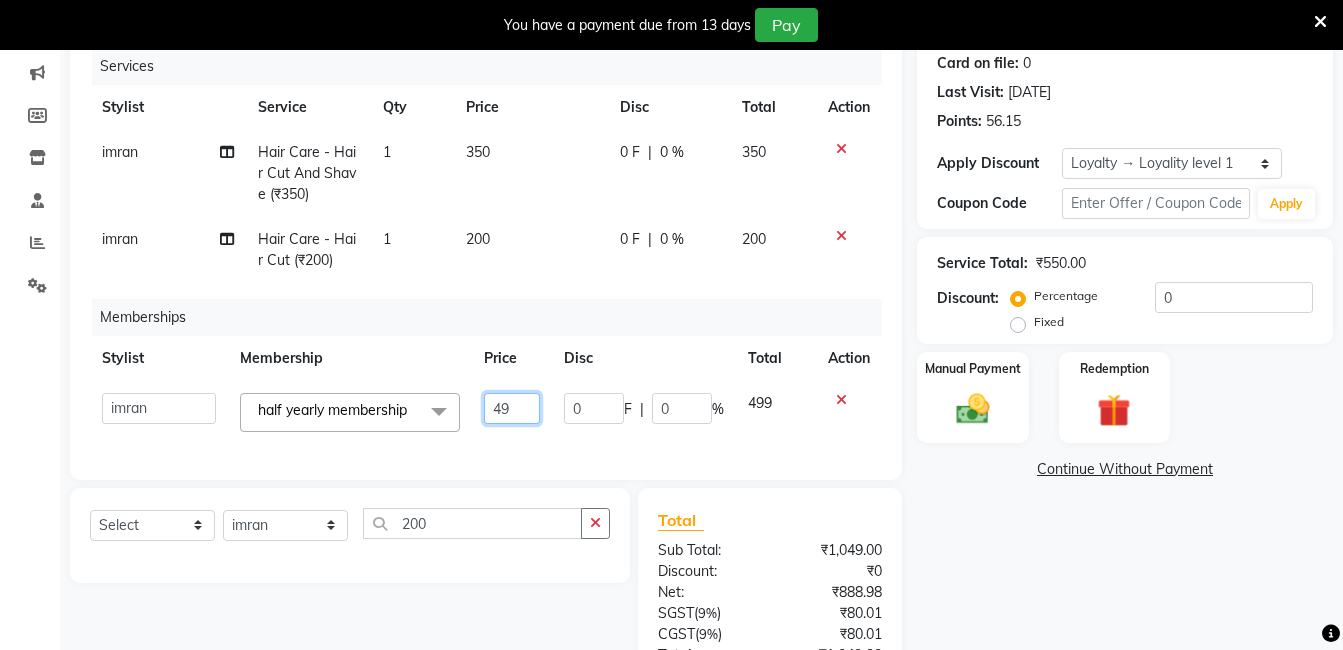 type on "4" 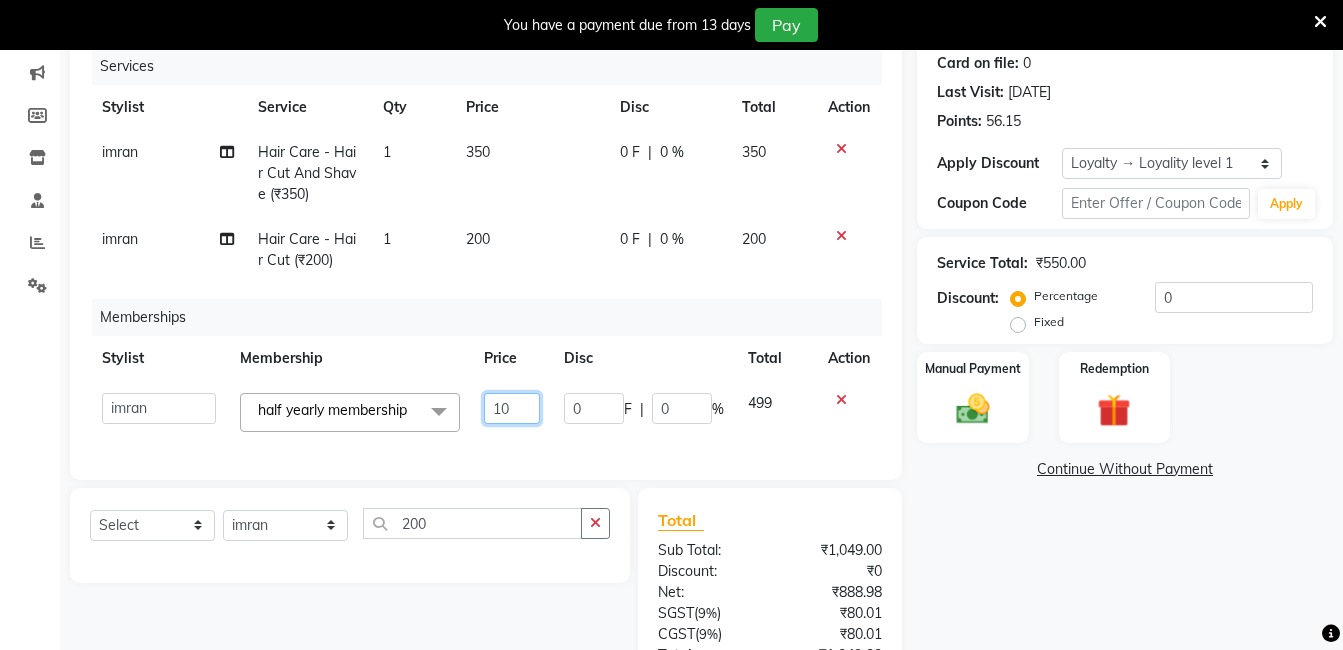 type on "100" 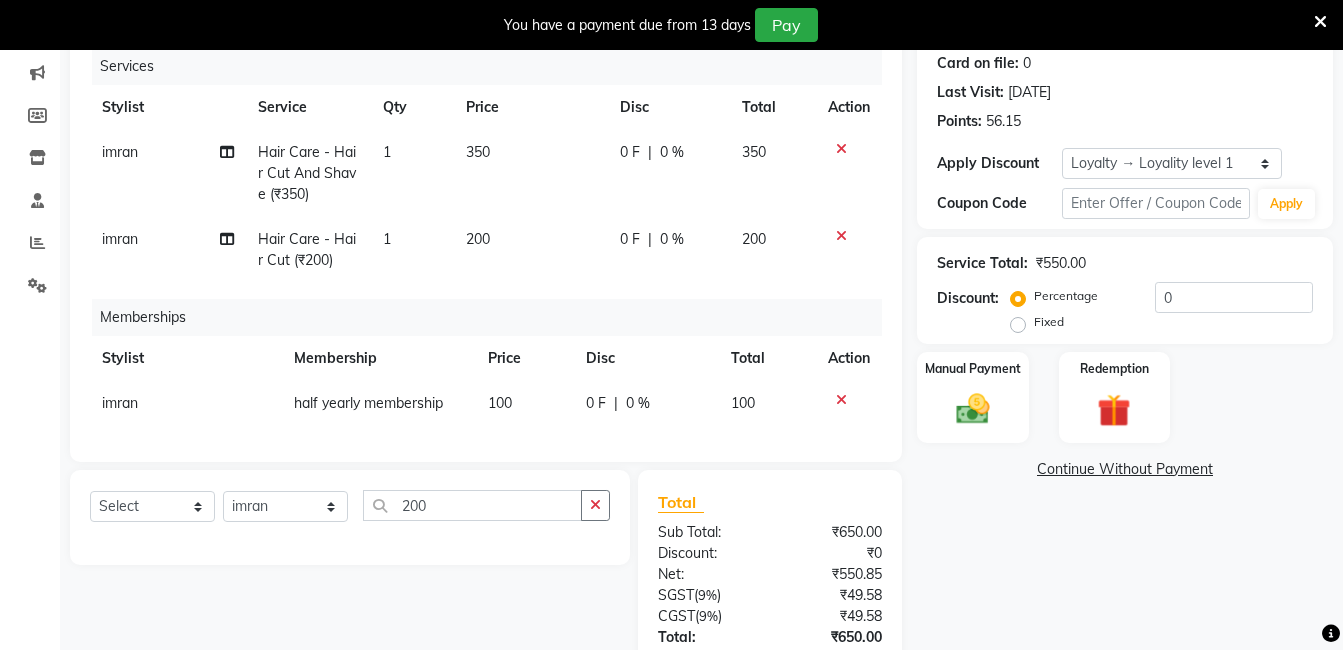 click on "Name: Hameed  Membership:  No Active Membership  Total Visits:  4 Card on file:  0 Last Visit:   12-10-2024 Points:   56.15  Apply Discount Select  Loyalty → Loyality level 1  Coupon Code Apply Service Total:  ₹550.00  Discount:  Percentage   Fixed  0 Manual Payment Redemption  Continue Without Payment" 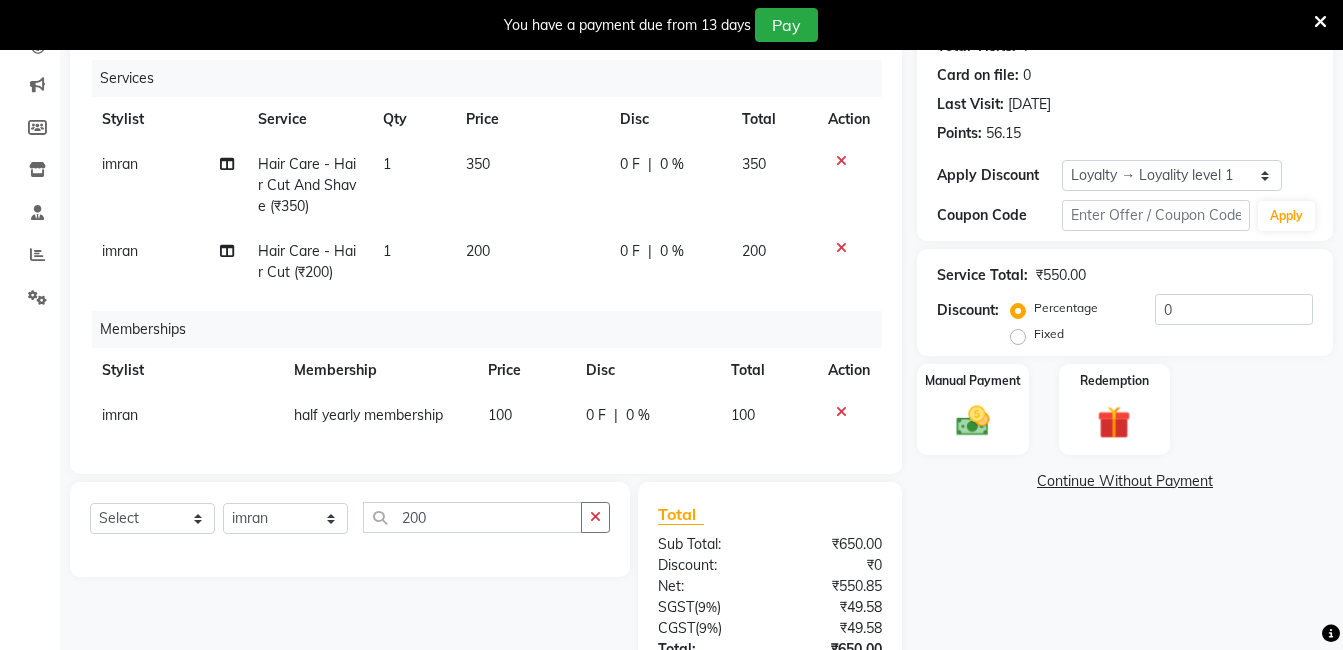 scroll, scrollTop: 300, scrollLeft: 0, axis: vertical 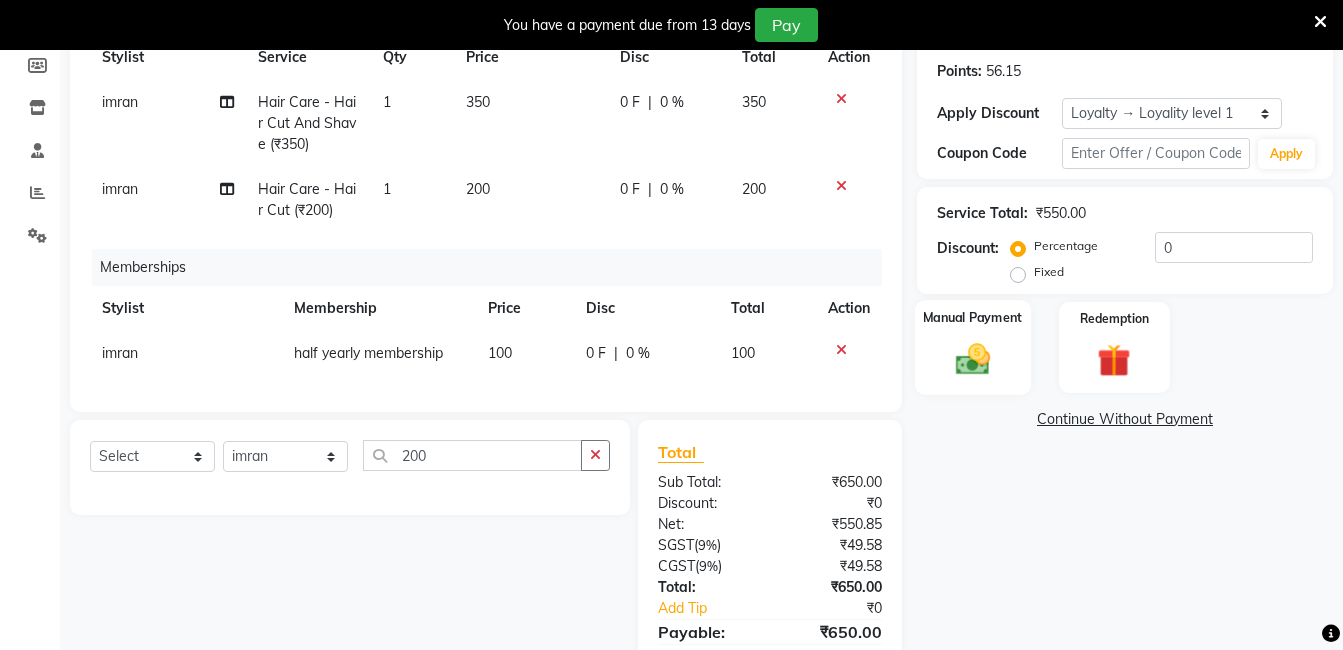 click 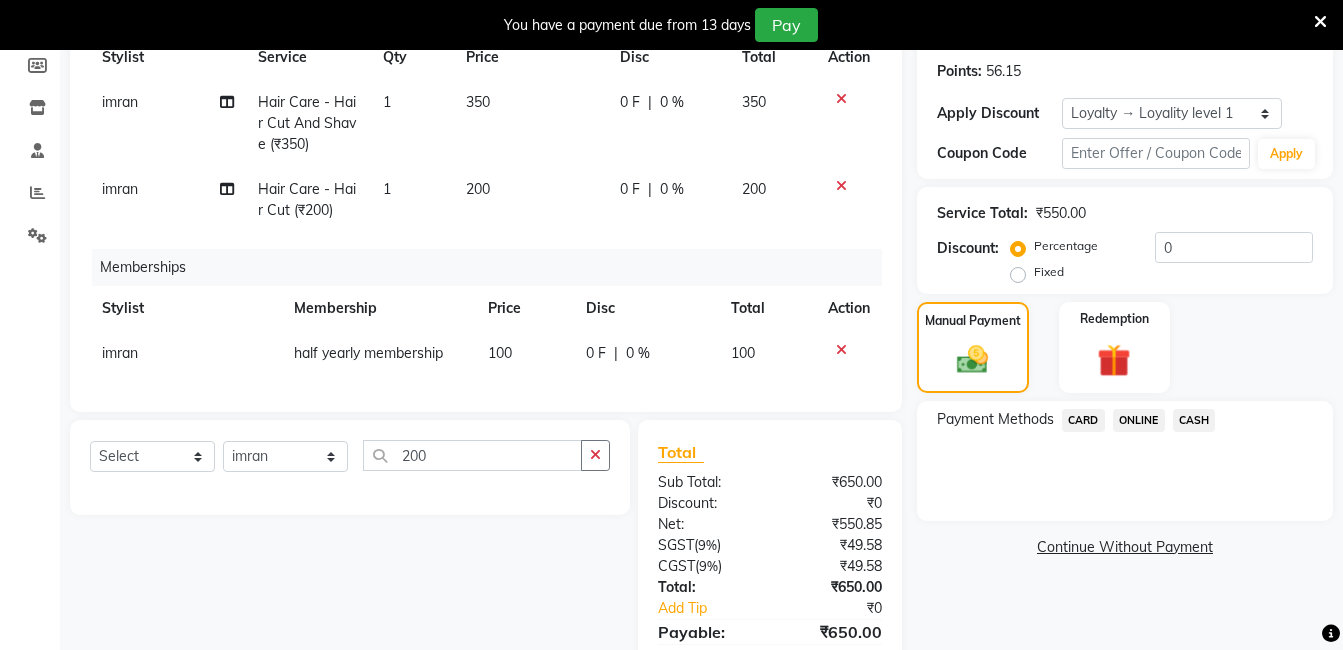 click on "ONLINE" 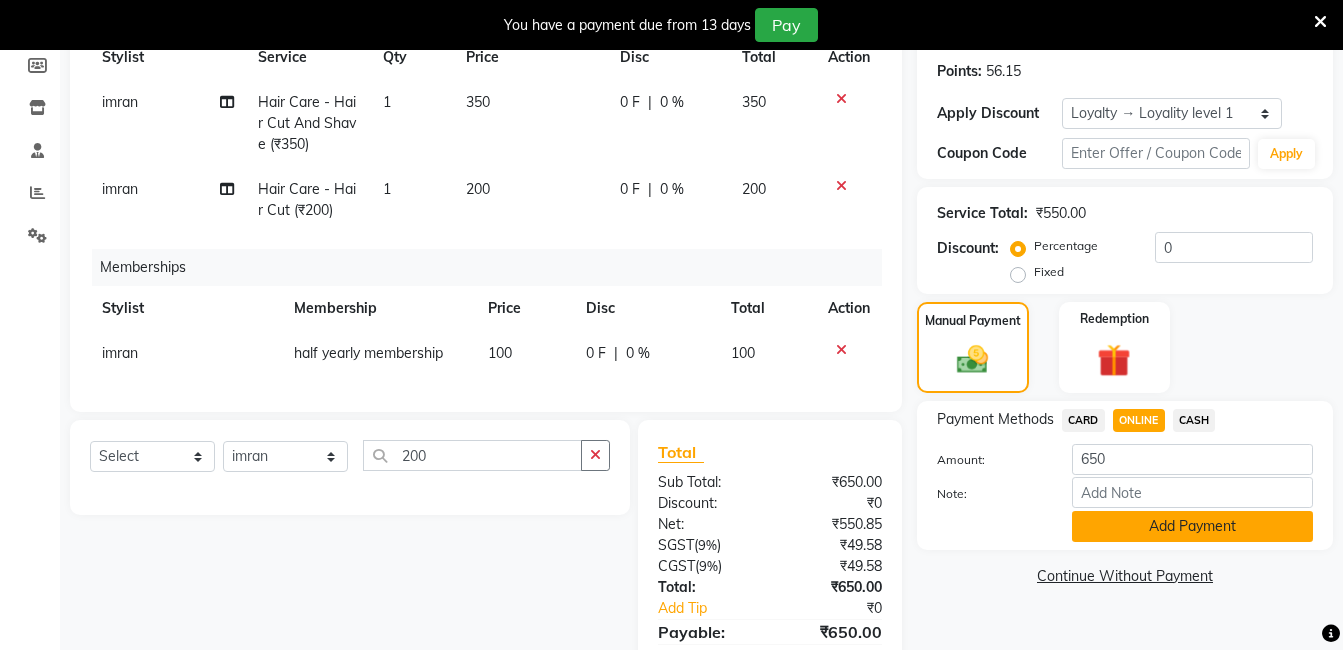click on "Add Payment" 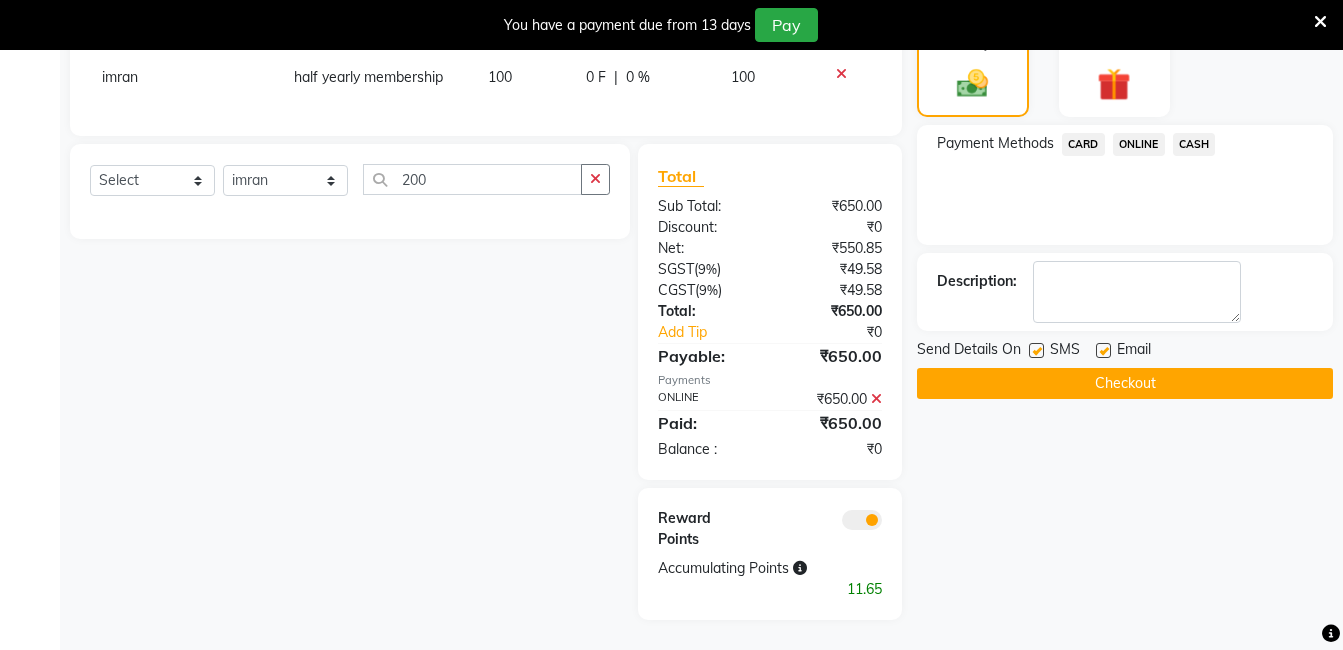 scroll, scrollTop: 591, scrollLeft: 0, axis: vertical 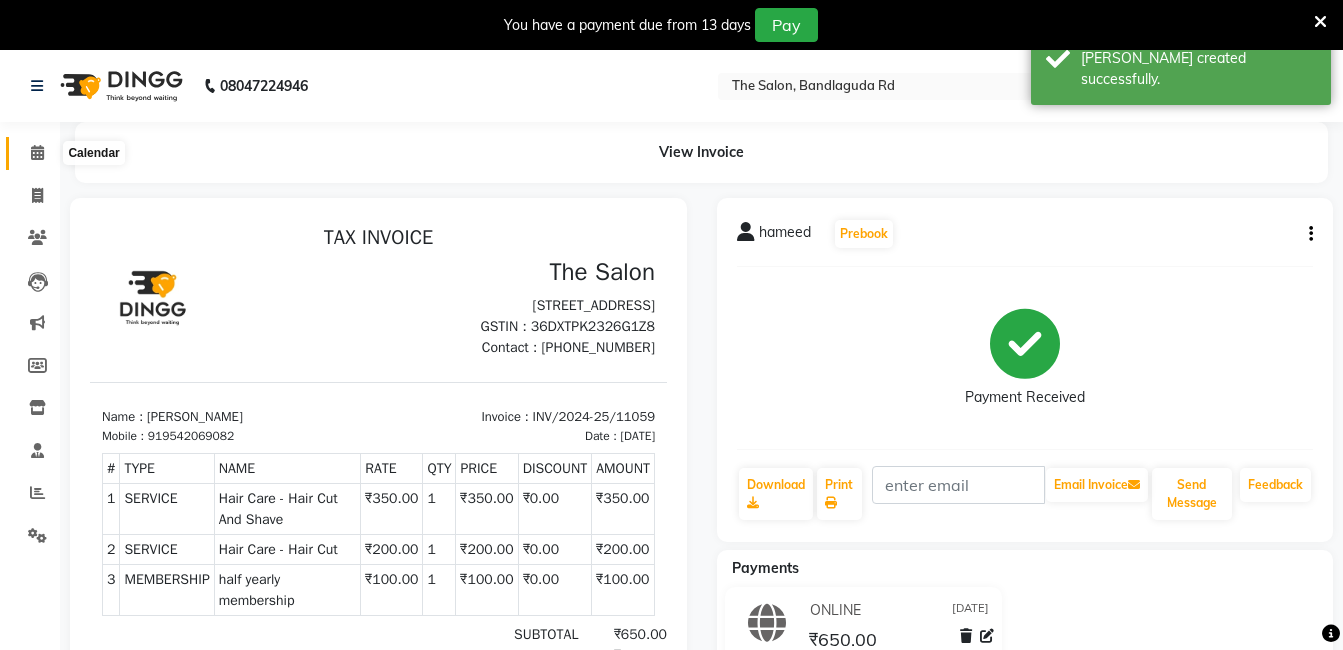 click 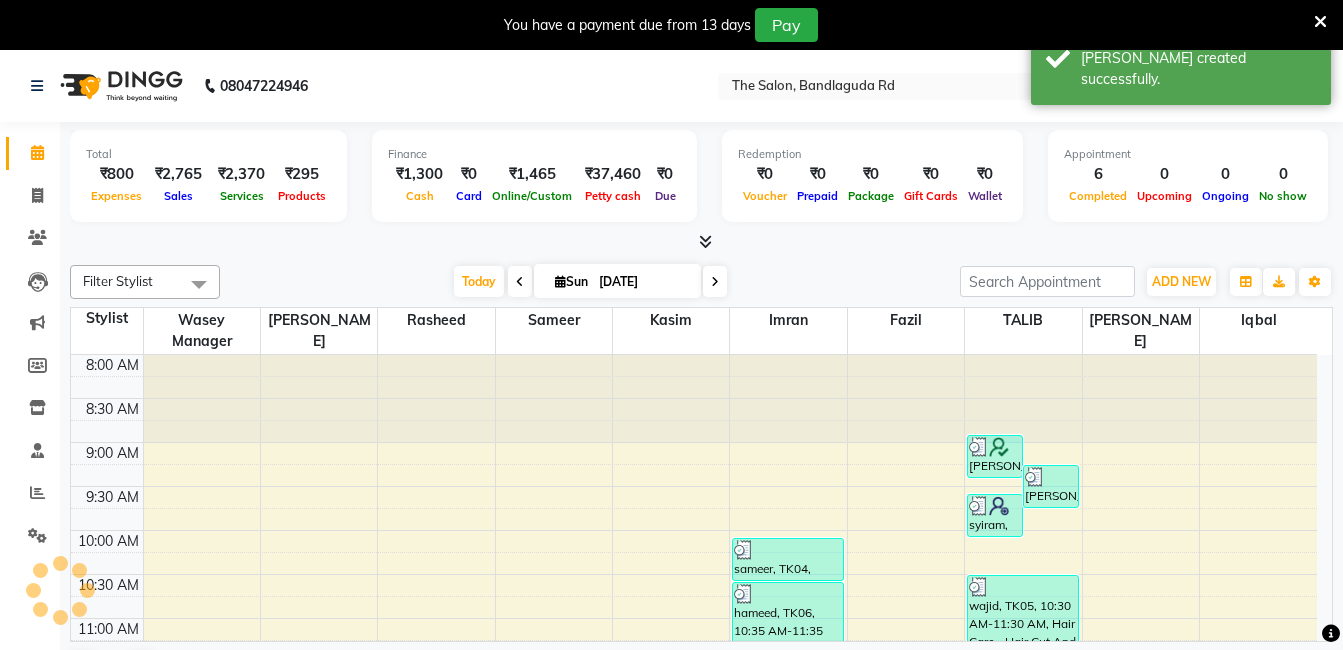 scroll, scrollTop: 0, scrollLeft: 0, axis: both 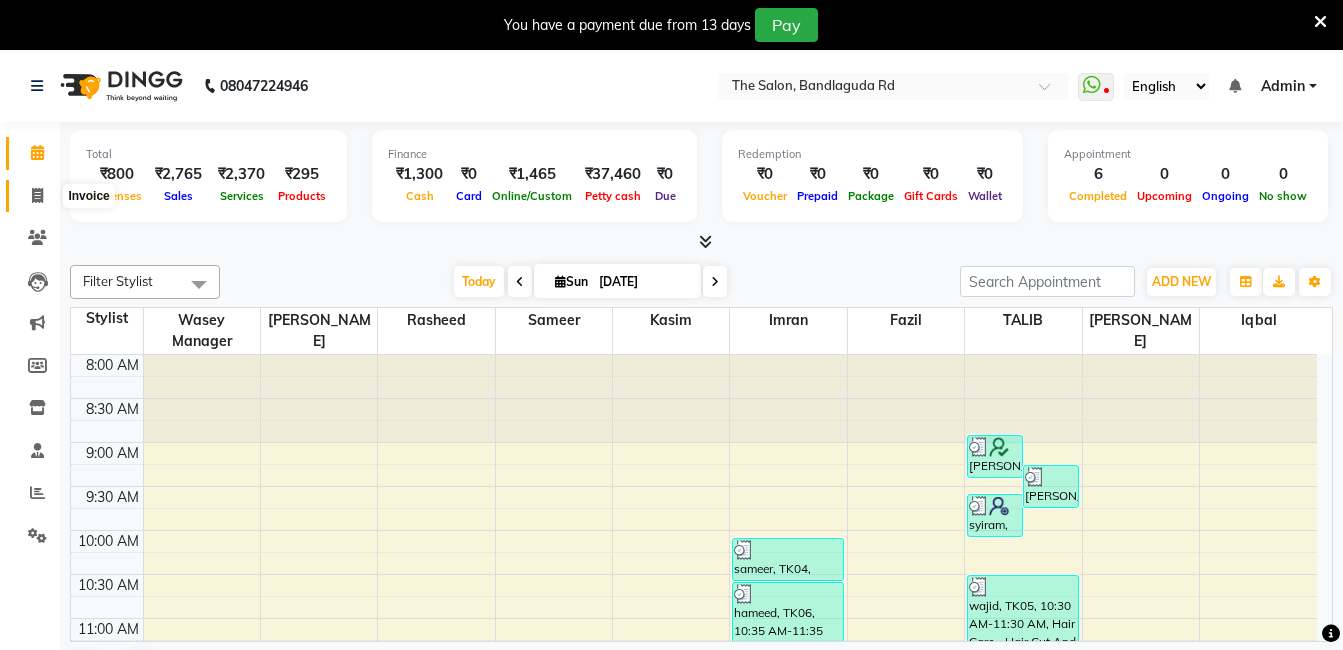 click 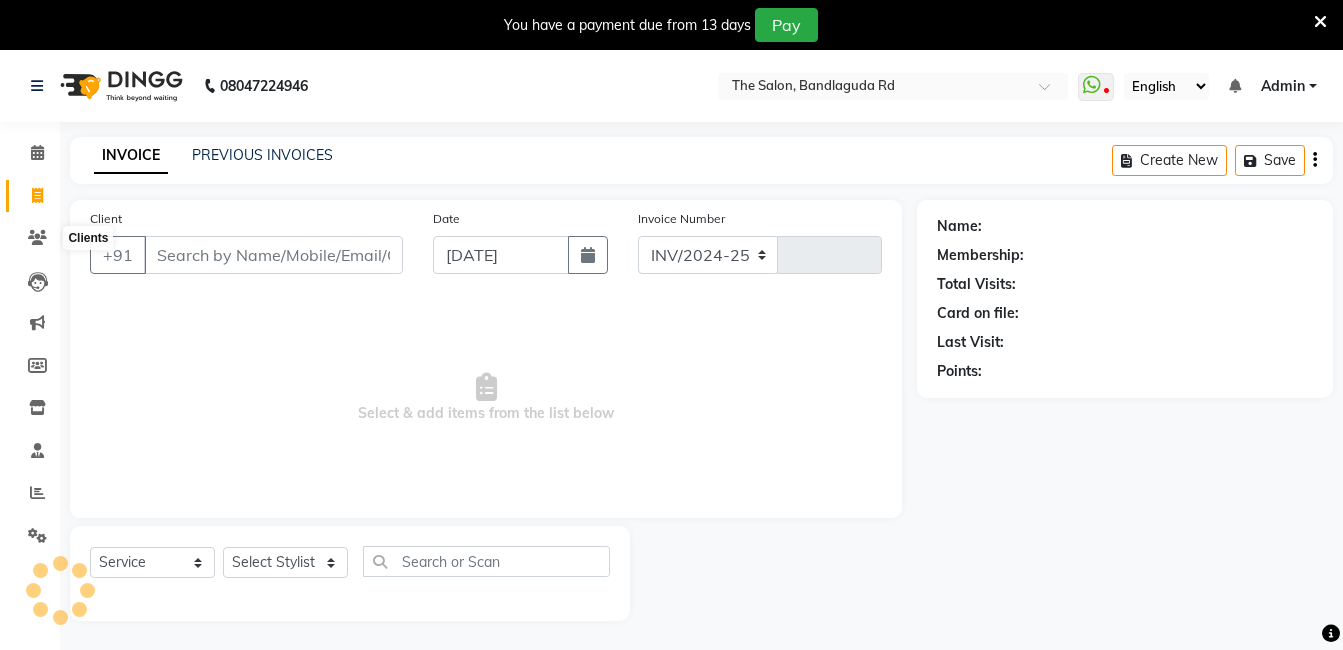 select on "5198" 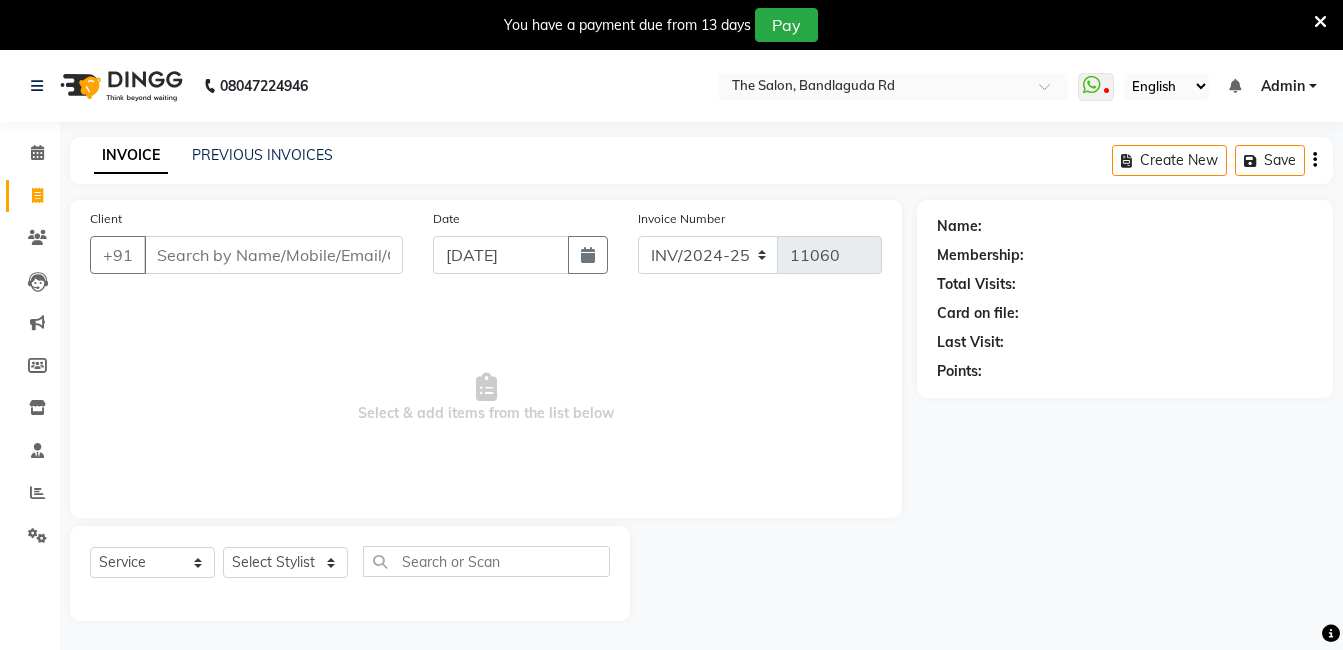 click on "Select  Service  Product  Membership  Package Voucher Prepaid Gift Card  Select Stylist adil fazil imran iqbal kasim mohd rasheed sameer TALIB wasey manager" 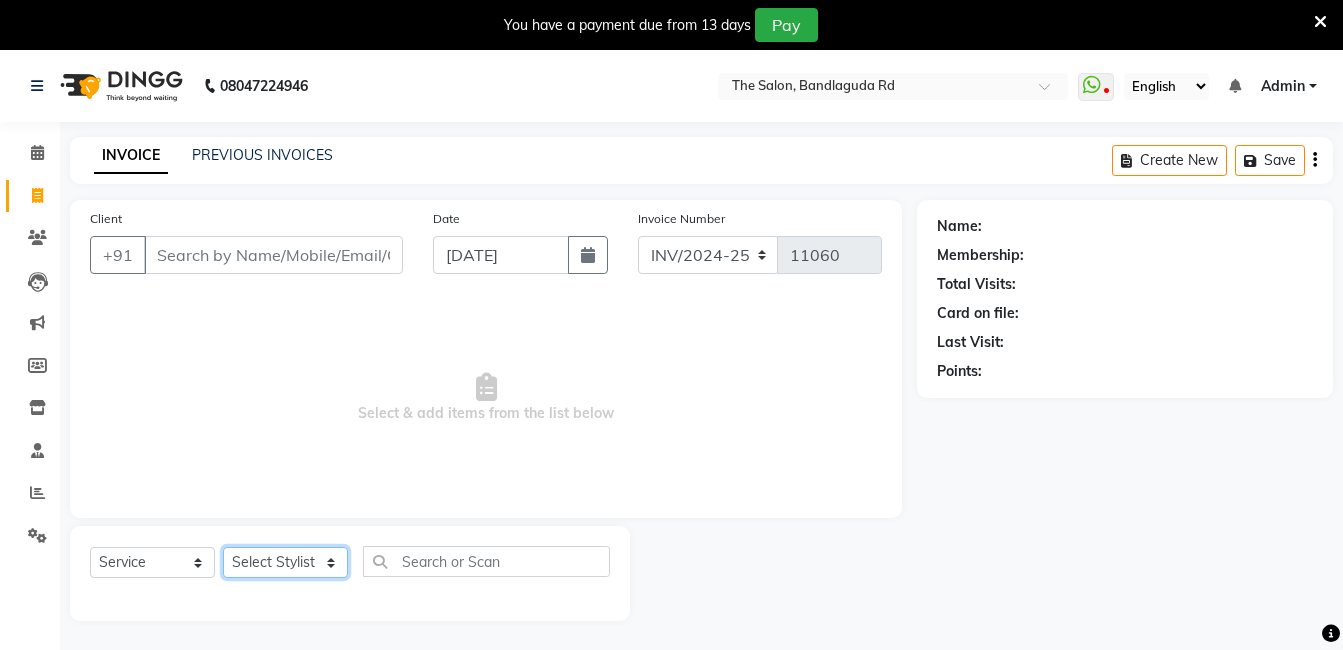 click on "Select Stylist adil fazil imran iqbal kasim mohd rasheed sameer TALIB wasey manager" 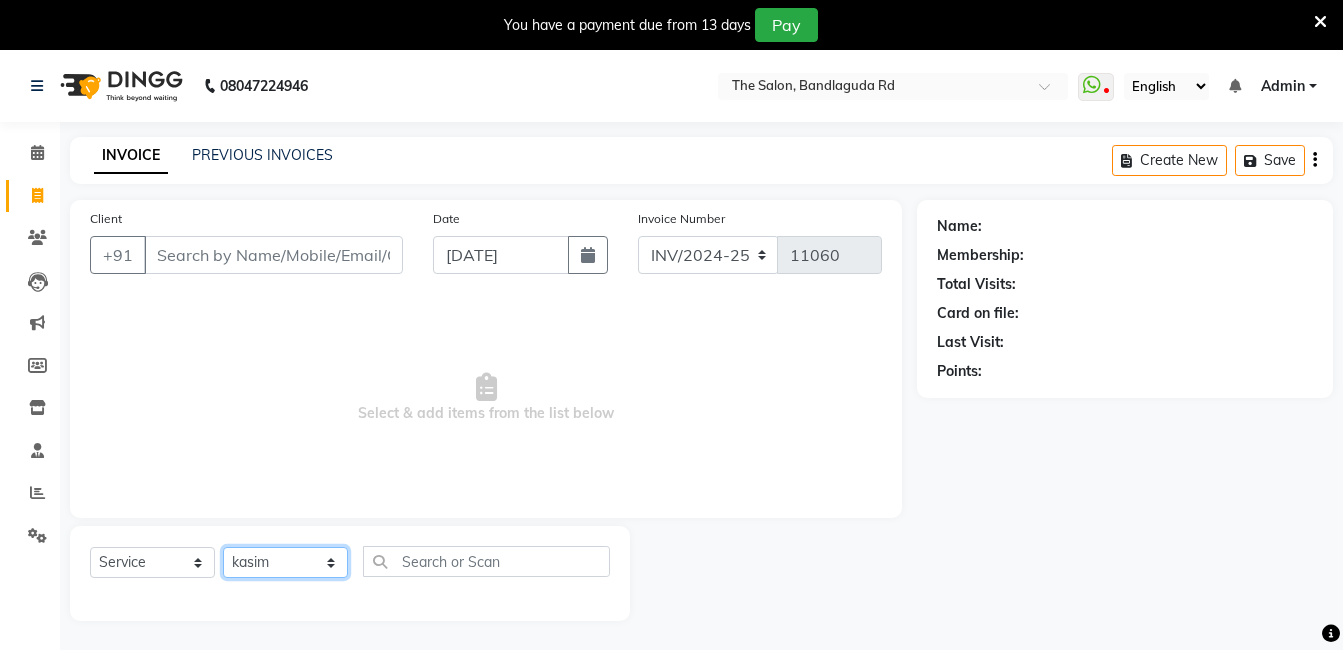 click on "Select Stylist adil fazil imran iqbal kasim mohd rasheed sameer TALIB wasey manager" 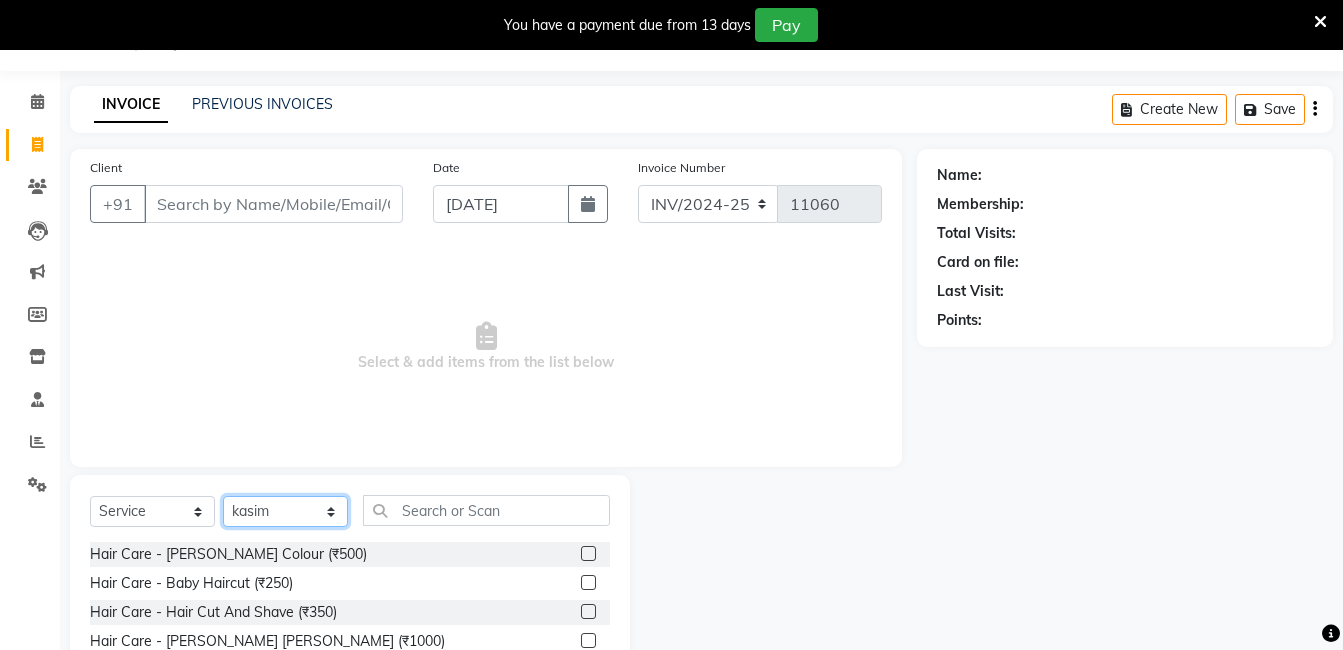 scroll, scrollTop: 100, scrollLeft: 0, axis: vertical 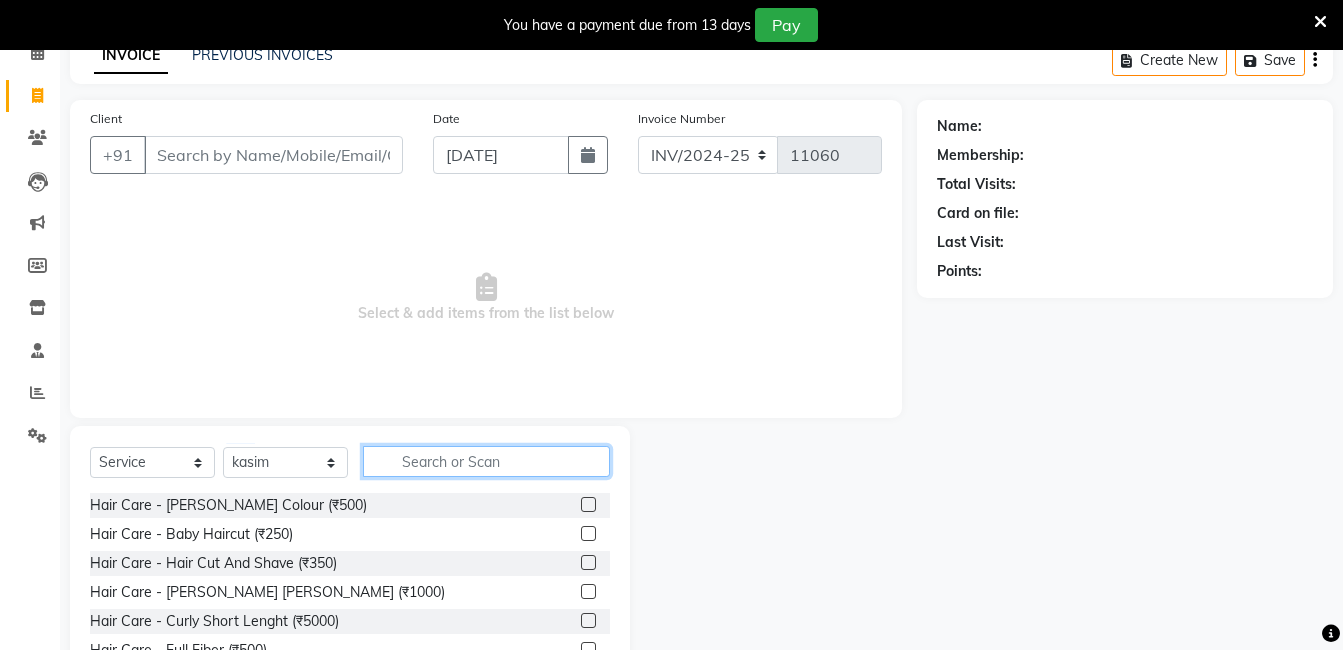 click 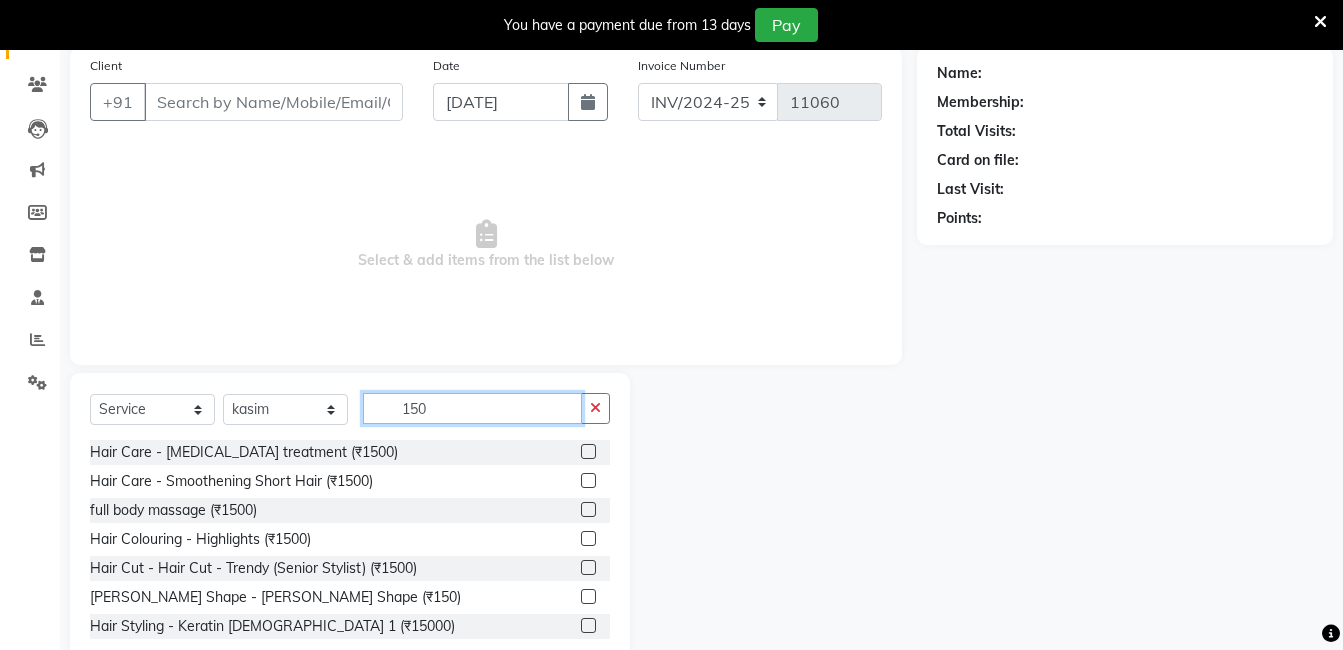 scroll, scrollTop: 201, scrollLeft: 0, axis: vertical 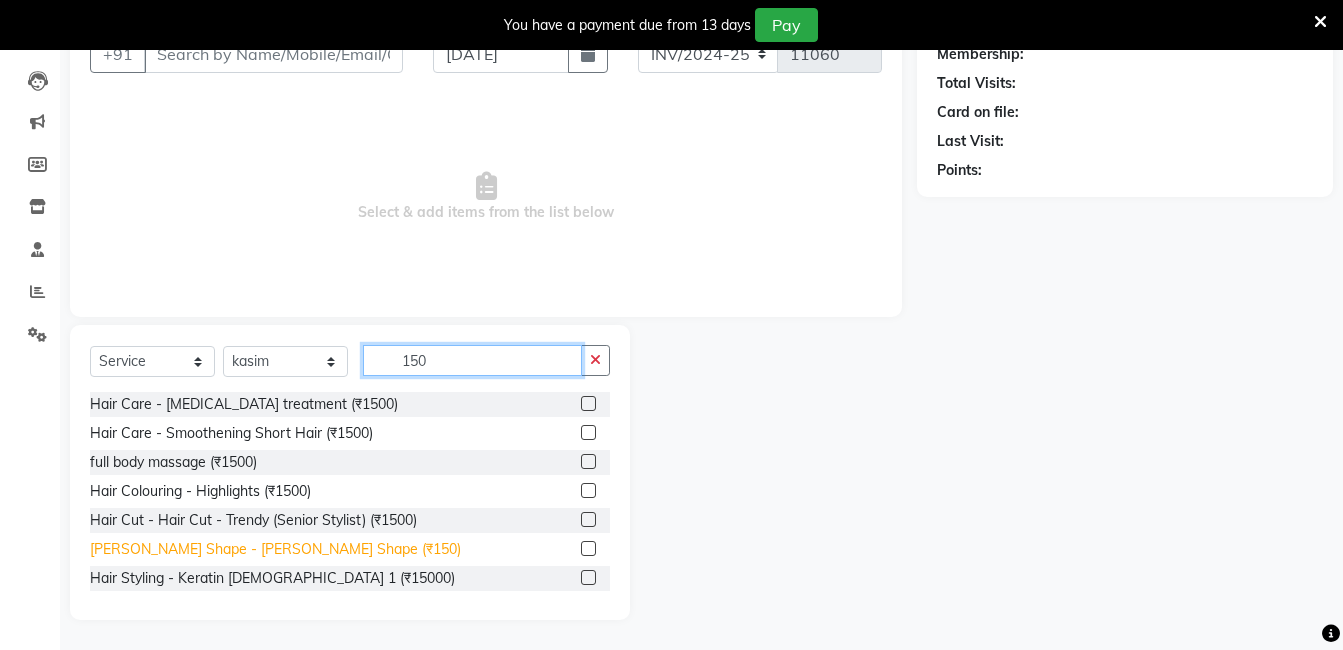 type on "150" 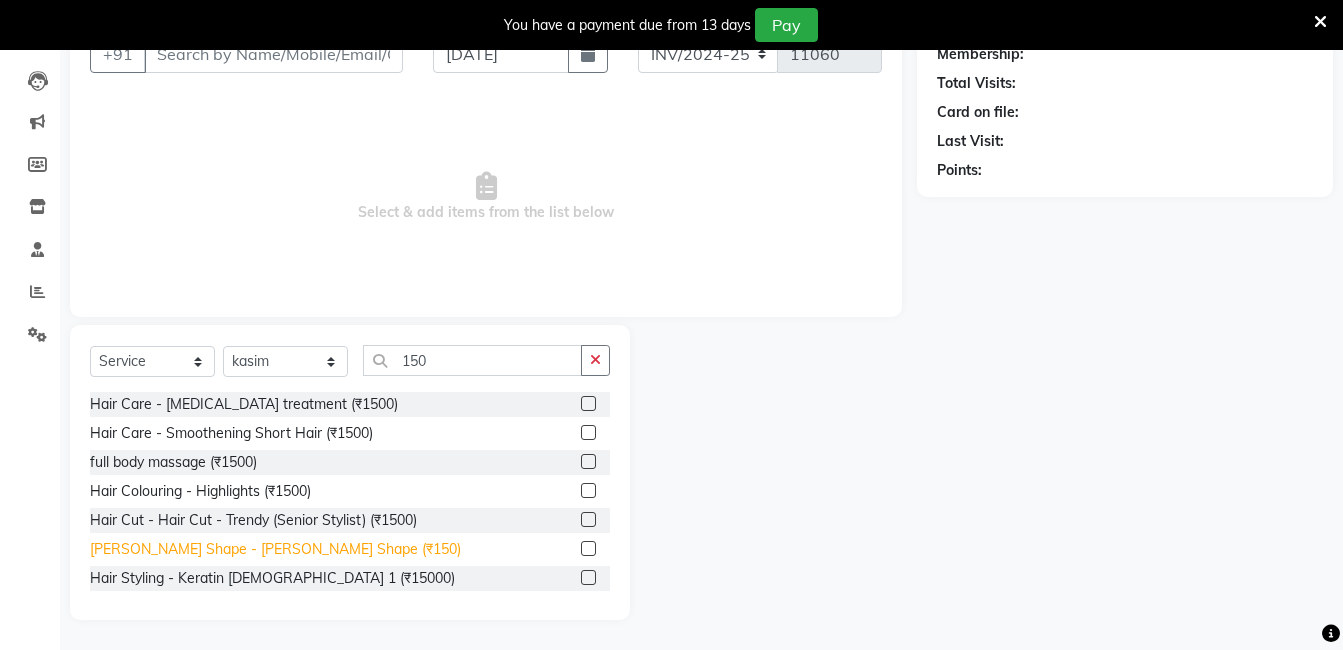 click on "Beard Shape - Beard Shape (₹150)" 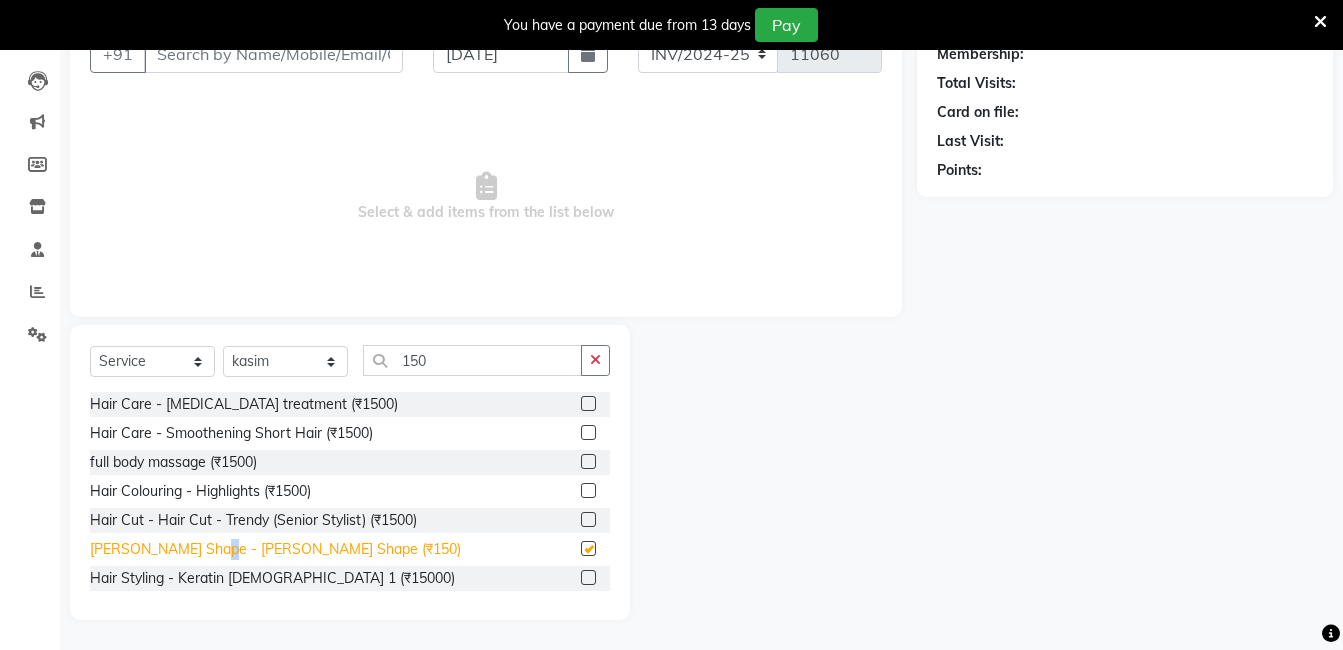 checkbox on "false" 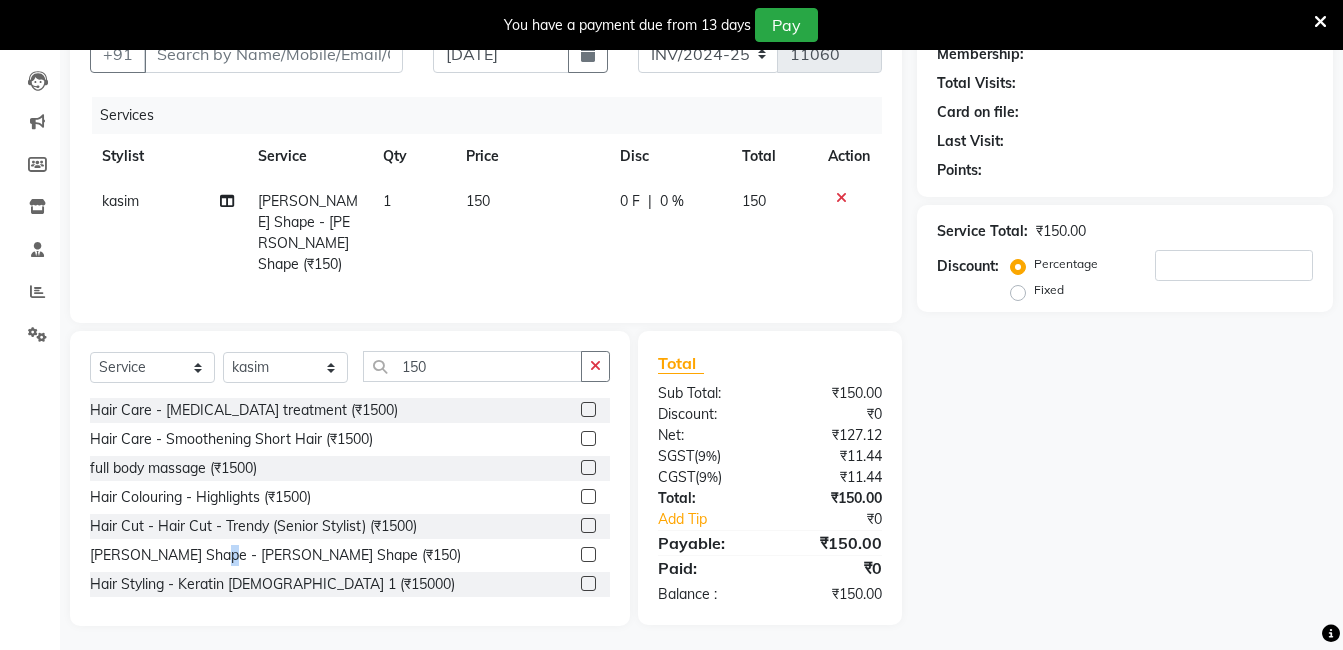 scroll, scrollTop: 32, scrollLeft: 0, axis: vertical 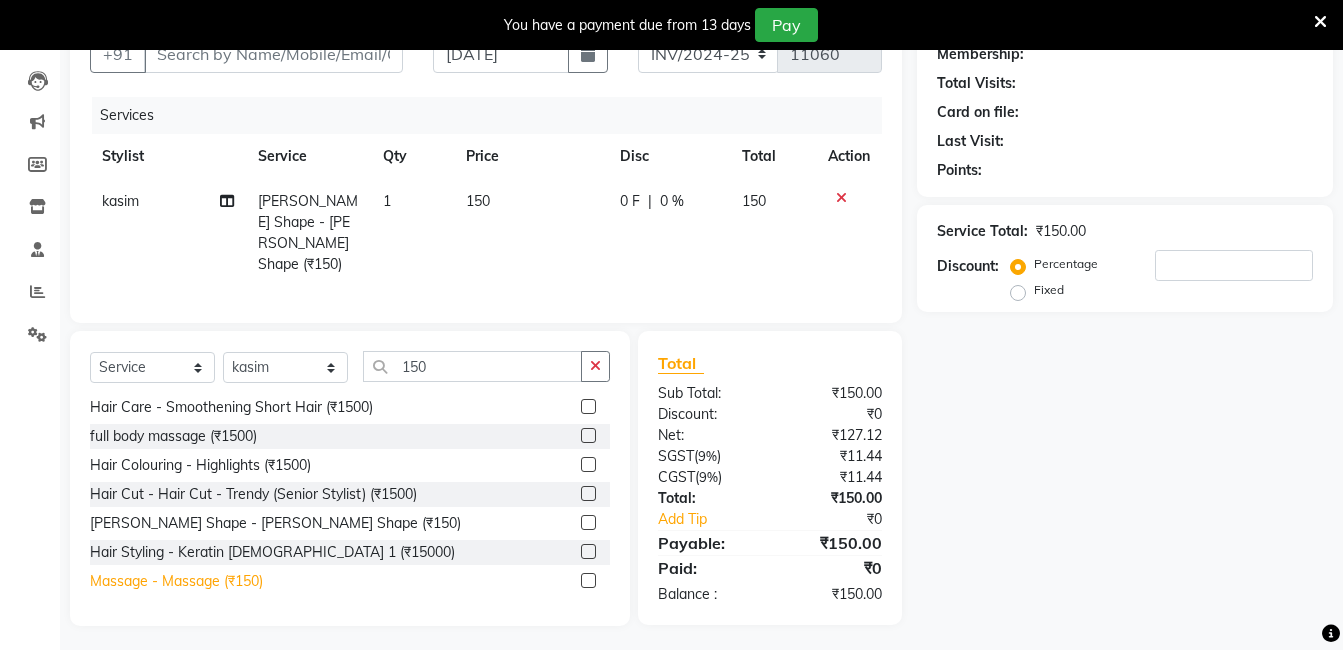 click on "Massage - Massage (₹150)" 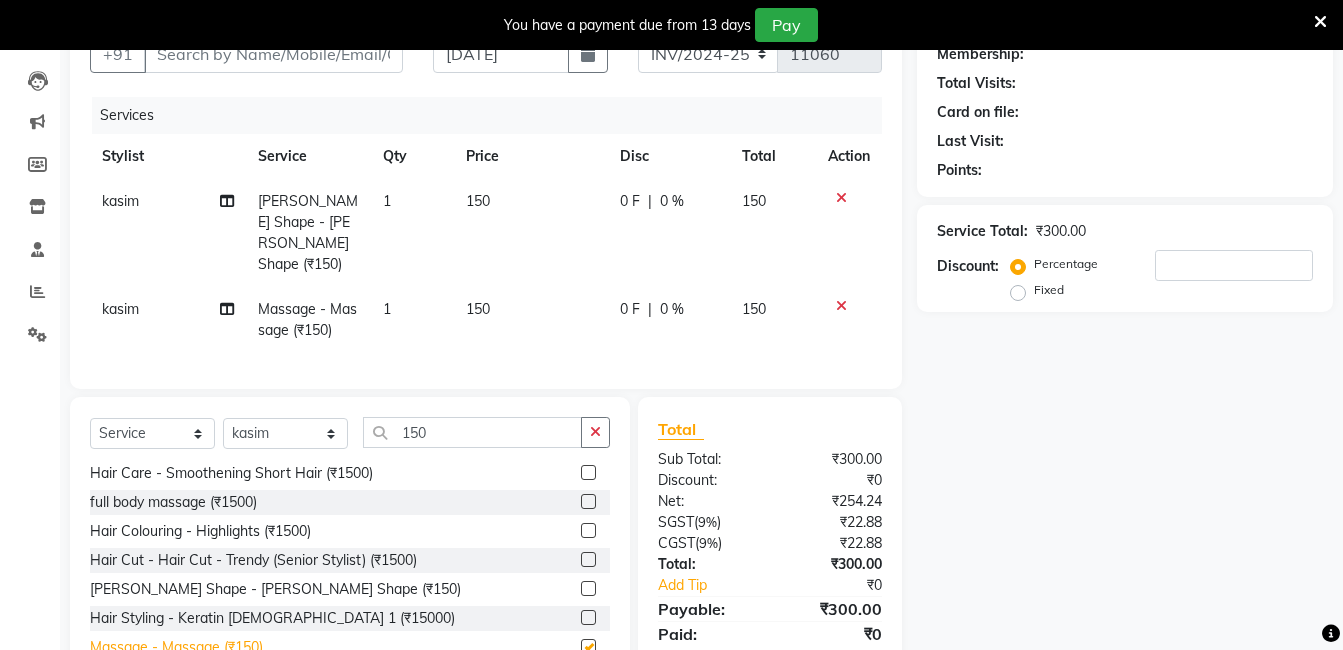 checkbox on "false" 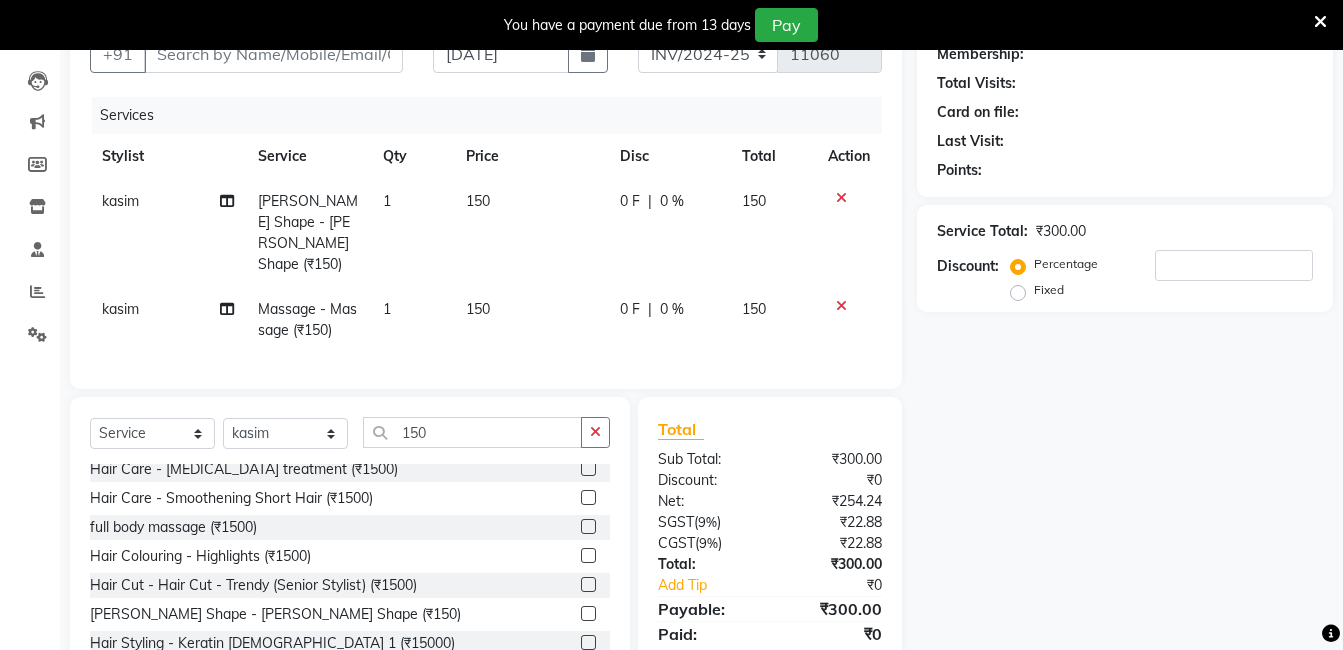 scroll, scrollTop: 0, scrollLeft: 0, axis: both 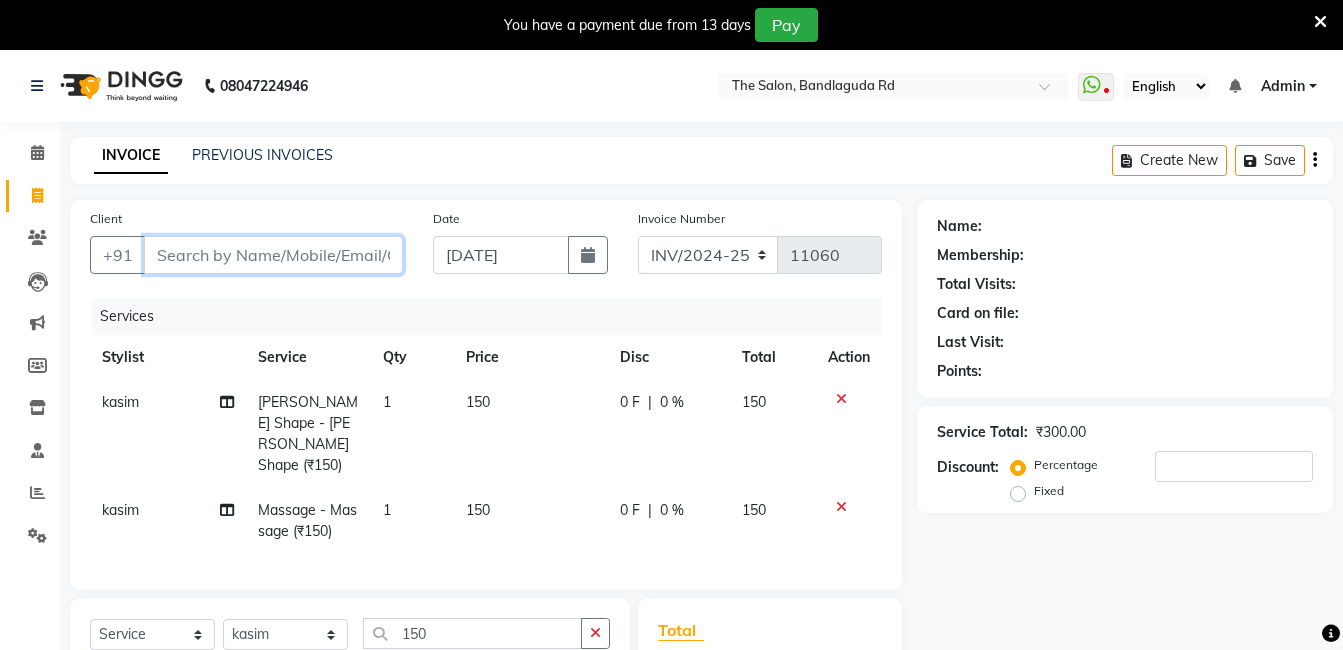 click on "Client" at bounding box center [273, 255] 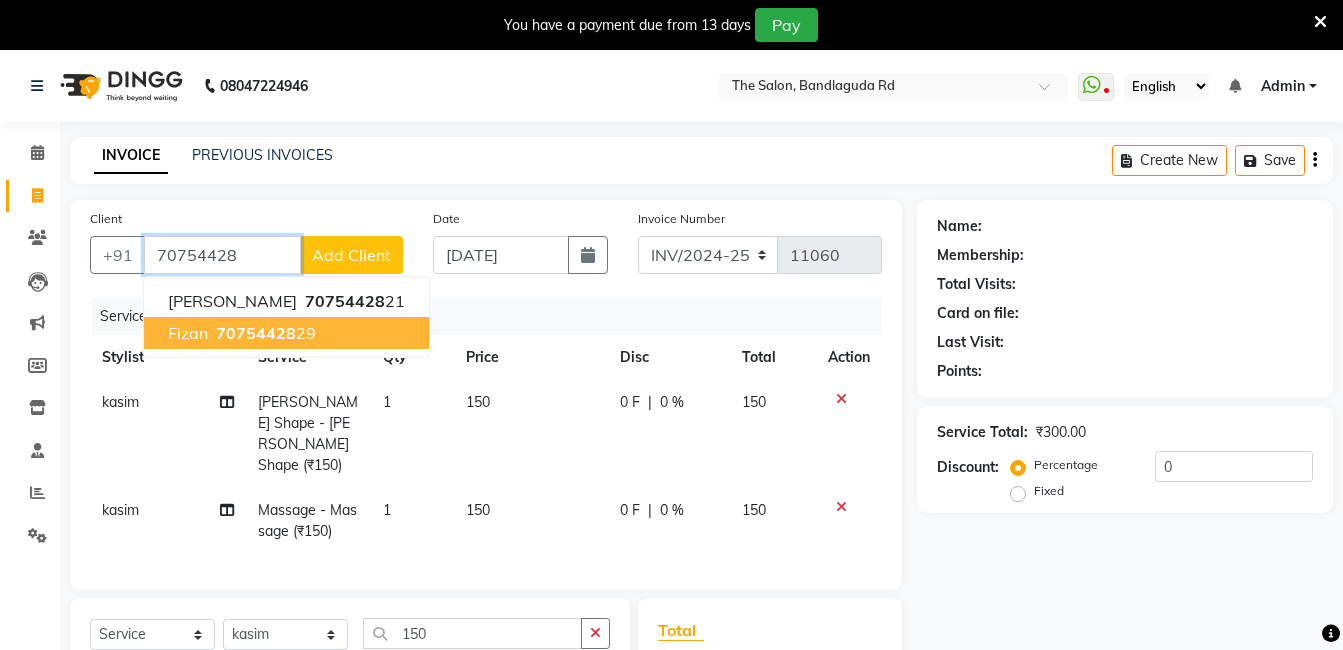 click on "70754428" at bounding box center (256, 333) 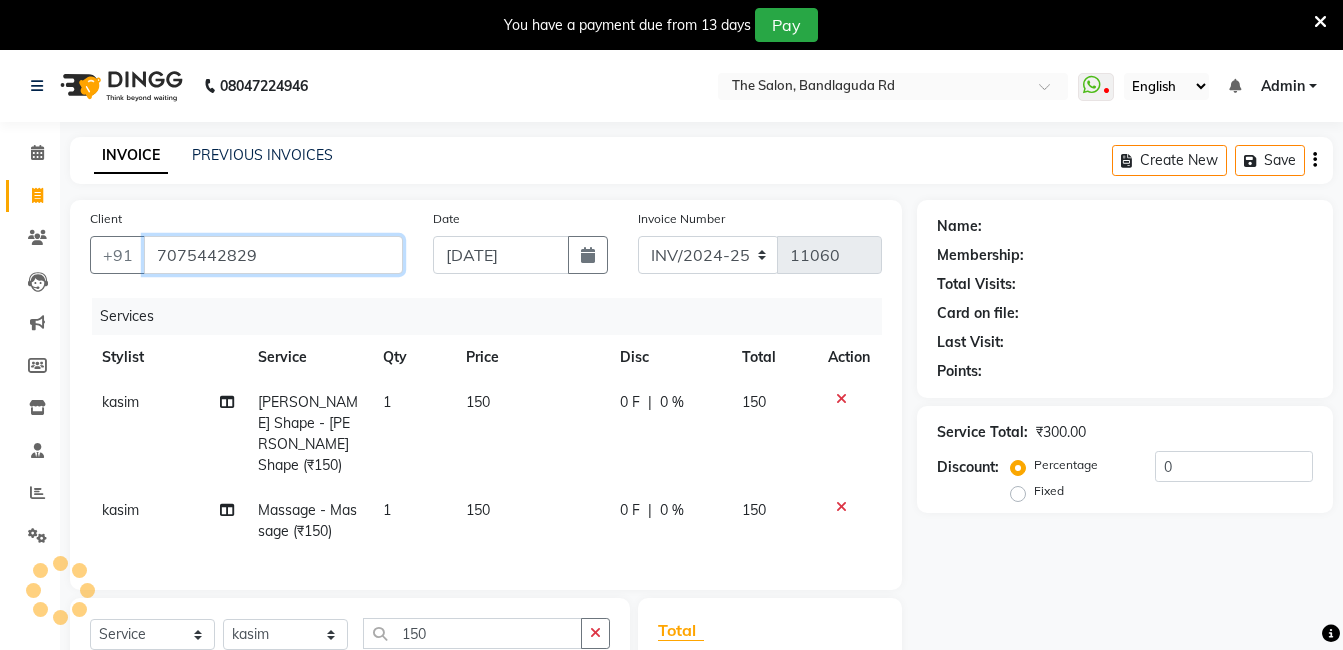 type on "7075442829" 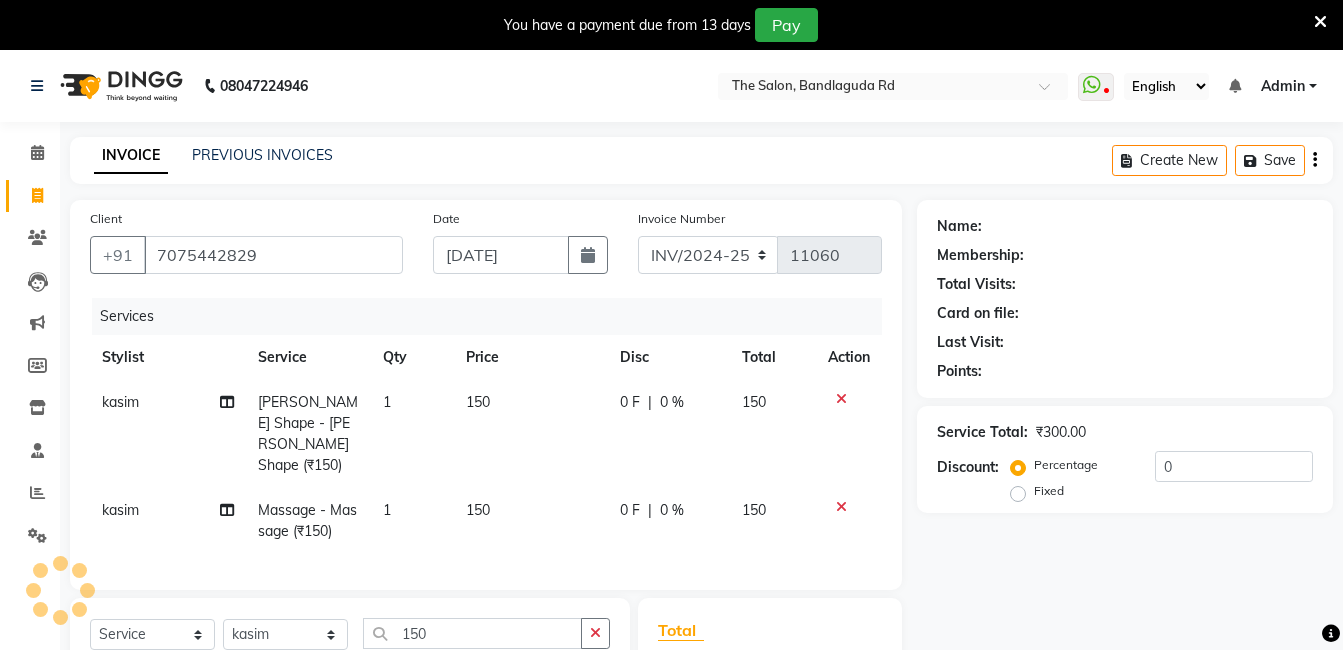 select on "1: Object" 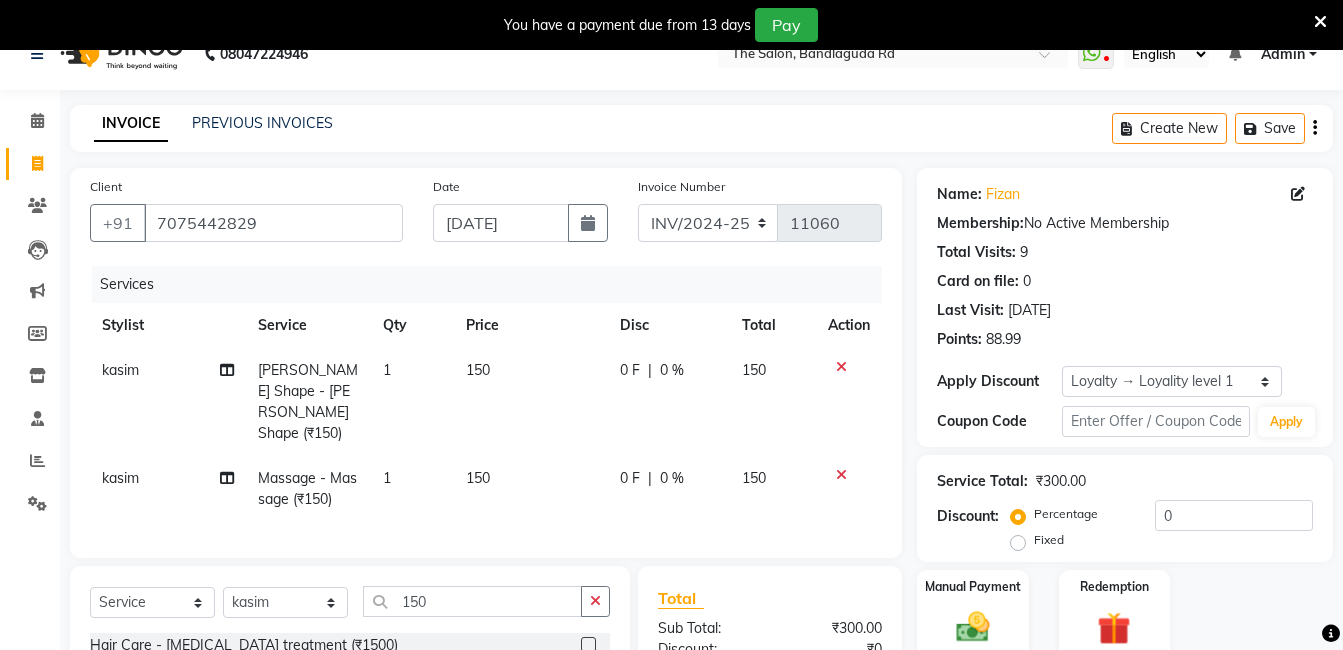 scroll, scrollTop: 0, scrollLeft: 0, axis: both 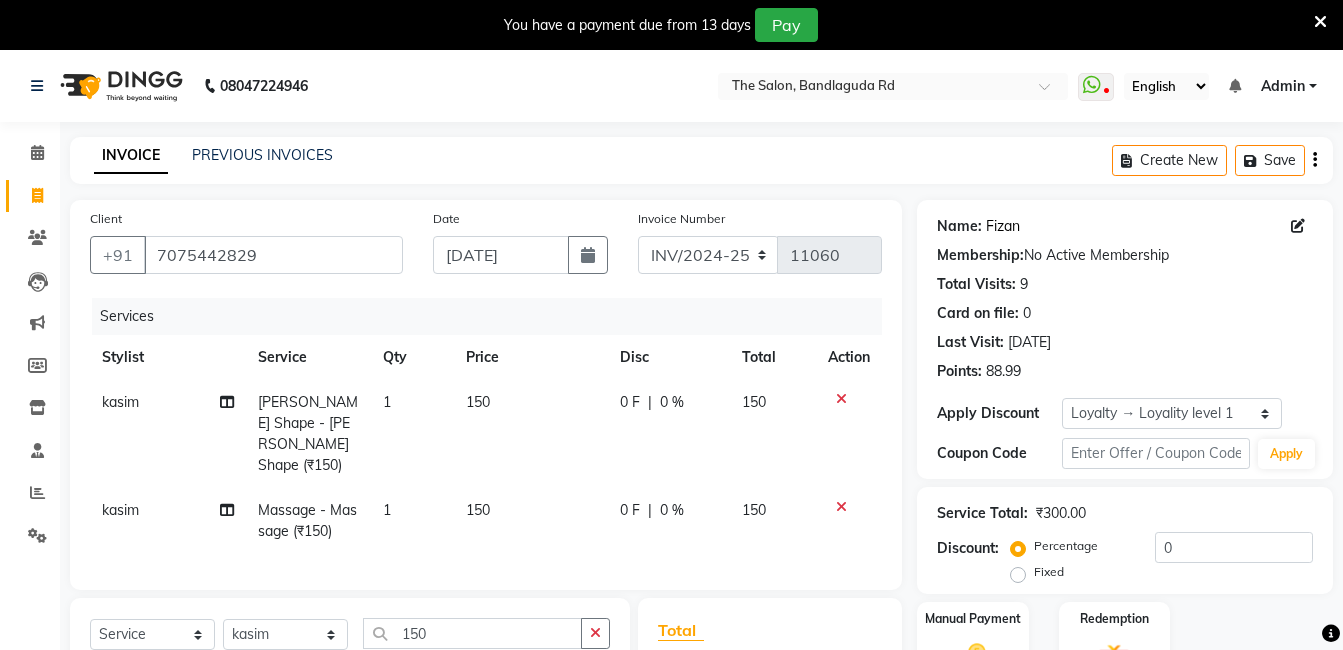 click on "Fizan" 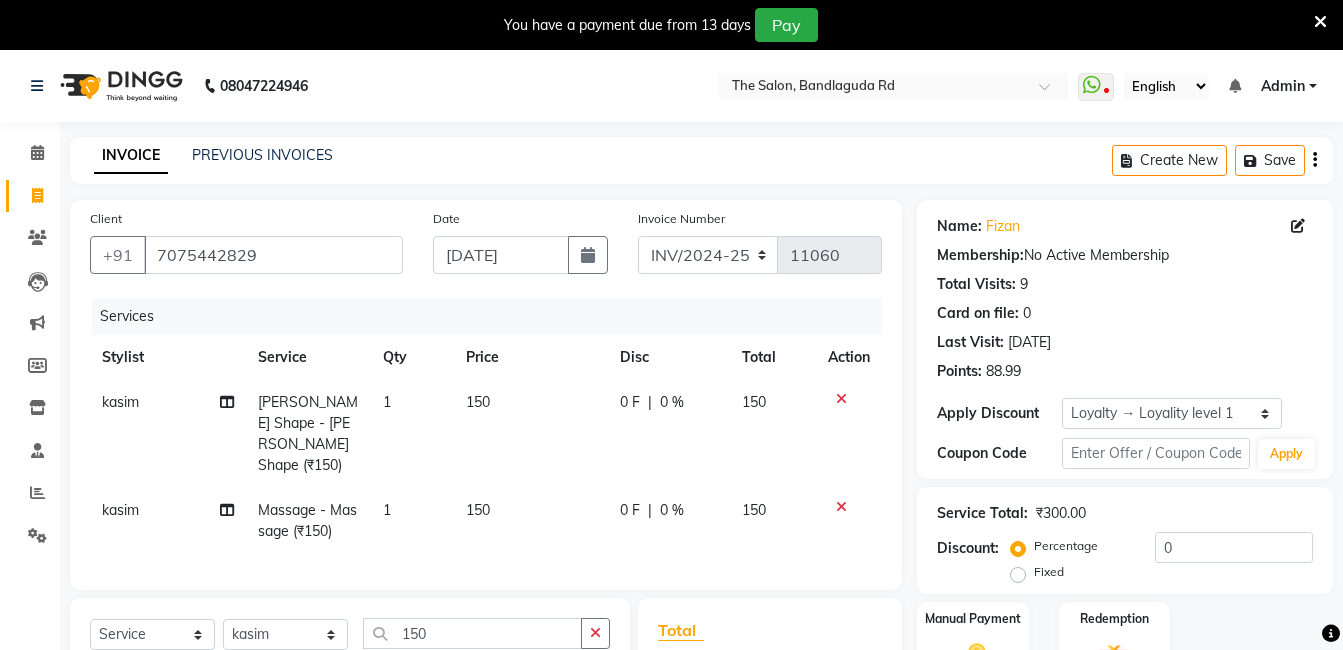 click on "Name:" 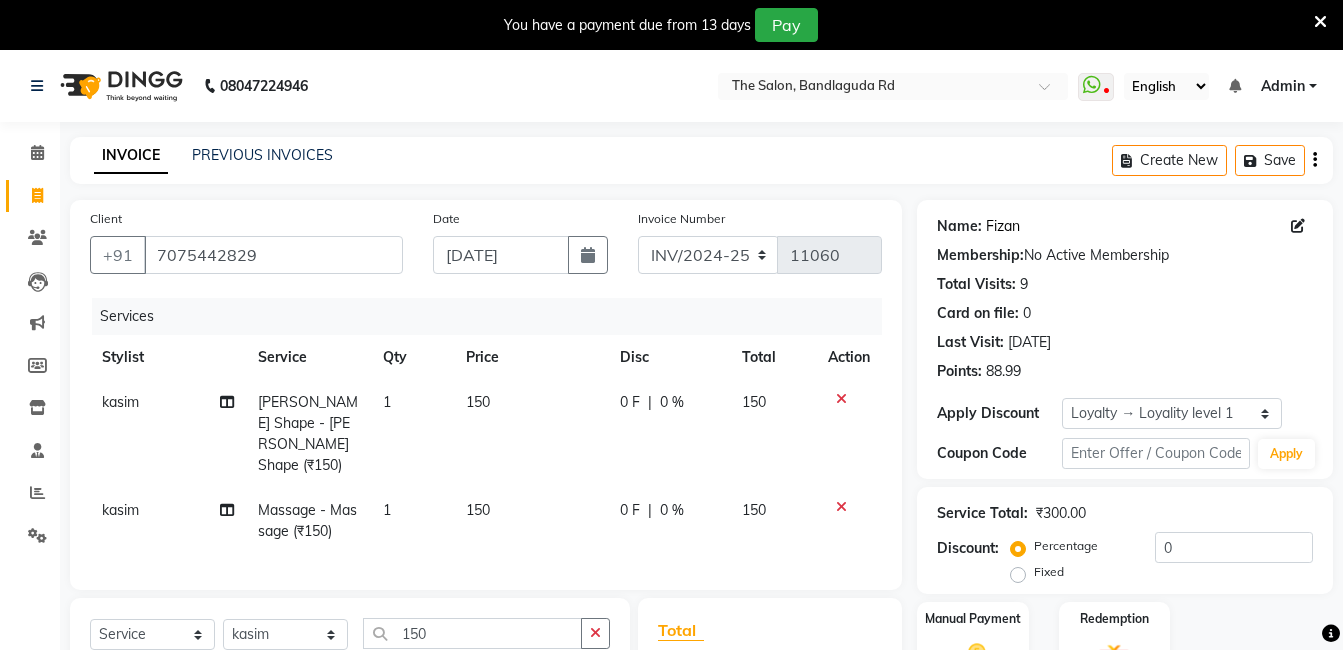click on "Fizan" 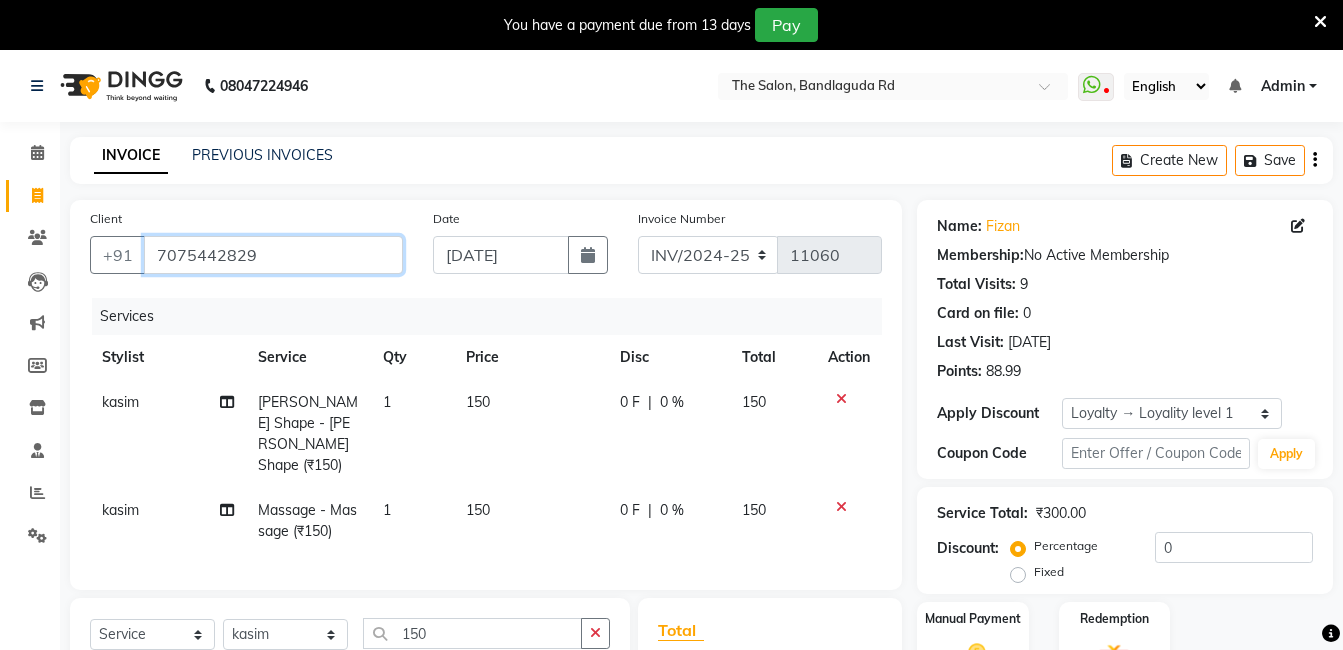 click on "7075442829" at bounding box center (273, 255) 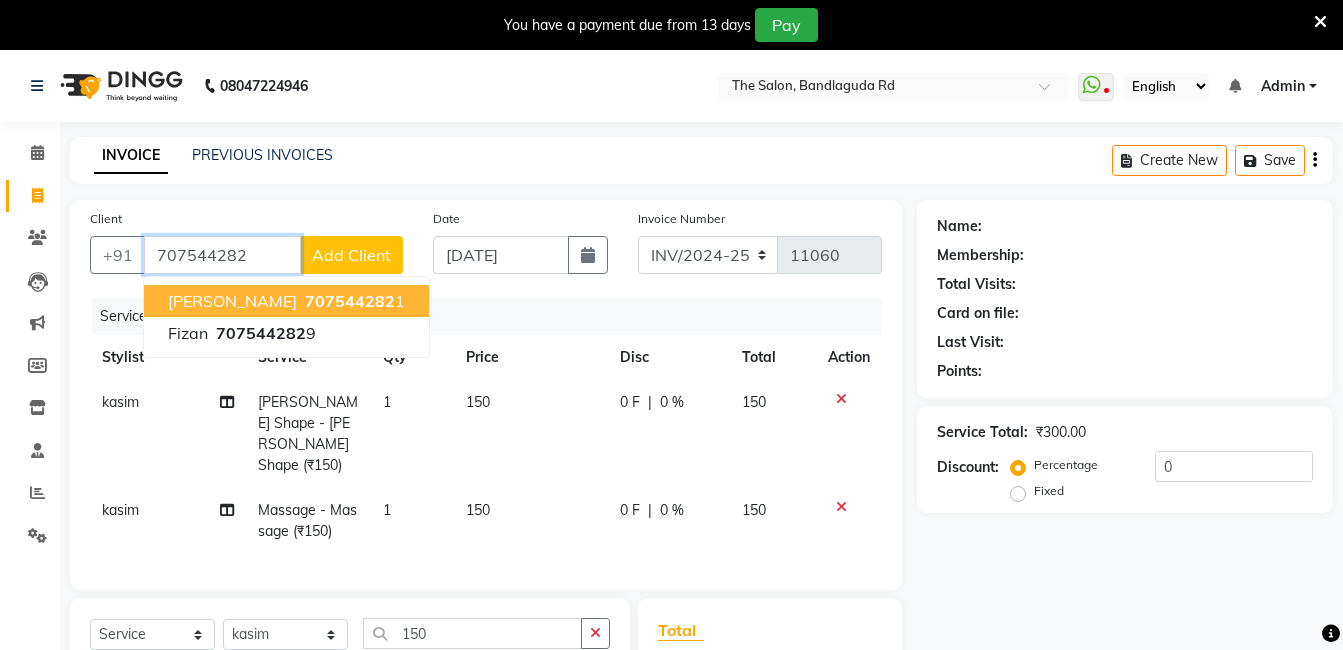 click on "707544282 1" at bounding box center [353, 301] 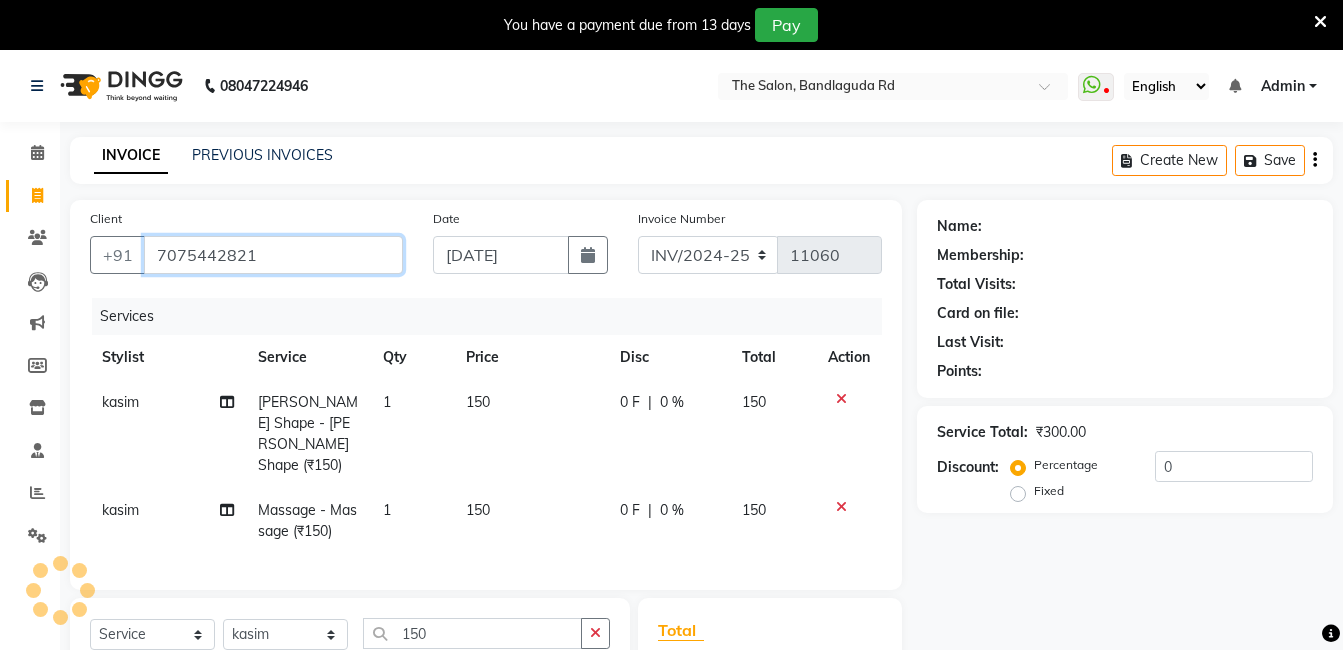 type on "7075442821" 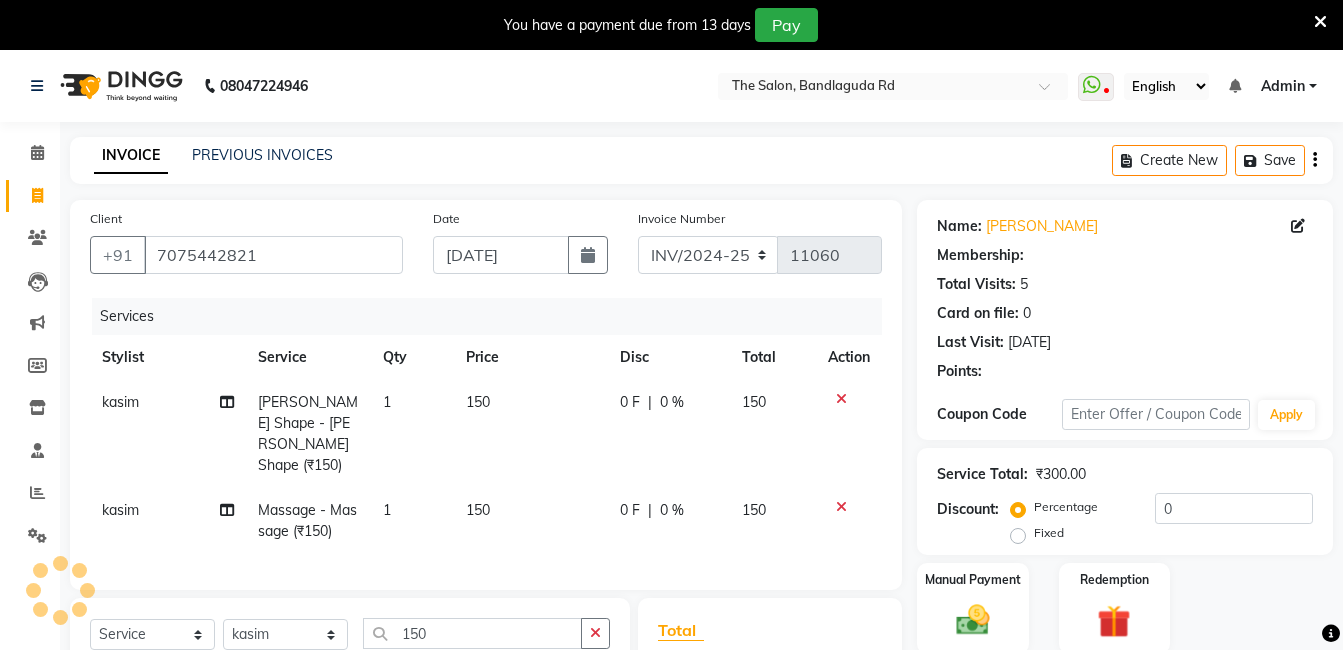 select on "2: Object" 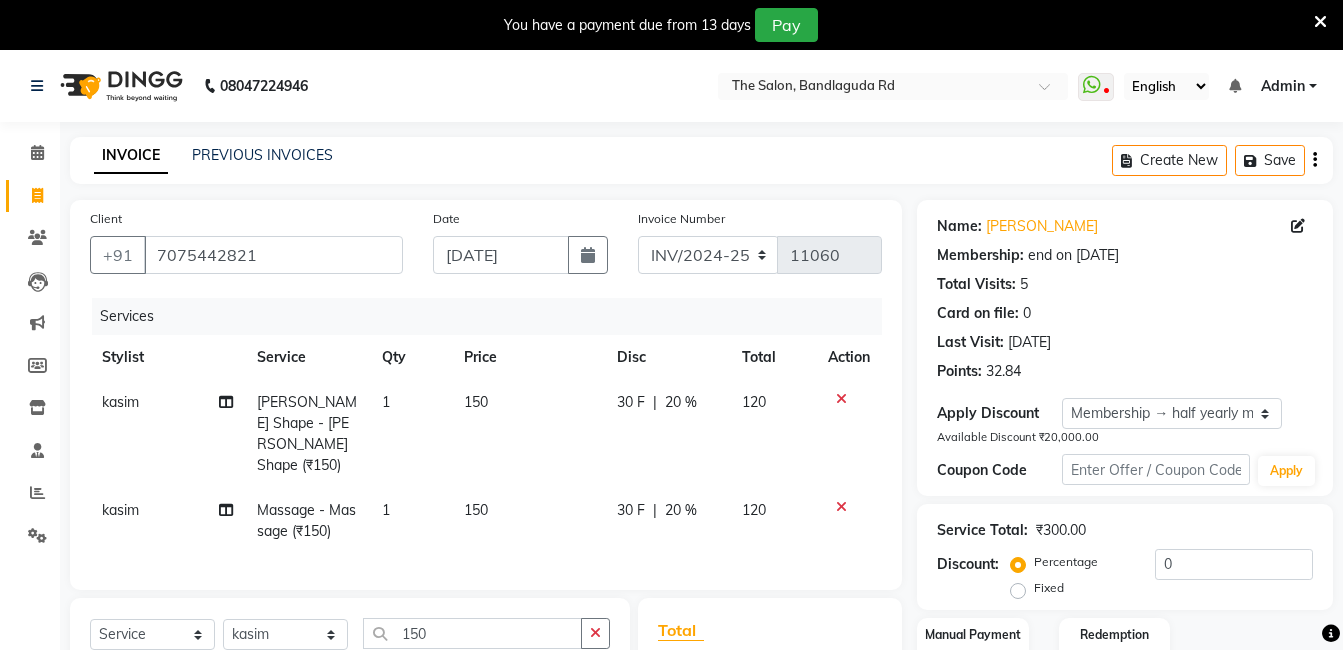 type on "20" 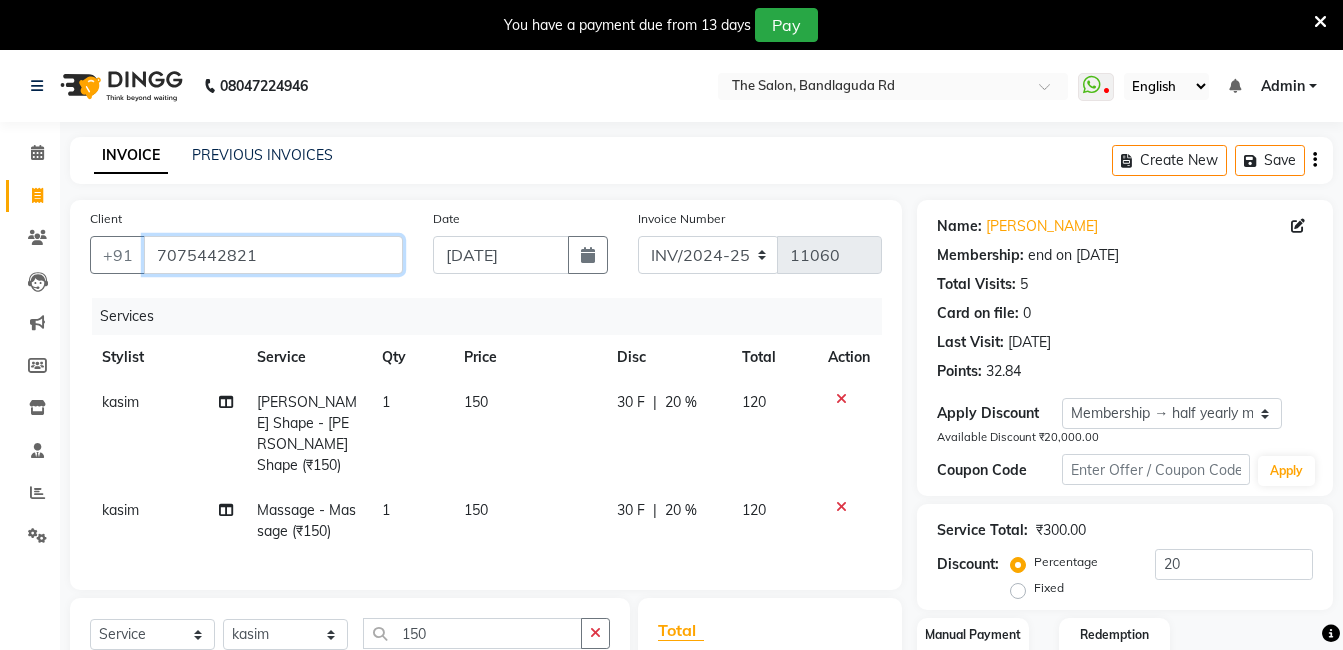 click on "7075442821" at bounding box center (273, 255) 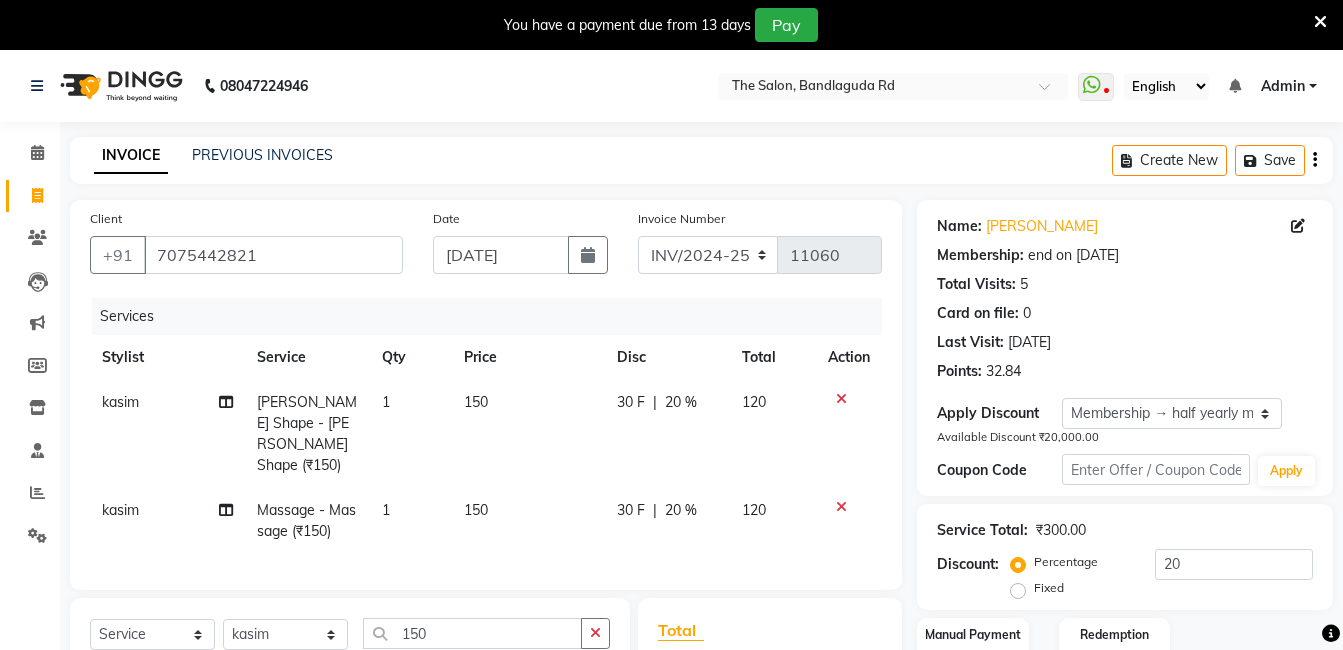 click on "Name: Fauzaan  Membership: end on 15-12-2025 Total Visits:  5 Card on file:  0 Last Visit:   18-06-2025 Points:   32.84" 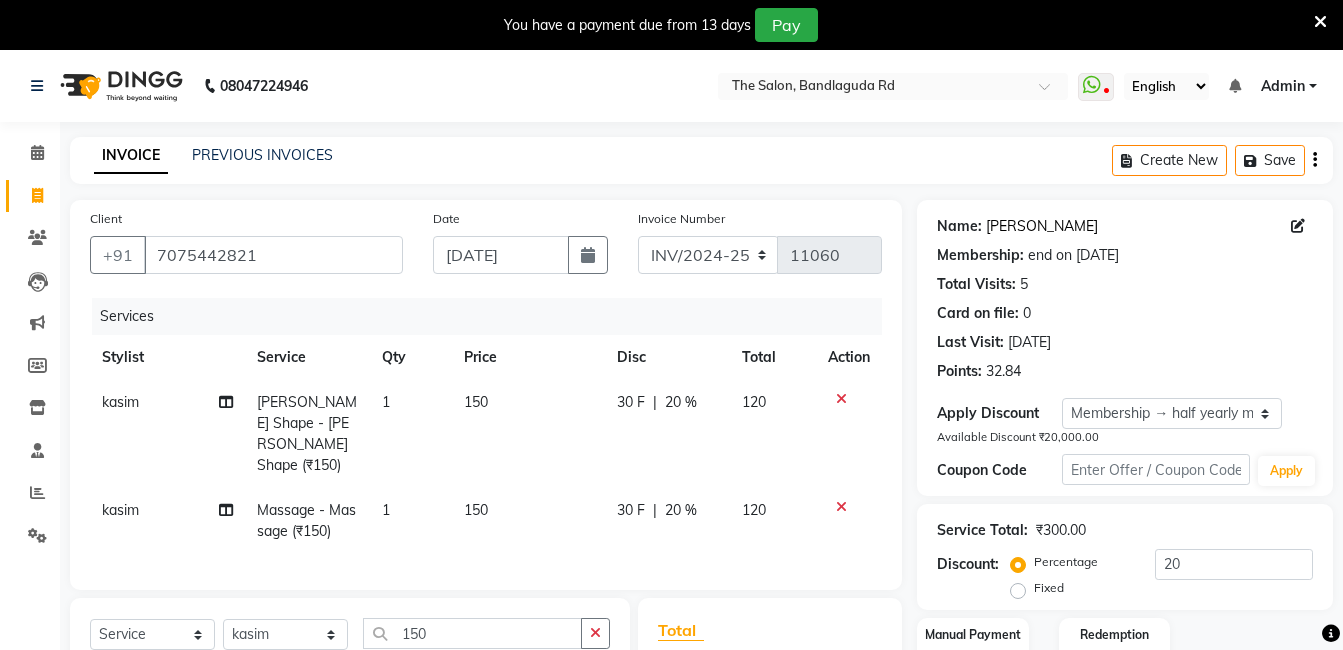 click on "Fauzaan" 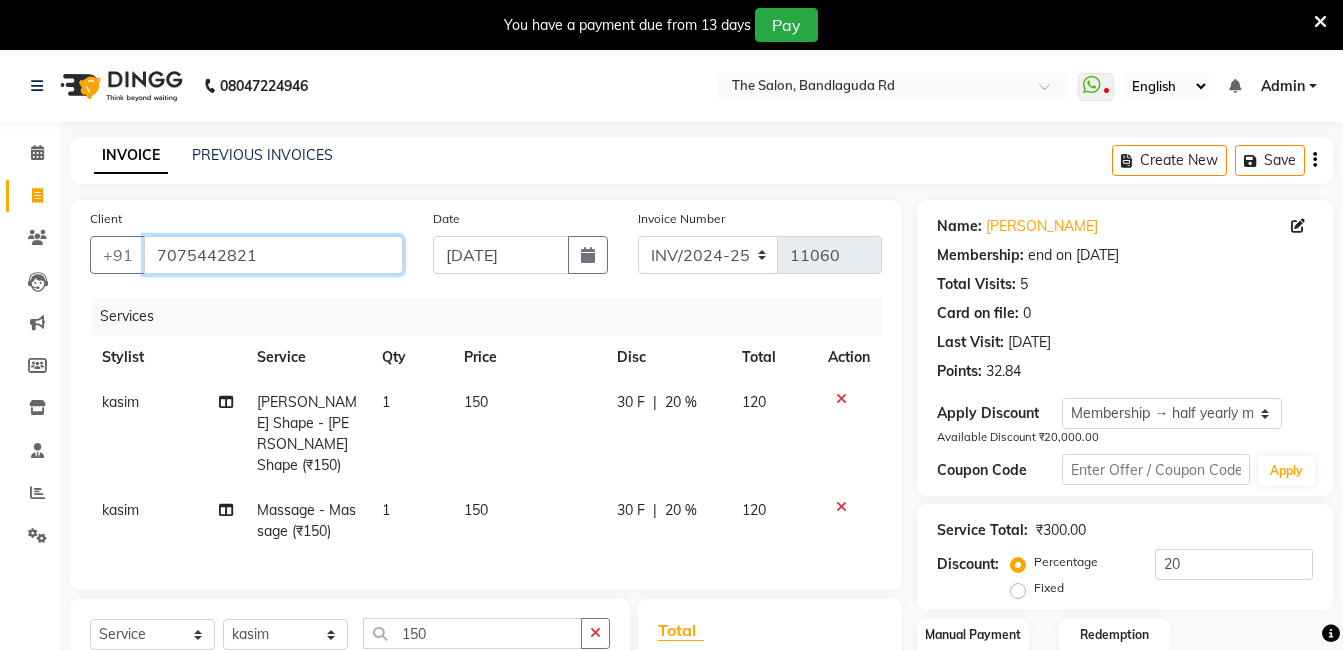 click on "7075442821" at bounding box center (273, 255) 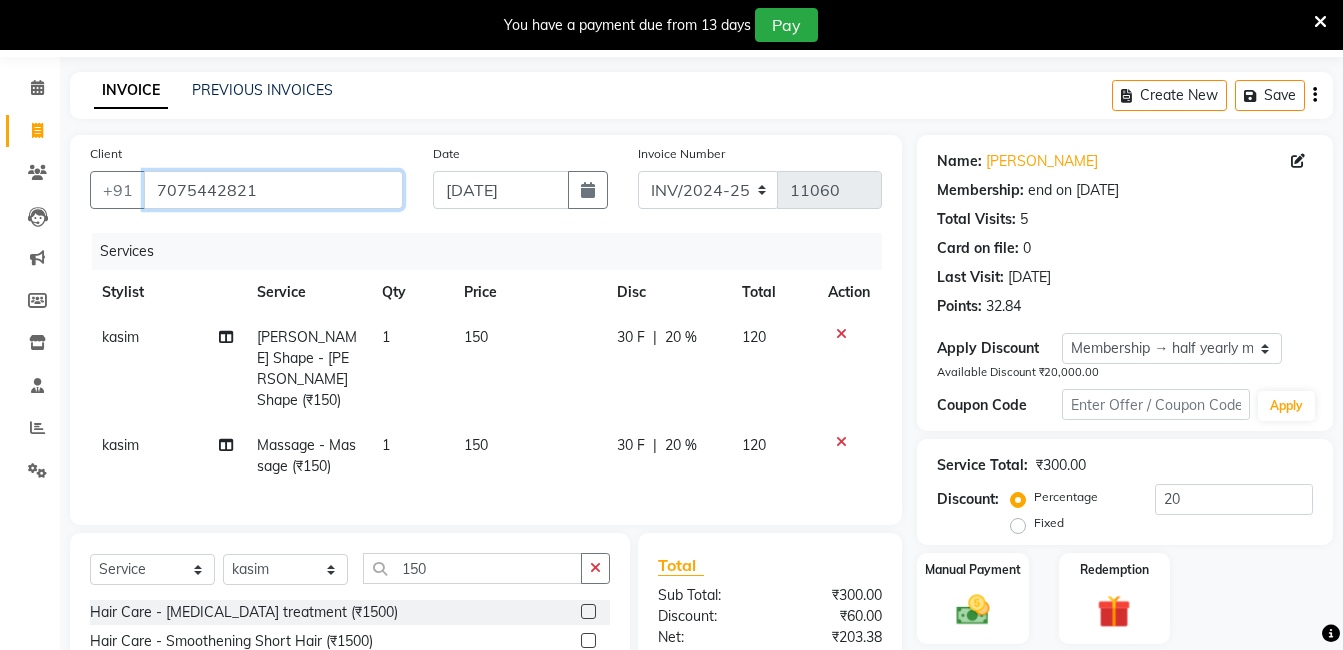 scroll, scrollTop: 100, scrollLeft: 0, axis: vertical 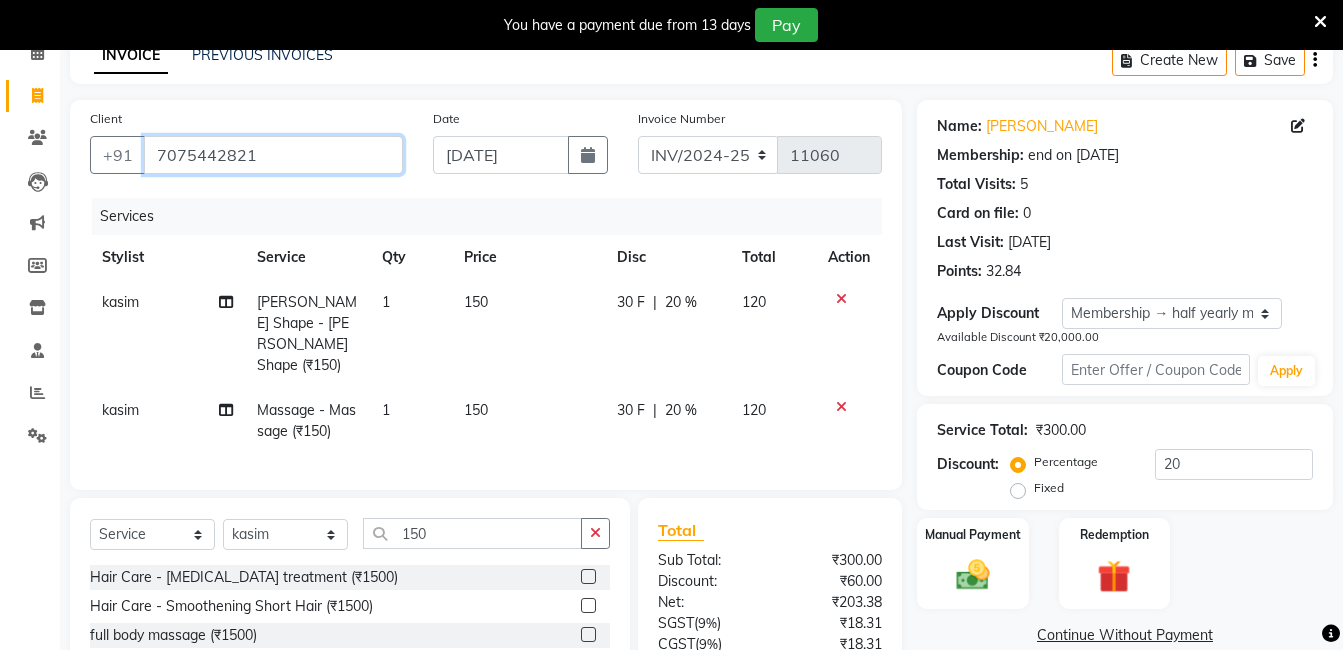 click on "7075442821" at bounding box center (273, 155) 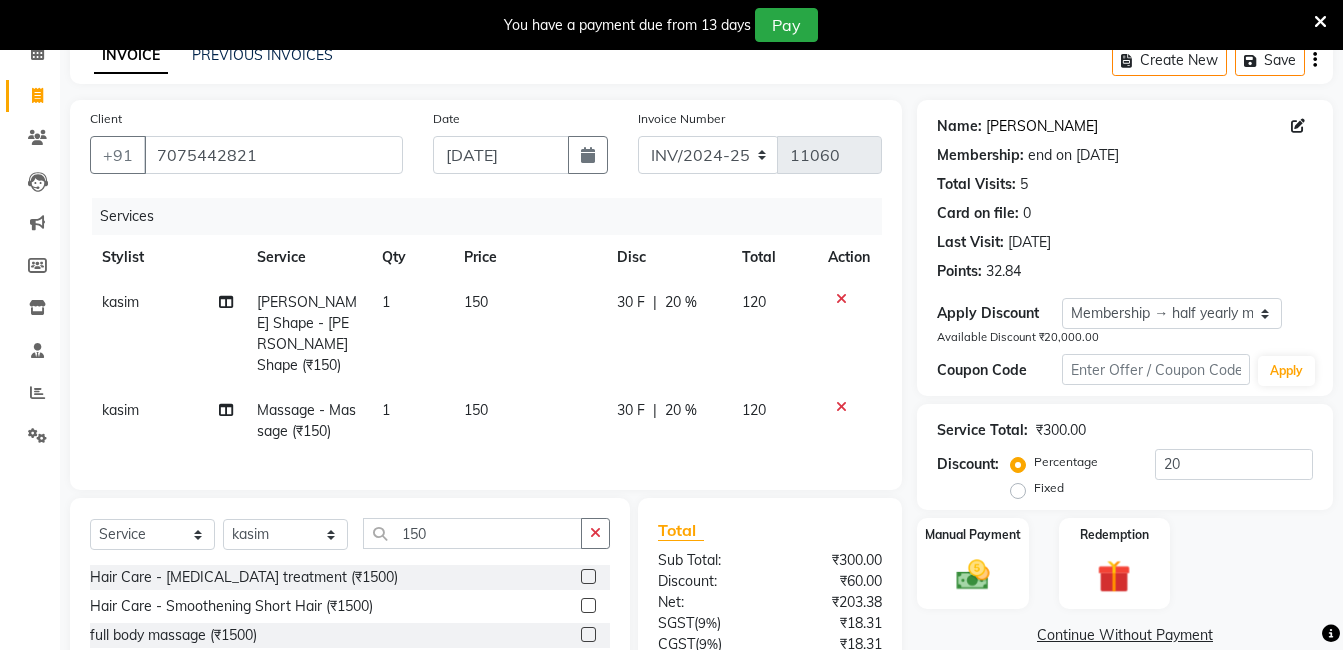 click on "Fauzaan" 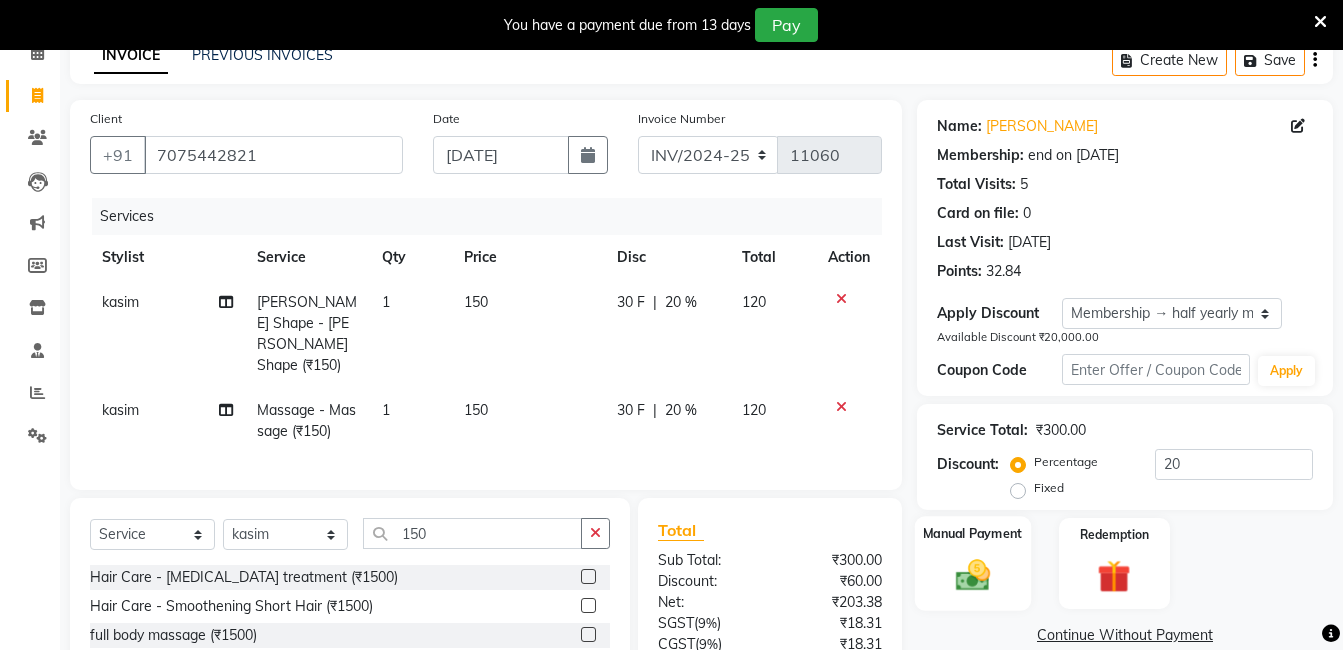 click 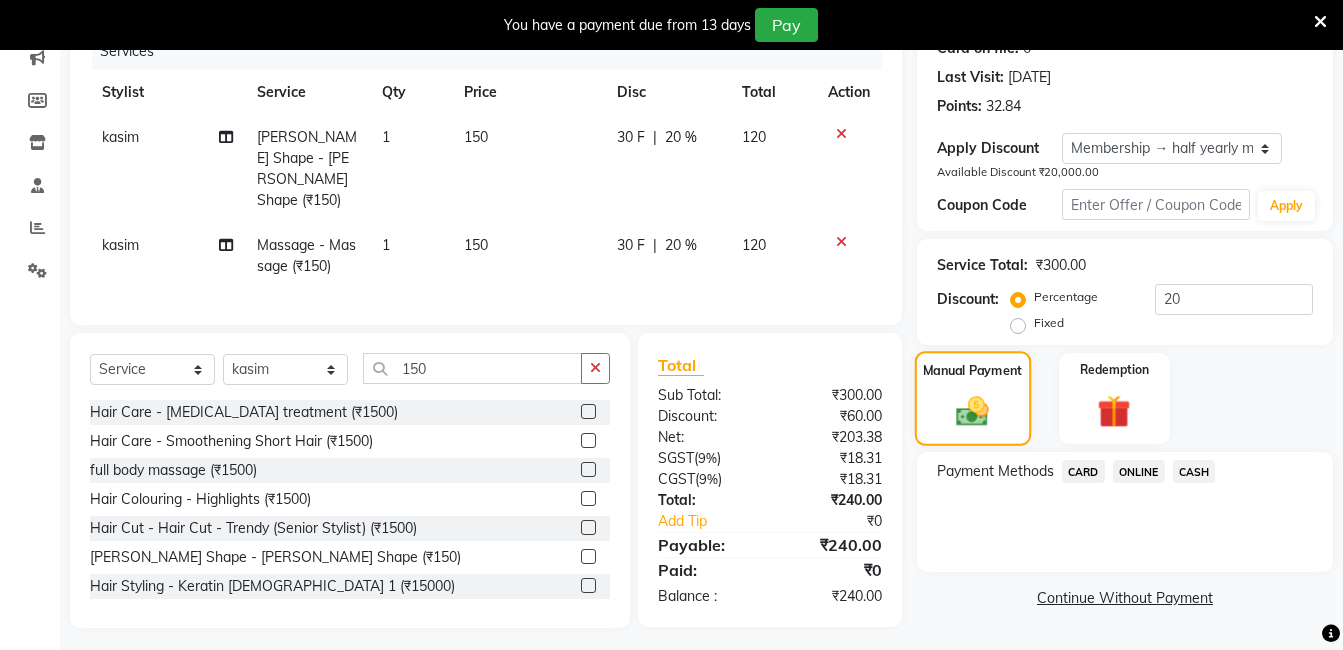 scroll, scrollTop: 267, scrollLeft: 0, axis: vertical 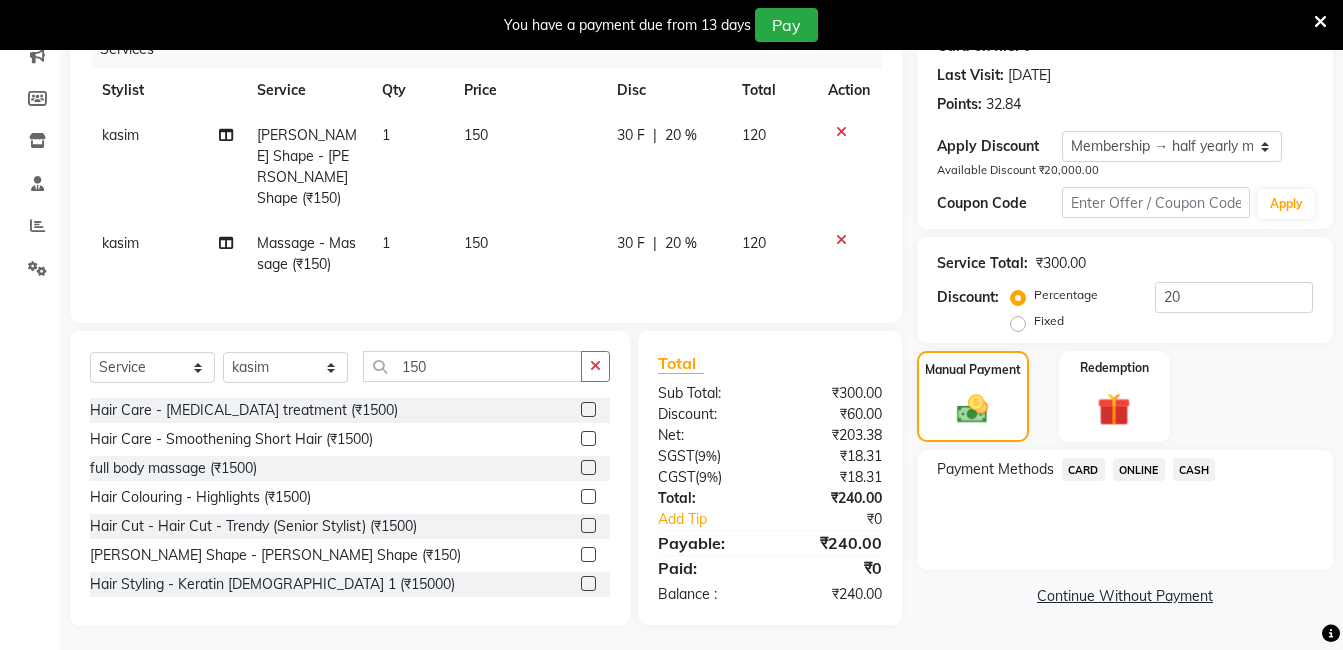 click on "CASH" 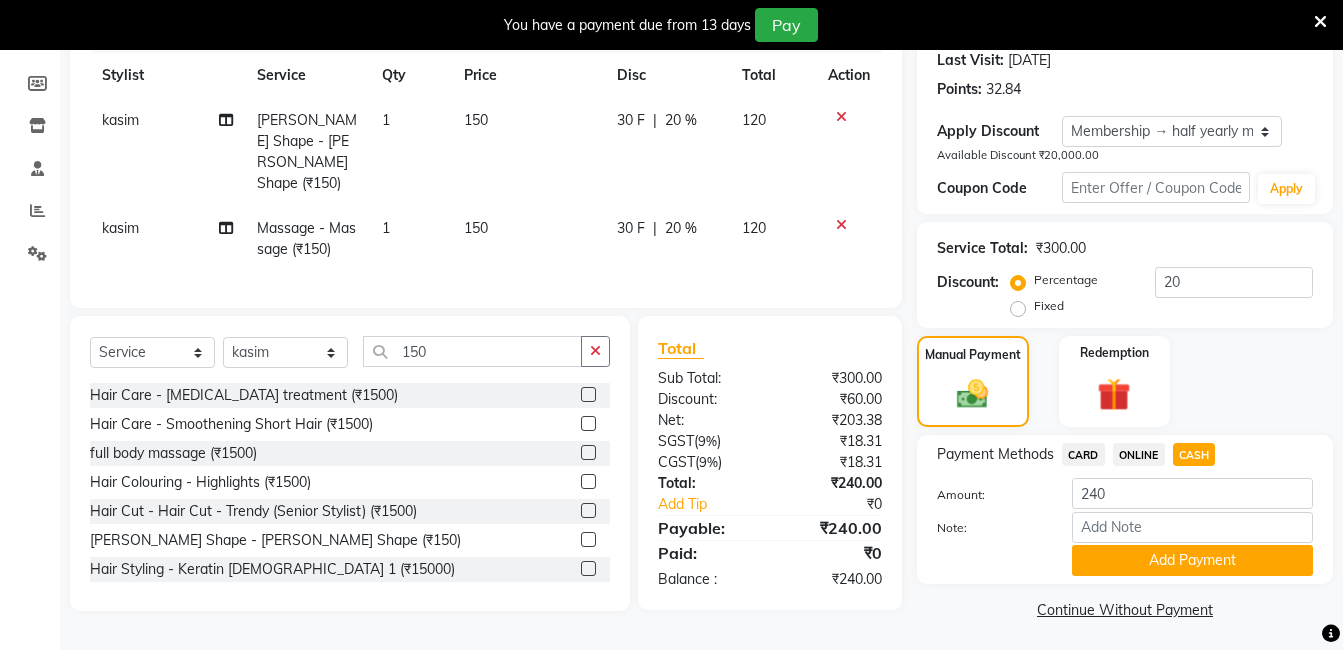 scroll, scrollTop: 287, scrollLeft: 0, axis: vertical 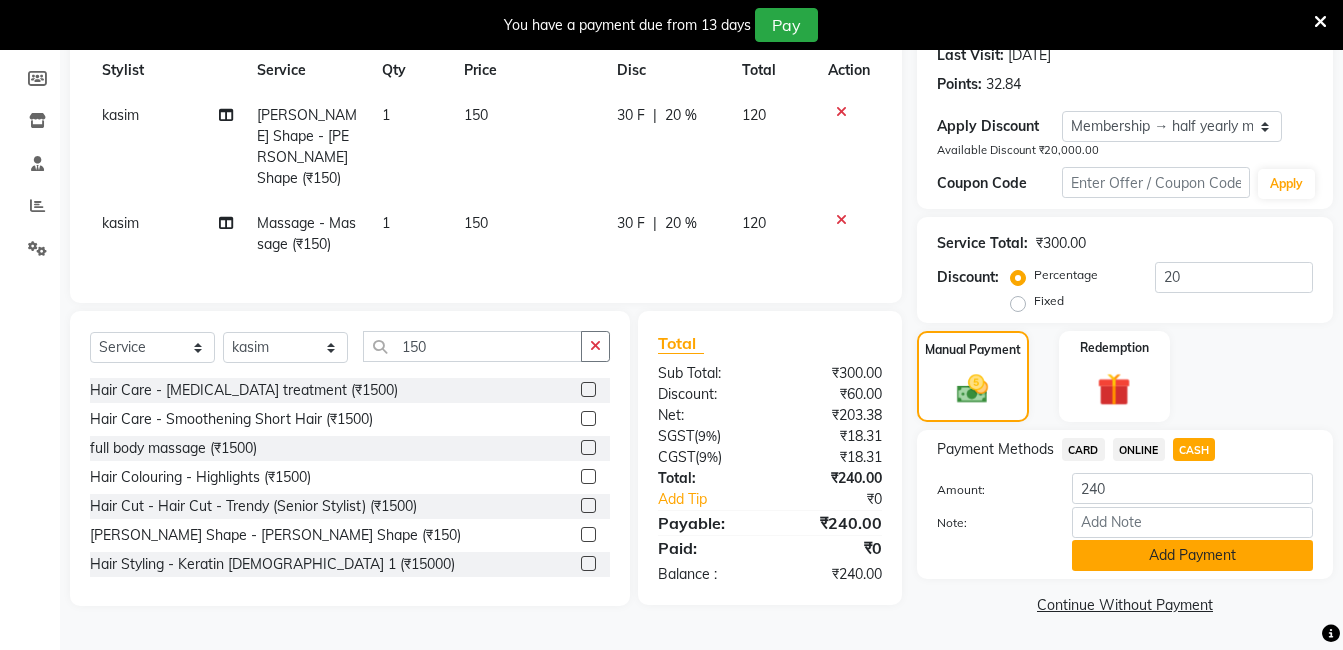 click on "Add Payment" 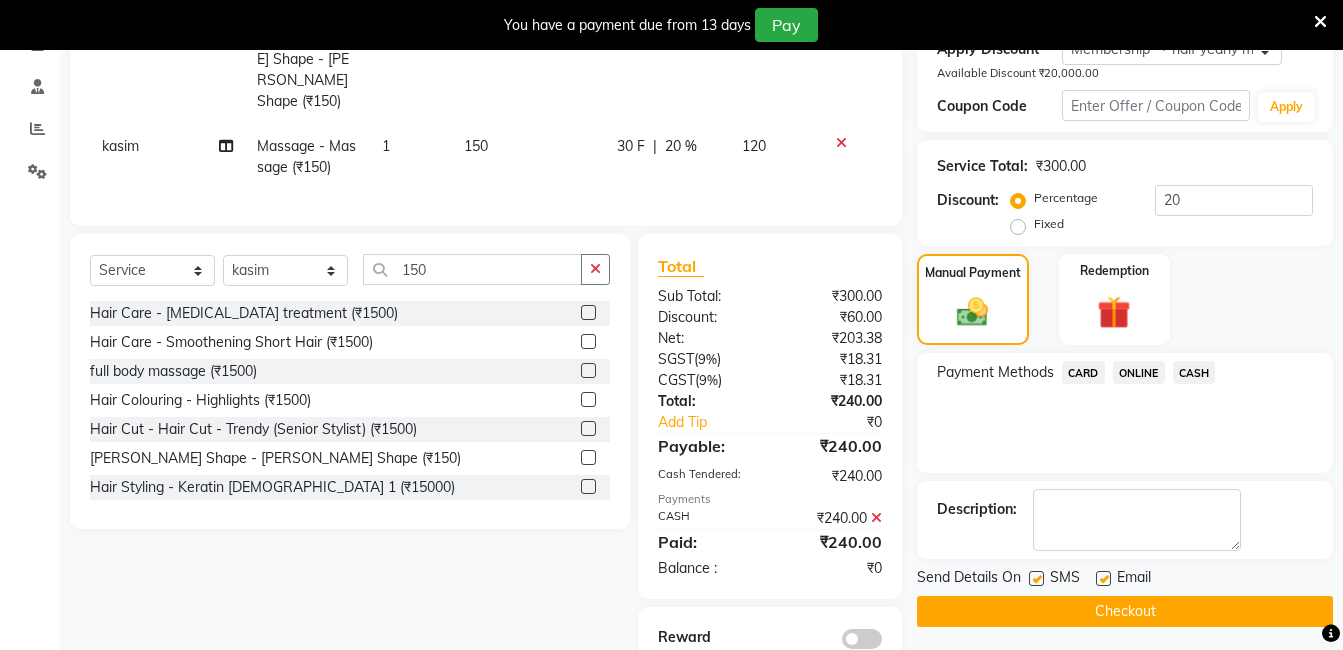 scroll, scrollTop: 427, scrollLeft: 0, axis: vertical 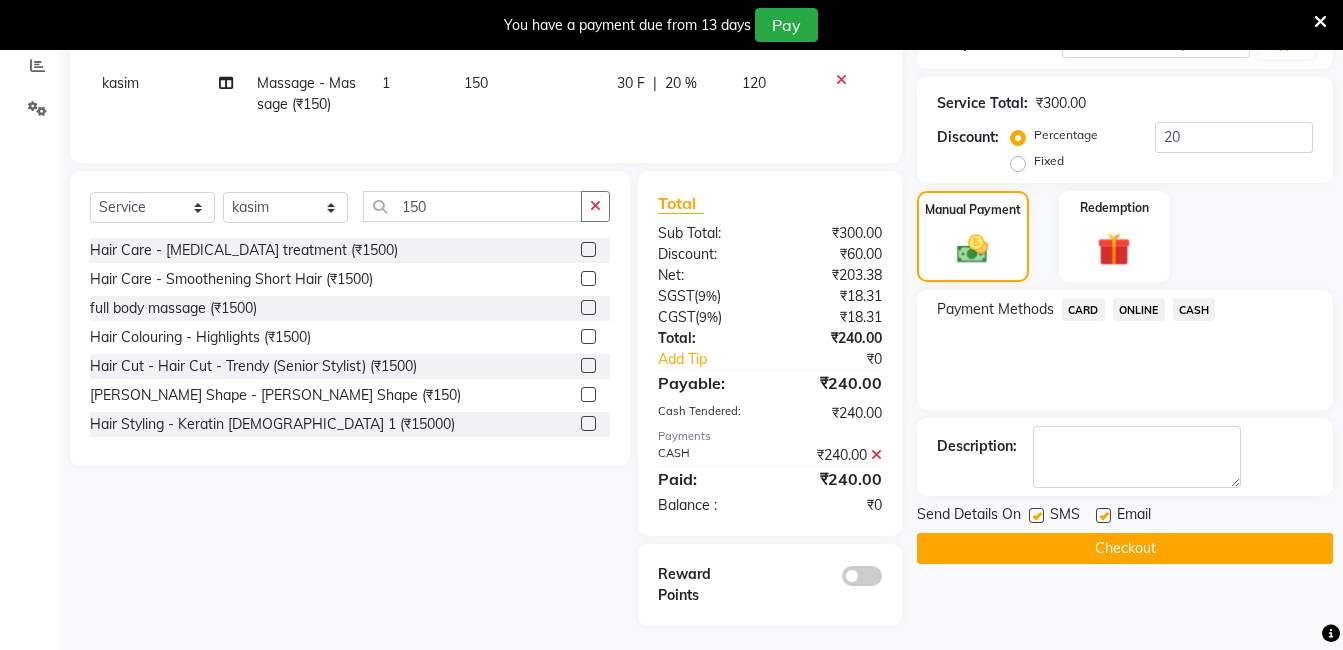 click on "Checkout" 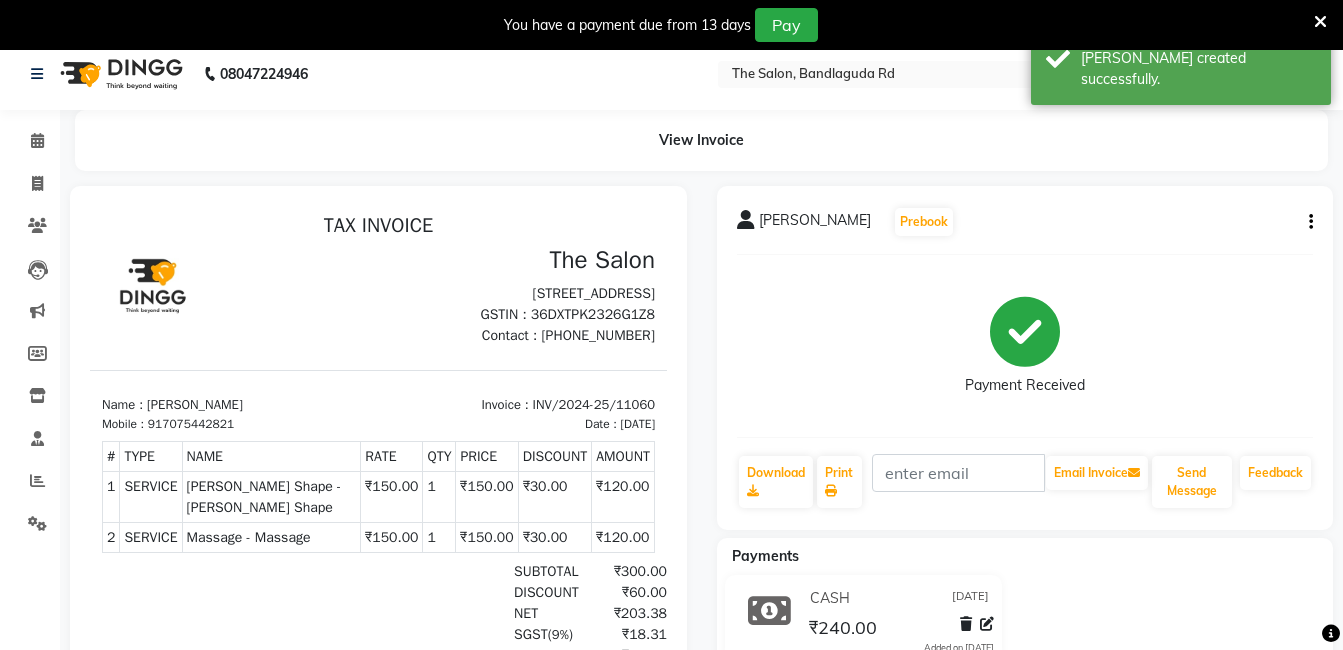 scroll, scrollTop: 0, scrollLeft: 0, axis: both 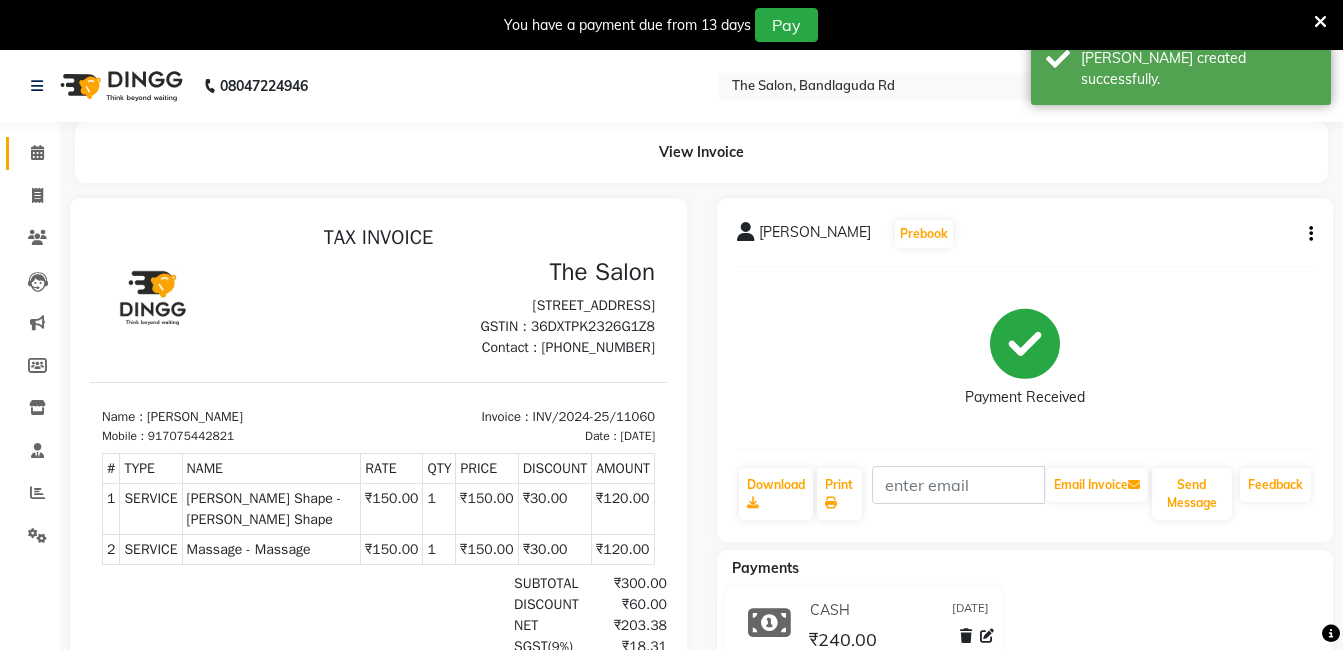 click on "Calendar" 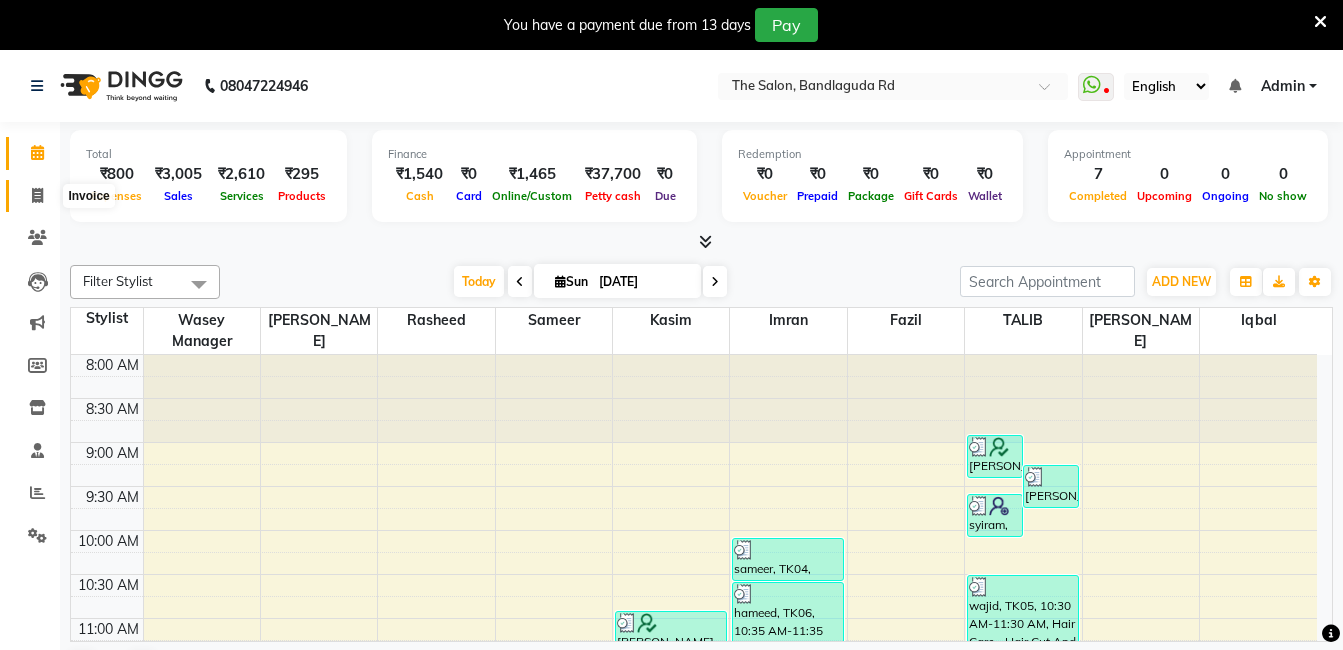 click 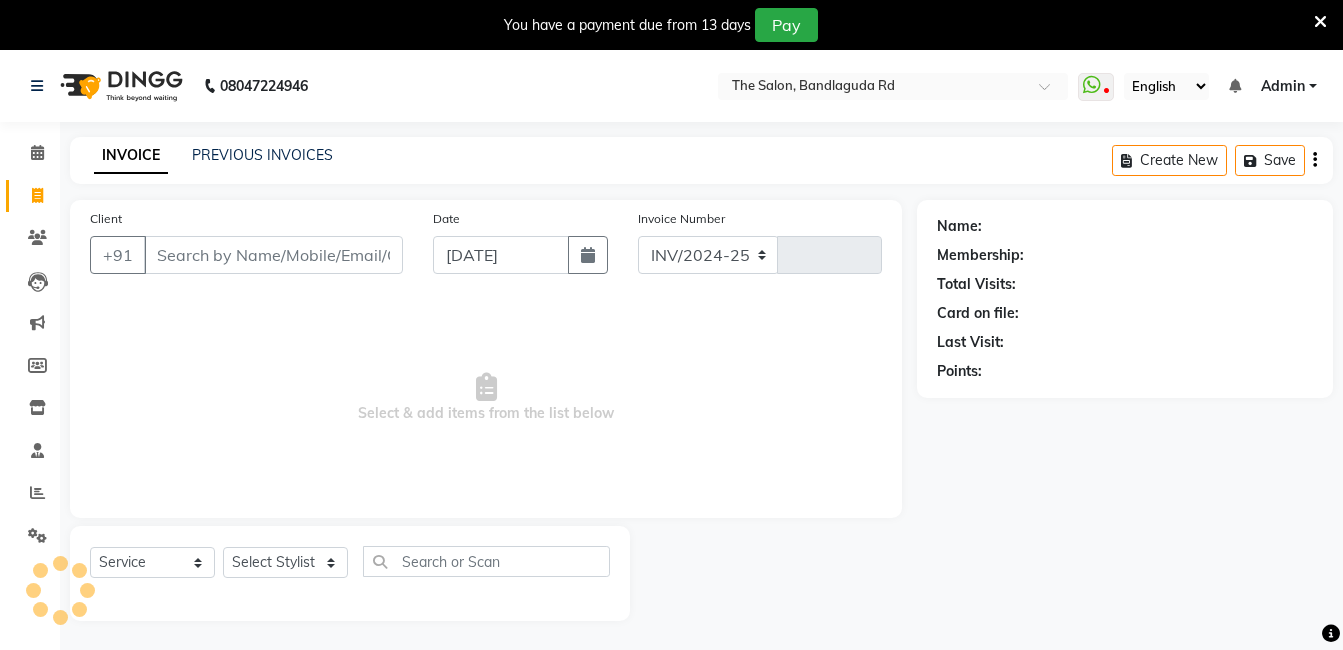 select on "5198" 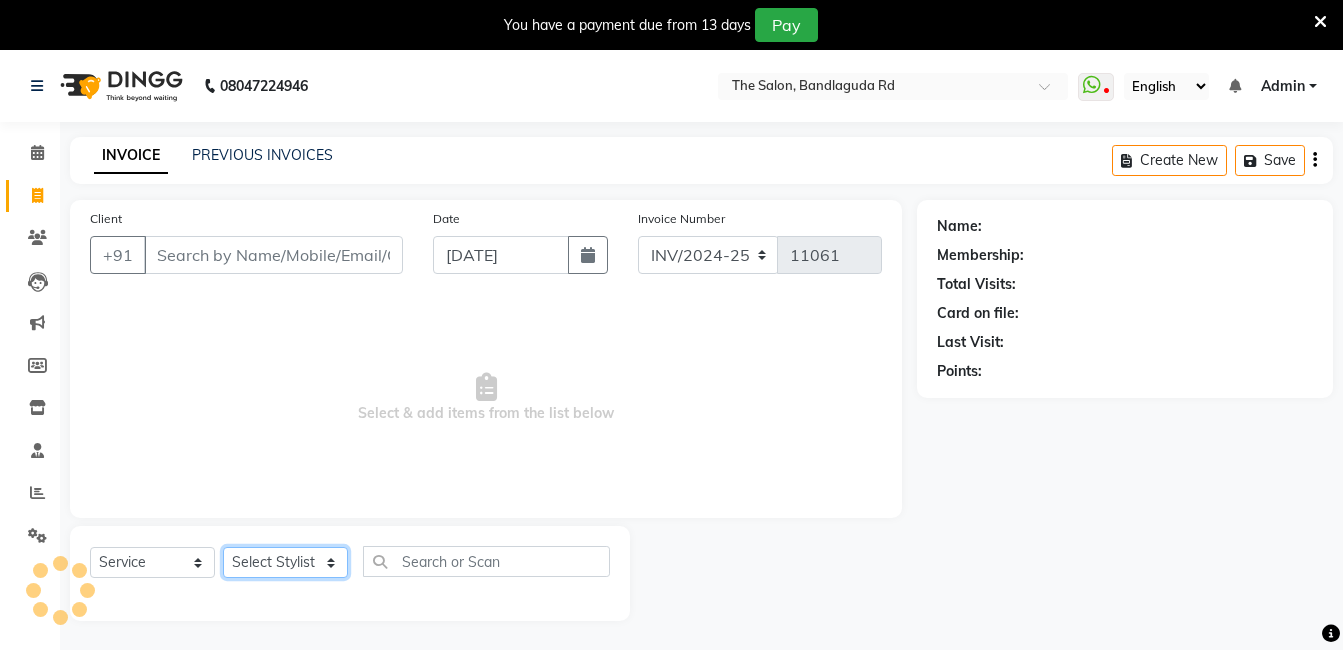 click on "Select Stylist" 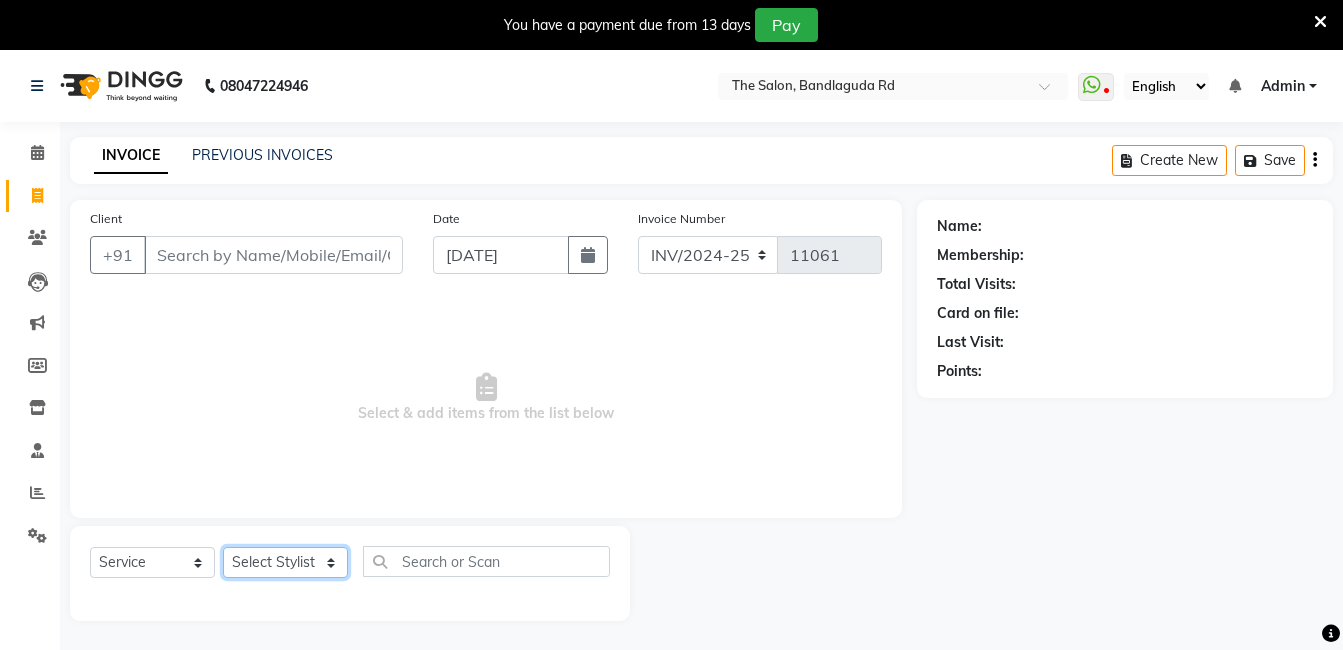 select on "71212" 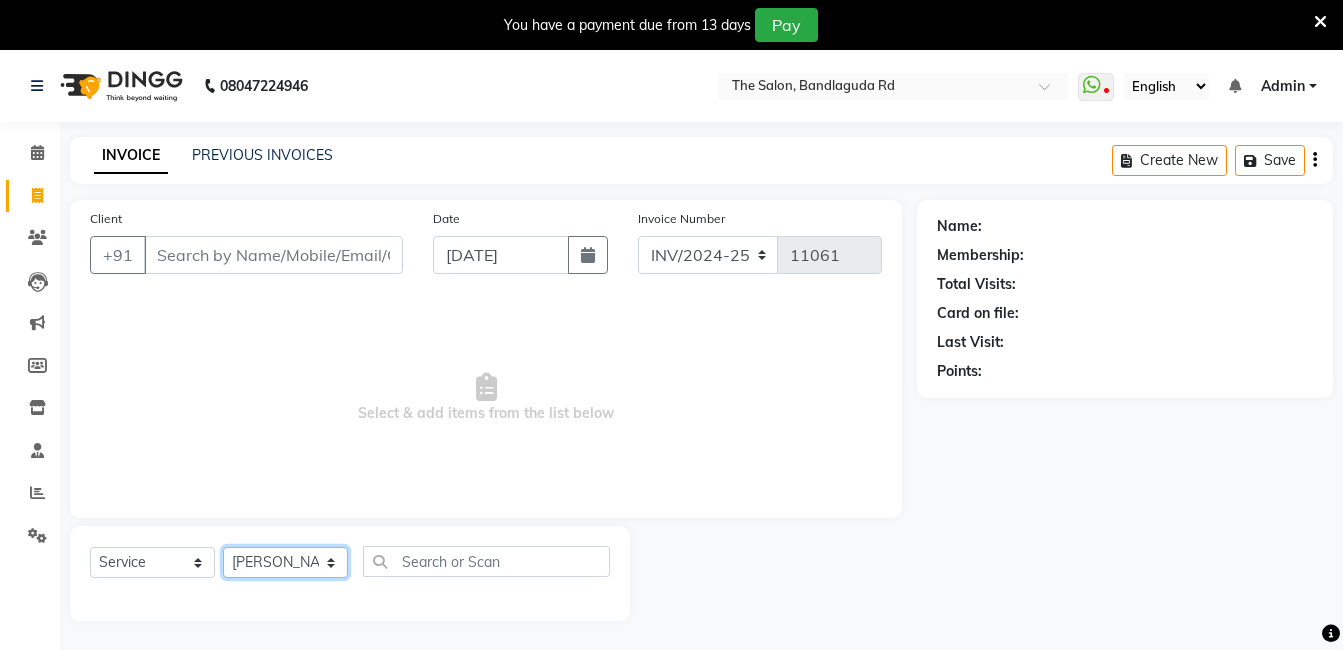 click on "Select Stylist adil fazil imran iqbal kasim mohd rasheed sameer TALIB wasey manager" 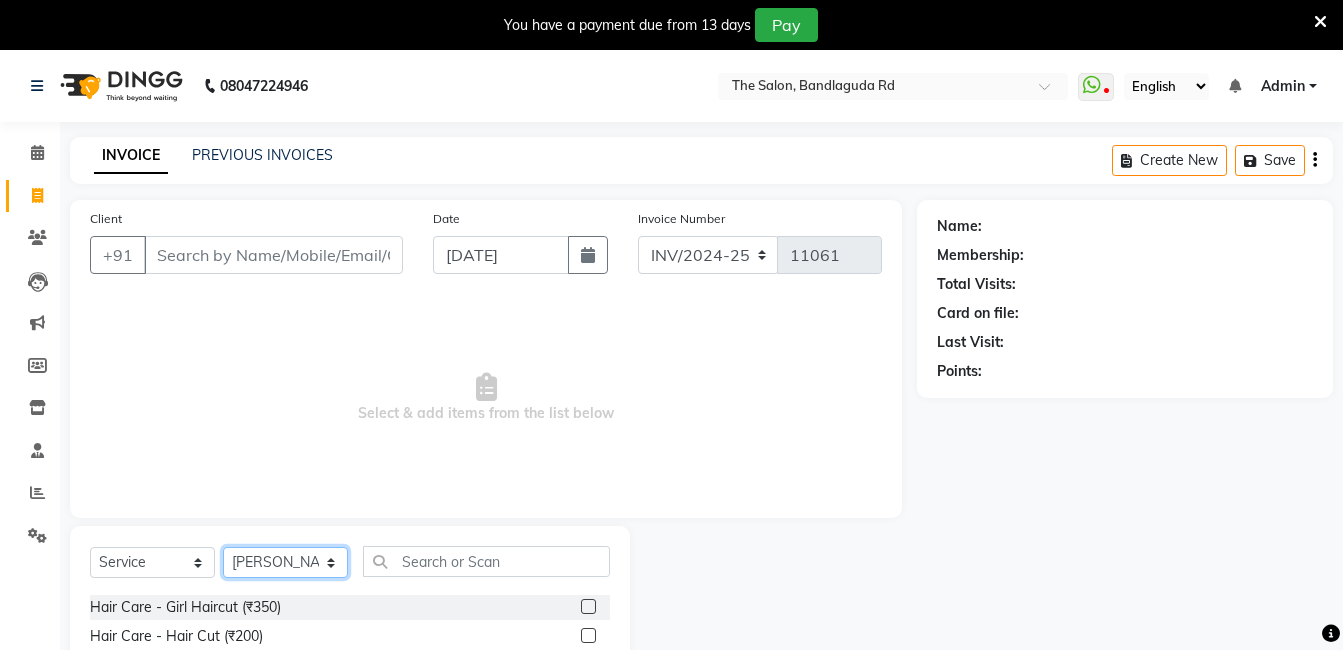 scroll, scrollTop: 200, scrollLeft: 0, axis: vertical 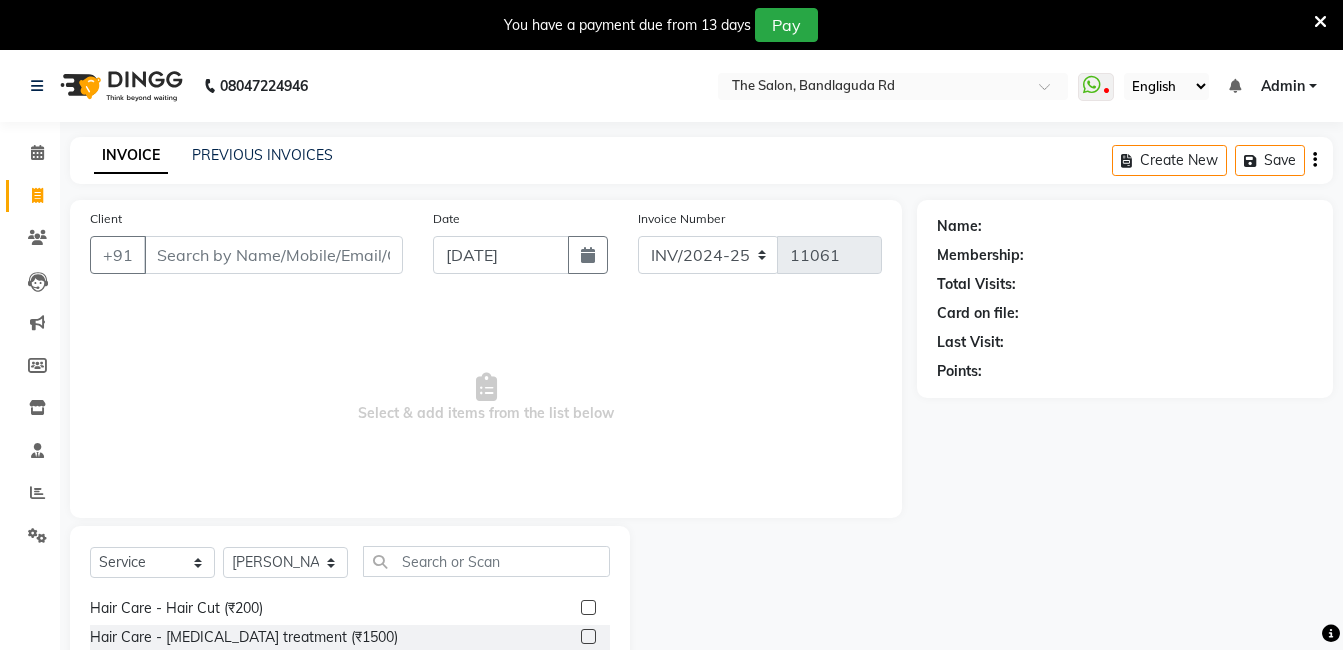 click on "Select  Service  Product  Membership  Package Voucher Prepaid Gift Card  Select Stylist adil fazil imran iqbal kasim mohd rasheed sameer TALIB wasey manager Hair Care - Beard Colour (₹500)  Hair Care - Baby Haircut (₹250)  Hair Care - Hair Cut And Shave (₹350)  Hair Care - Beard Streight (₹1000)  Hair Care - Curly Short Lenght (₹5000)  Hair Care - Full Fiber (₹500)  Hair Care - Girl Haircut (₹350)  Hair Care - Hair Cut (₹200)  Hair Care - Dandruff treatment (₹1500)  Hair Care - Hair Spa Professional (₹1200)  Hair Care - Haircut Girl (₹800)  Hair Care - Half Fiber (₹350)  Hair Care - Head Wash (₹50)  Hair Care - Keratin Medium Length (₹7000)  Hair Care - Keratin Short Length1 (₹4000)  Hair Care - Keratin Short Length (₹2500)  Hair Care - Keratin Wash (₹300)  Hair Care - Matrix Colour (₹500)  Hair Care - Normal Haircut Girl (₹500)  Hair Care - Smoothening Short Hair (₹1500)  Hair Care - Spa (₹700)  Hair Care - Streightening Long Hair (₹6000)  basic package (₹2000)" 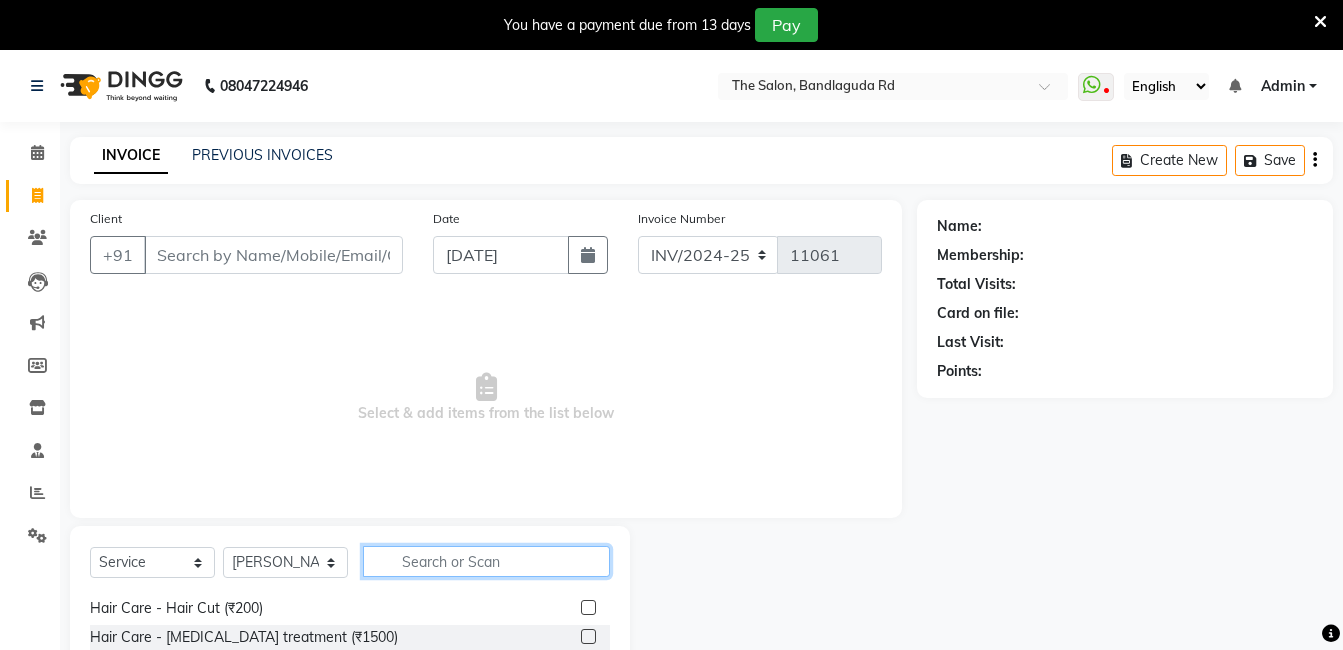 click 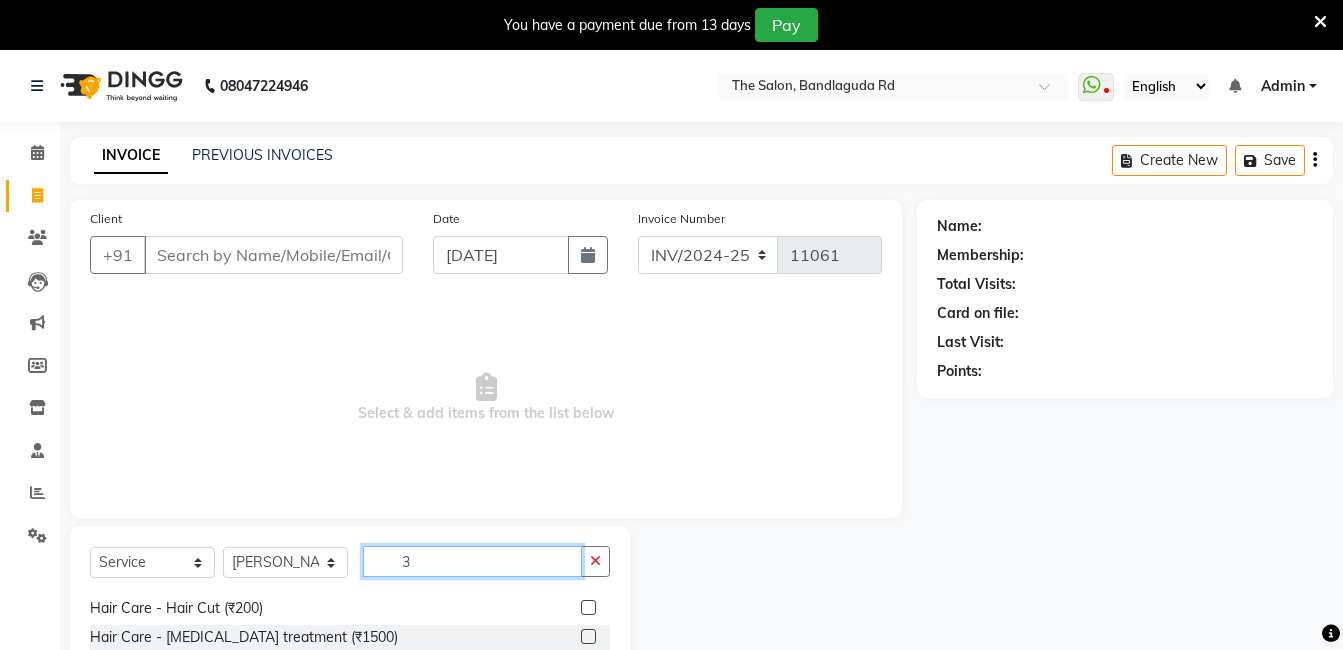 scroll, scrollTop: 0, scrollLeft: 0, axis: both 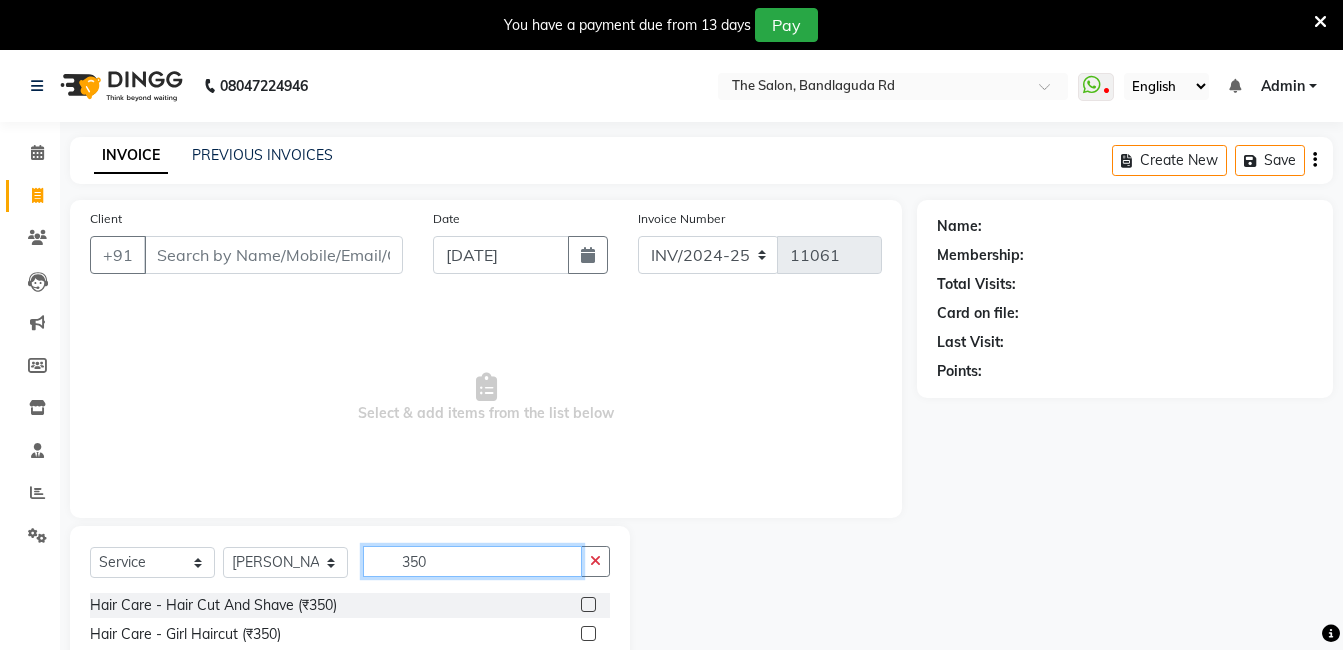 type on "350" 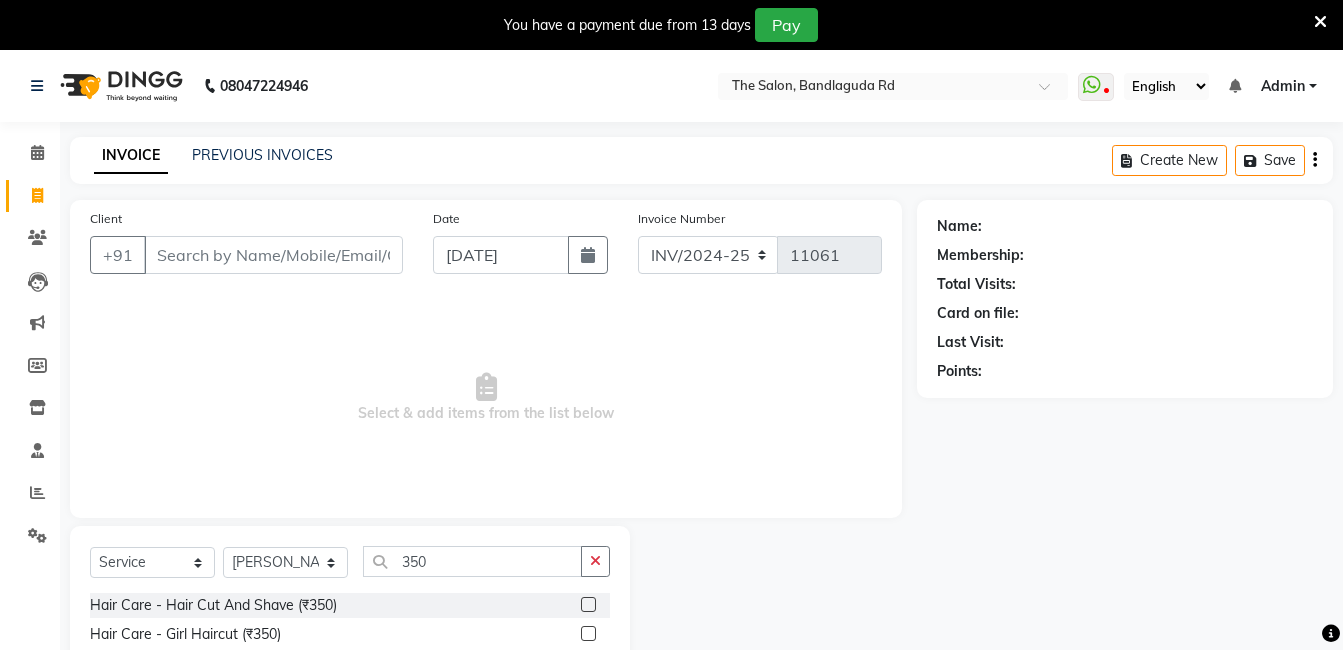 click on "Select  Service  Product  Membership  Package Voucher Prepaid Gift Card  Select Stylist adil fazil imran iqbal kasim mohd rasheed sameer TALIB wasey manager 350" 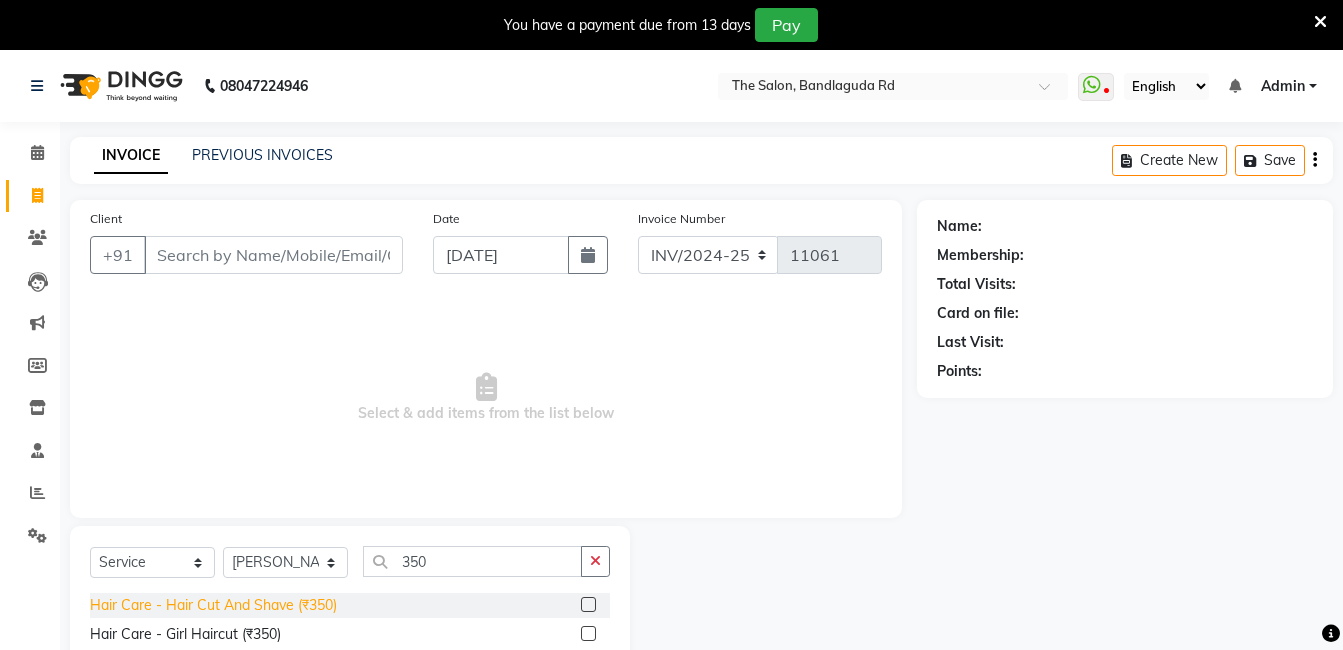 click on "Hair Care - Hair Cut And Shave (₹350)" 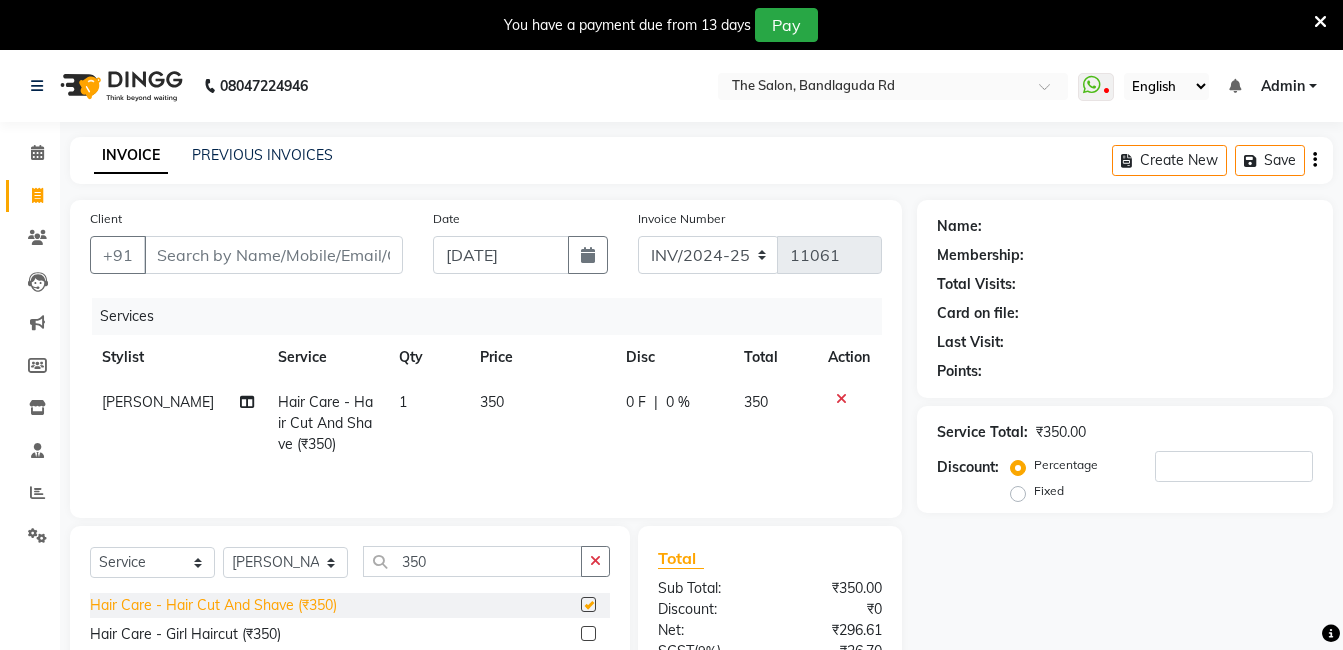 checkbox on "false" 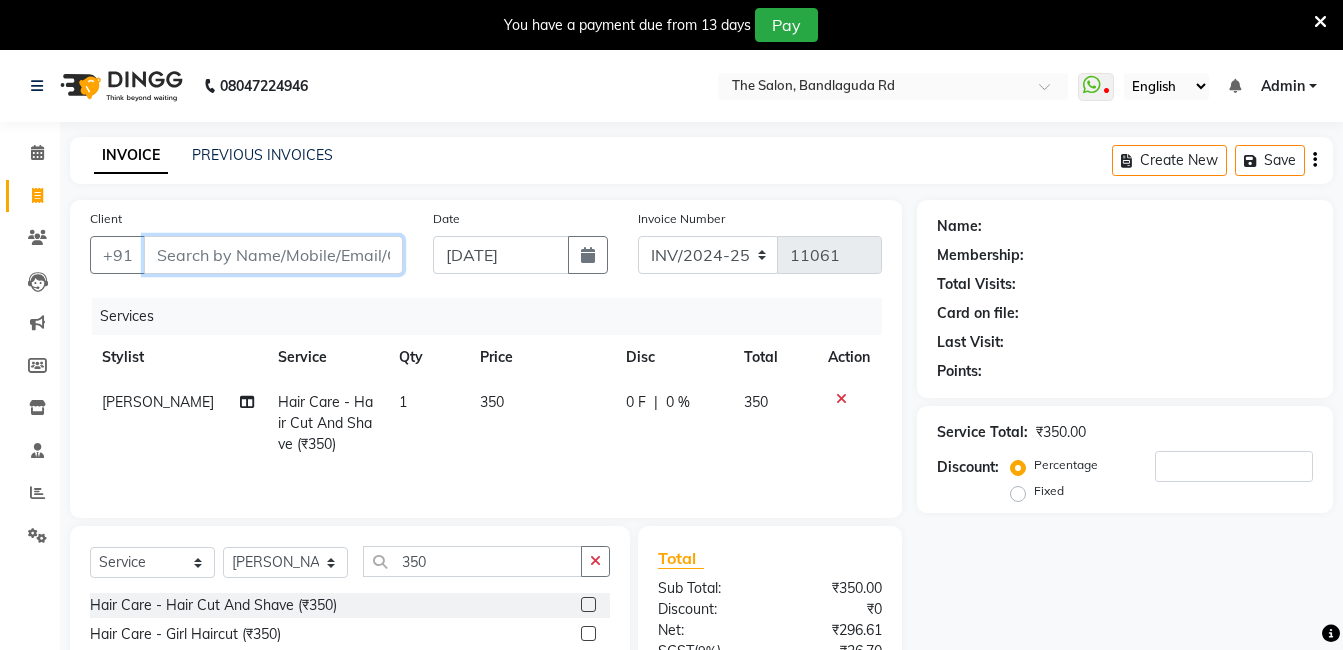 click on "Client" at bounding box center [273, 255] 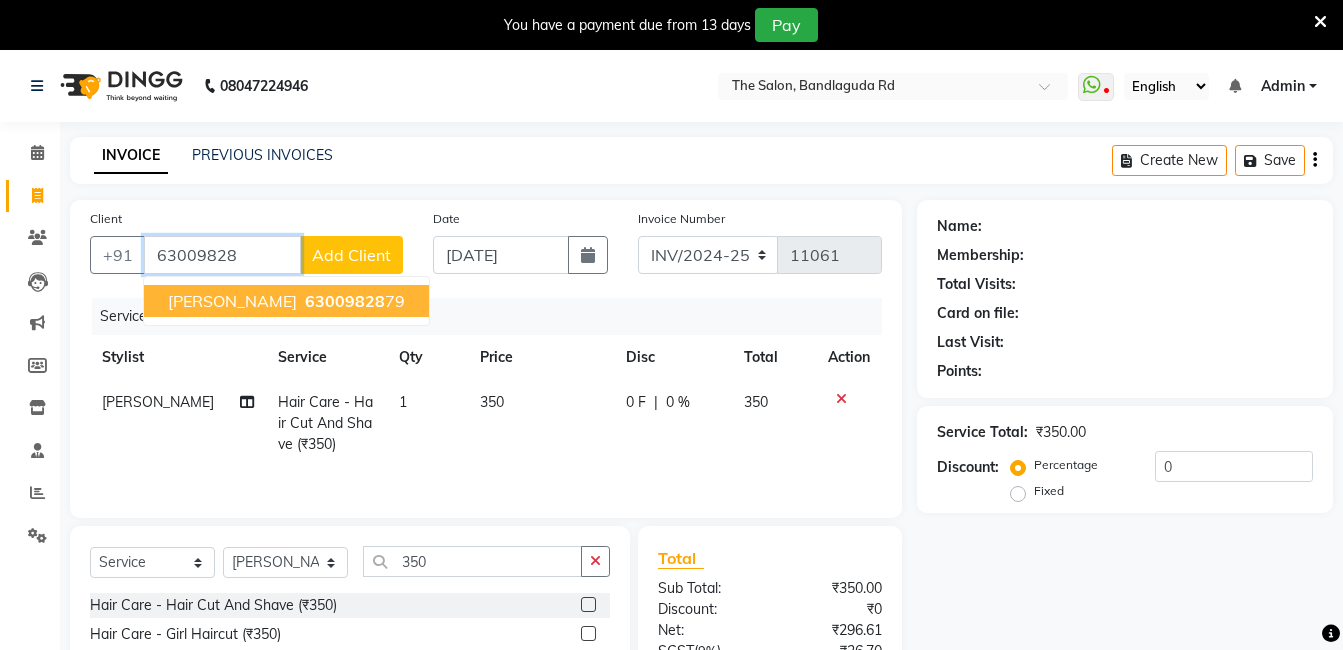 click on "63009828 79" at bounding box center [353, 301] 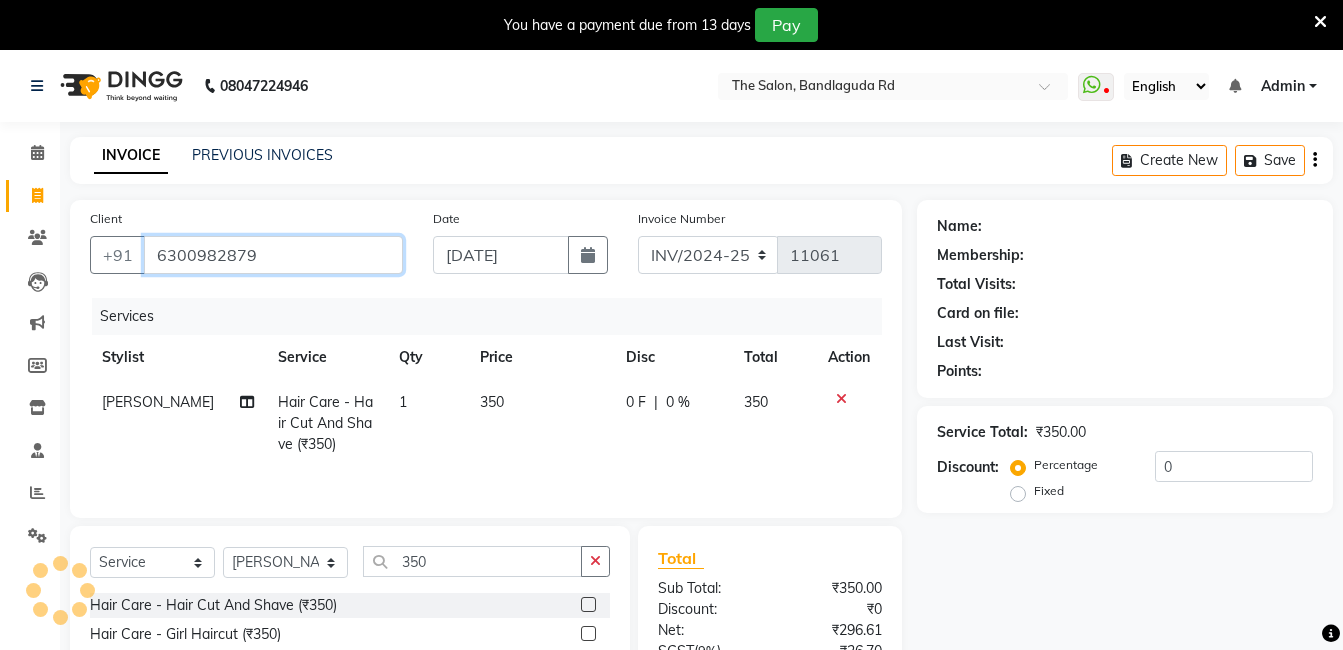 type on "6300982879" 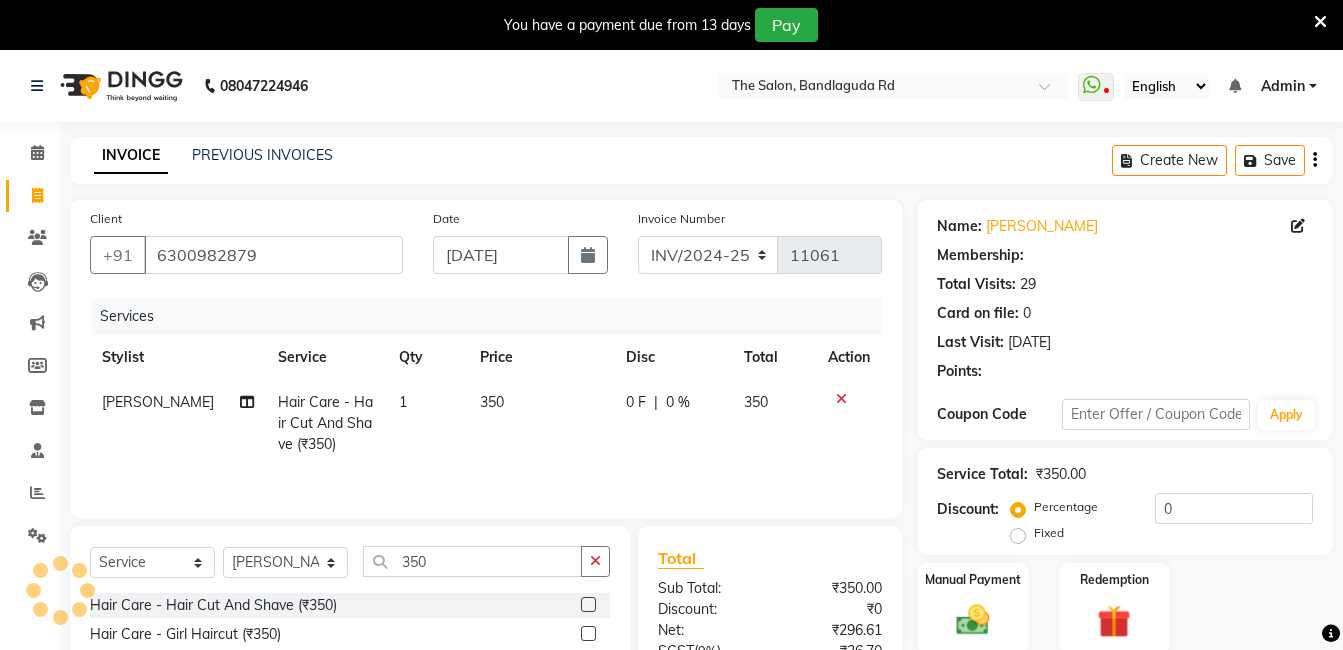 type on "20" 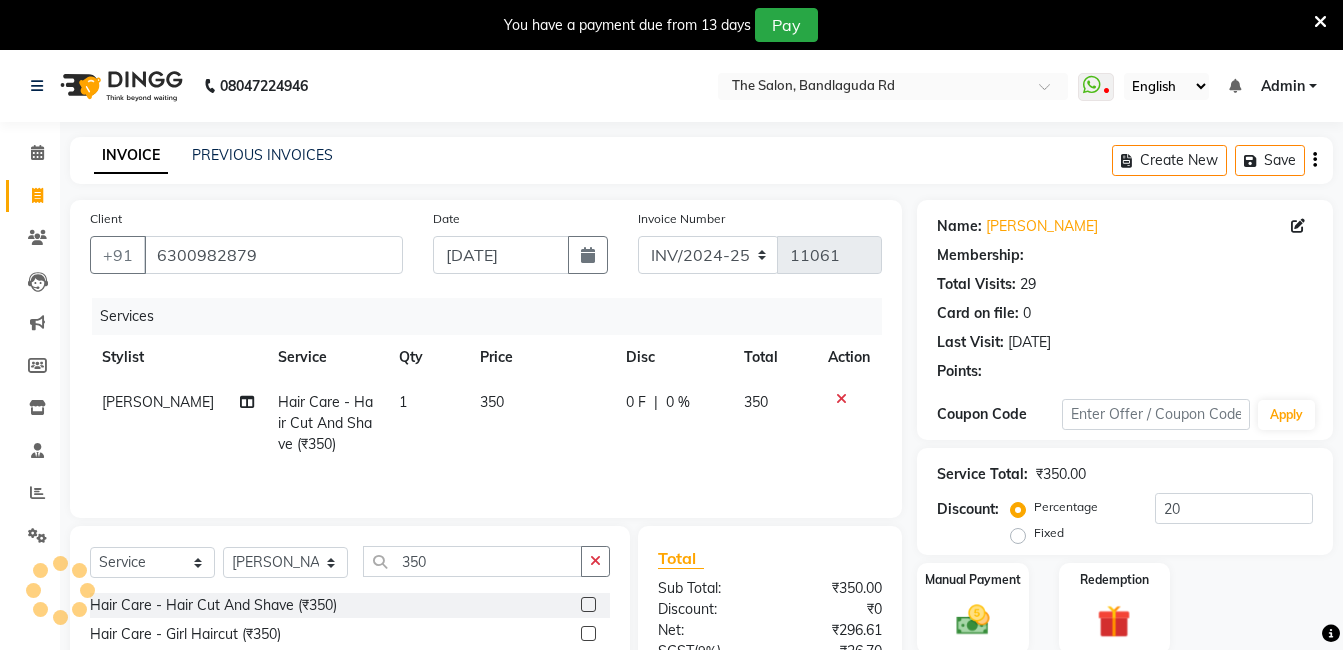 select on "2: Object" 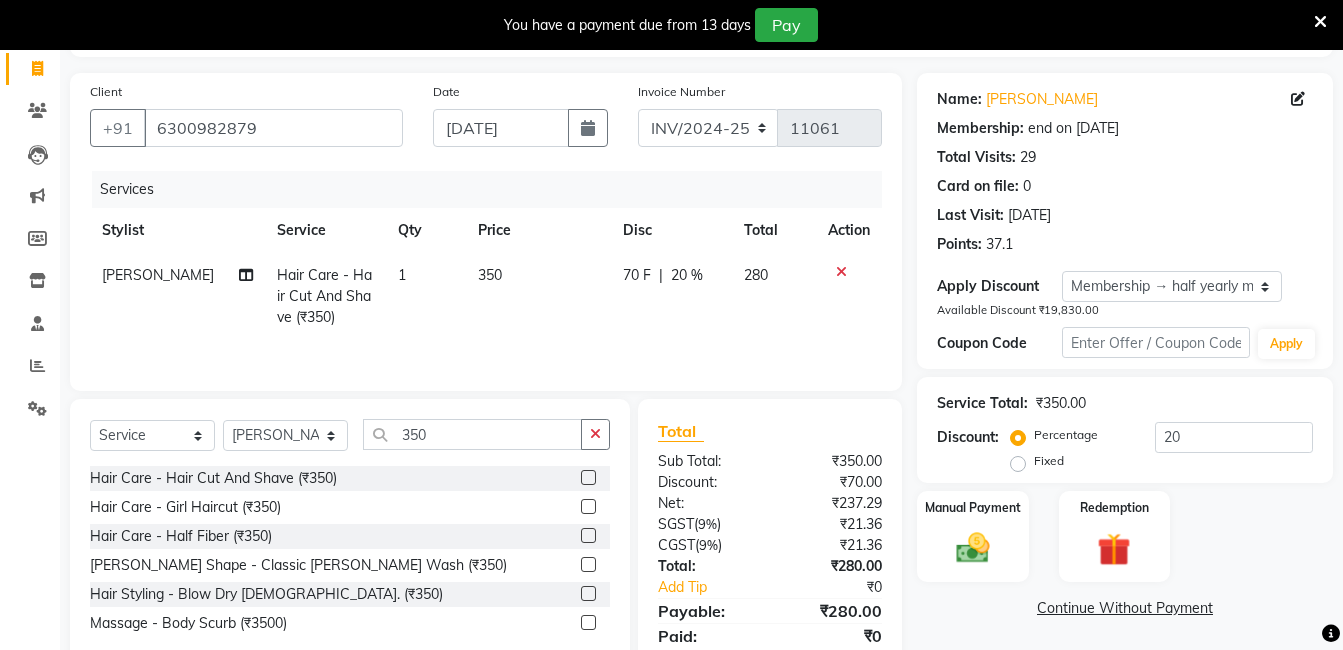 scroll, scrollTop: 200, scrollLeft: 0, axis: vertical 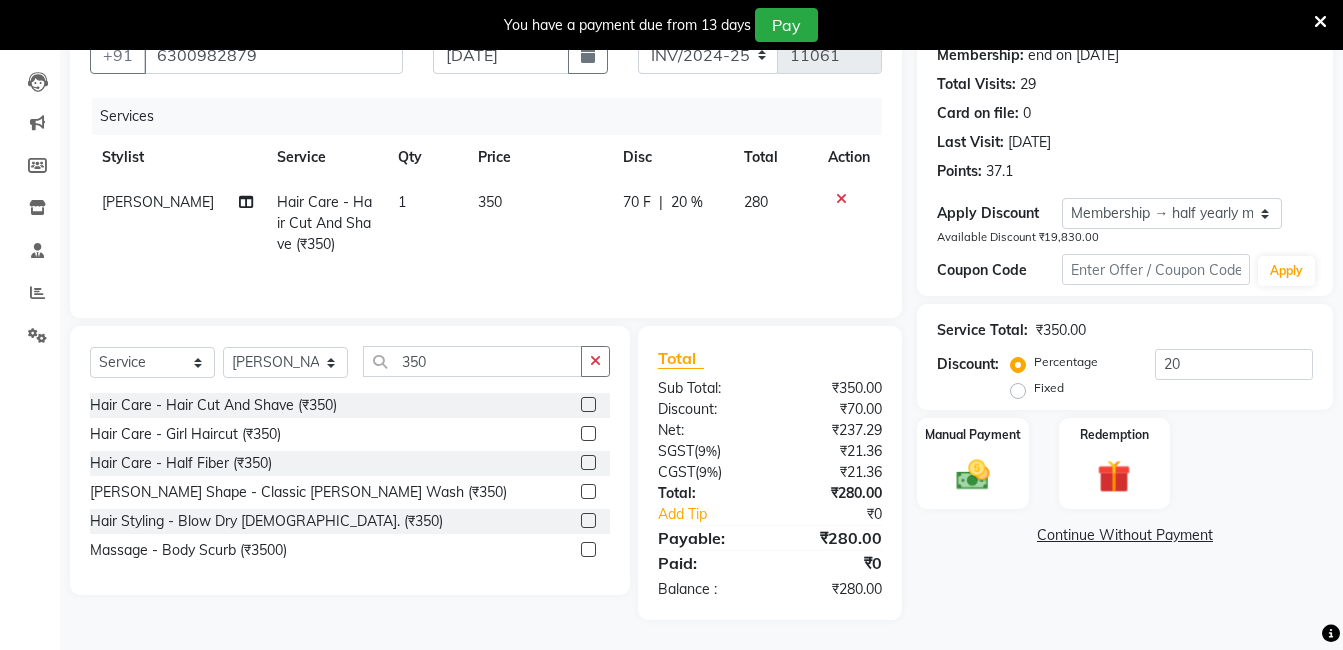 click on "280" 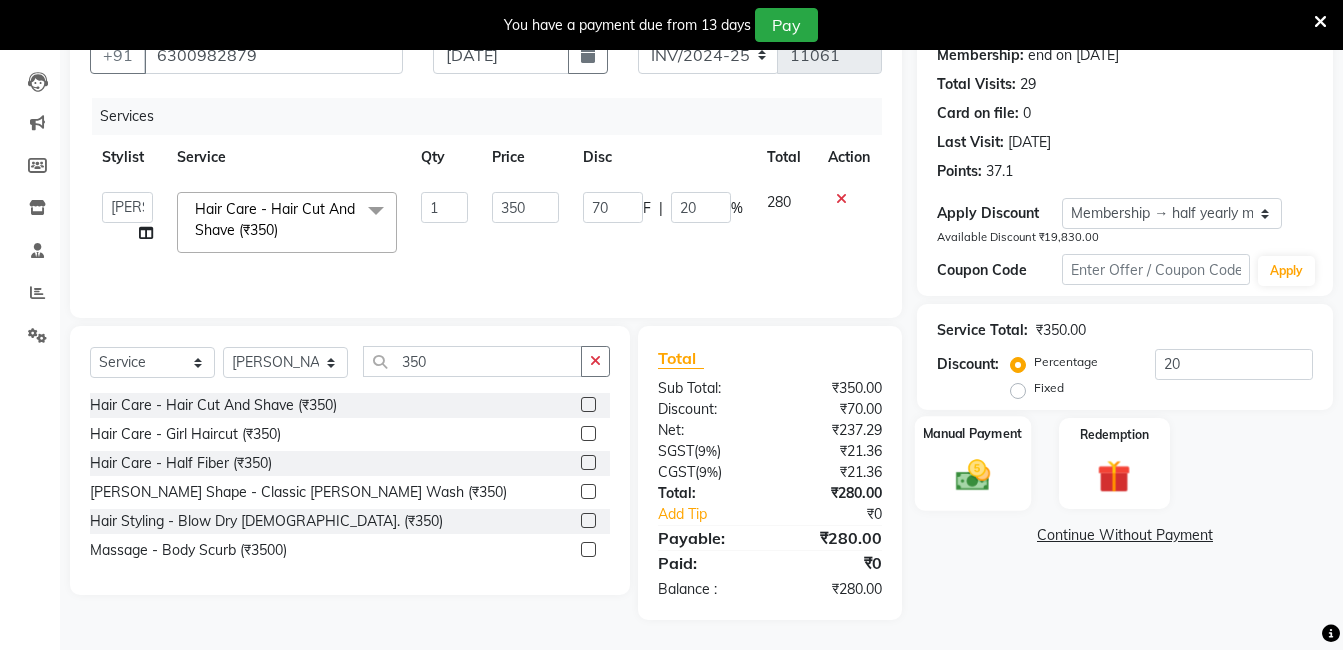 click on "Manual Payment" 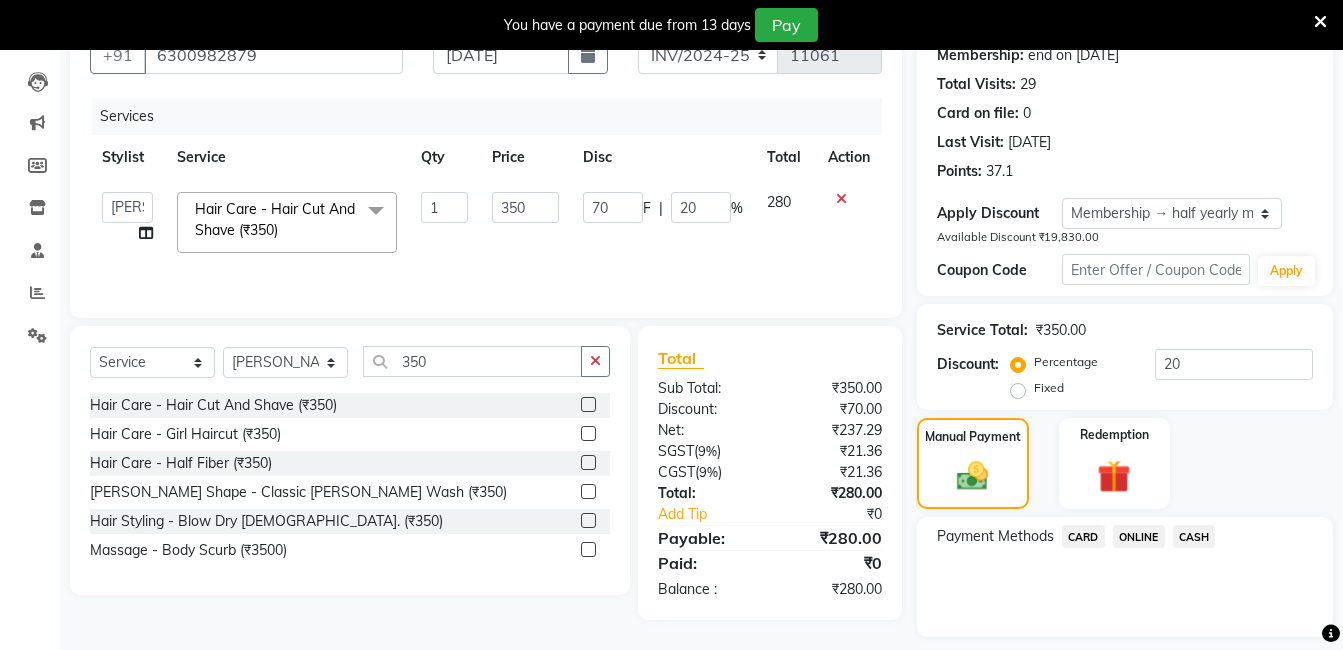 click on "ONLINE" 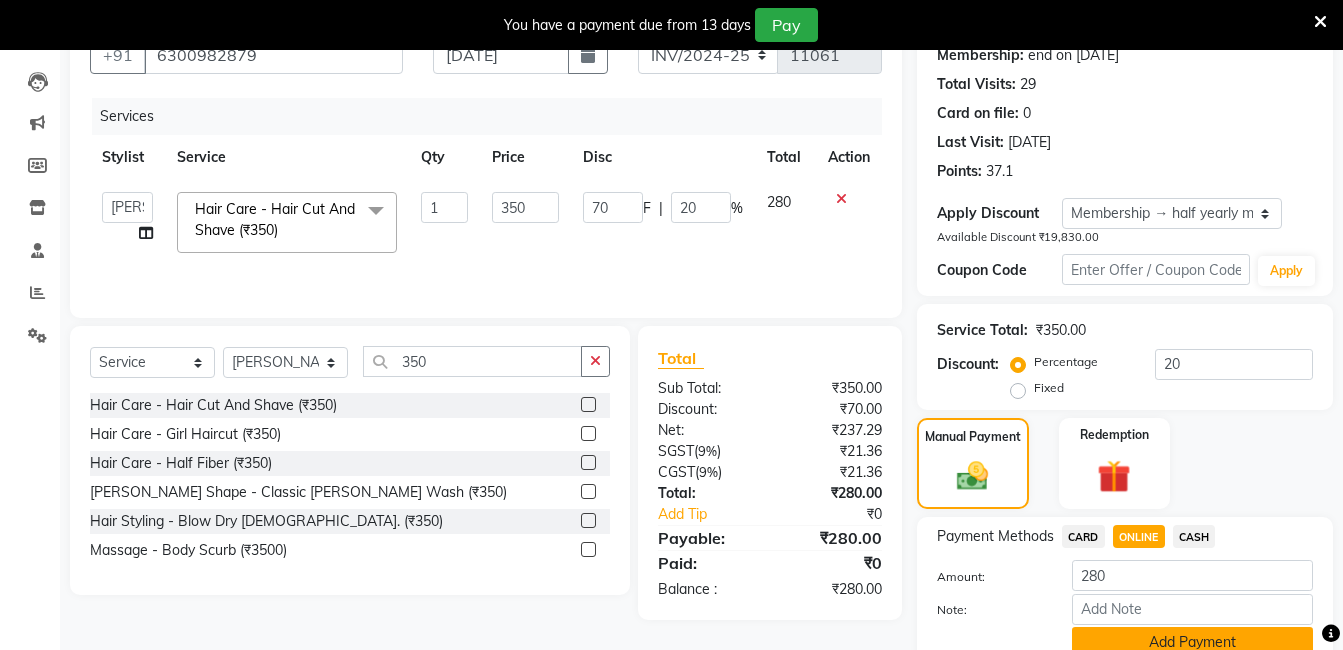 click on "Add Payment" 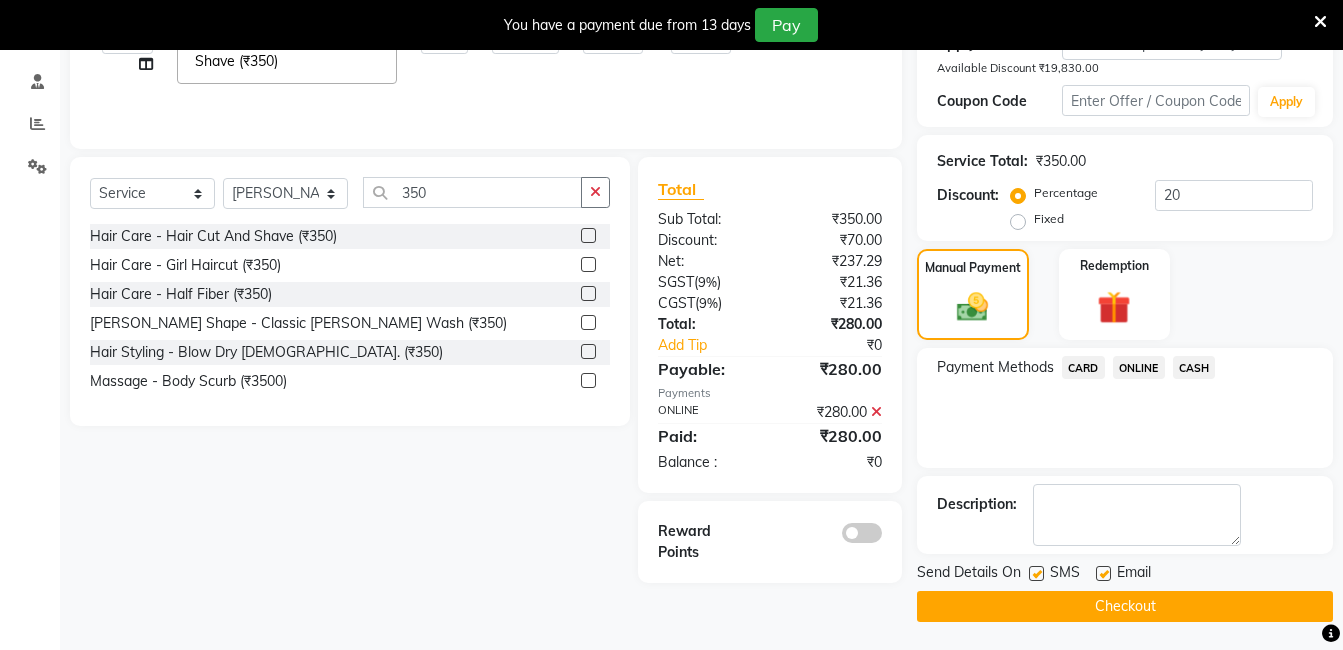 scroll, scrollTop: 371, scrollLeft: 0, axis: vertical 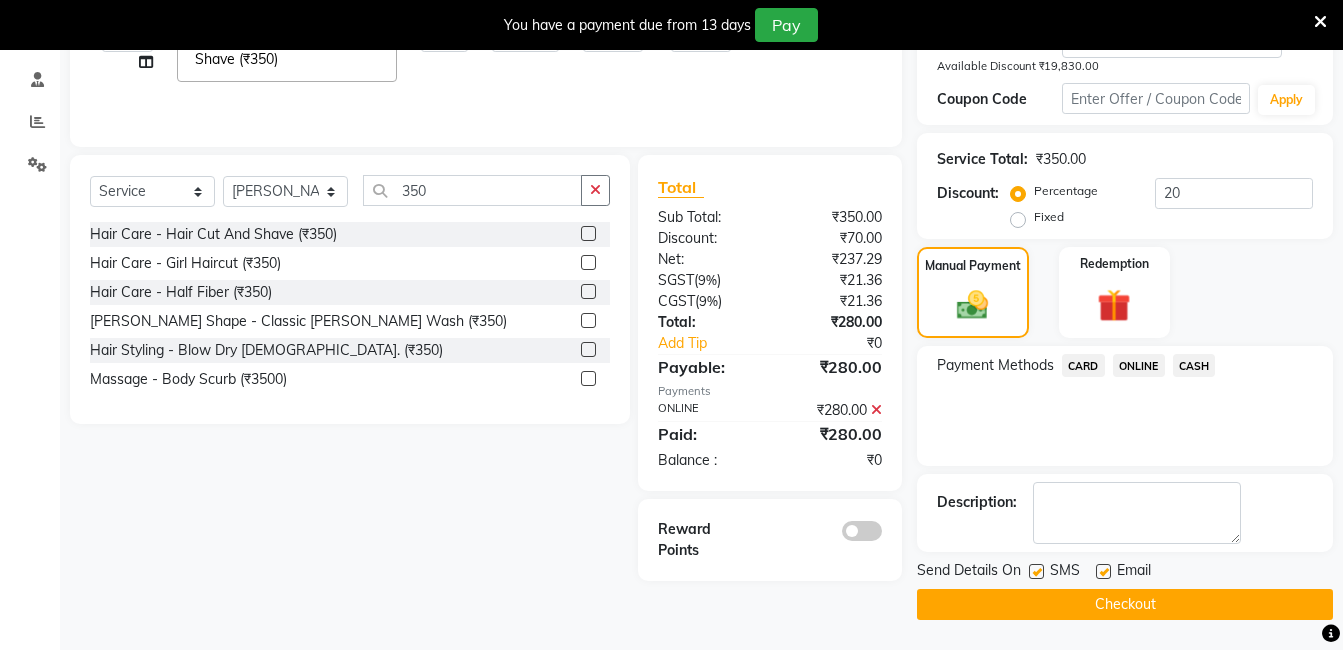 click on "Checkout" 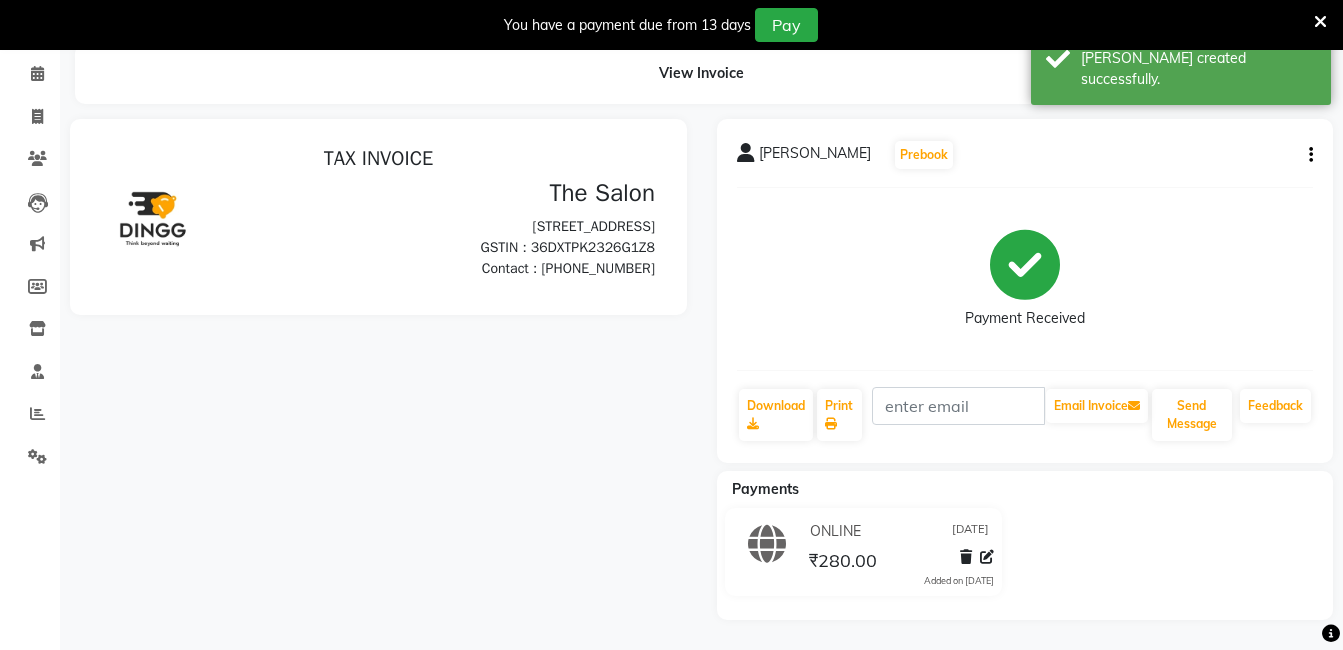 scroll, scrollTop: 0, scrollLeft: 0, axis: both 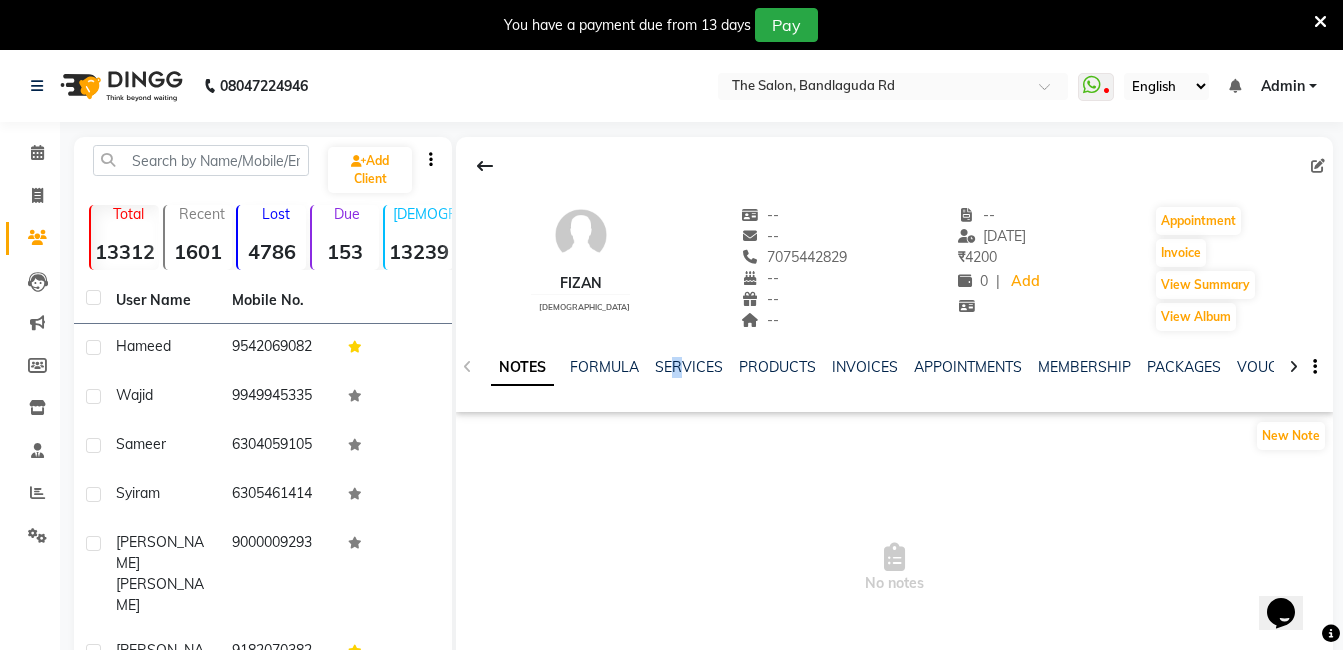 drag, startPoint x: 673, startPoint y: 357, endPoint x: 684, endPoint y: 336, distance: 23.70654 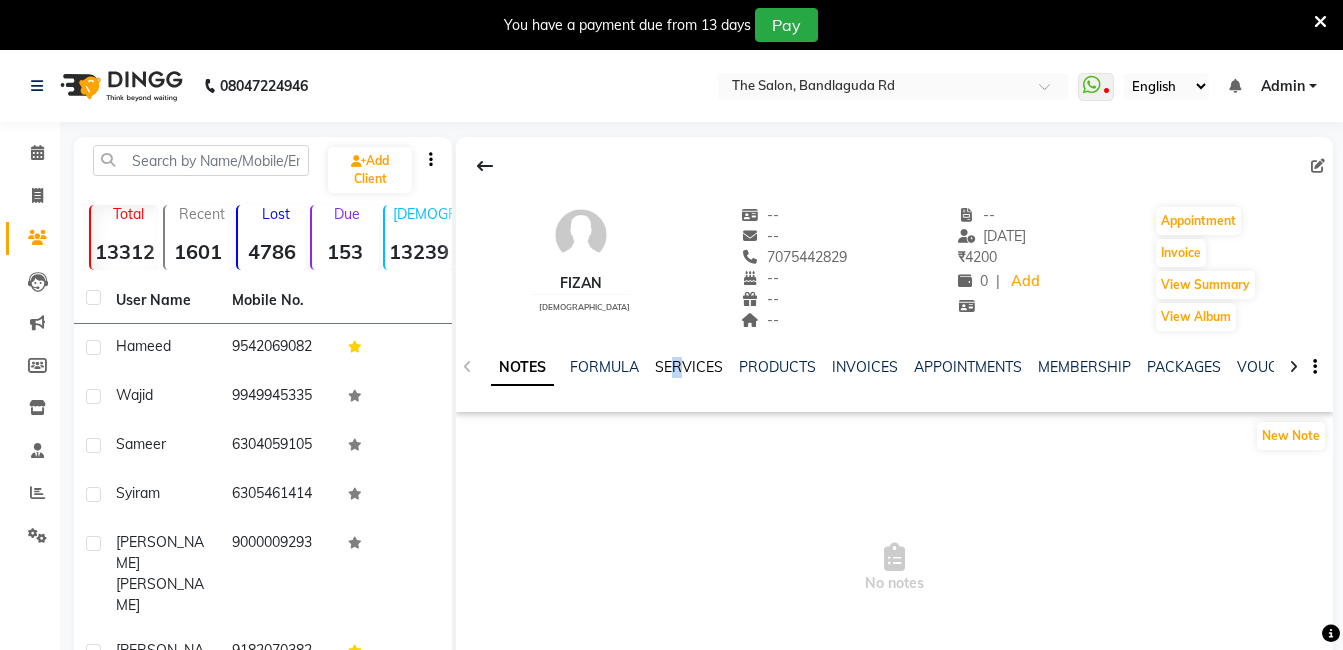 click on "SERVICES" 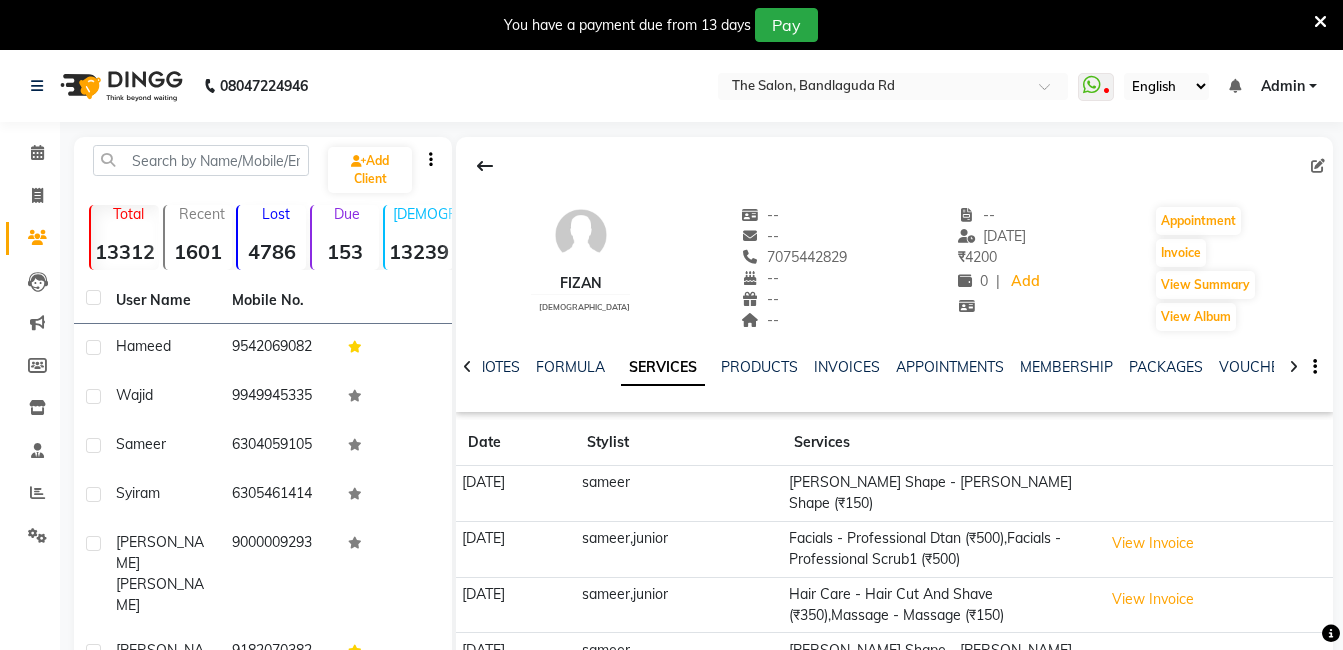 click on "NOTES FORMULA SERVICES PRODUCTS INVOICES APPOINTMENTS MEMBERSHIP PACKAGES VOUCHERS GIFTCARDS POINTS FORMS FAMILY CARDS WALLET" 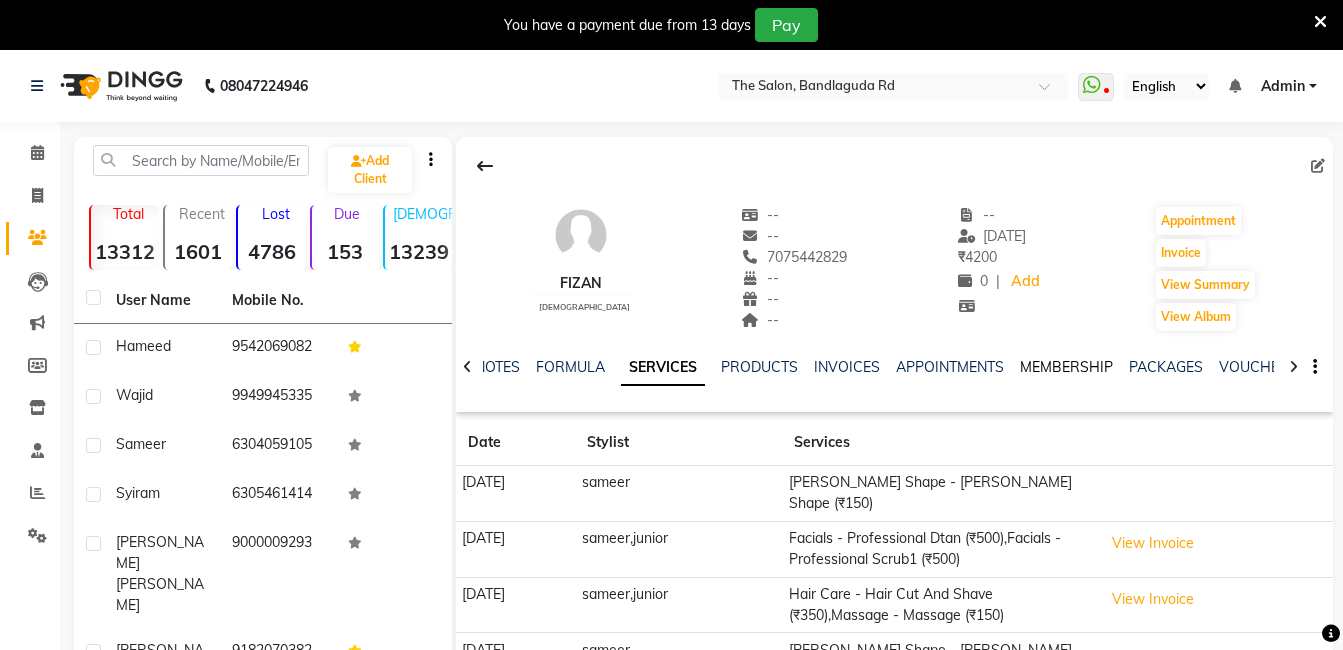 click on "MEMBERSHIP" 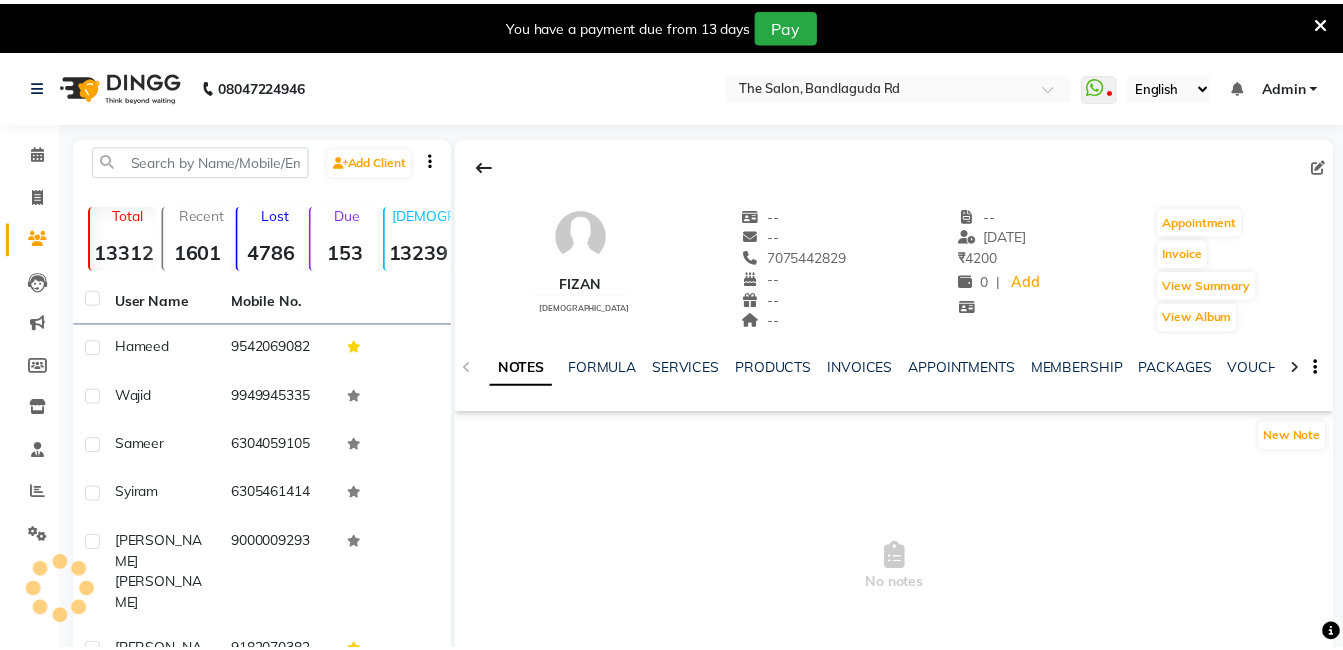 scroll, scrollTop: 0, scrollLeft: 0, axis: both 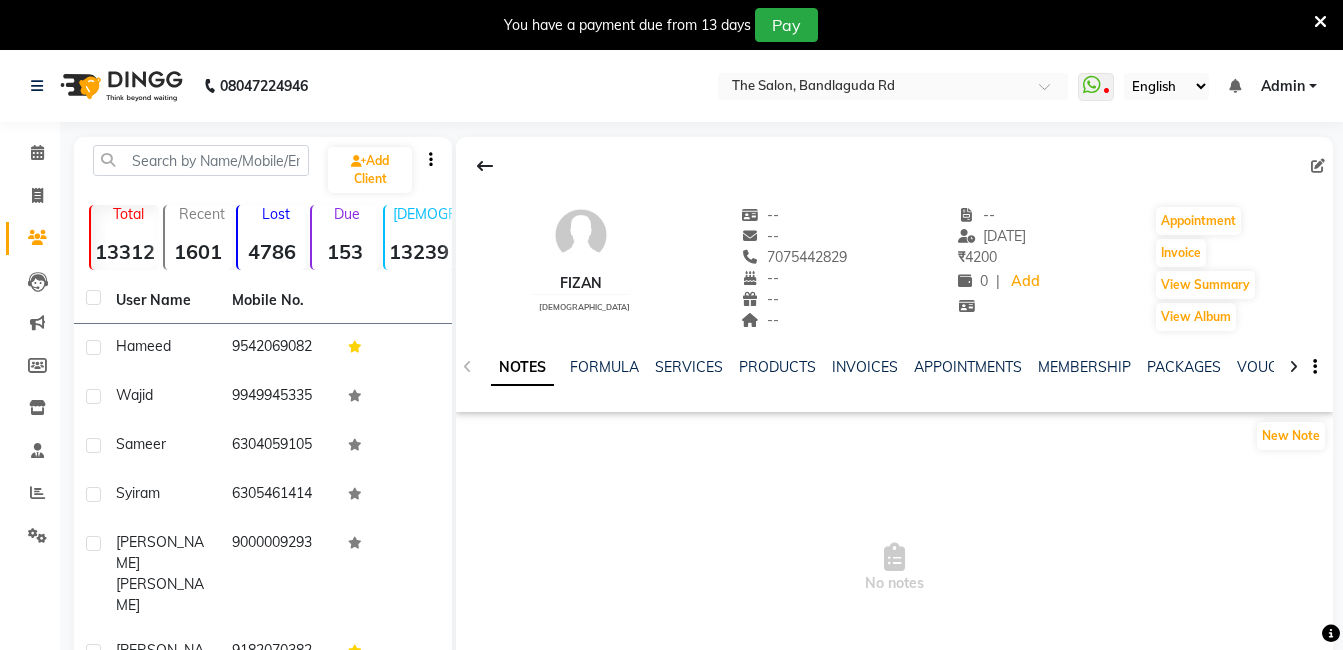 click on "NOTES FORMULA SERVICES PRODUCTS INVOICES APPOINTMENTS MEMBERSHIP PACKAGES VOUCHERS GIFTCARDS POINTS FORMS FAMILY CARDS WALLET" 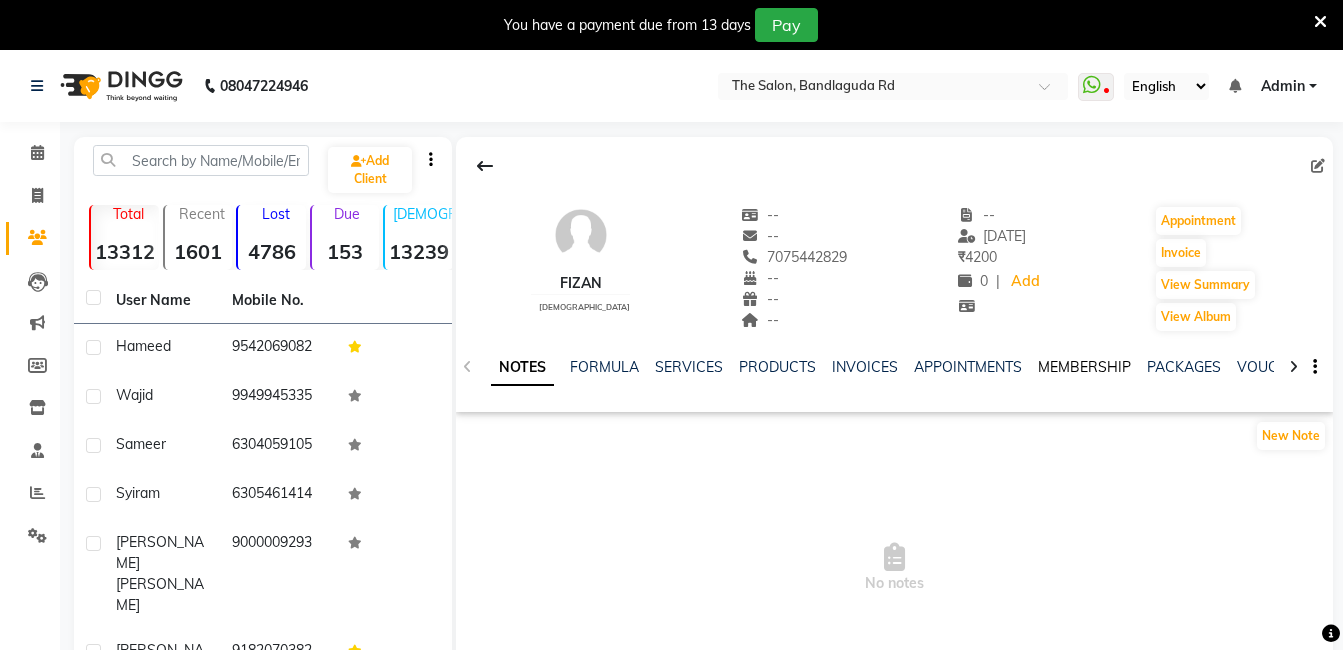 click on "MEMBERSHIP" 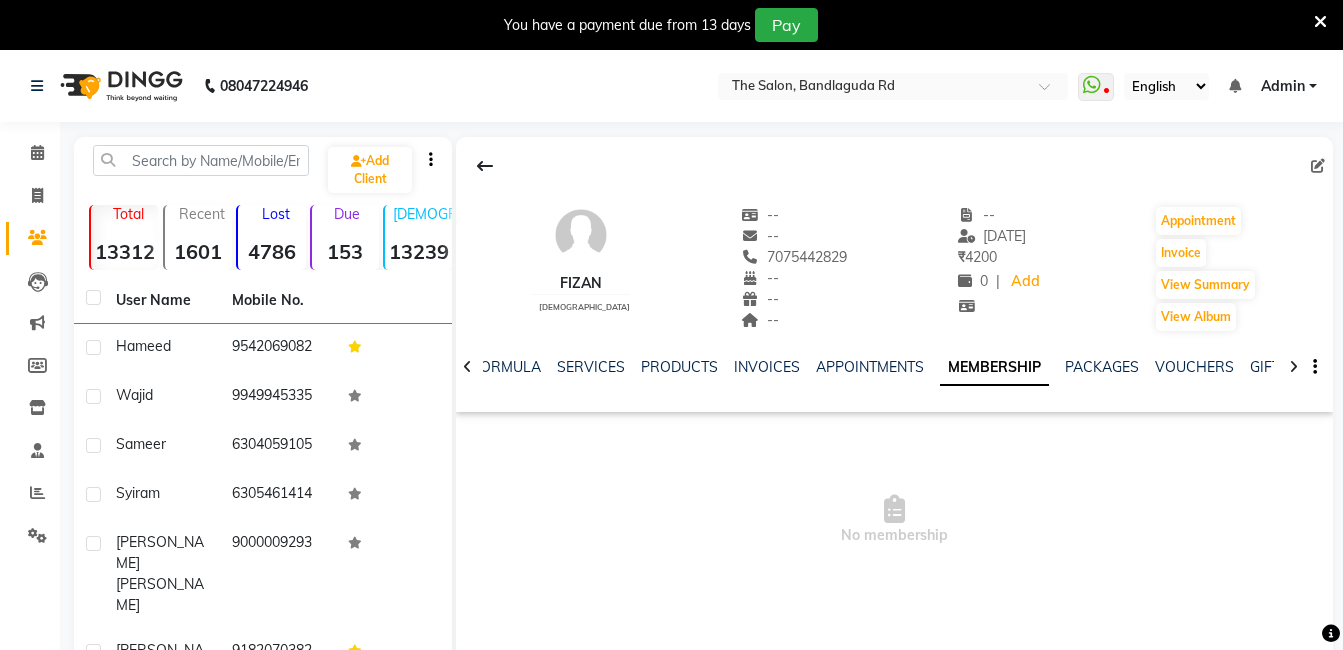 click on "NOTES FORMULA SERVICES PRODUCTS INVOICES APPOINTMENTS MEMBERSHIP PACKAGES VOUCHERS GIFTCARDS POINTS FORMS FAMILY CARDS WALLET" 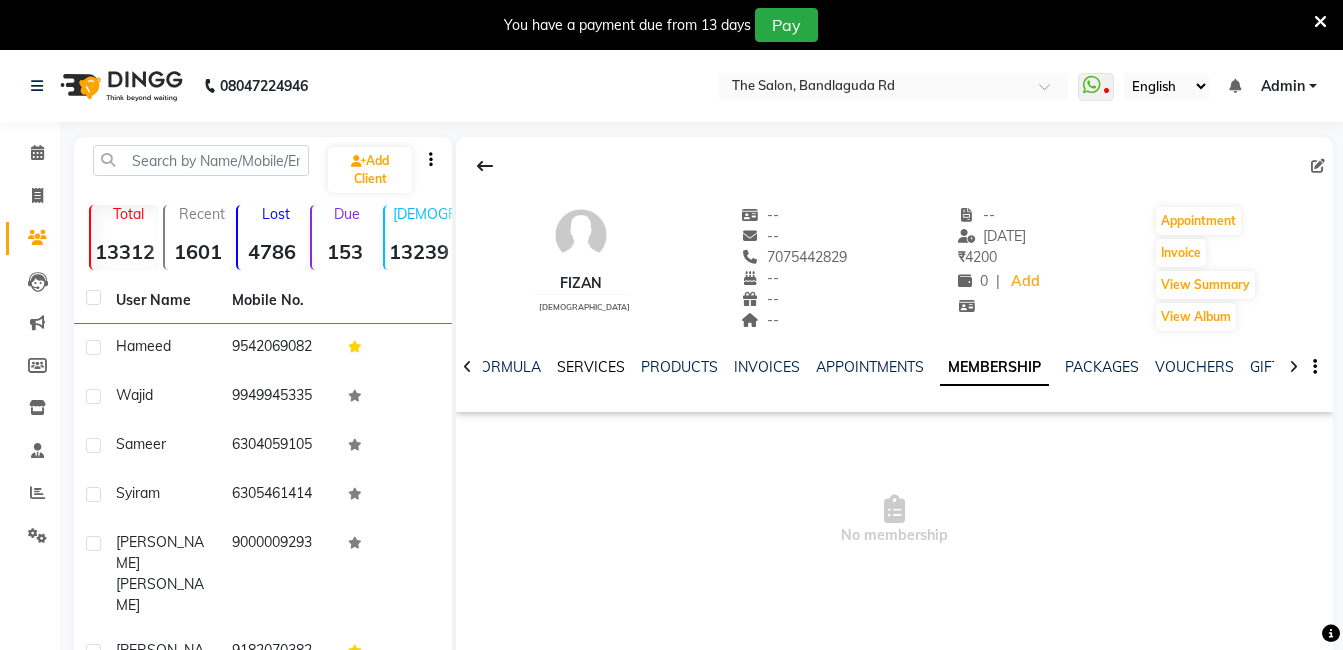 click on "SERVICES" 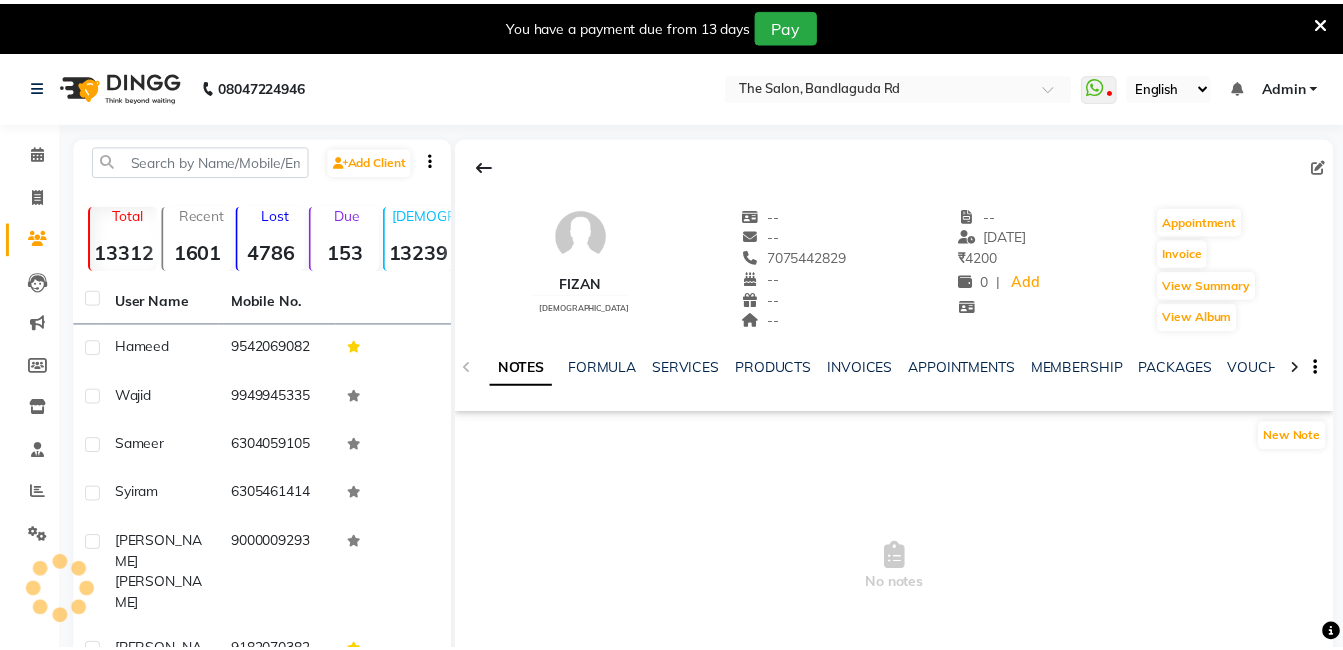 scroll, scrollTop: 0, scrollLeft: 0, axis: both 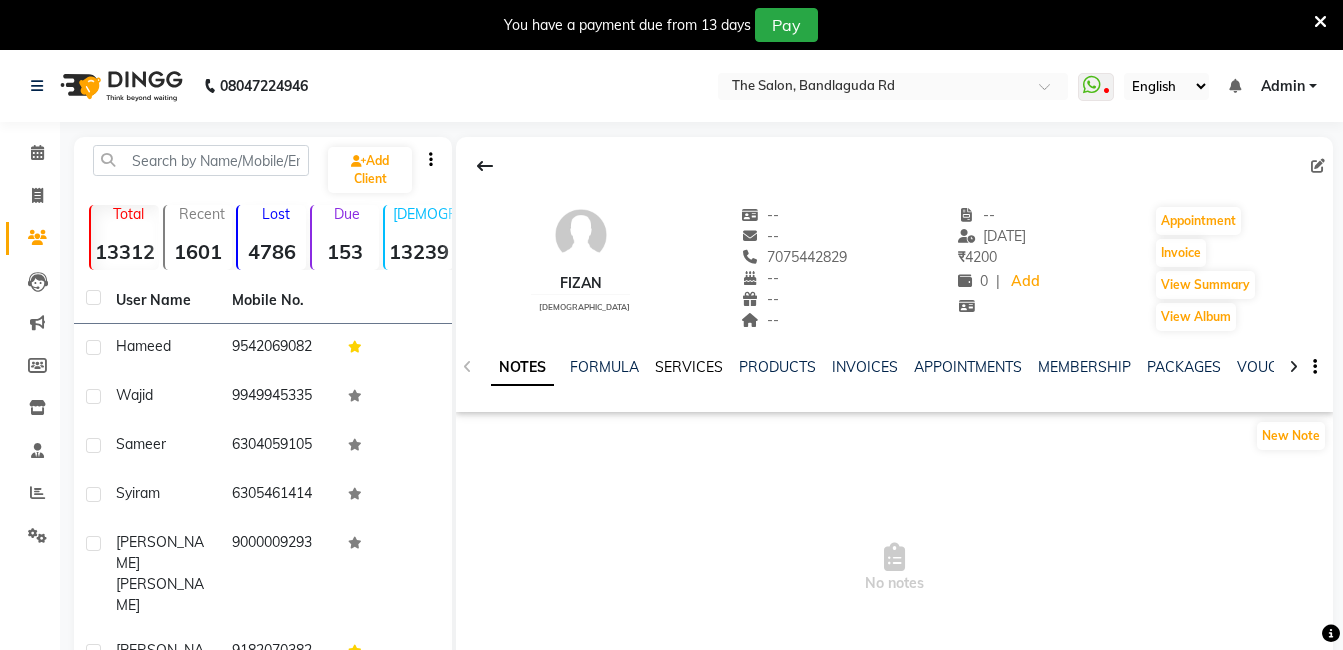 click on "SERVICES" 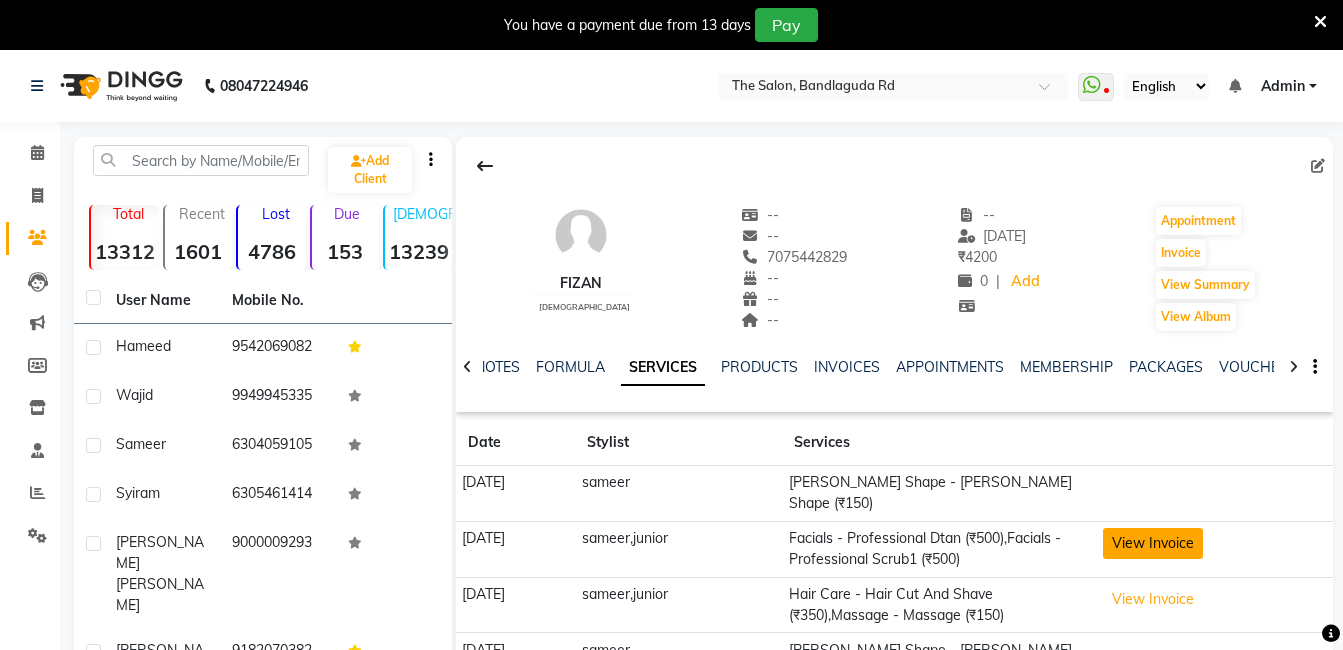 click on "View Invoice" 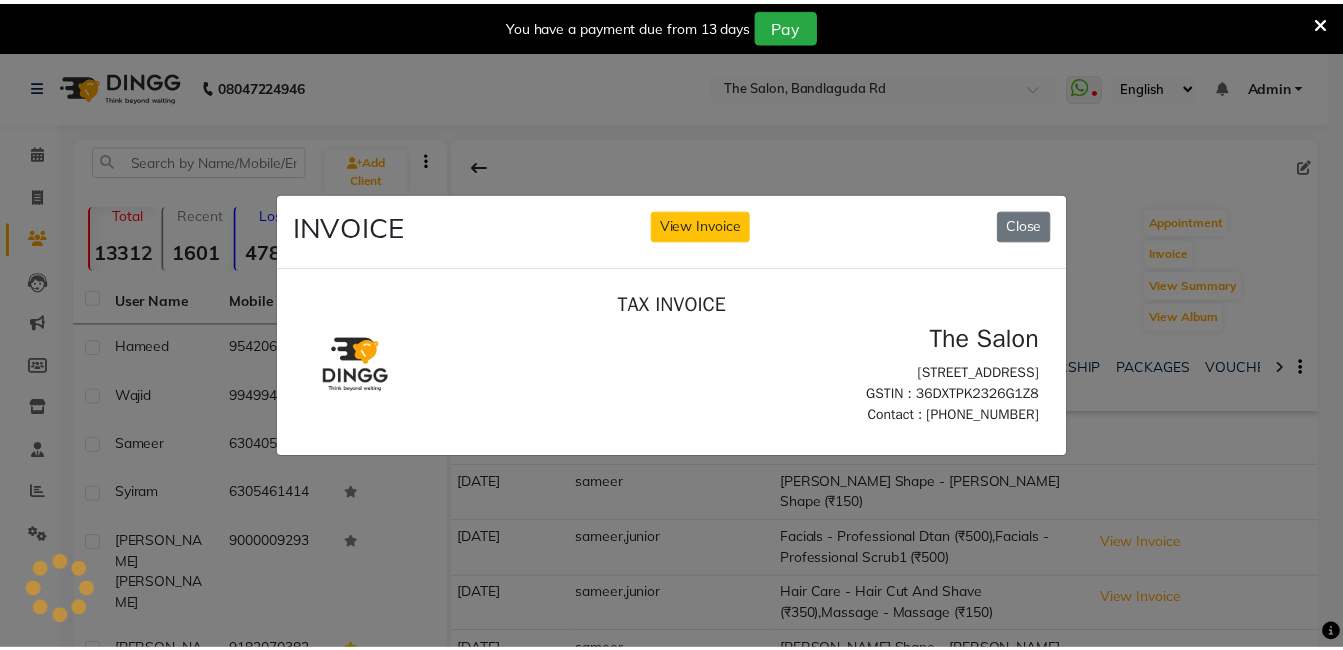 scroll, scrollTop: 0, scrollLeft: 0, axis: both 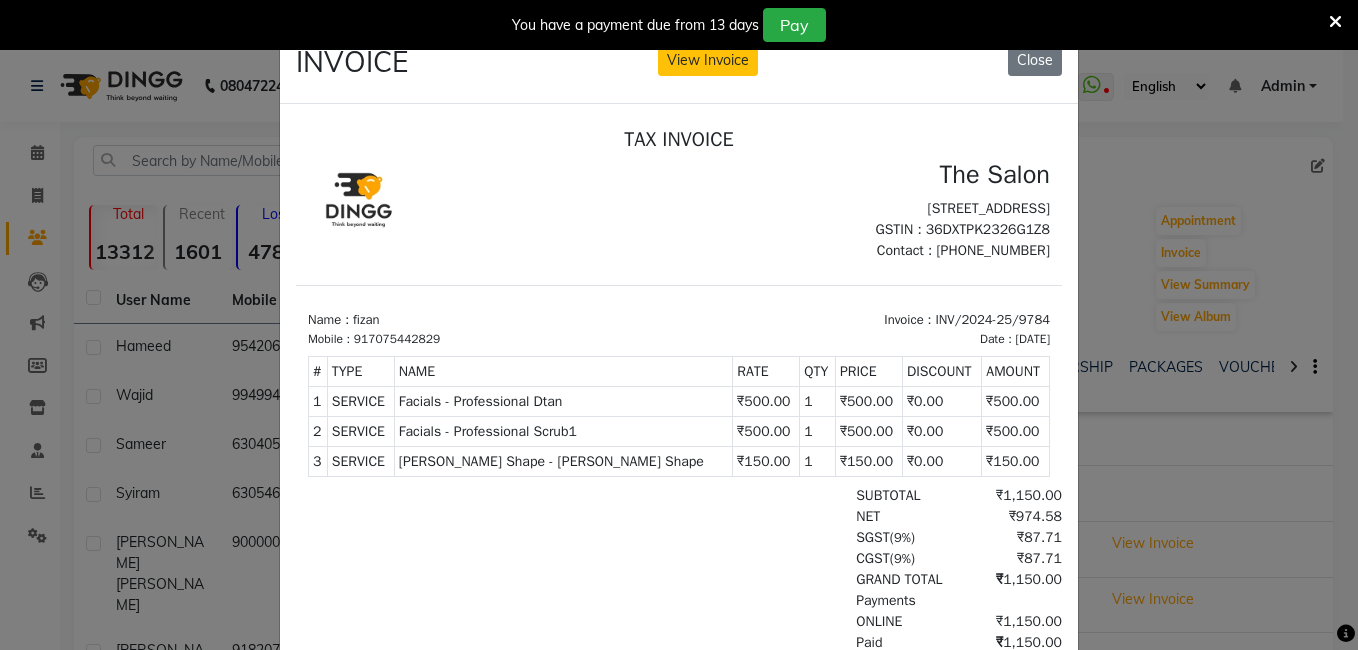 click on "INVOICE View Invoice Close" 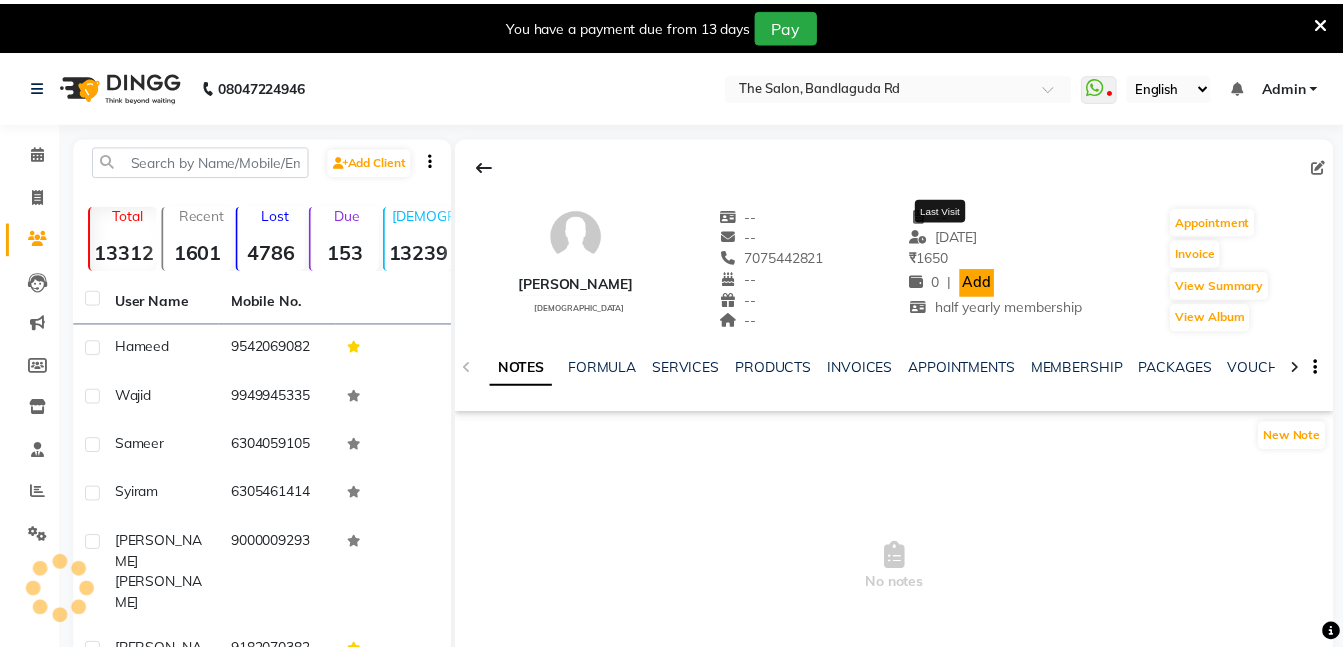 scroll, scrollTop: 0, scrollLeft: 0, axis: both 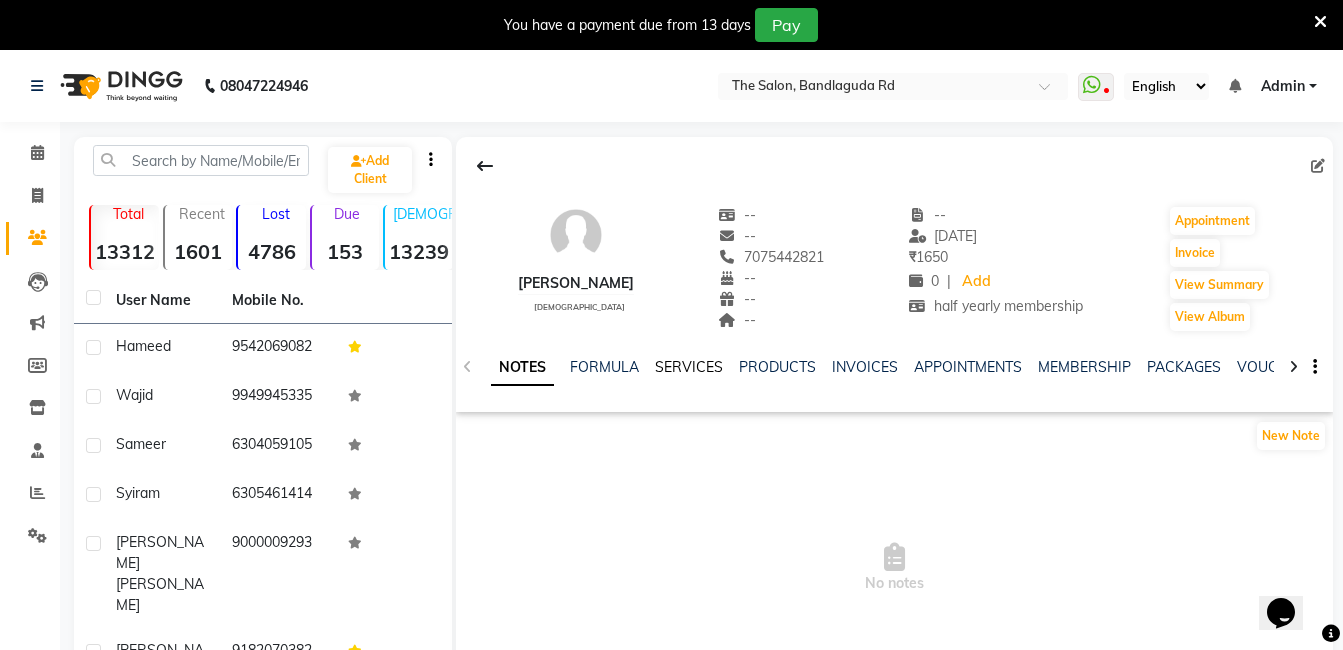 click on "SERVICES" 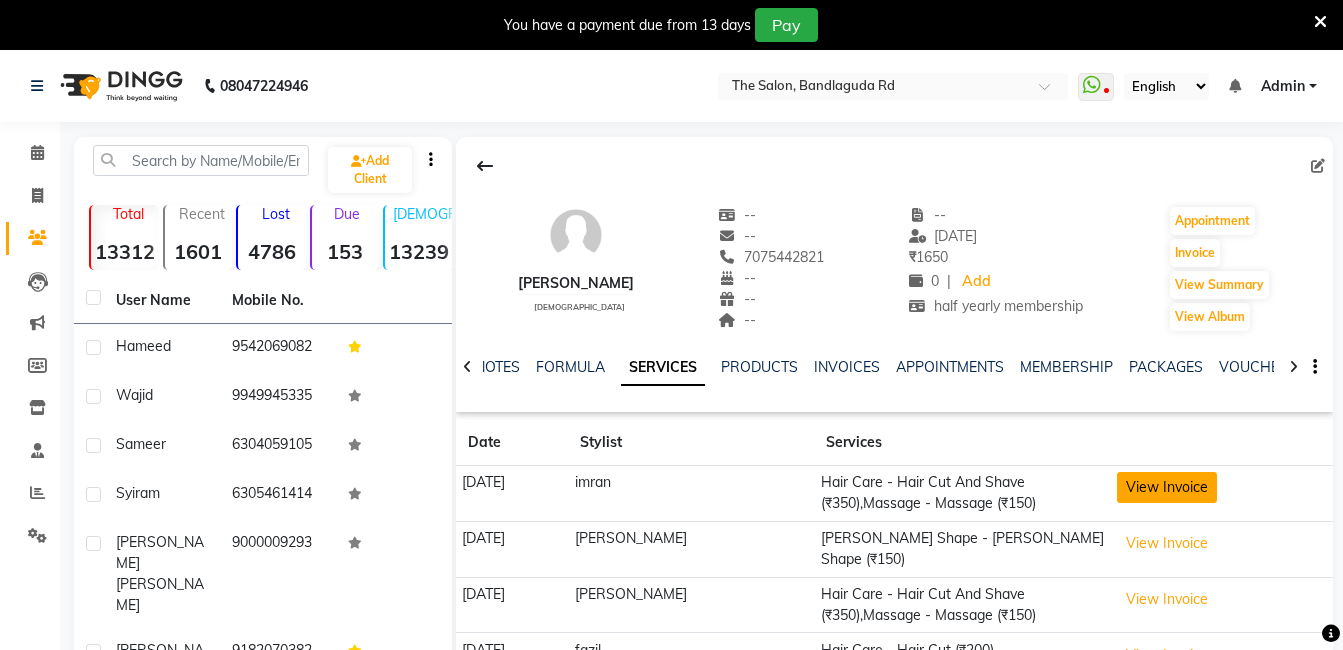 click on "View Invoice" 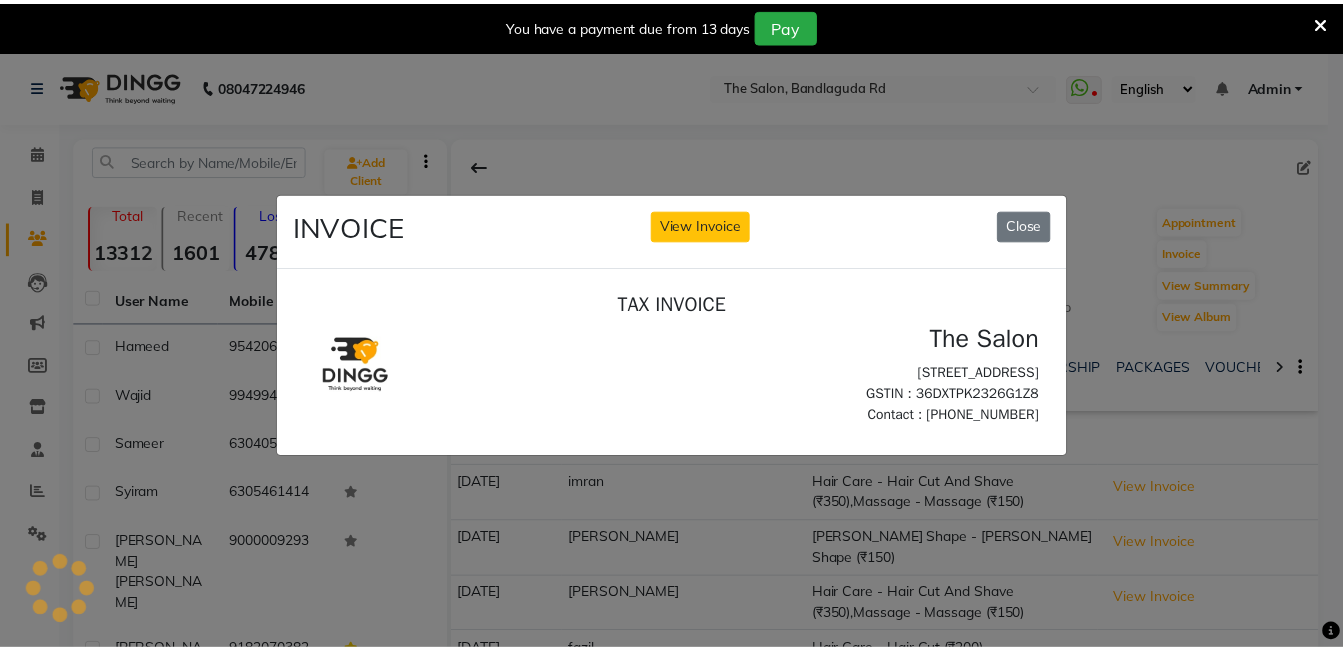 scroll, scrollTop: 0, scrollLeft: 0, axis: both 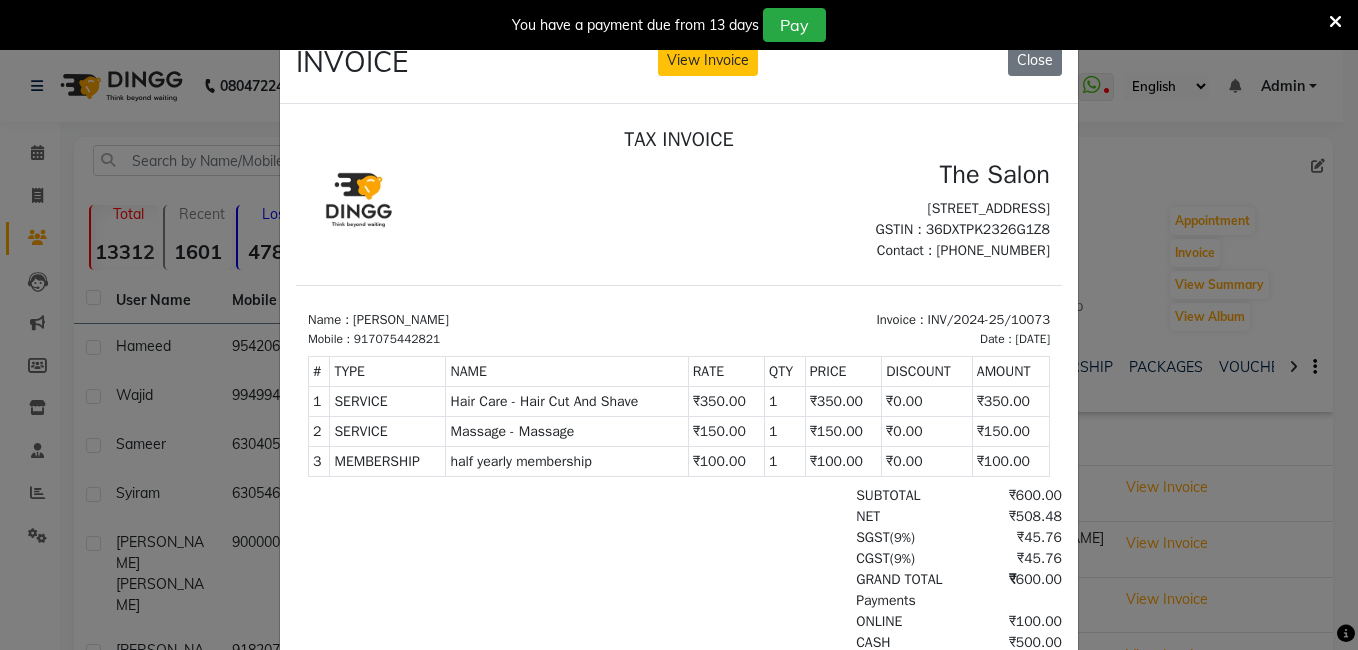 click on "INVOICE View Invoice Close" 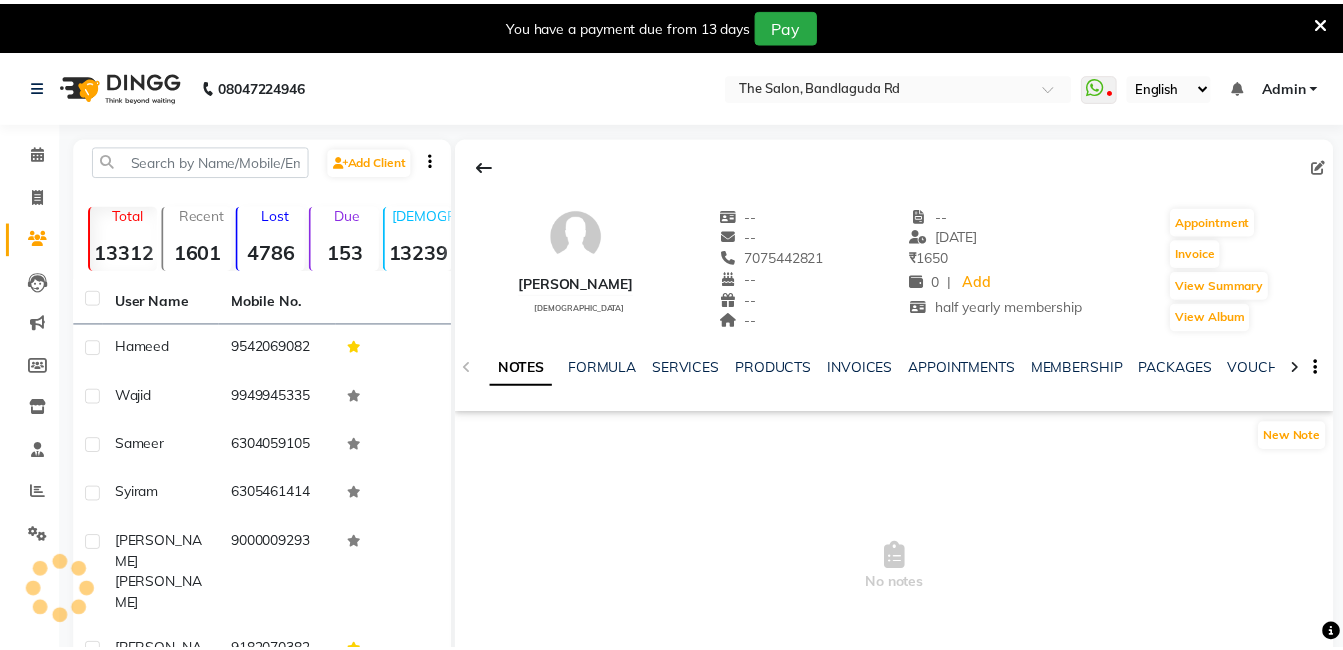 scroll, scrollTop: 0, scrollLeft: 0, axis: both 